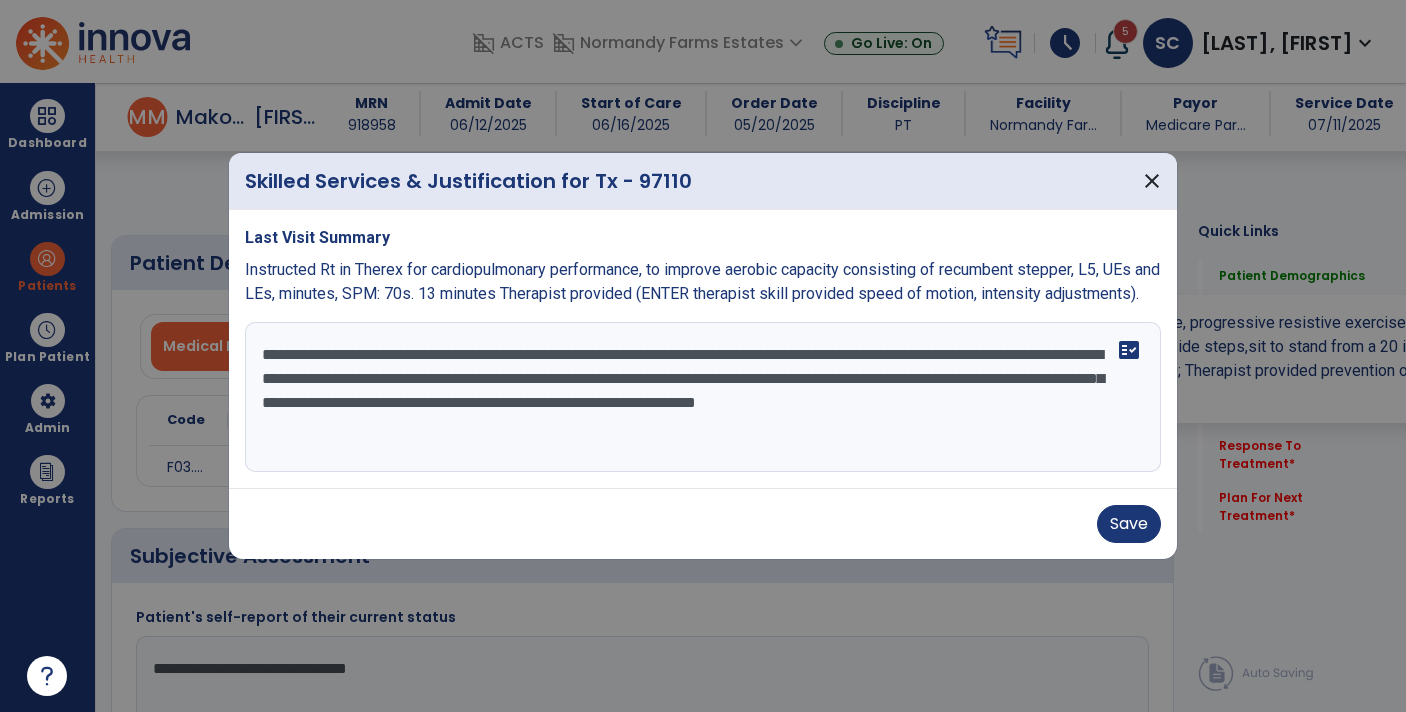 select on "*" 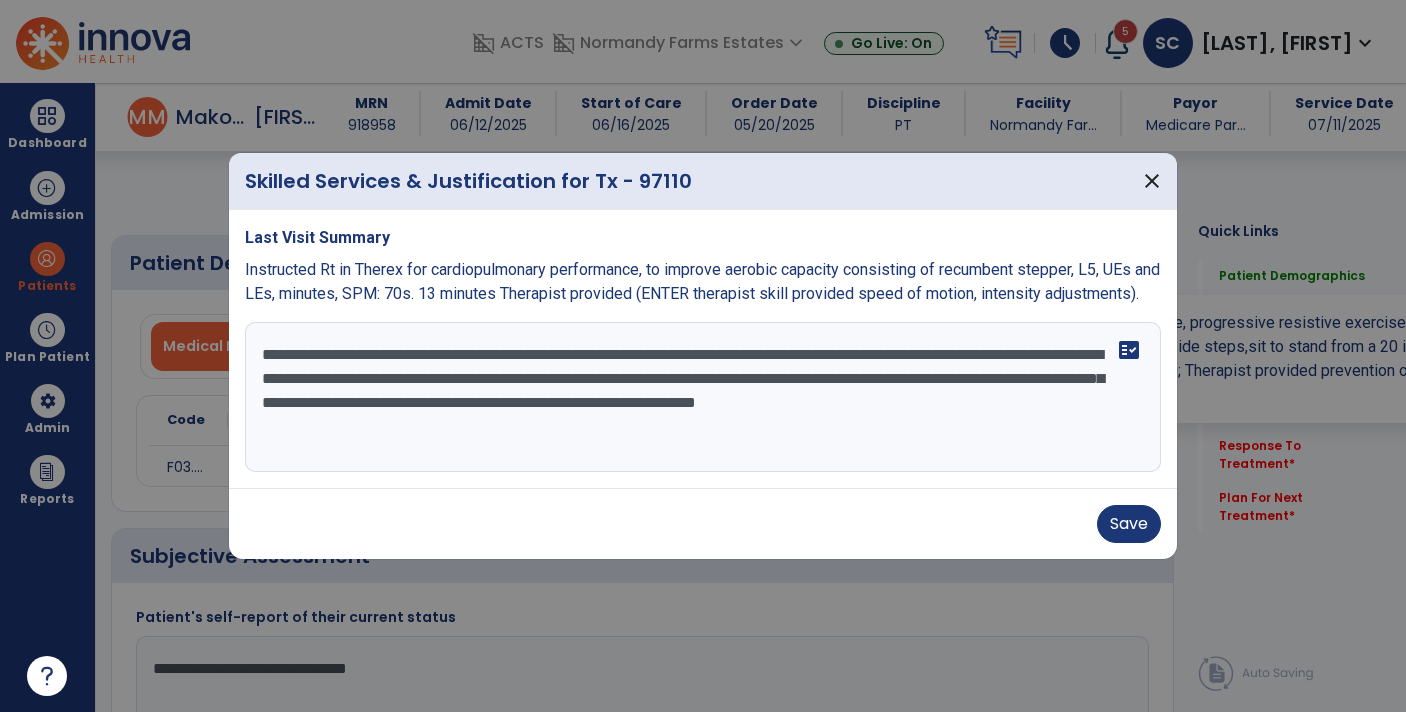 scroll, scrollTop: 0, scrollLeft: 0, axis: both 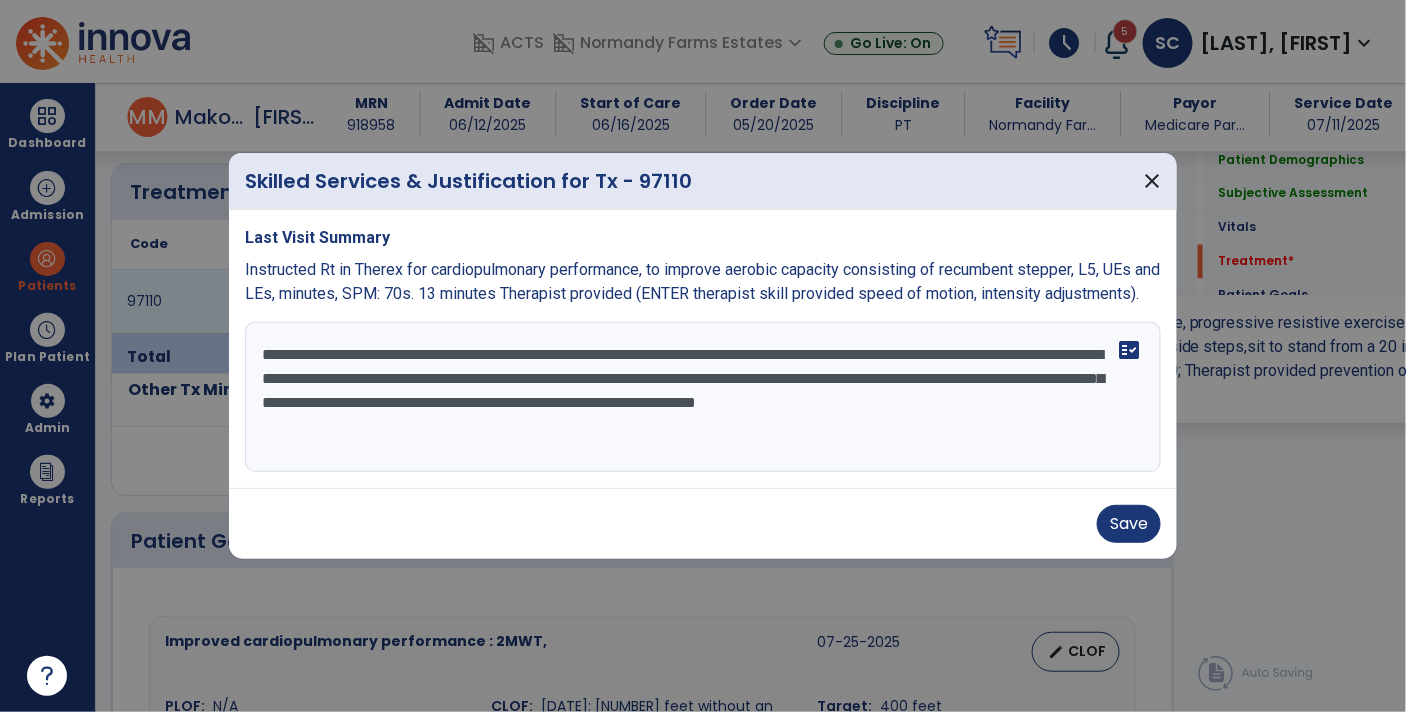 click on "**********" at bounding box center (703, 397) 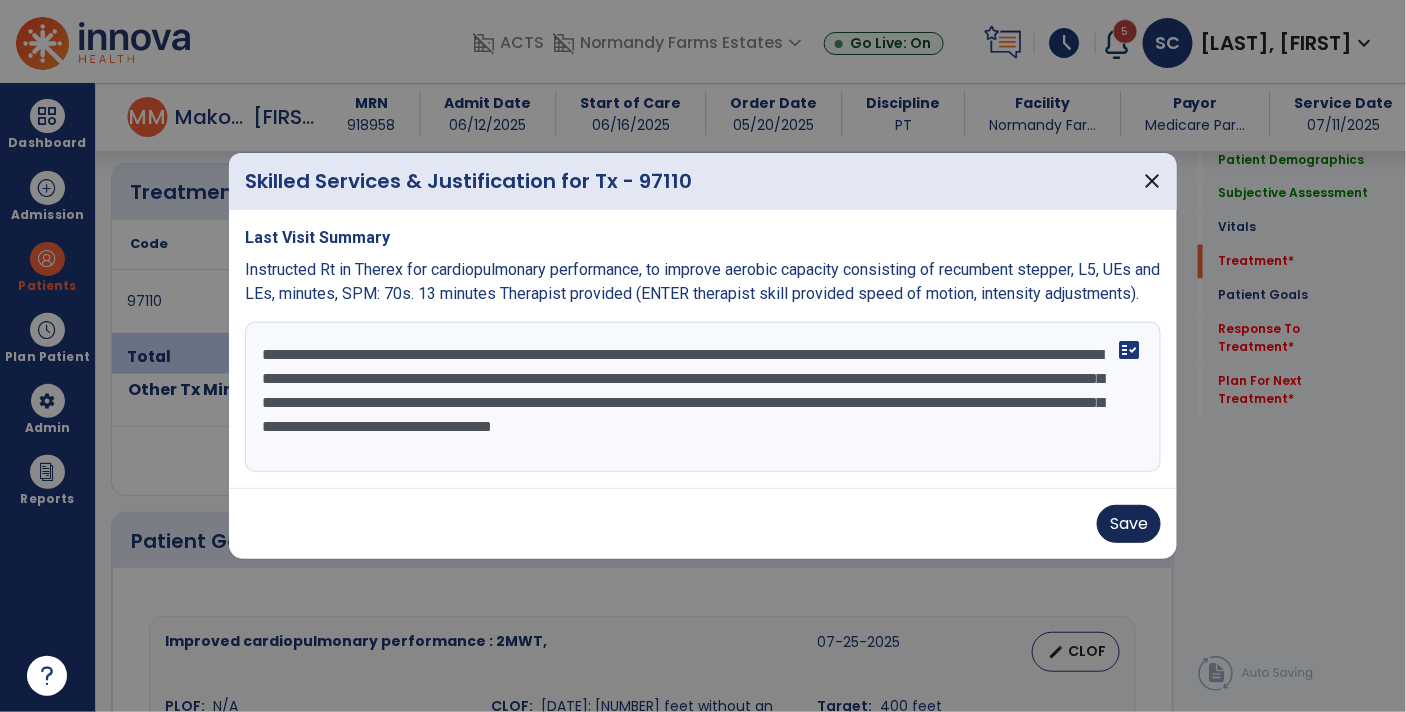 type on "**********" 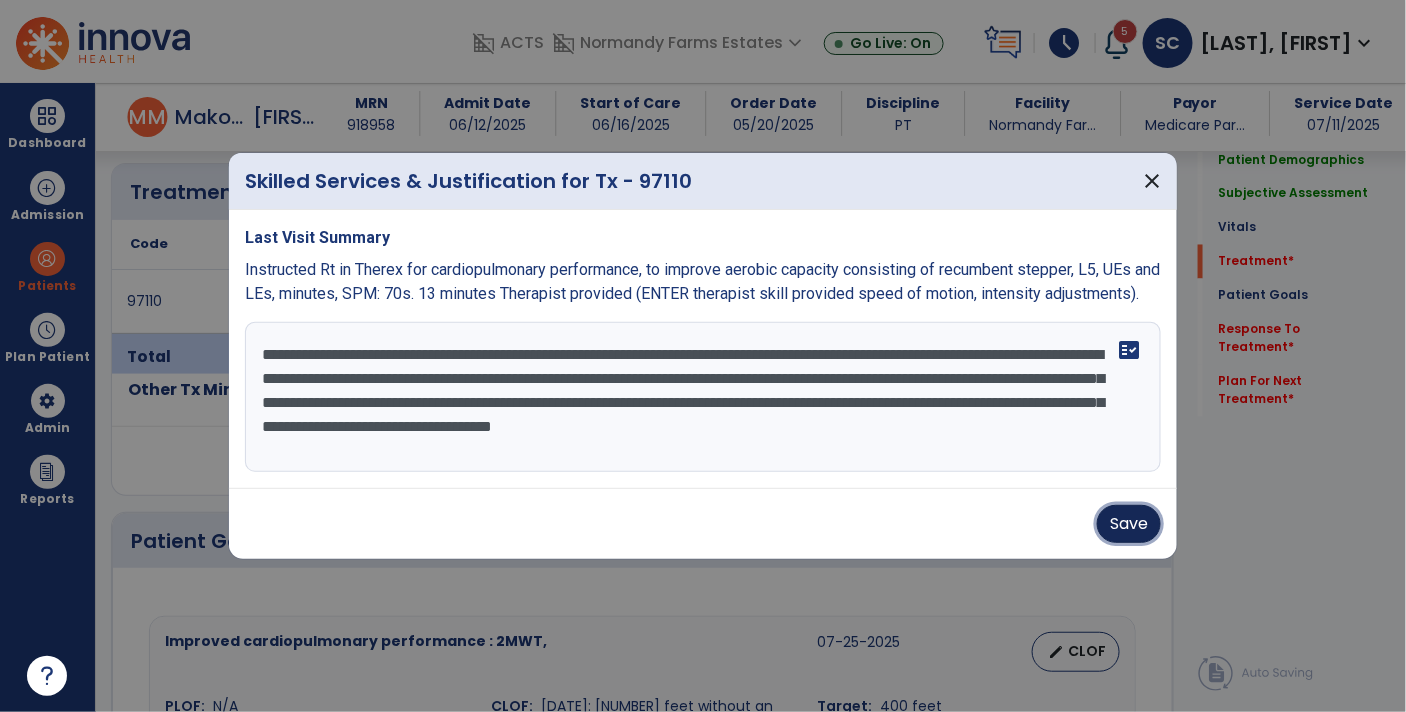 click on "Save" at bounding box center [1129, 524] 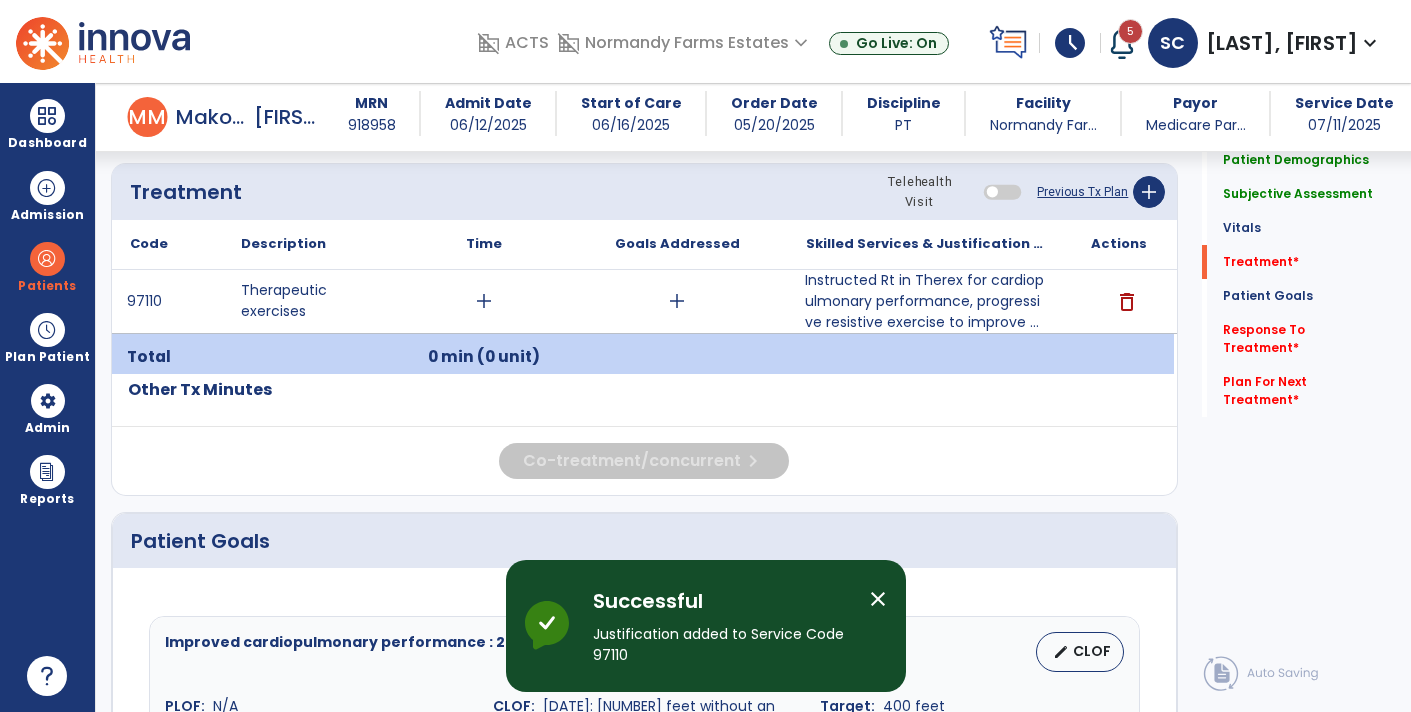 click on "add" at bounding box center [484, 301] 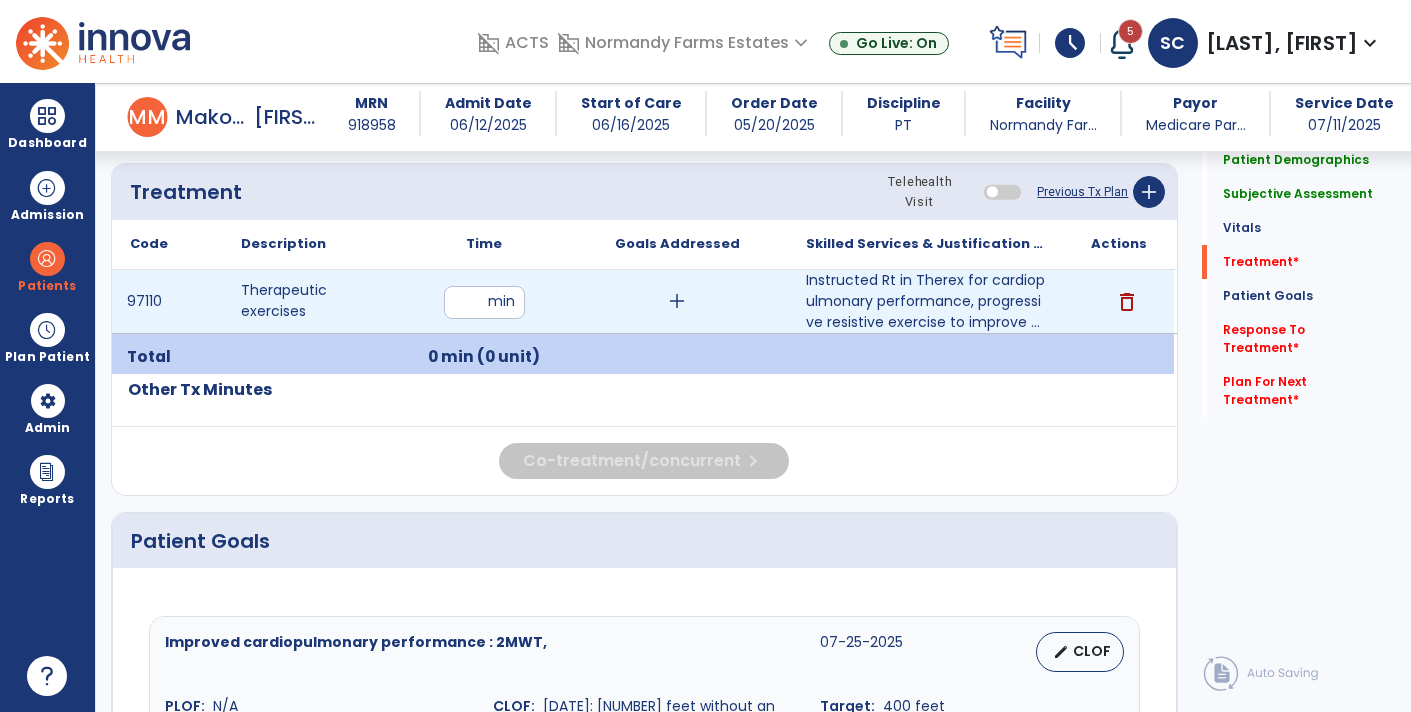 type on "**" 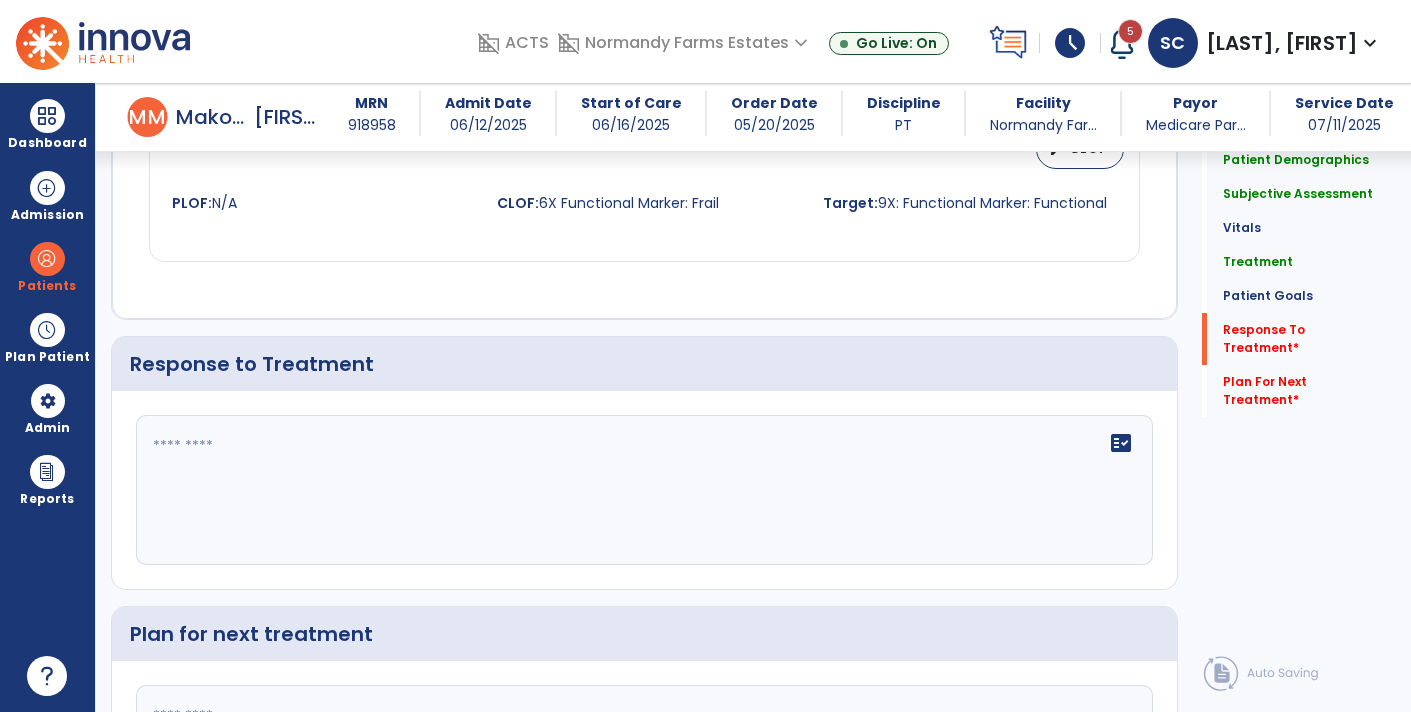 scroll, scrollTop: 2619, scrollLeft: 0, axis: vertical 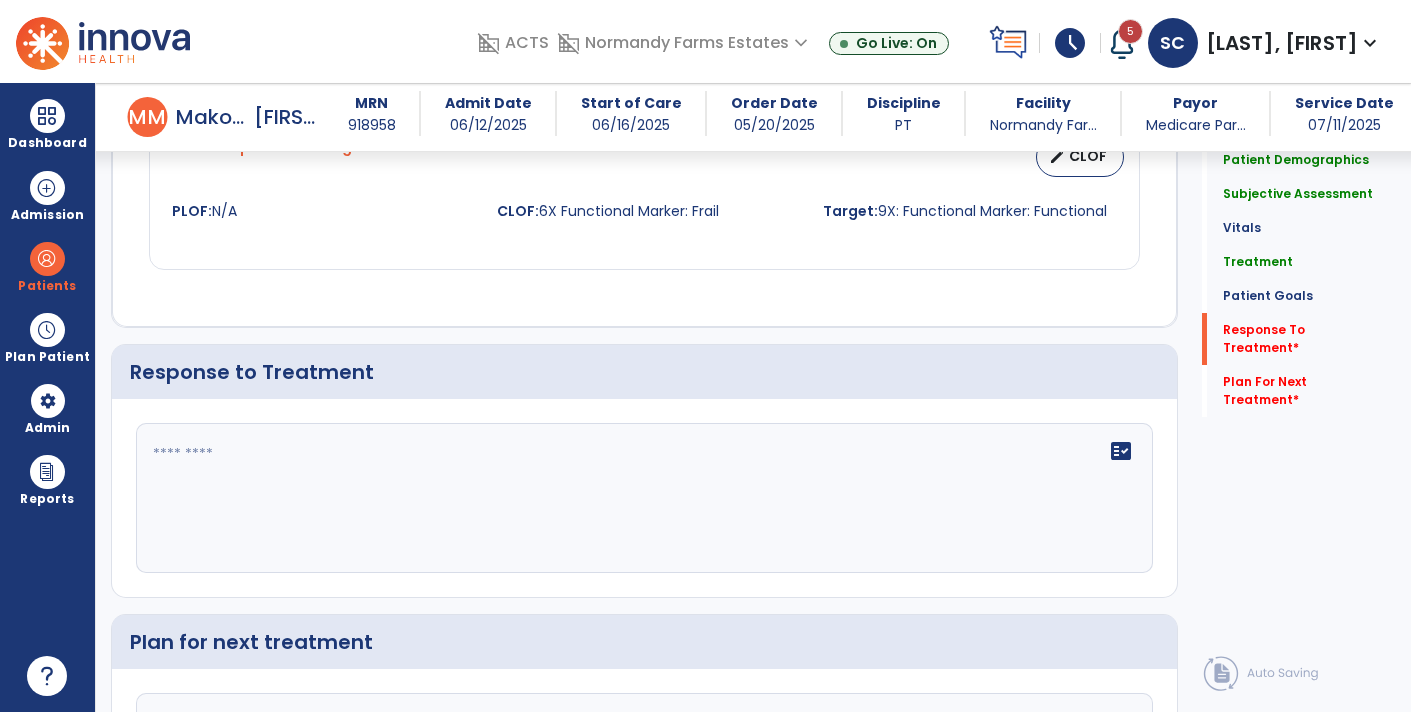 click 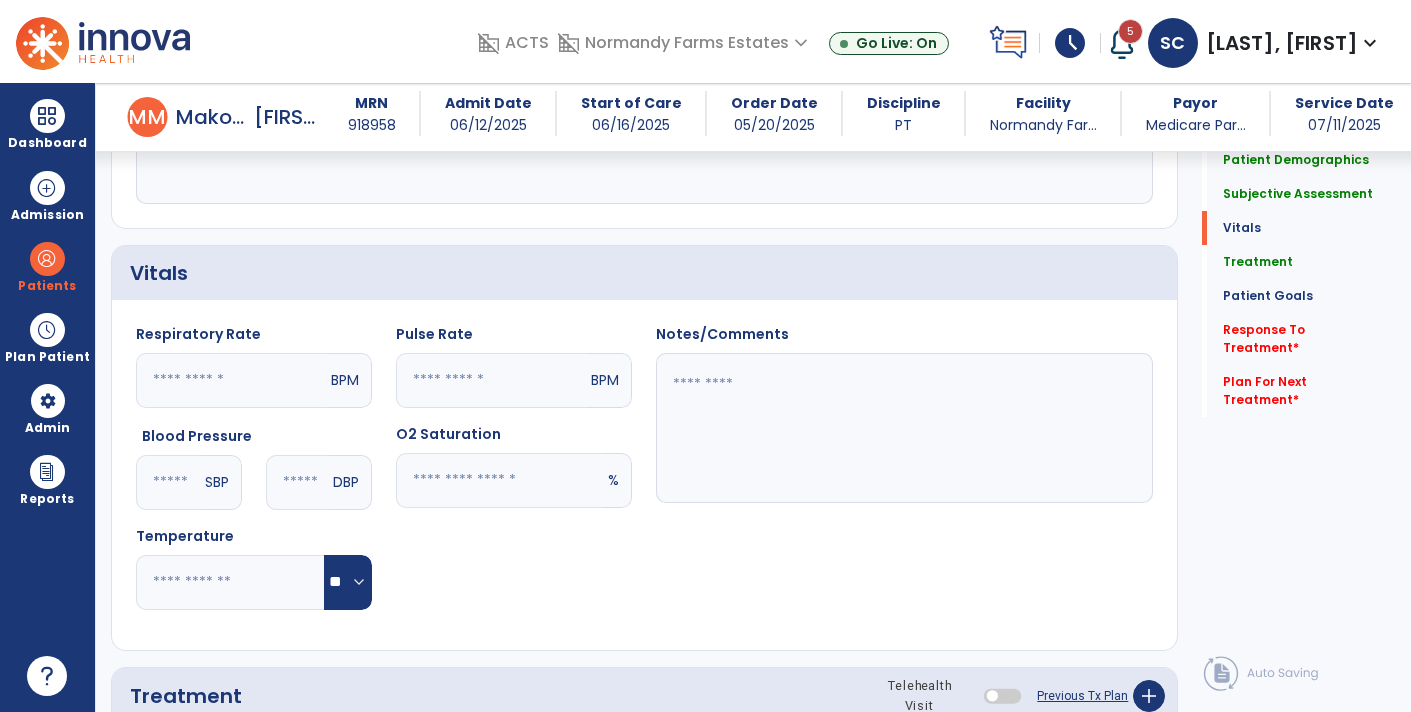 scroll, scrollTop: 582, scrollLeft: 0, axis: vertical 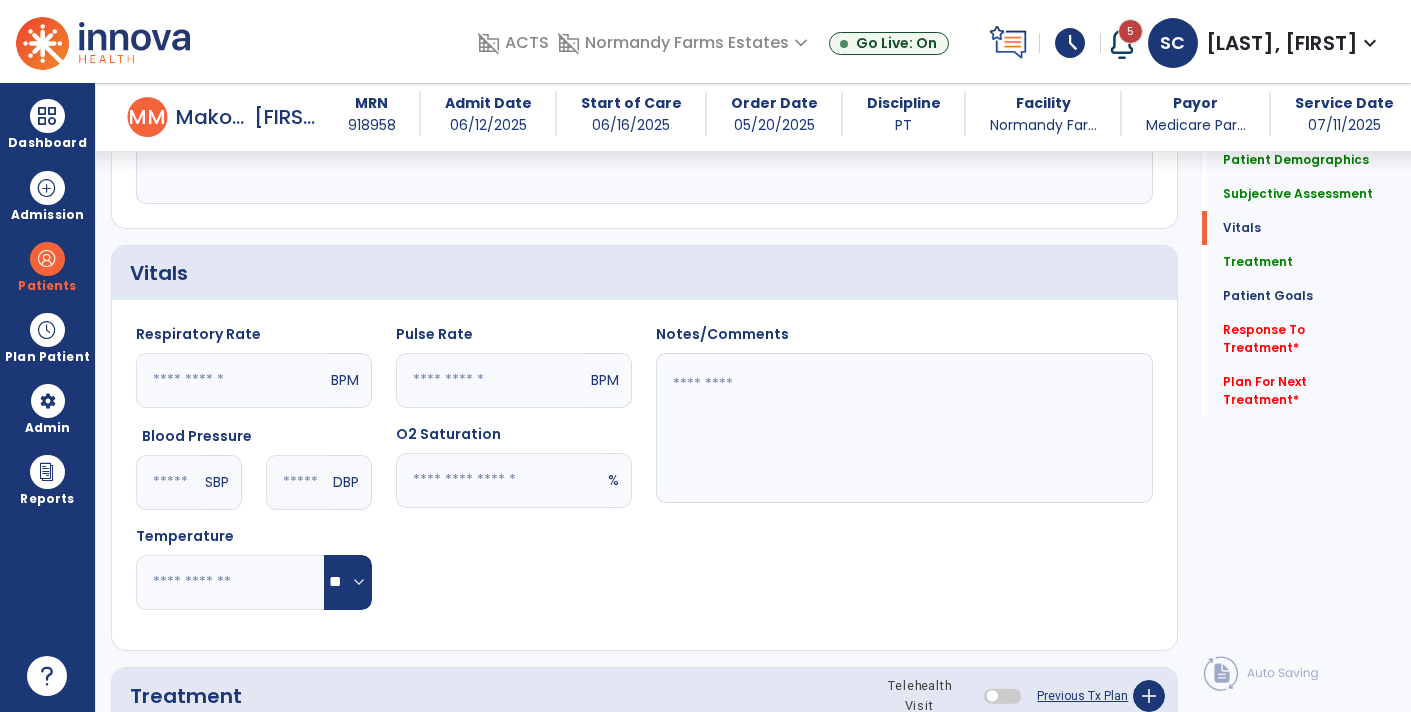 click 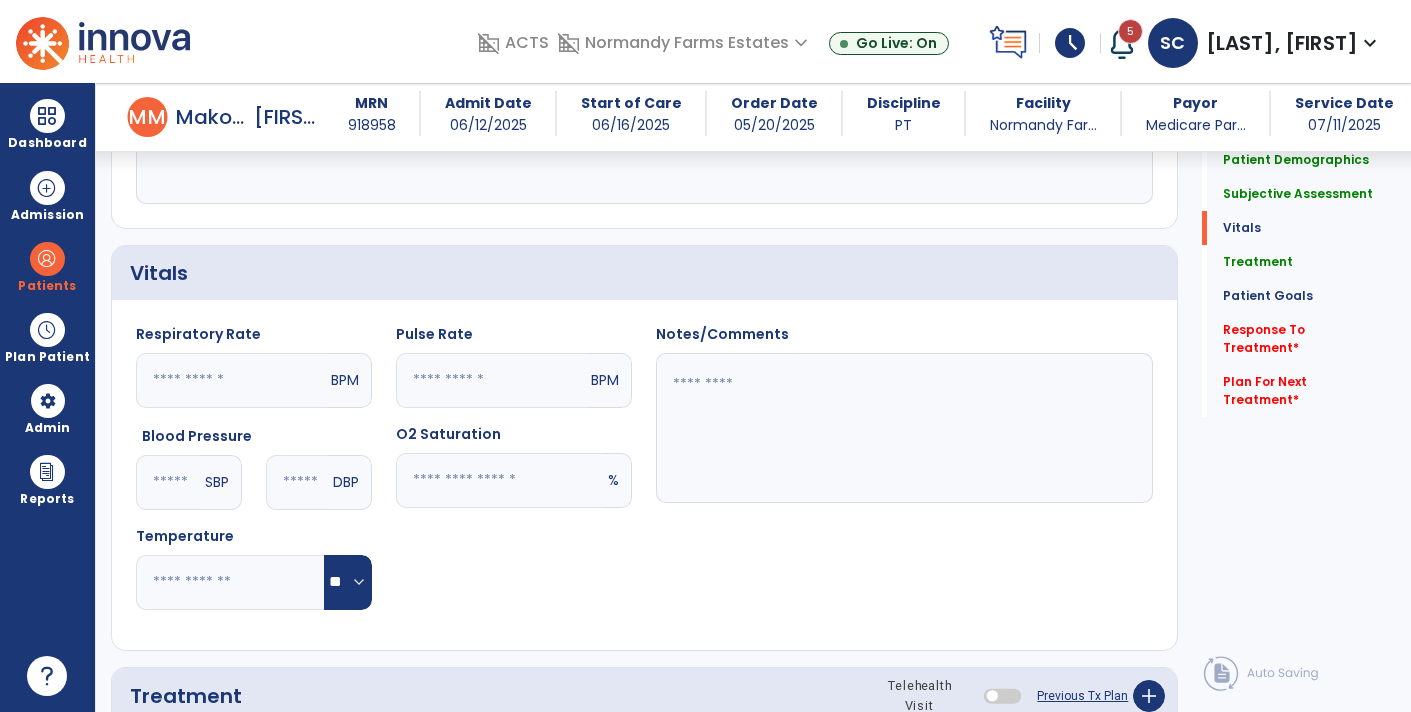 click 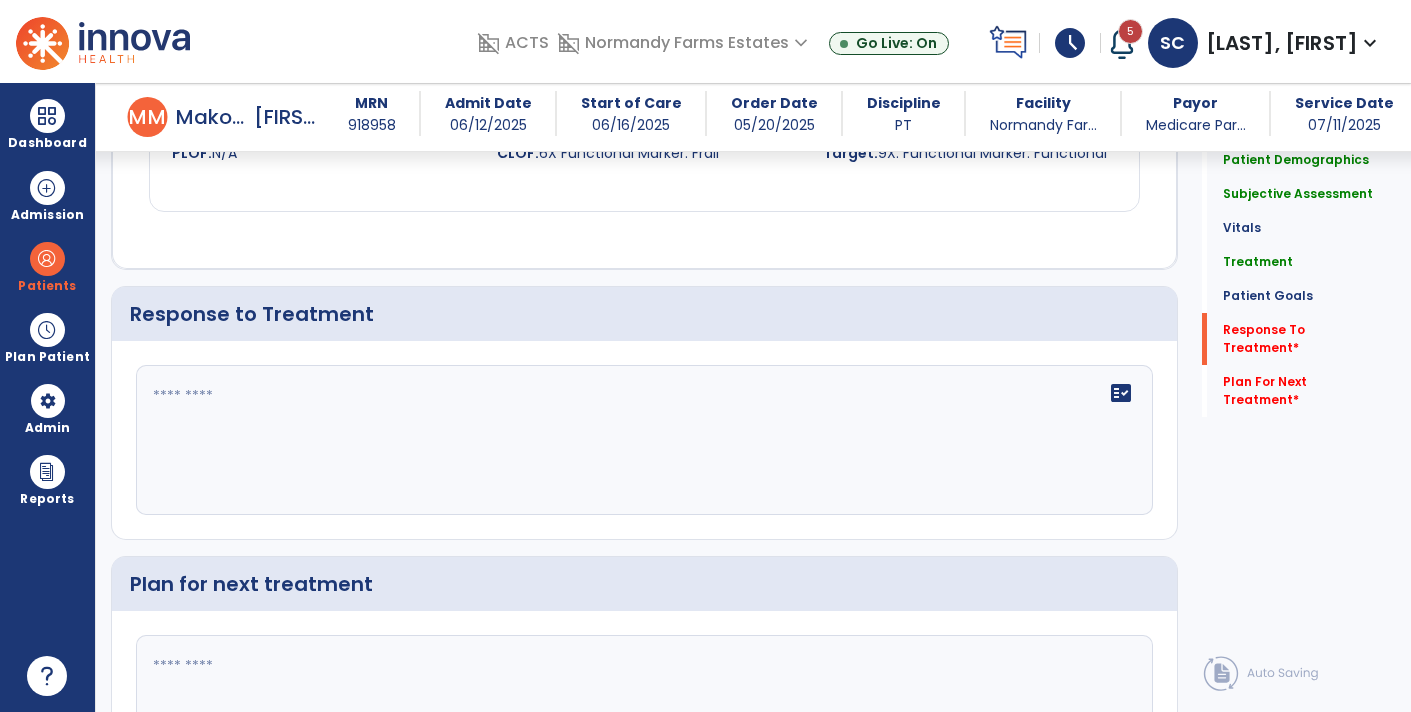 scroll, scrollTop: 2677, scrollLeft: 0, axis: vertical 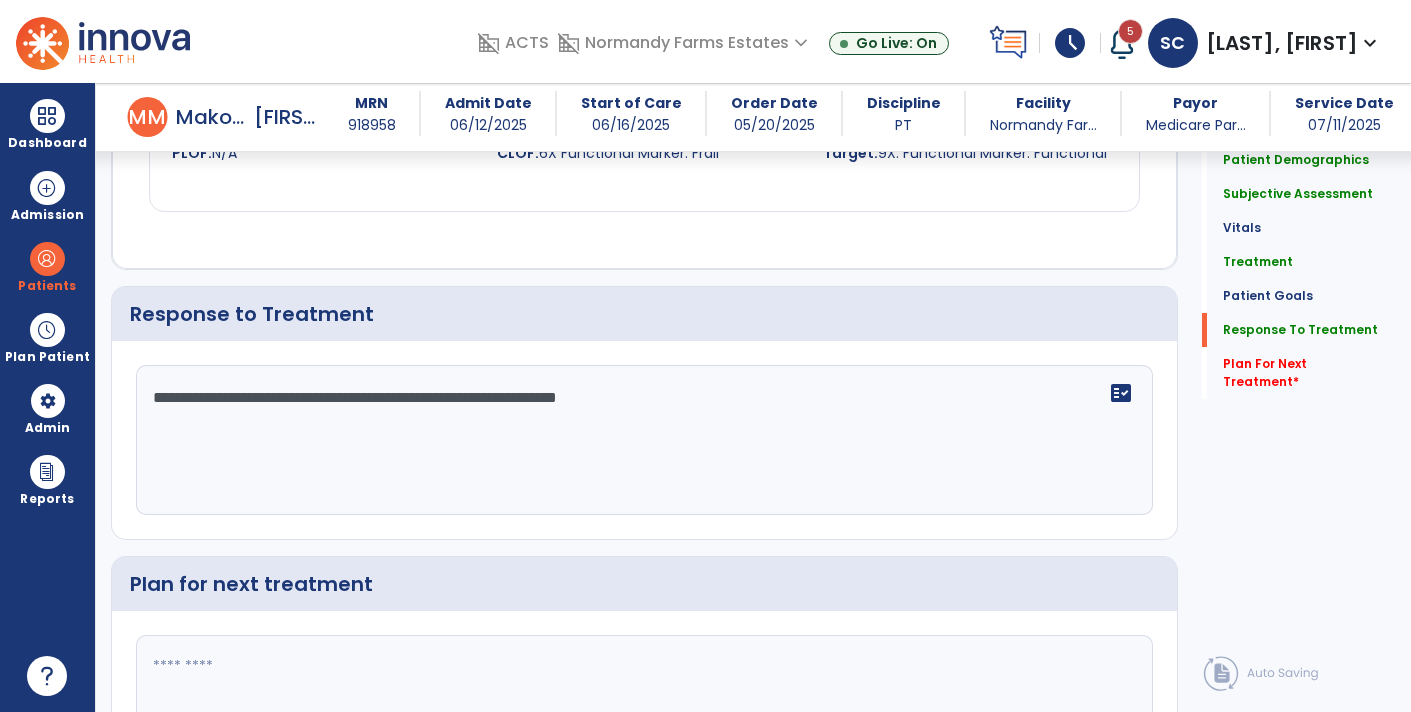 click on "**********" 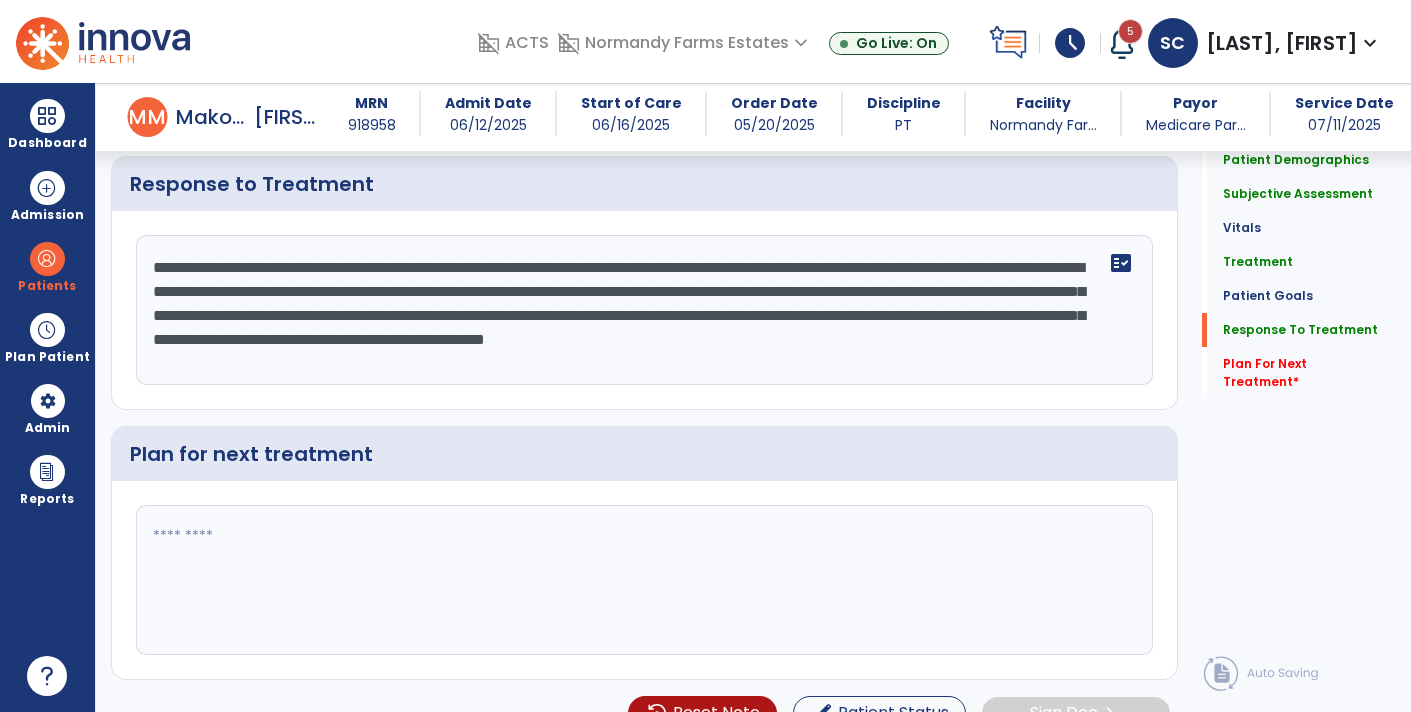 scroll, scrollTop: 2830, scrollLeft: 0, axis: vertical 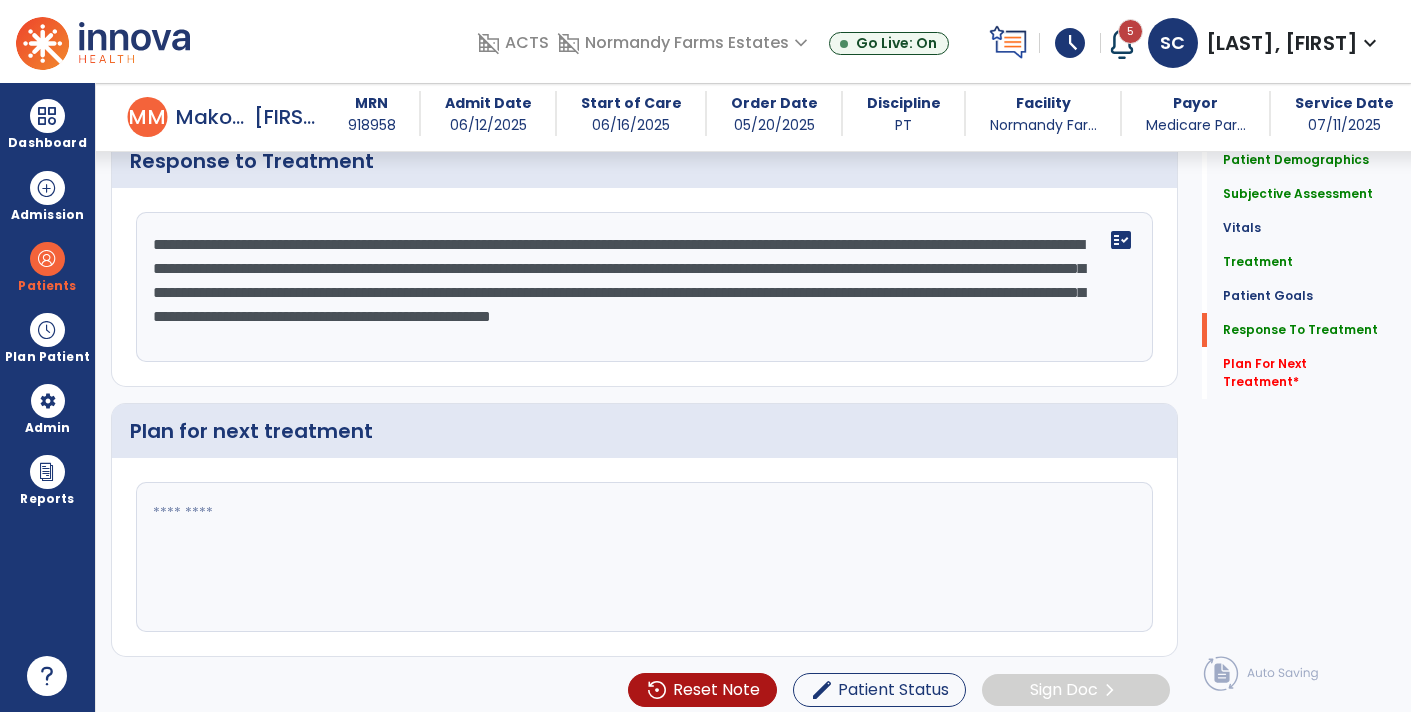 type on "**********" 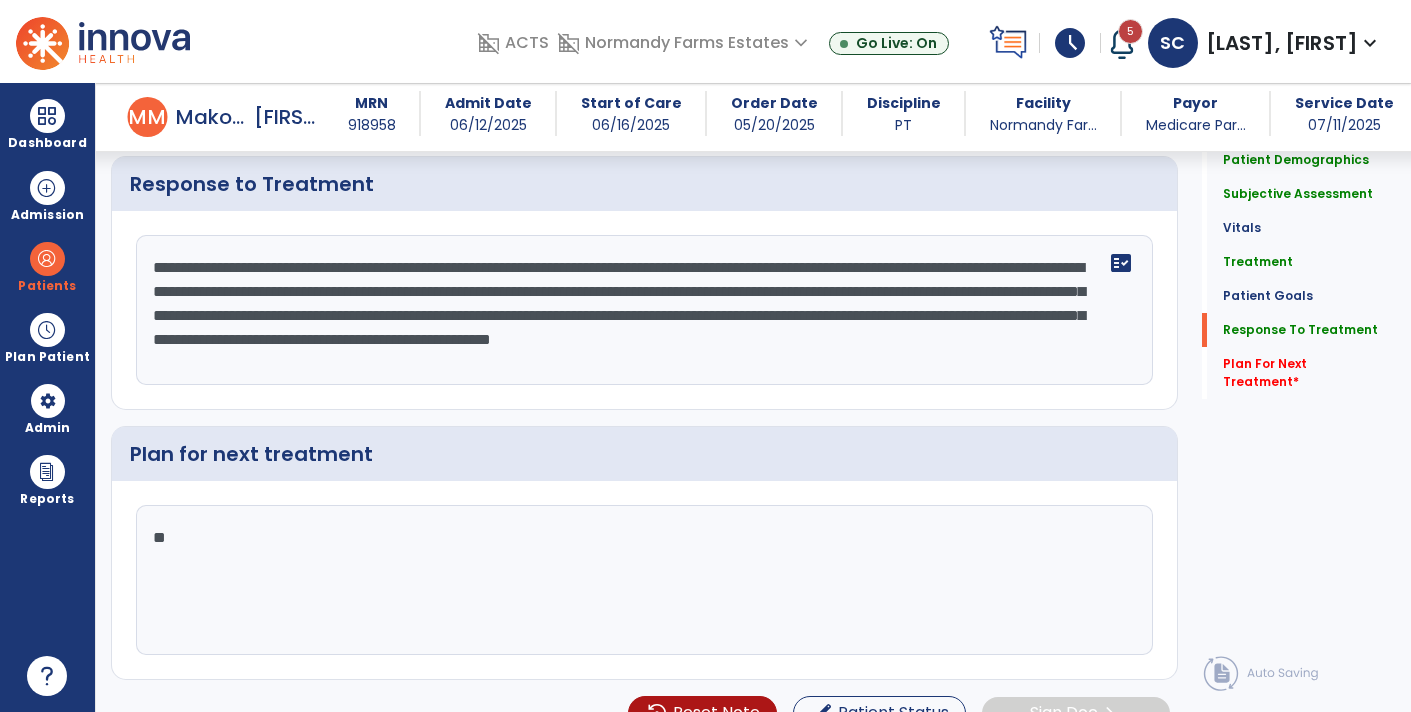 scroll, scrollTop: 2830, scrollLeft: 0, axis: vertical 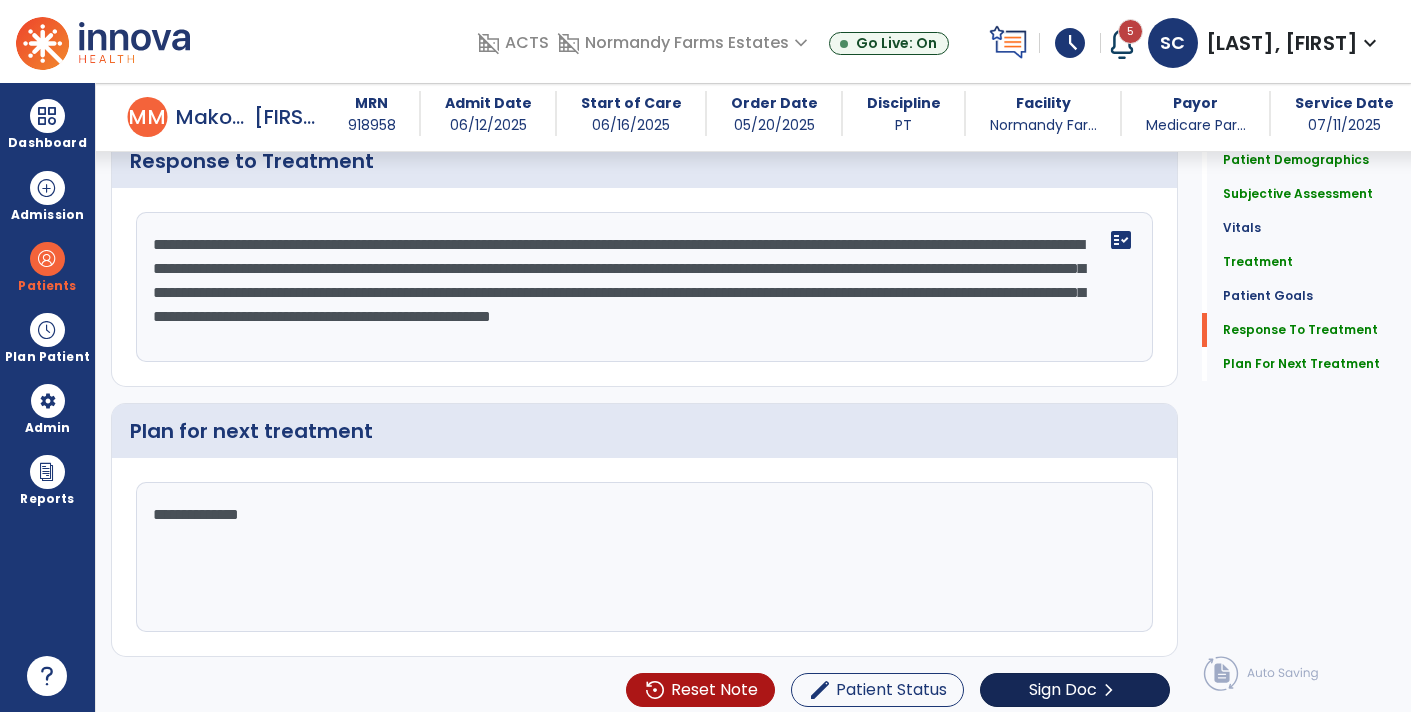 type on "**********" 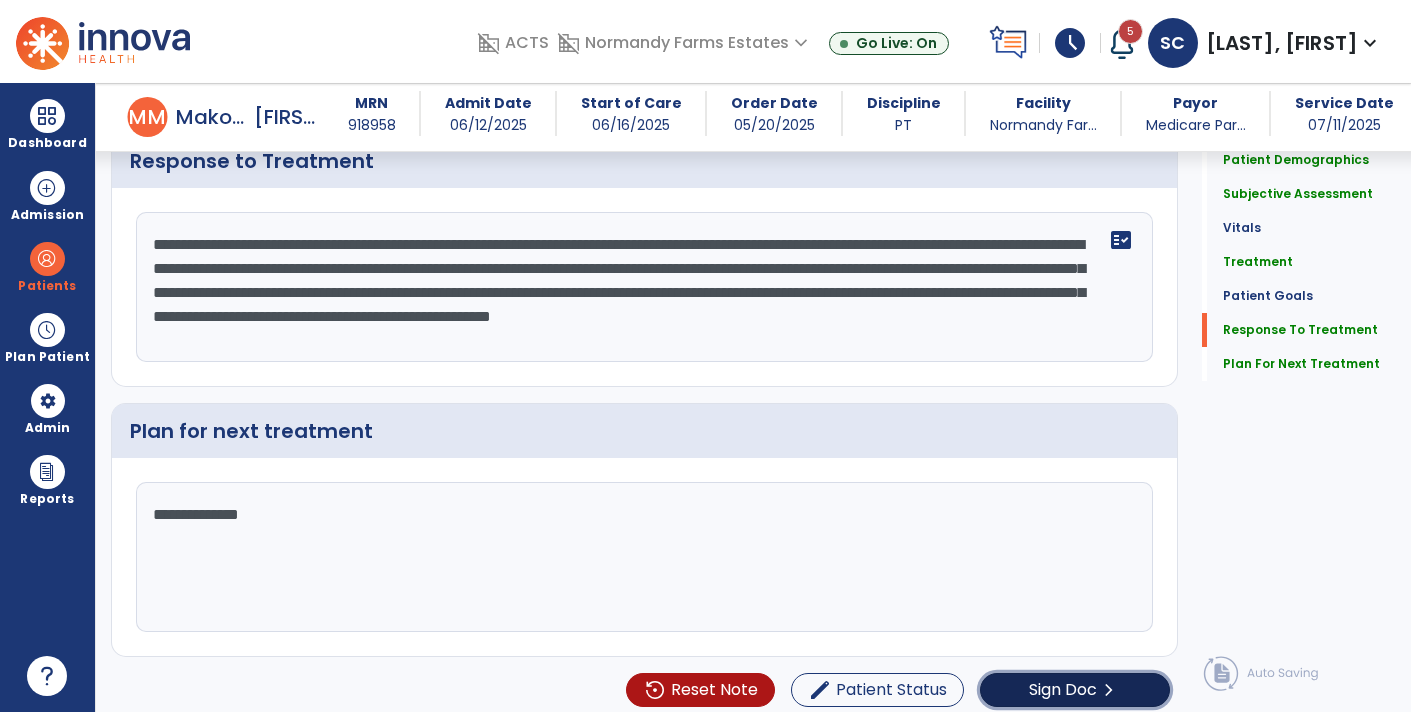 click on "Sign Doc" 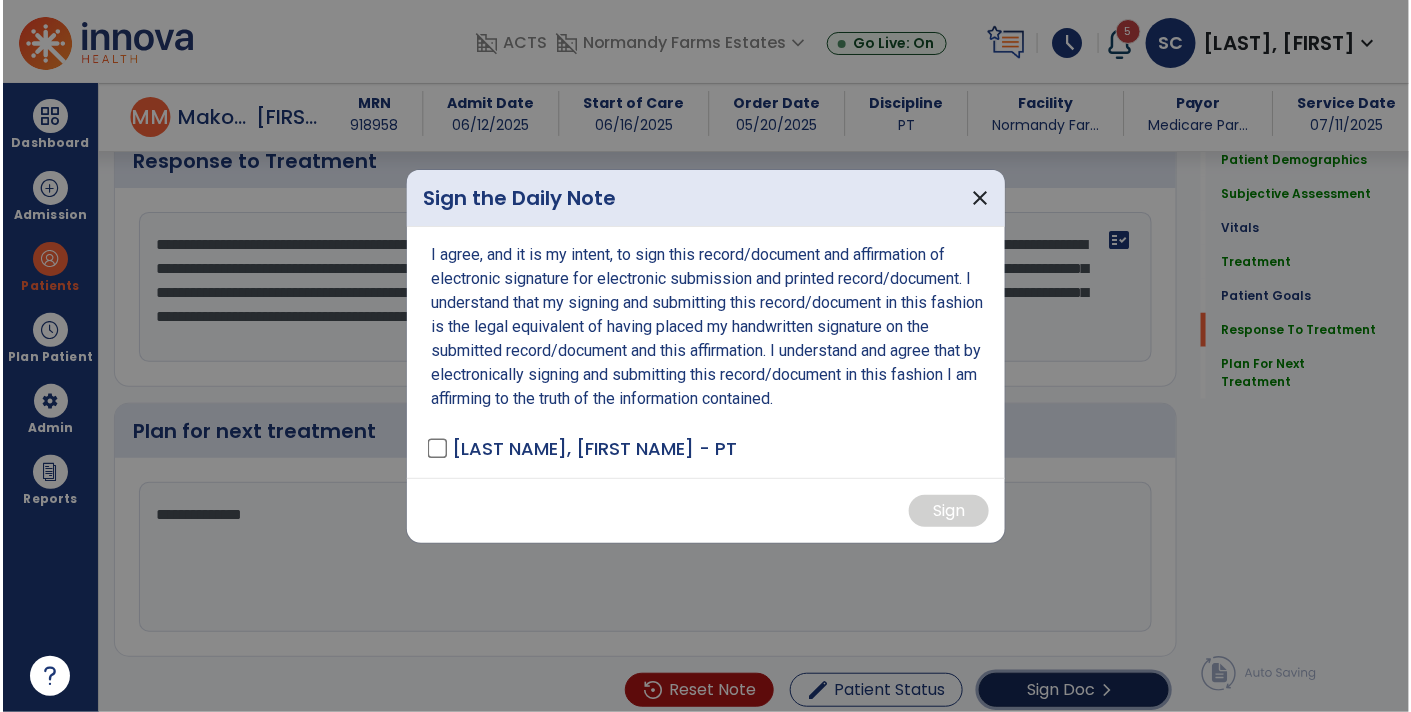 scroll, scrollTop: 2830, scrollLeft: 0, axis: vertical 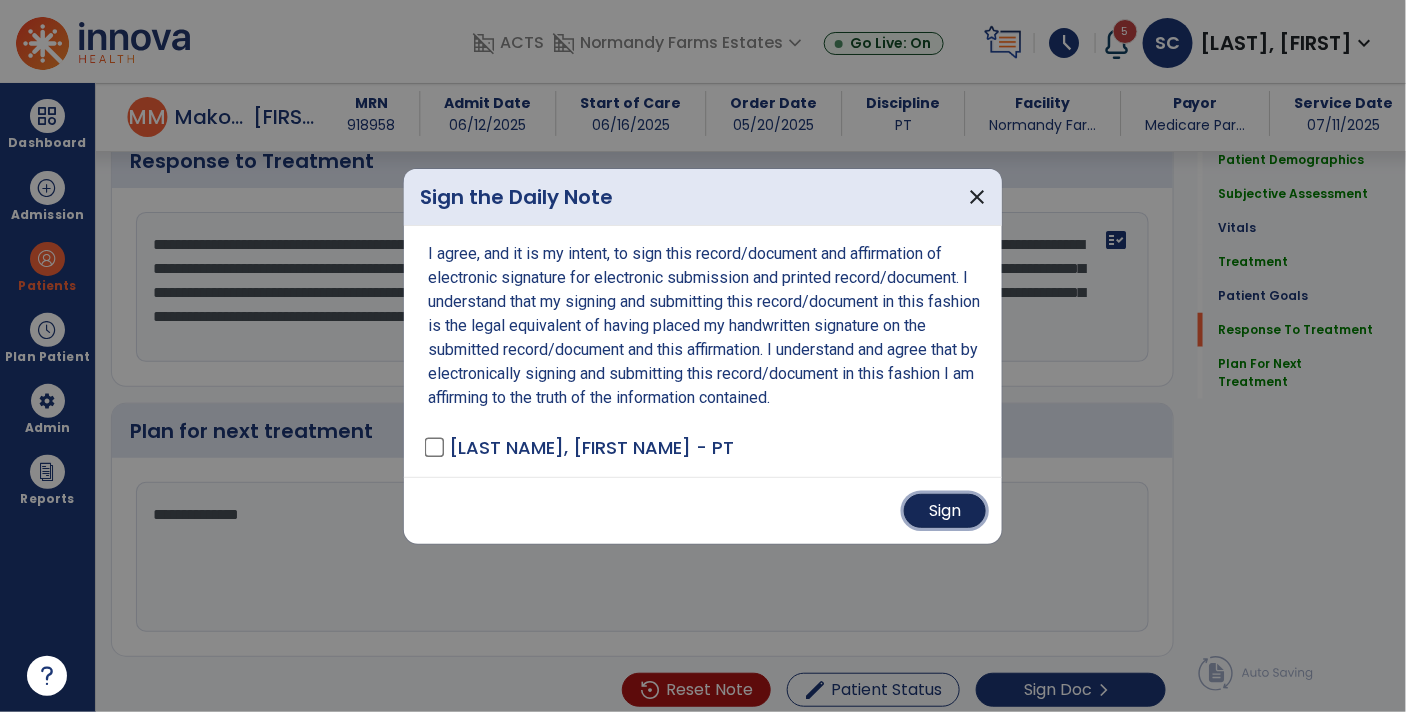 click on "Sign" at bounding box center (945, 511) 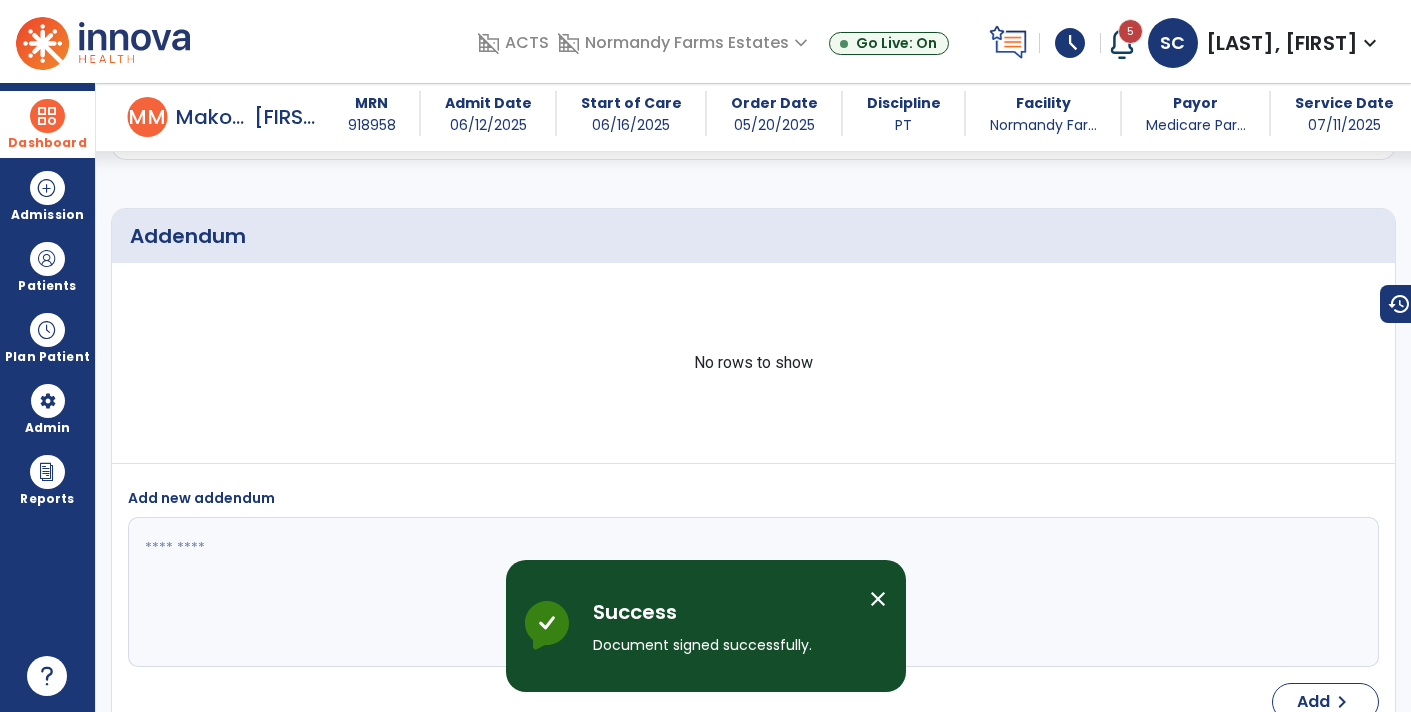 click at bounding box center [47, 116] 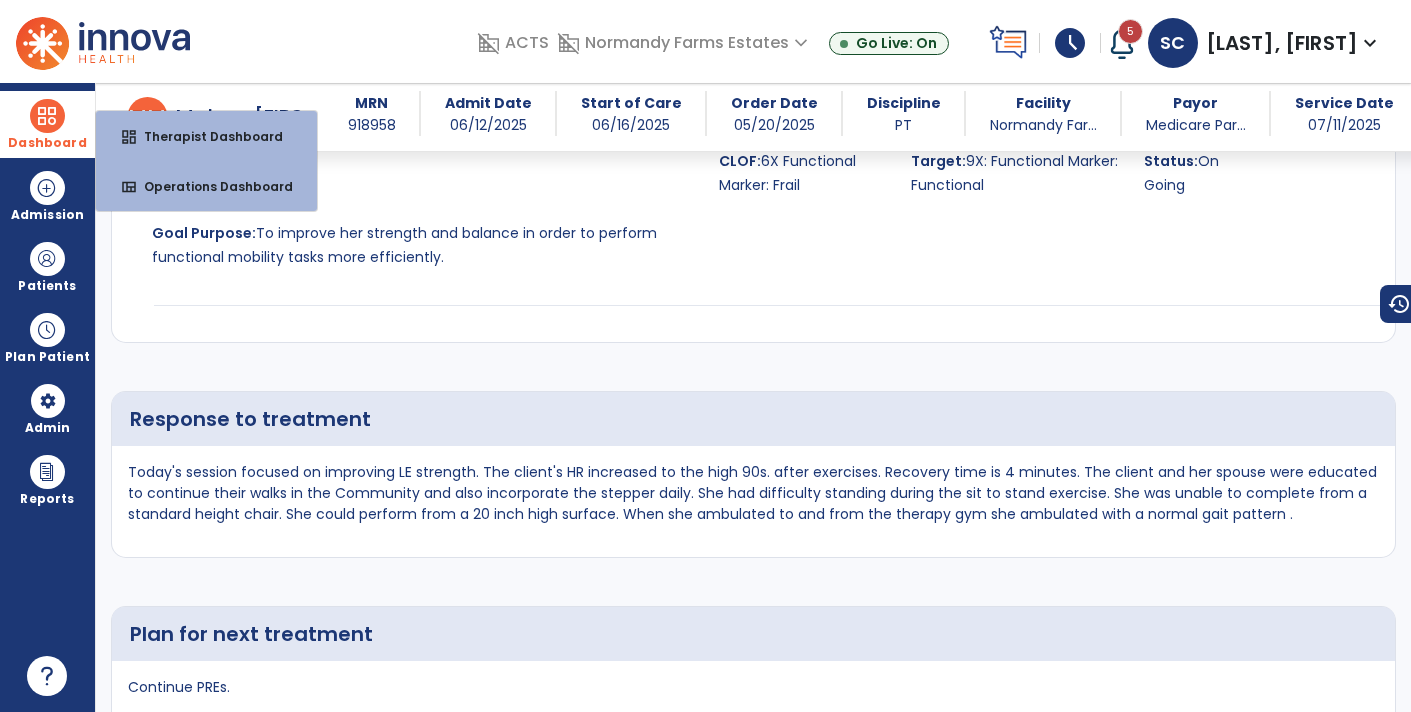 scroll, scrollTop: 4413, scrollLeft: 0, axis: vertical 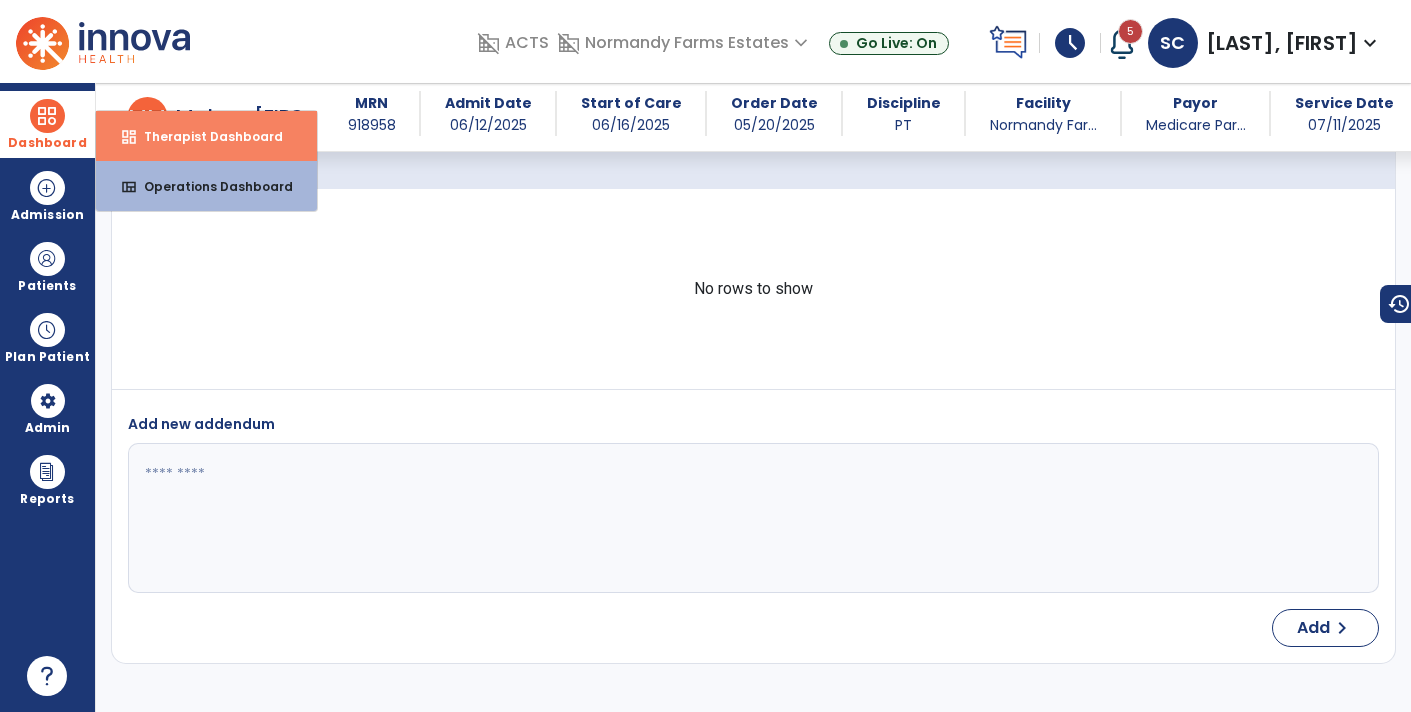 click on "dashboard  Therapist Dashboard" at bounding box center [206, 136] 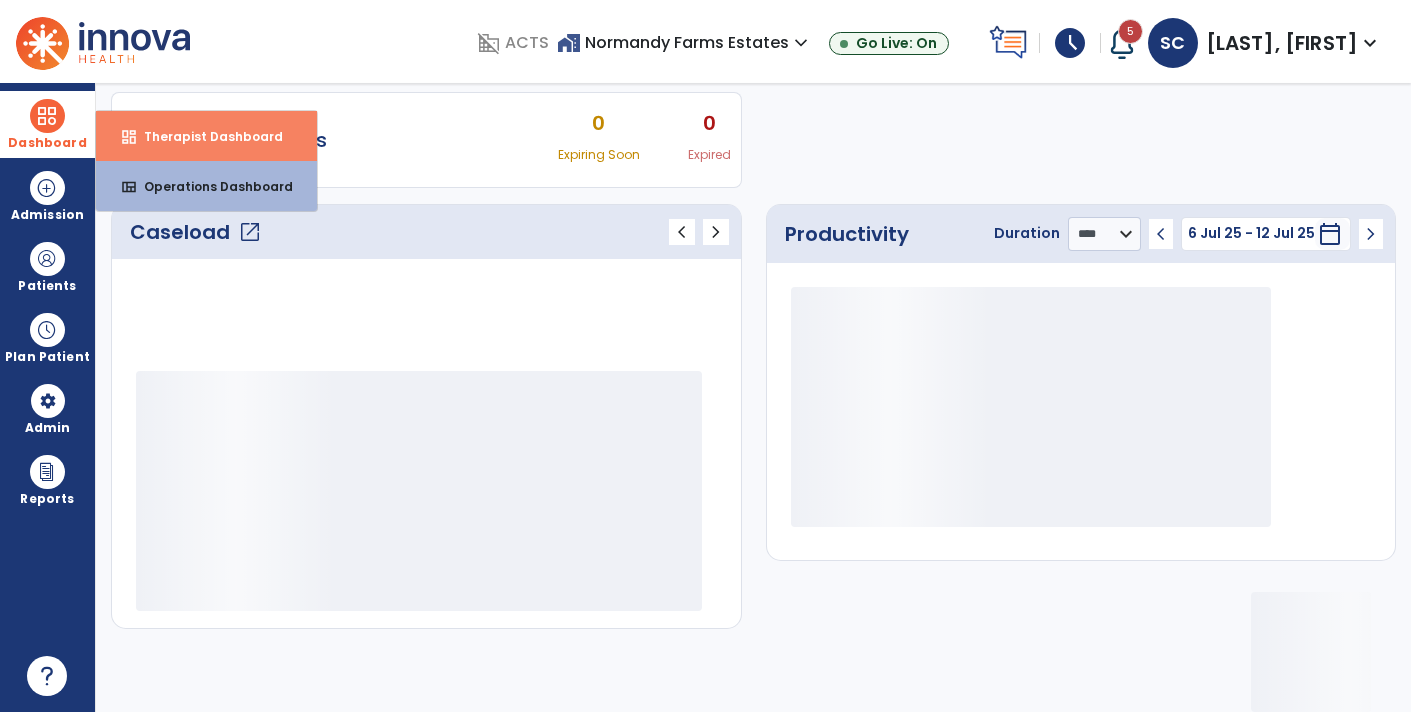 scroll, scrollTop: 162, scrollLeft: 0, axis: vertical 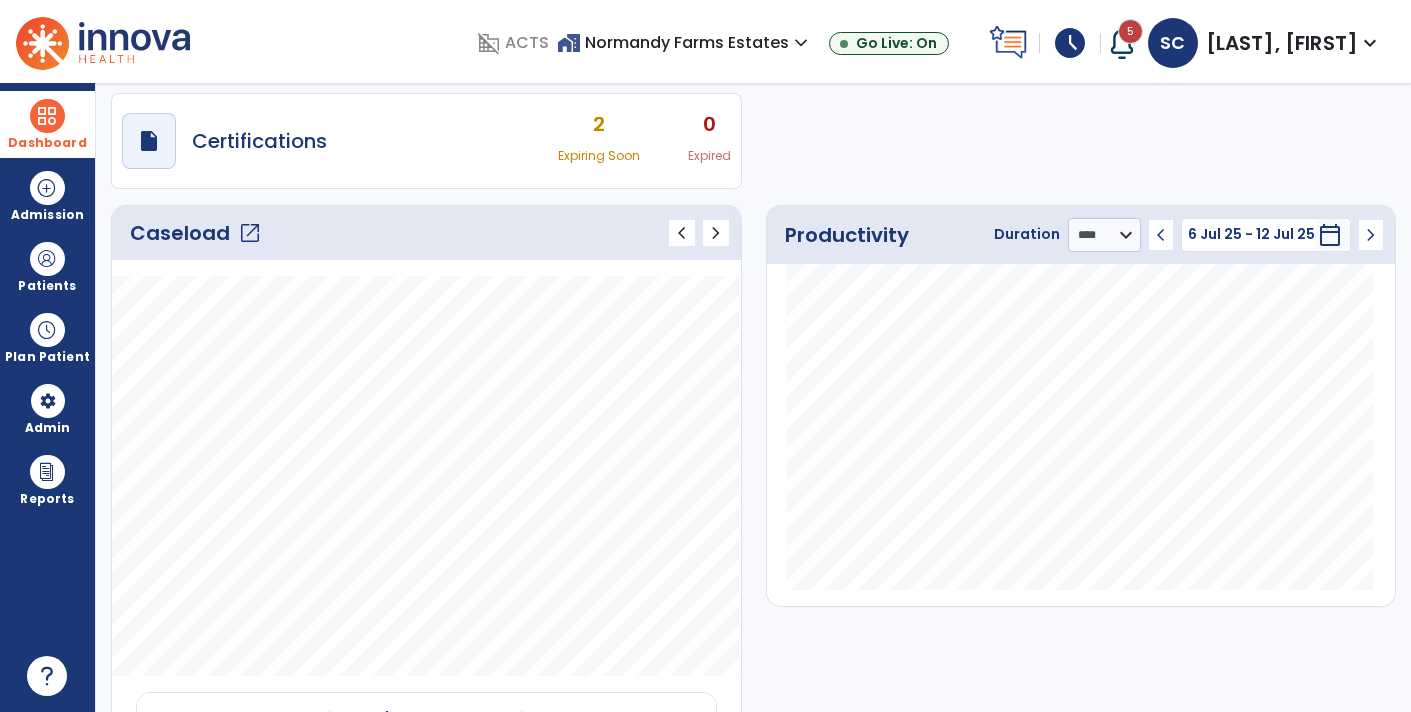 click on "open_in_new" 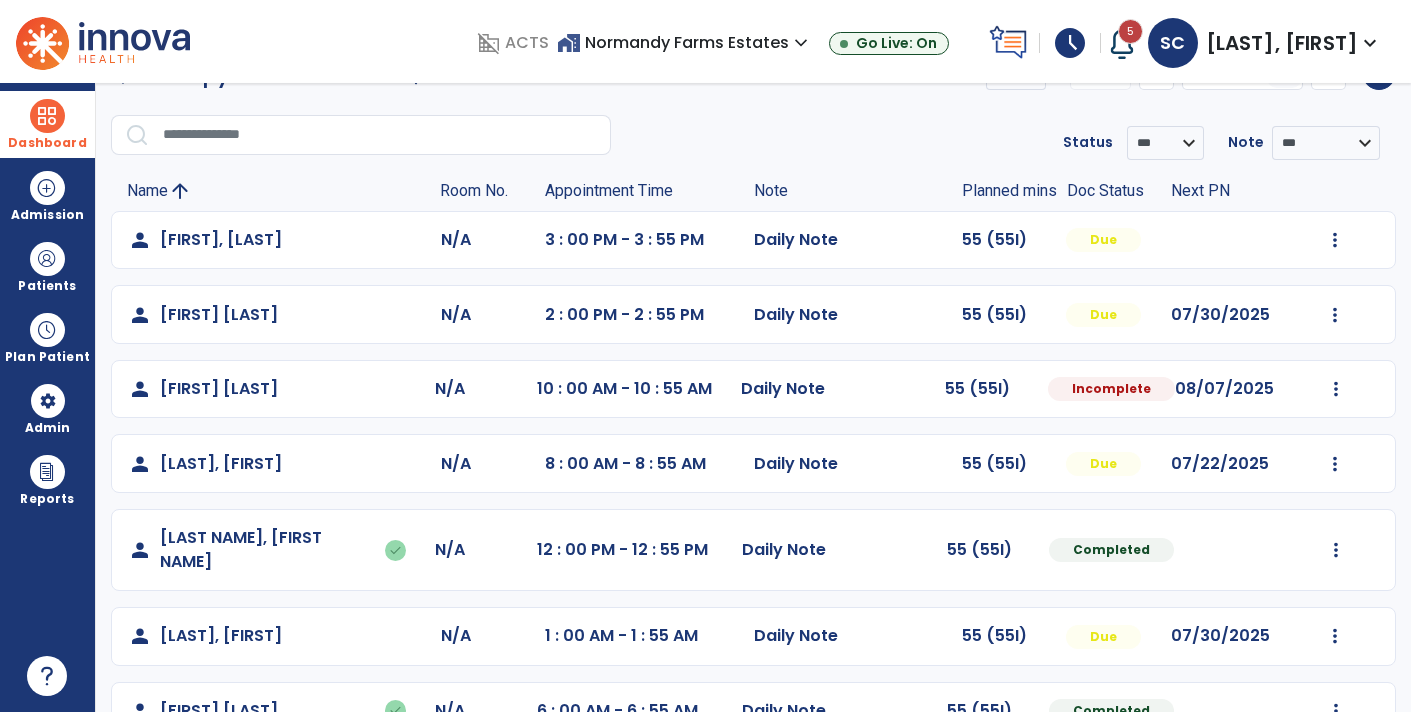scroll, scrollTop: 72, scrollLeft: 0, axis: vertical 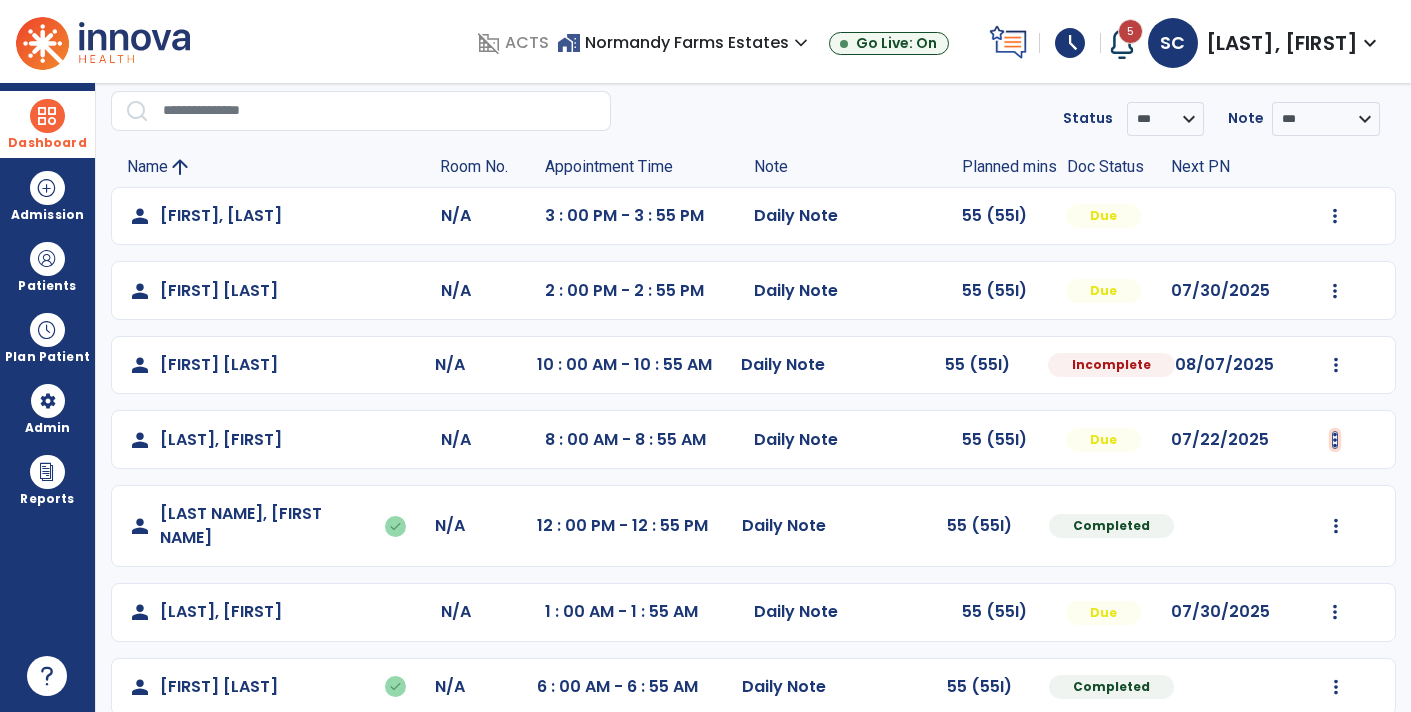 click at bounding box center [1335, 216] 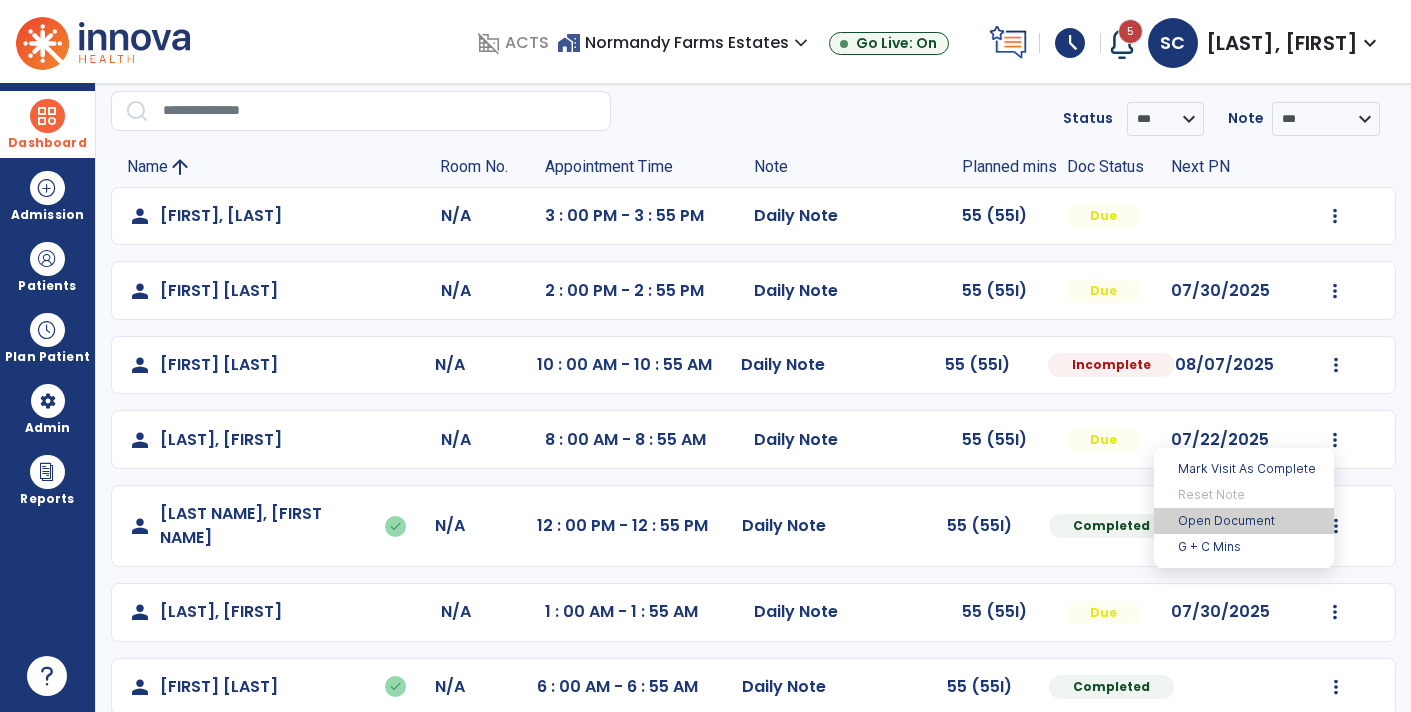 click on "Open Document" at bounding box center [1244, 521] 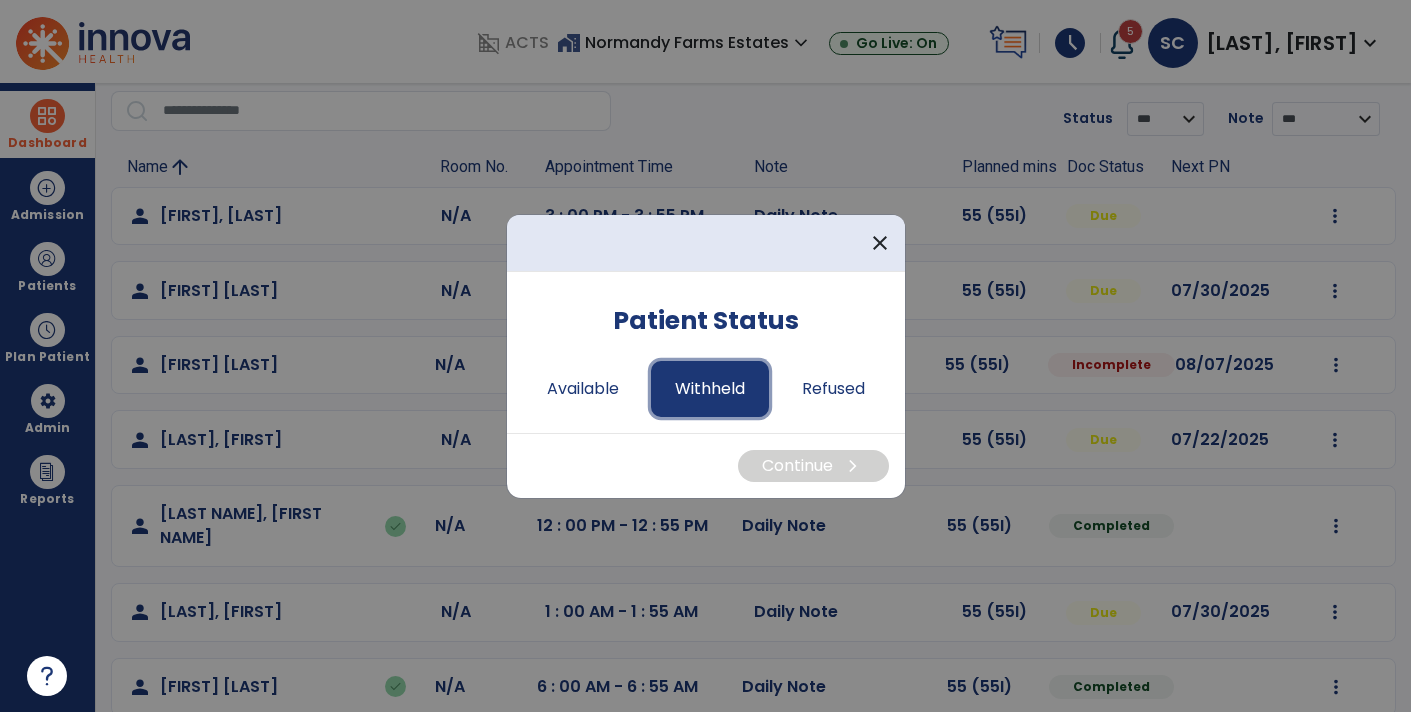 click on "Withheld" at bounding box center (710, 389) 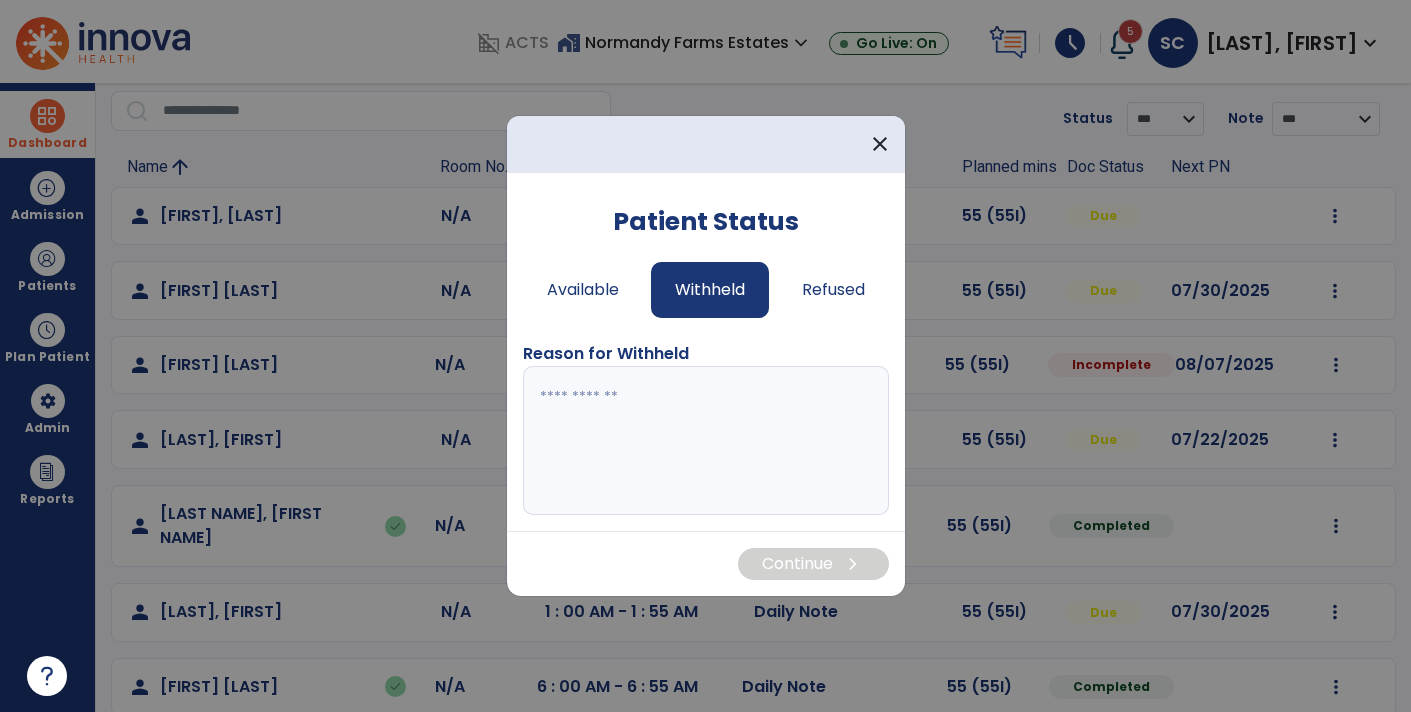click at bounding box center (706, 441) 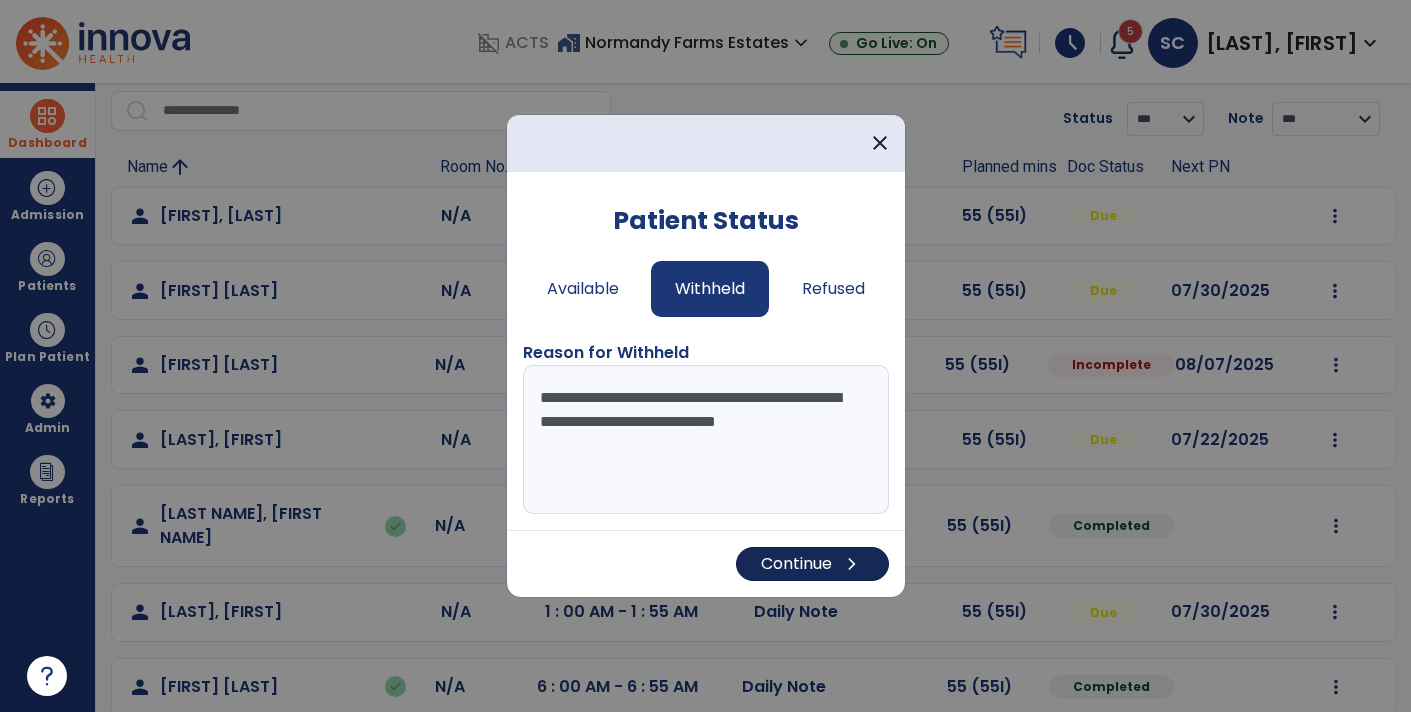 type on "**********" 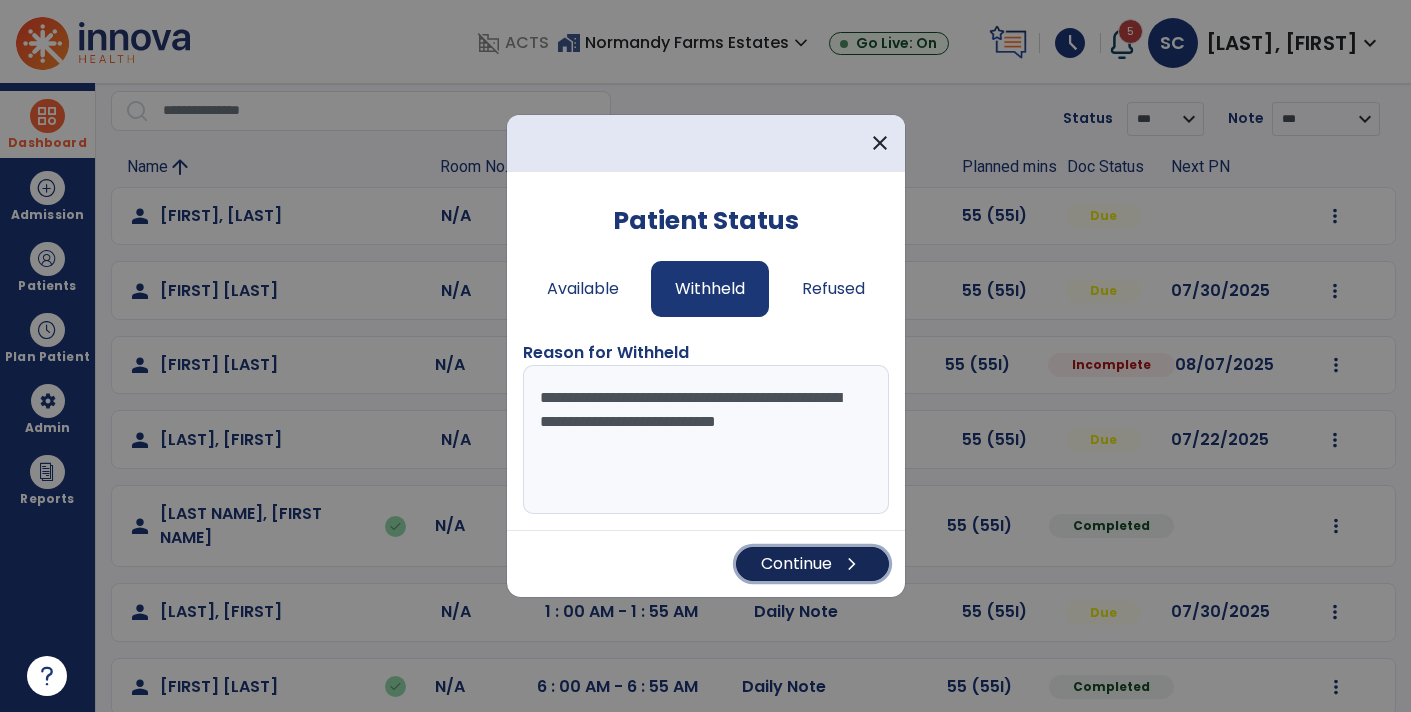 click on "Continue   chevron_right" at bounding box center [812, 564] 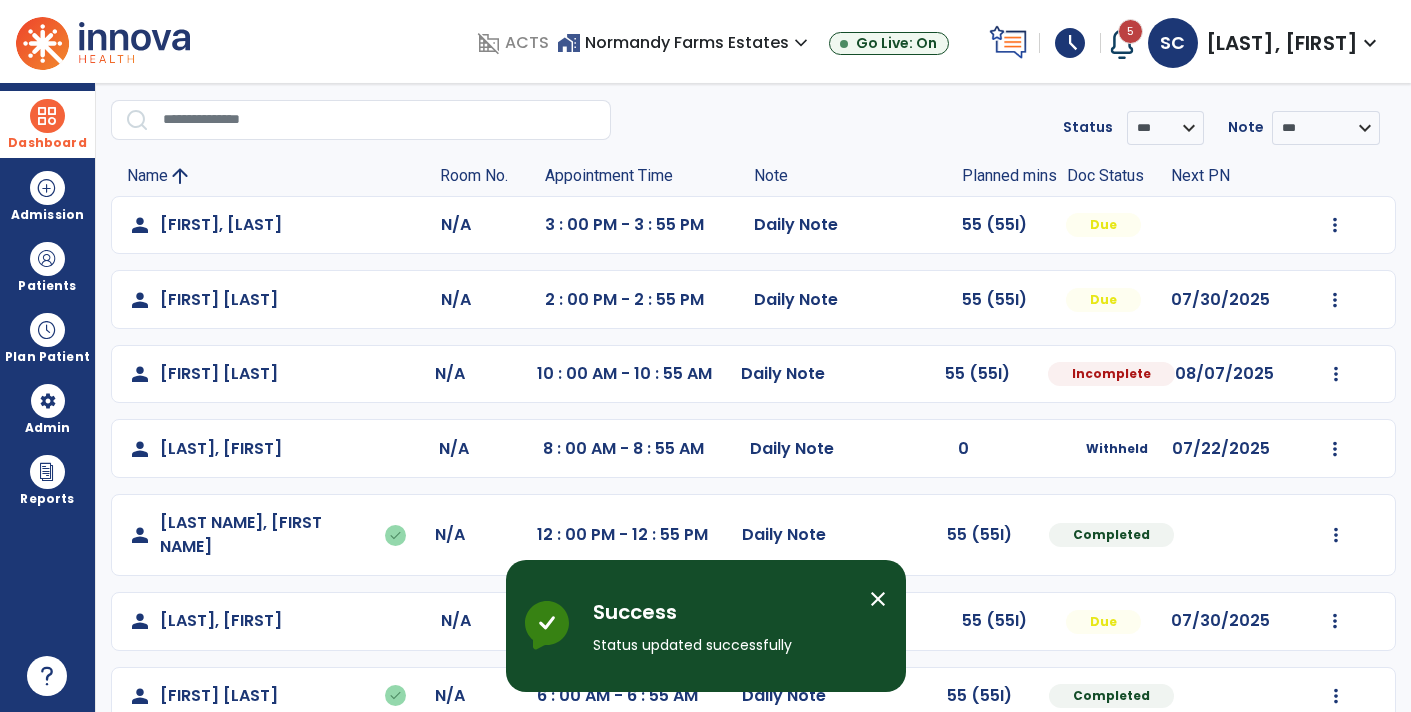 scroll, scrollTop: 69, scrollLeft: 0, axis: vertical 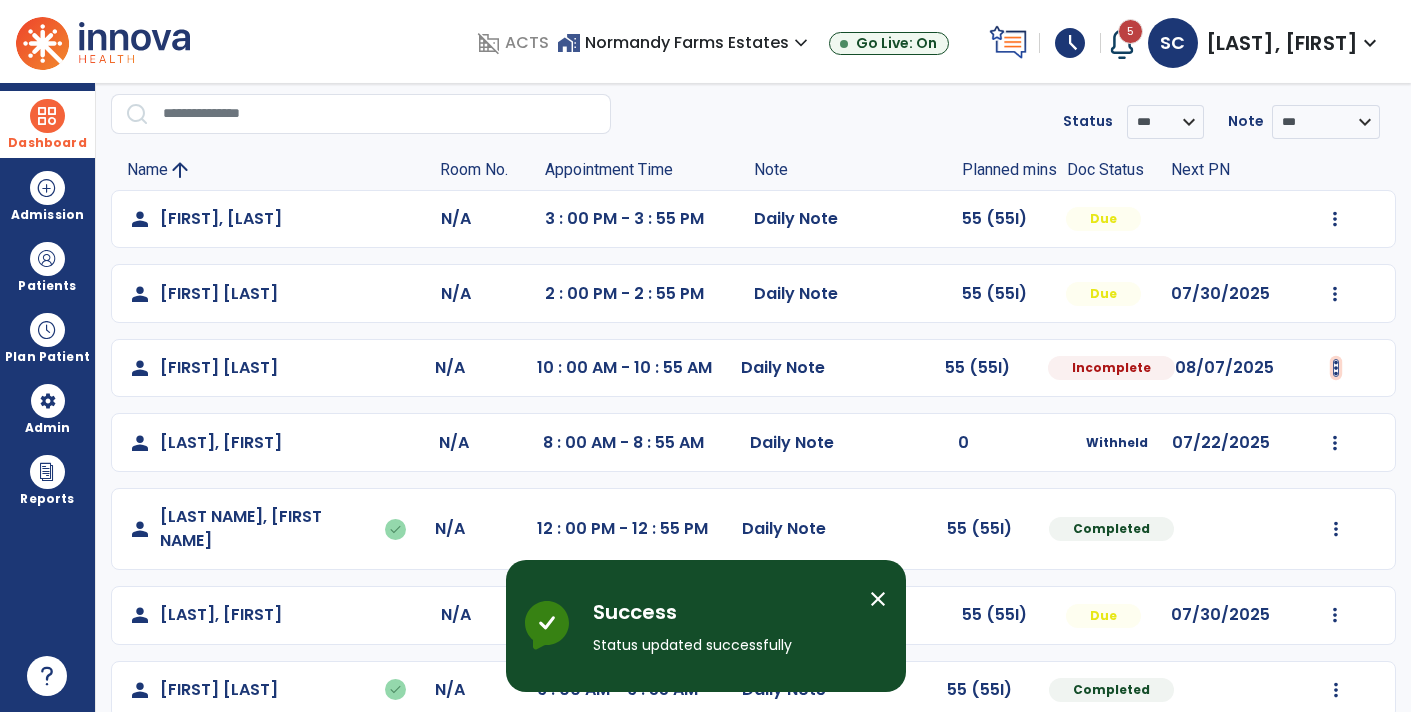 click at bounding box center [1335, 219] 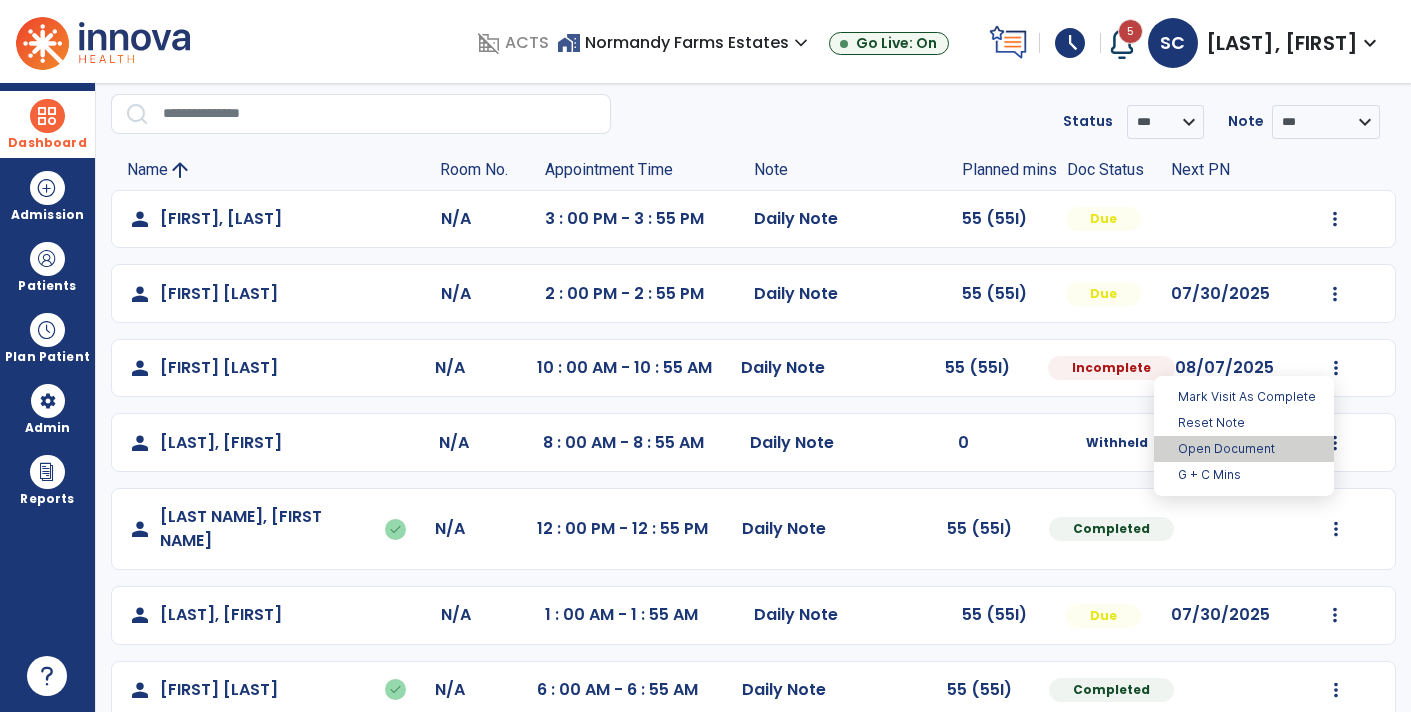 click on "Open Document" at bounding box center (1244, 449) 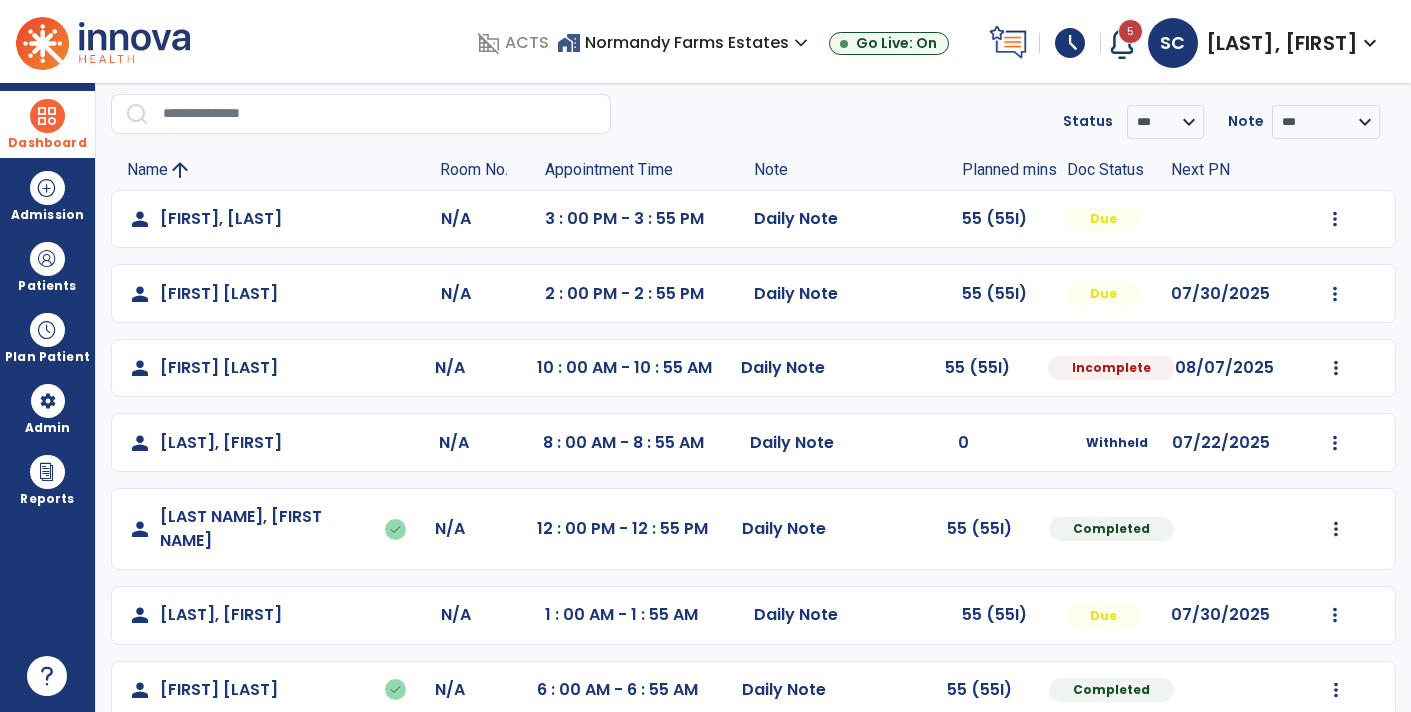 select on "*" 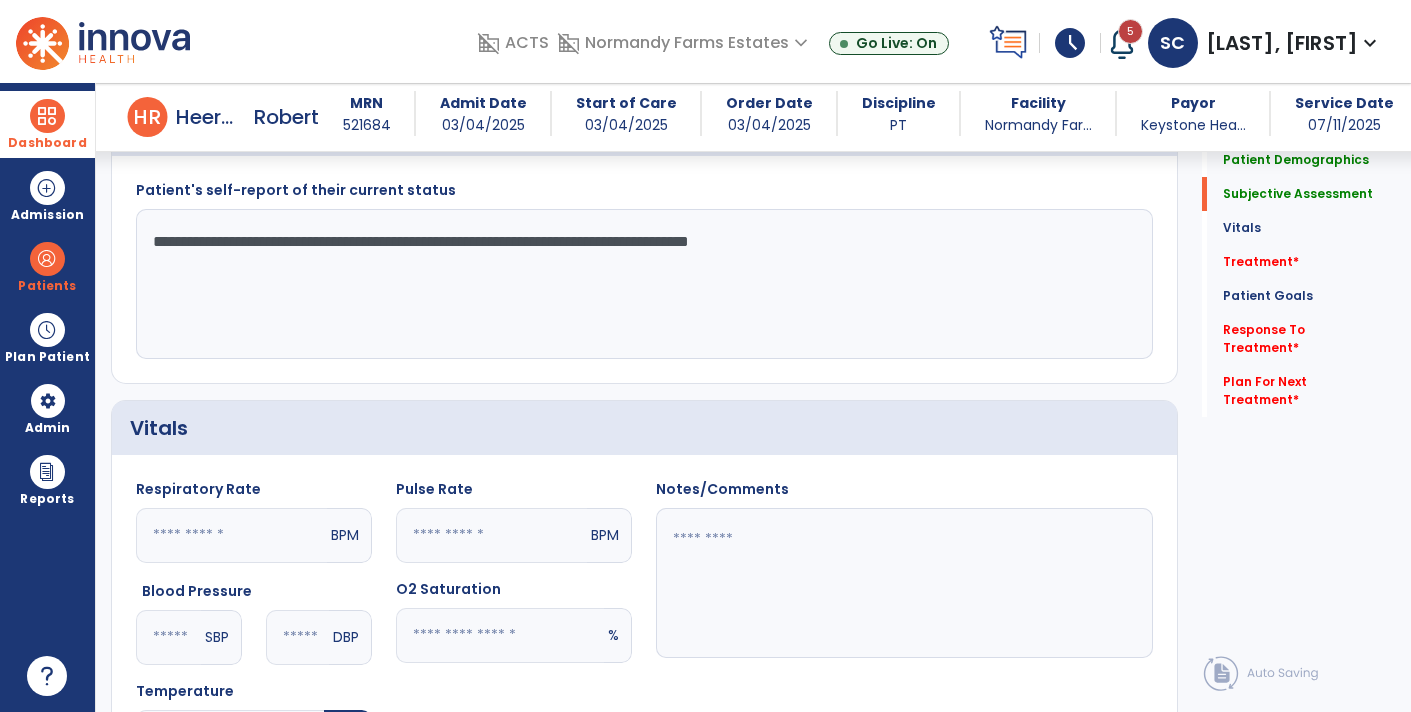 scroll, scrollTop: 507, scrollLeft: 0, axis: vertical 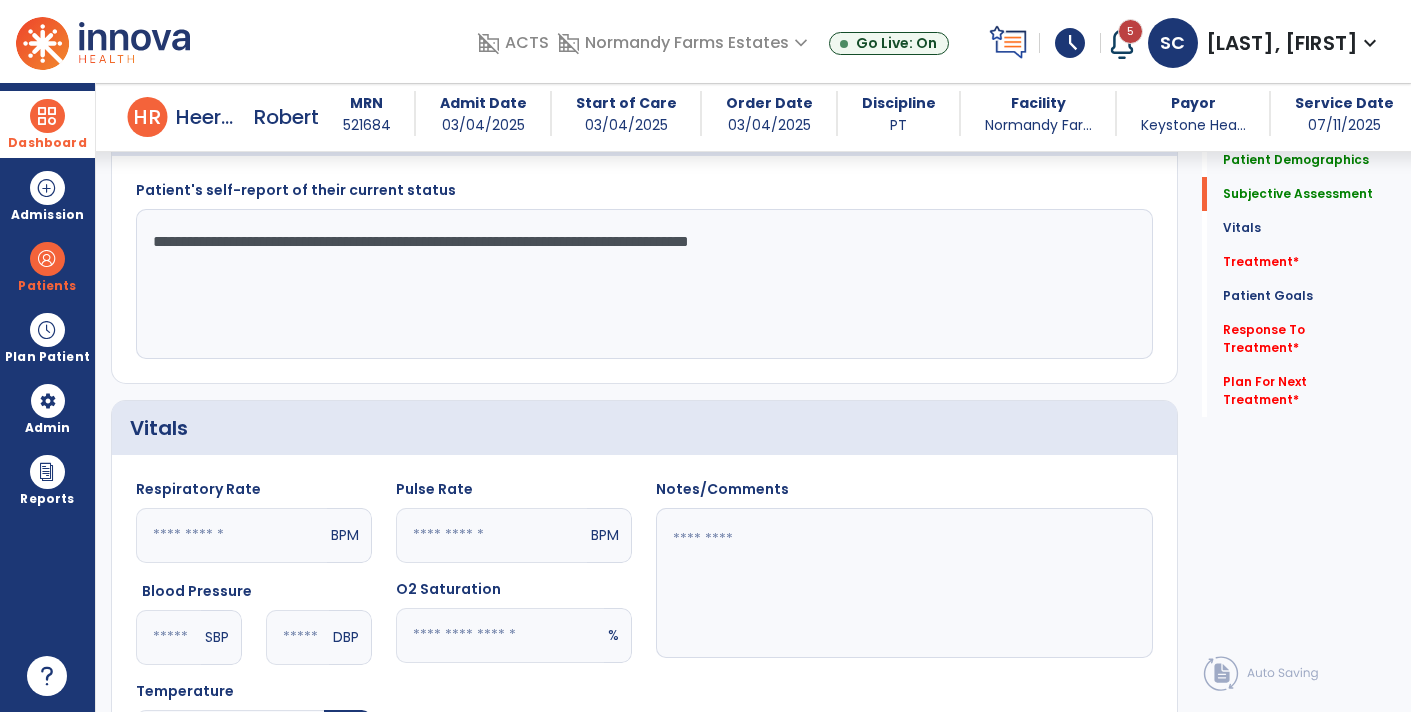 click on "**********" 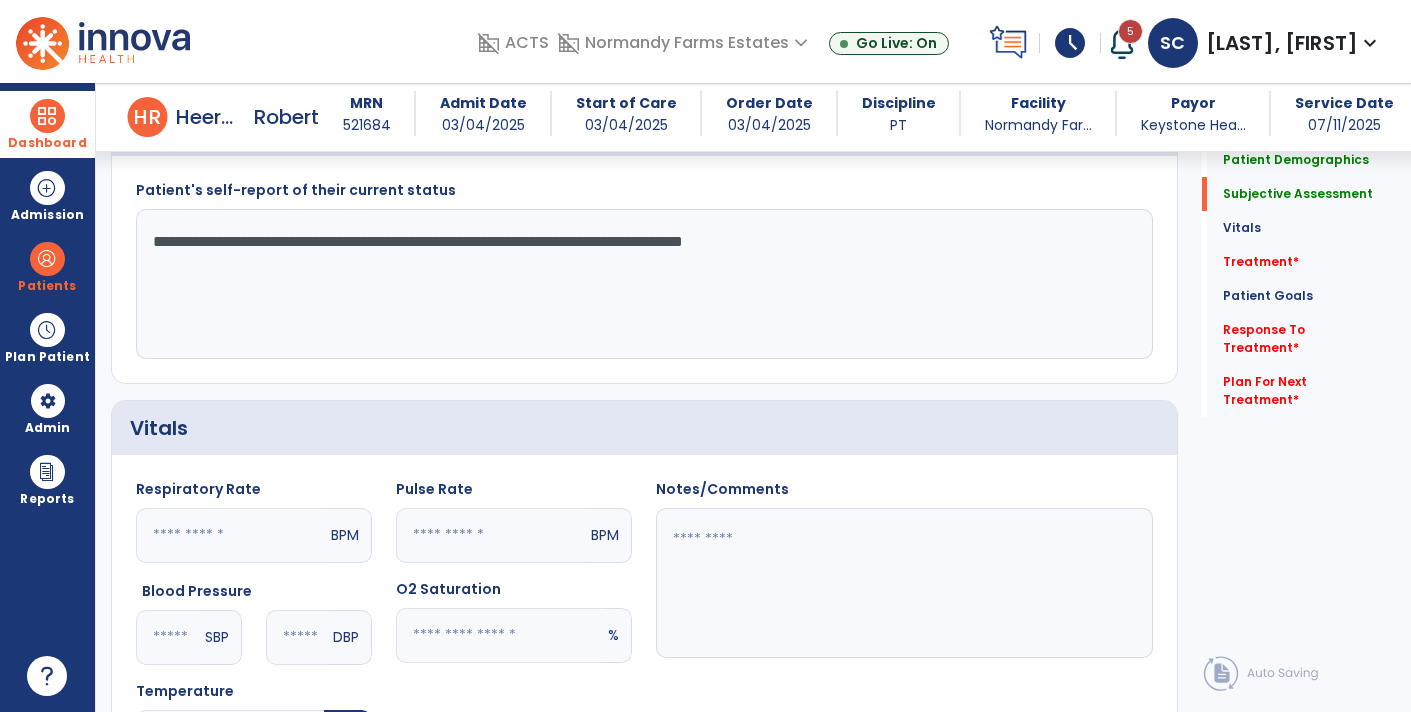 click on "**********" 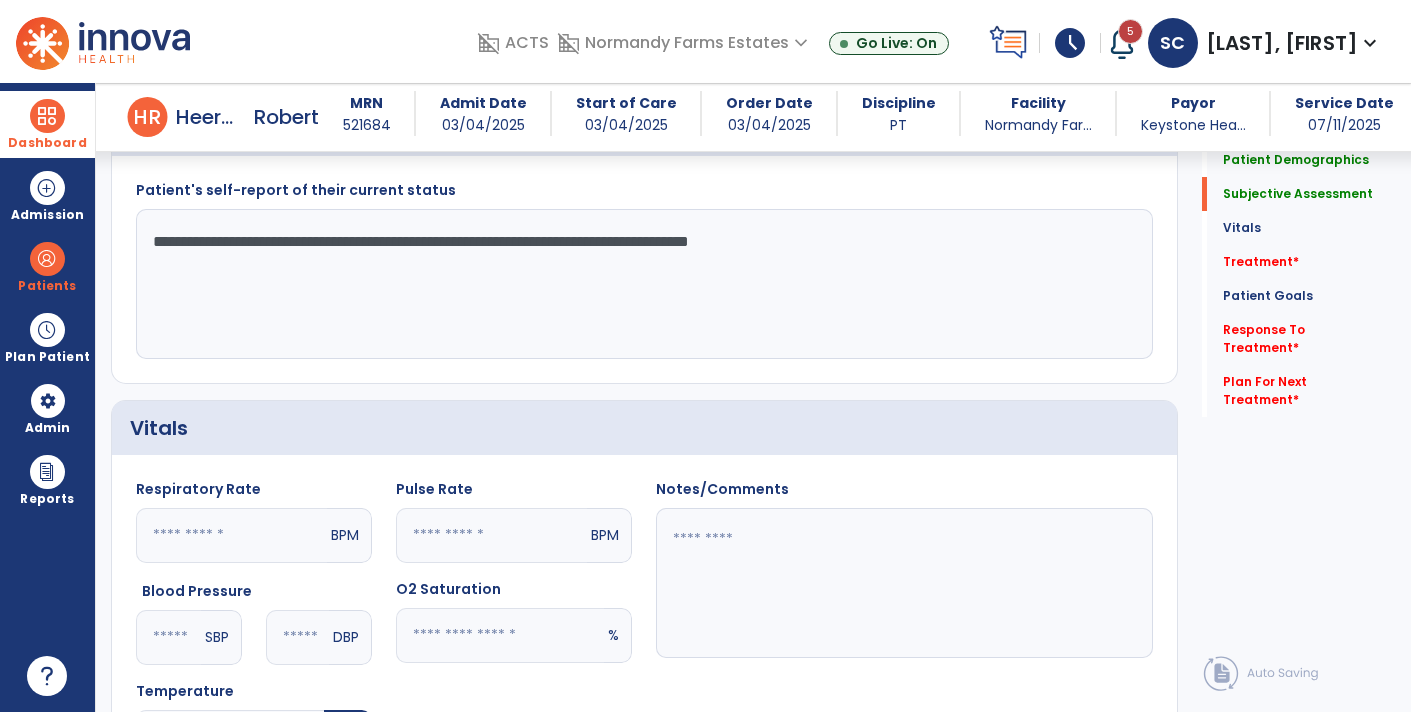 click on "**********" 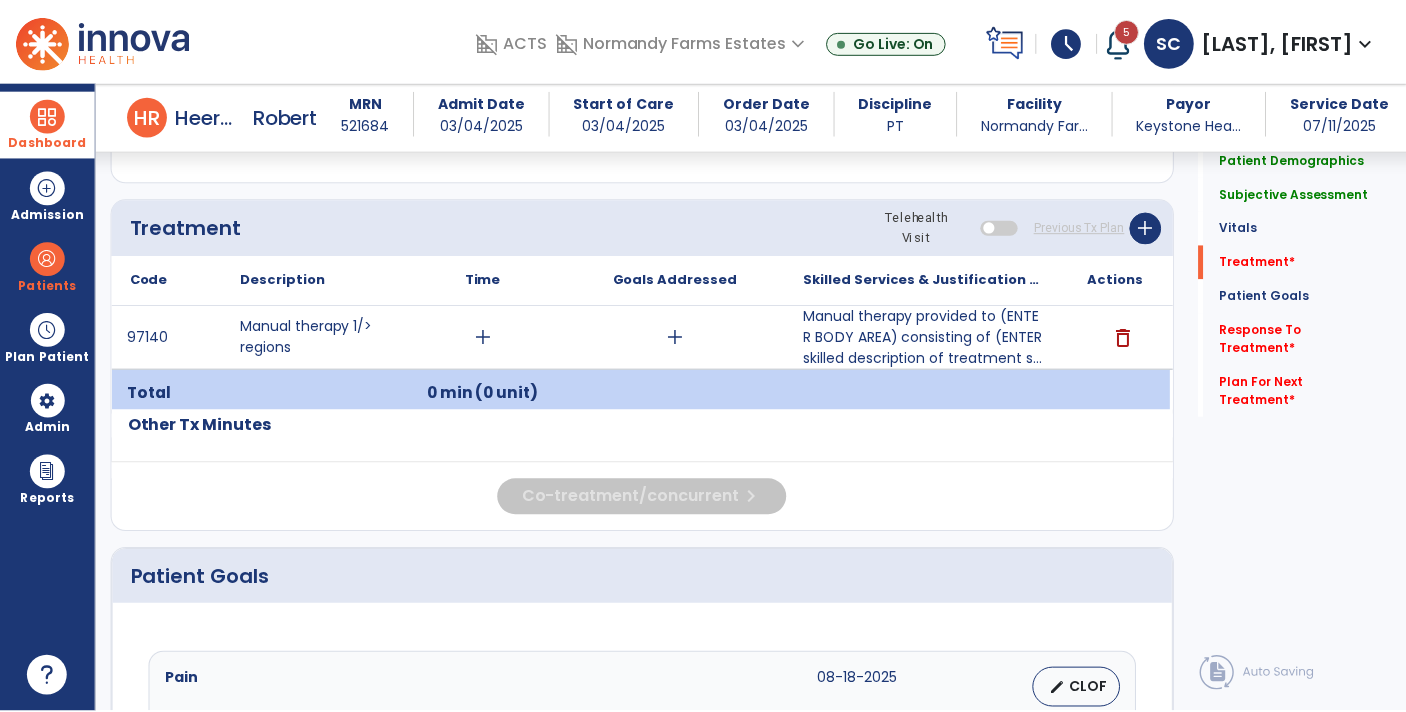 scroll, scrollTop: 1135, scrollLeft: 0, axis: vertical 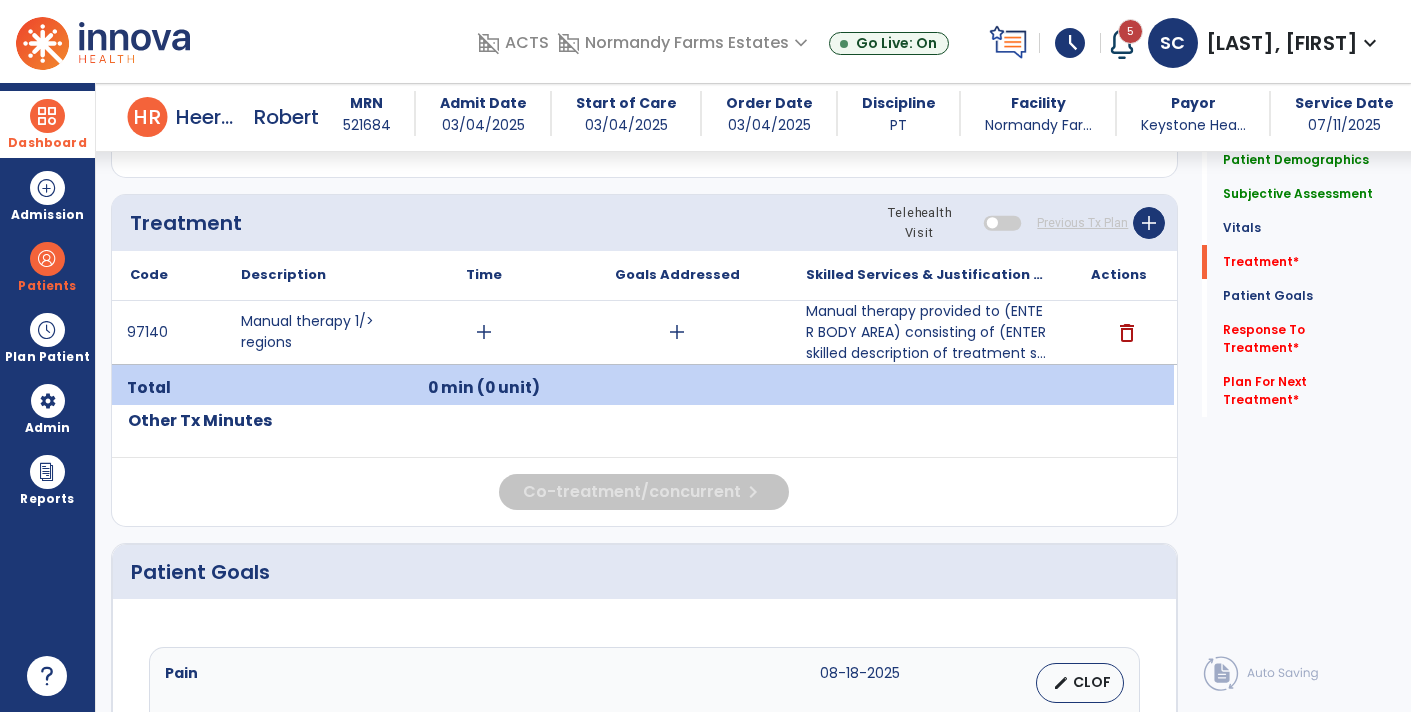 type on "**********" 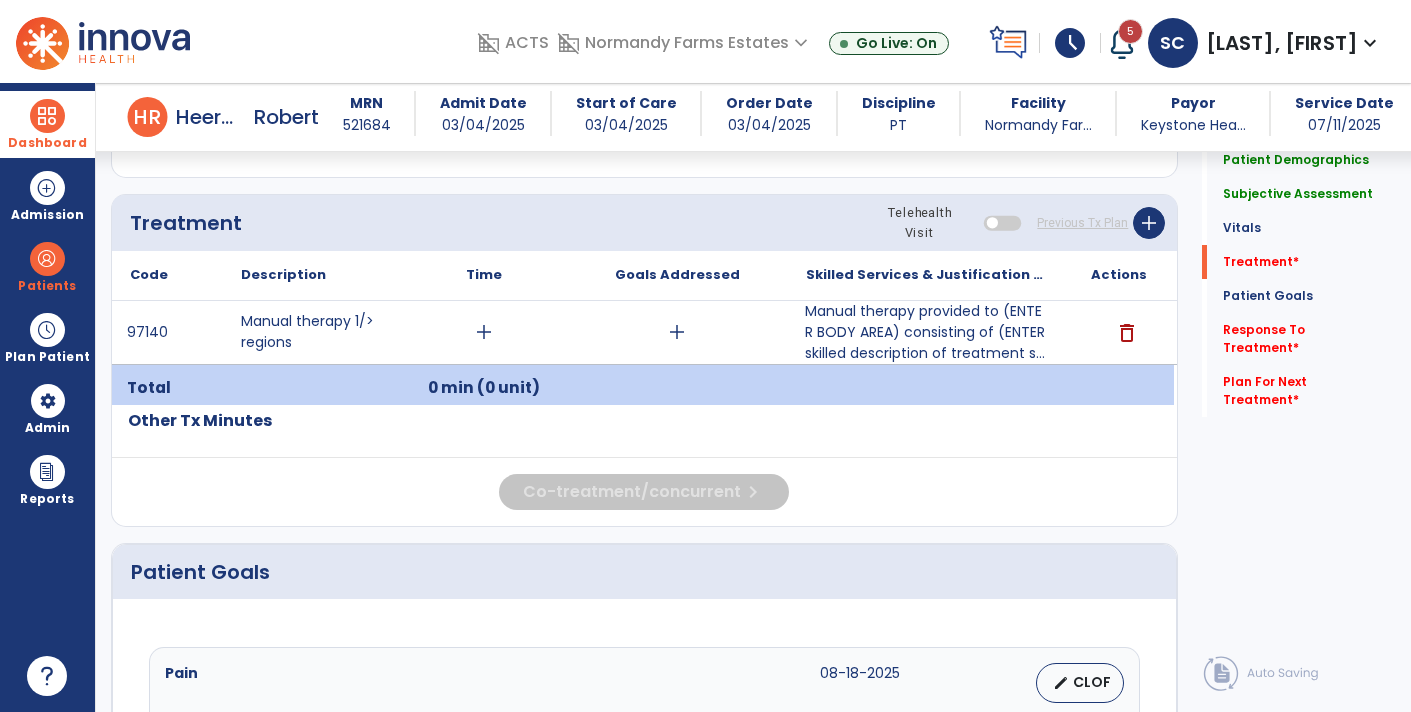 click on "Manual therapy provided to (ENTER BODY AREA) consisting of (ENTER skilled description of treatment s..." at bounding box center [926, 332] 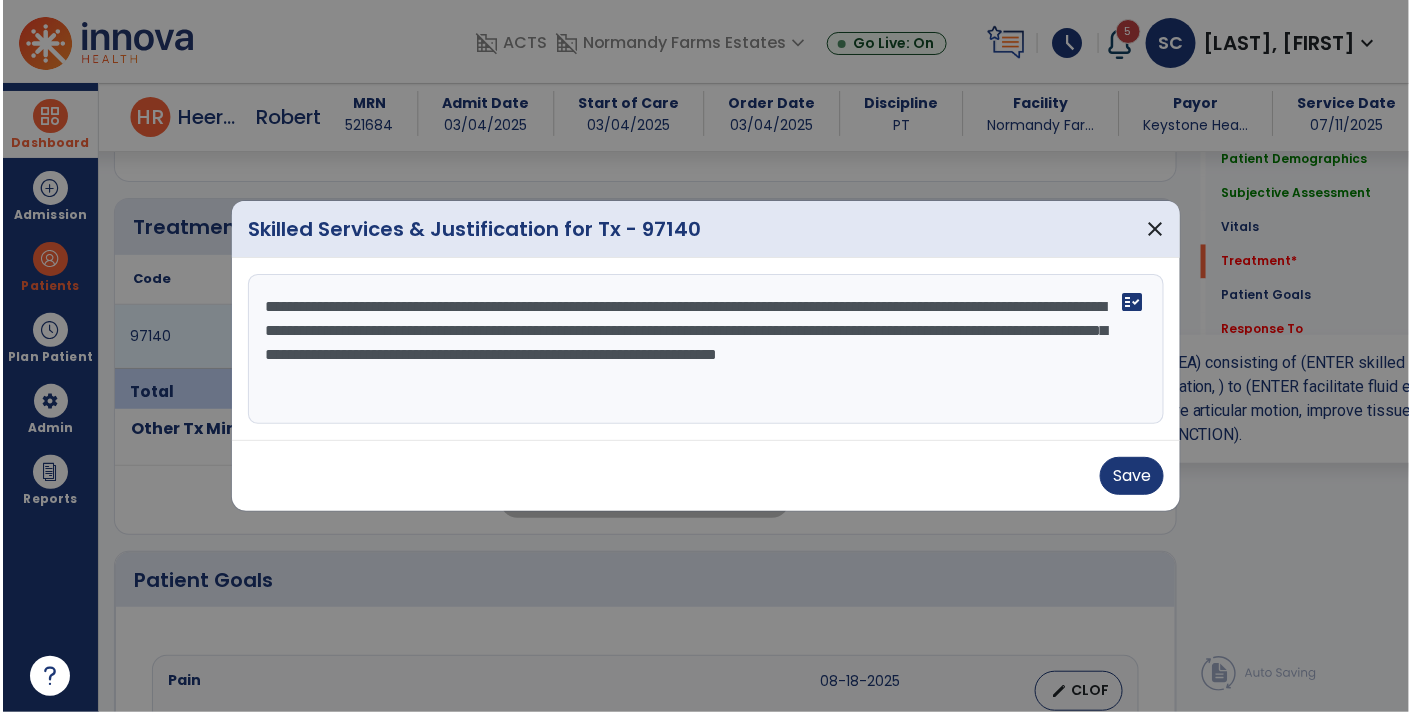 scroll, scrollTop: 1135, scrollLeft: 0, axis: vertical 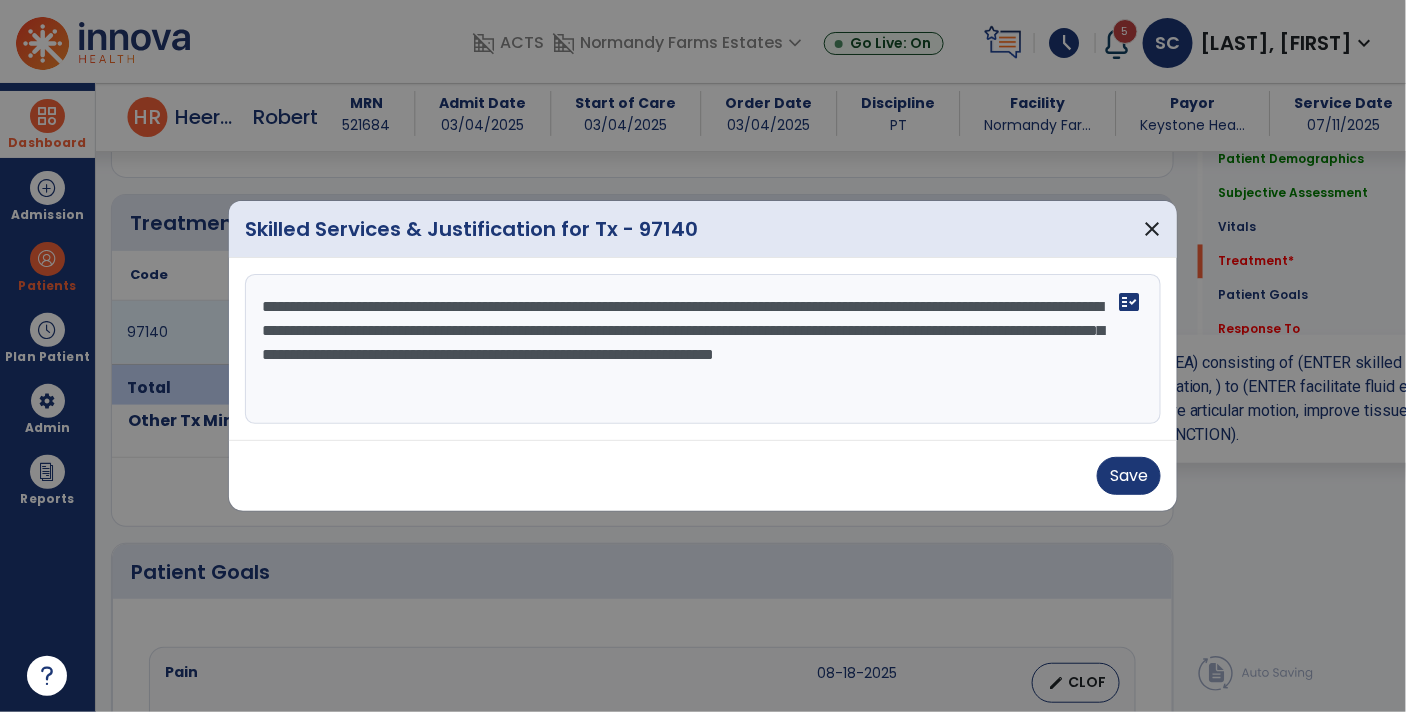 click on "**********" at bounding box center [703, 349] 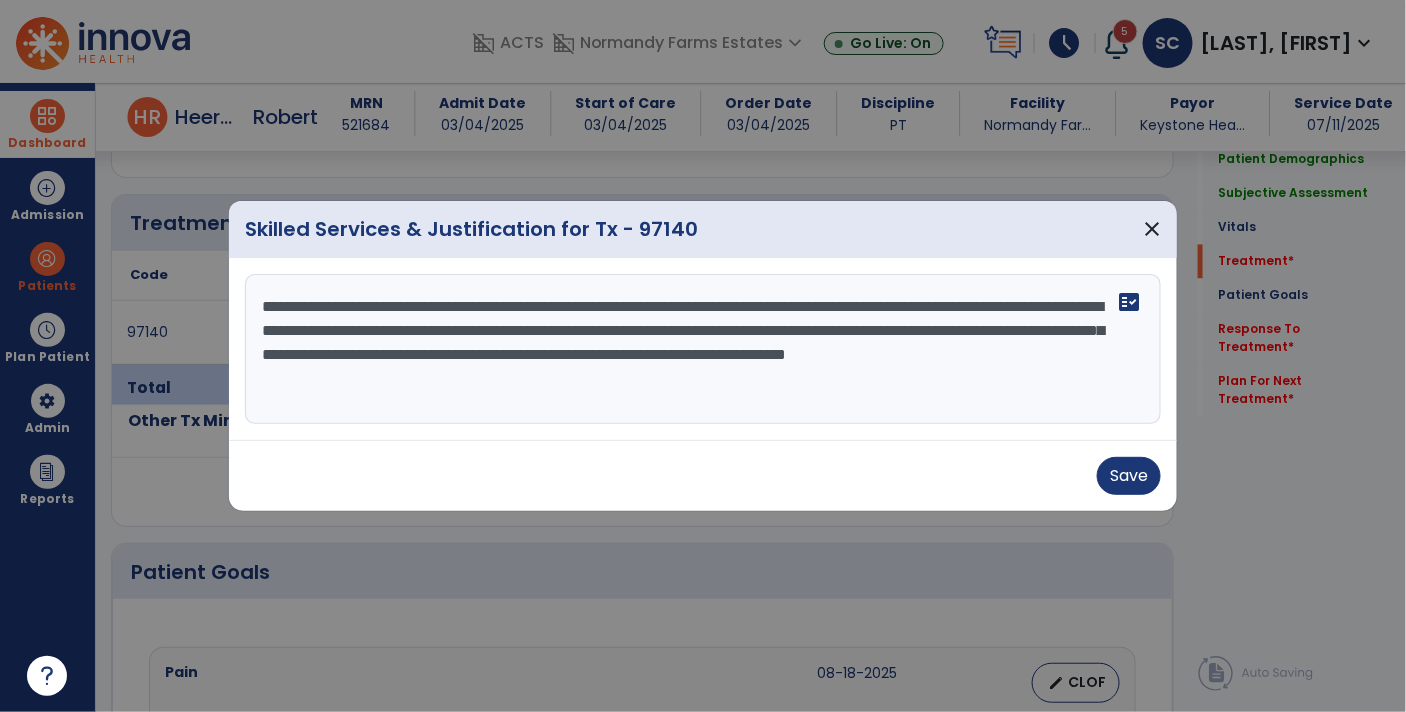 click on "**********" at bounding box center (703, 349) 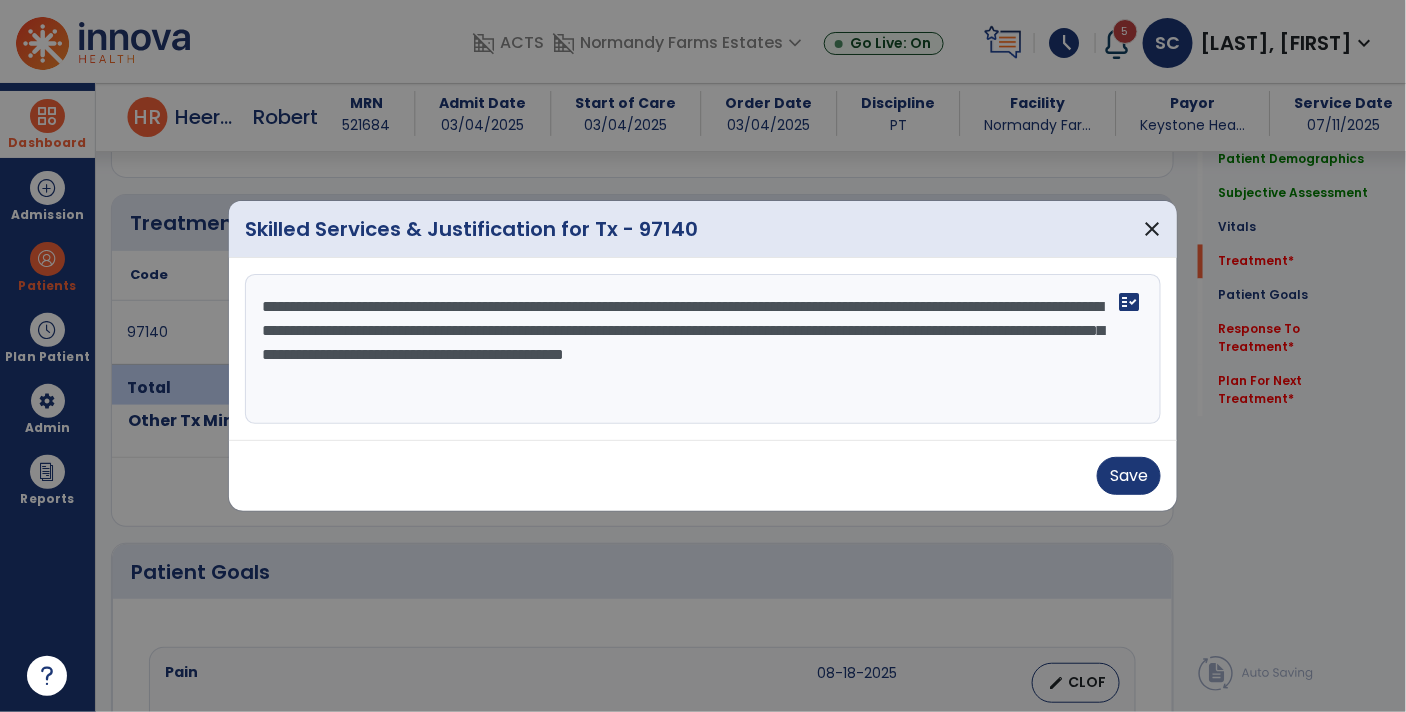 click on "**********" at bounding box center (703, 349) 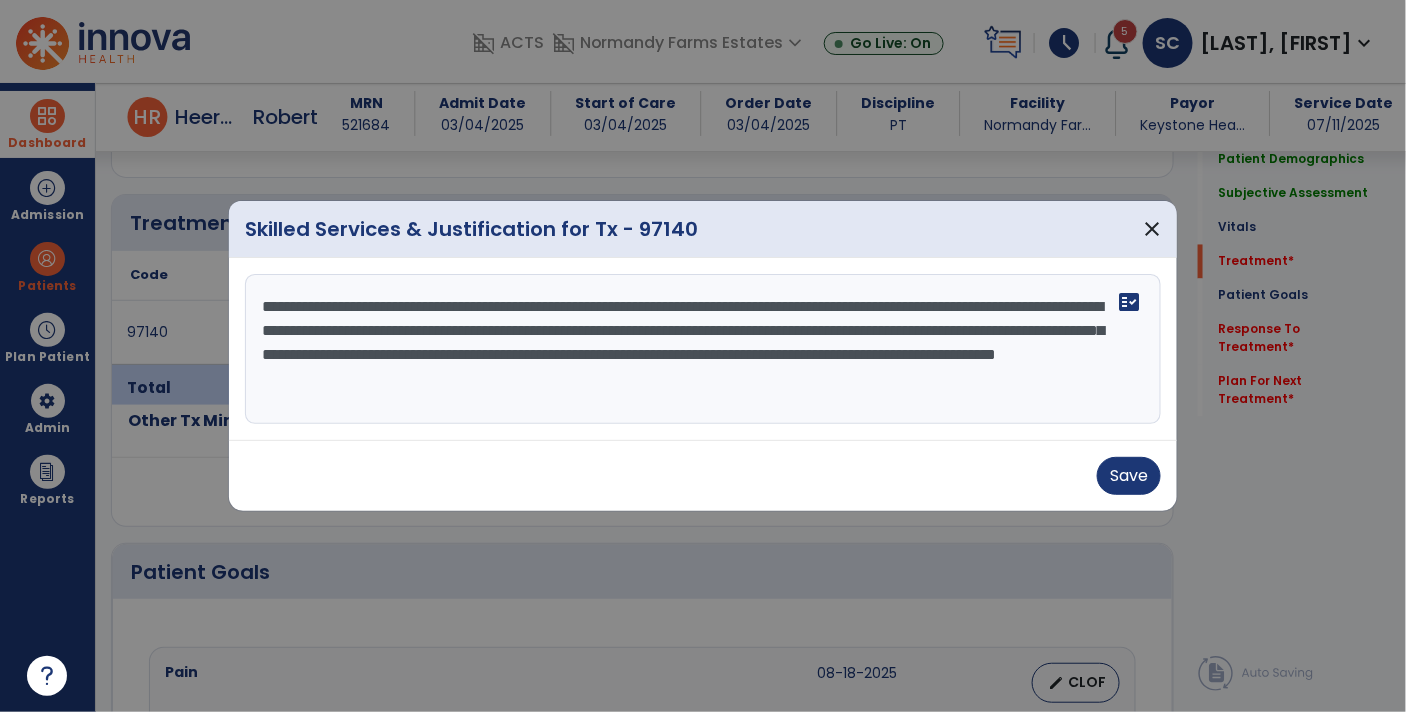 click on "**********" at bounding box center [703, 349] 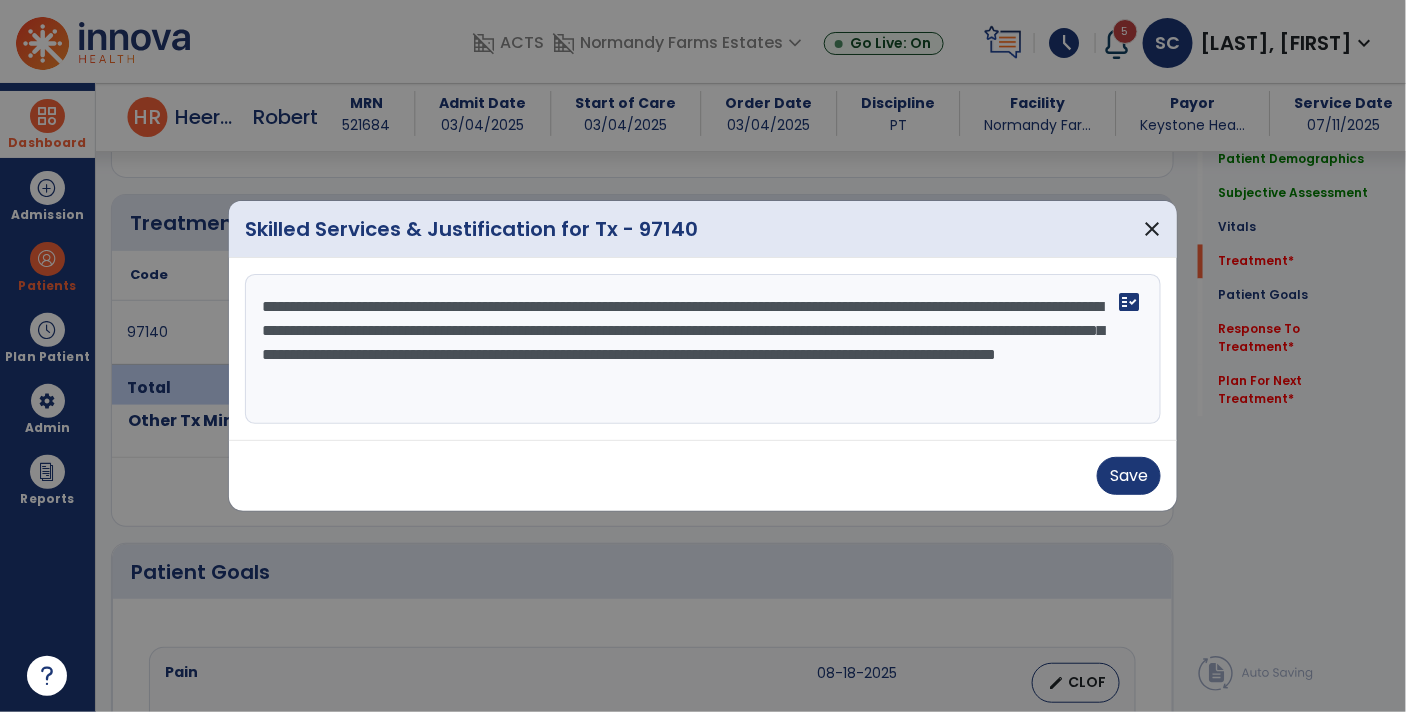 click on "**********" at bounding box center (703, 349) 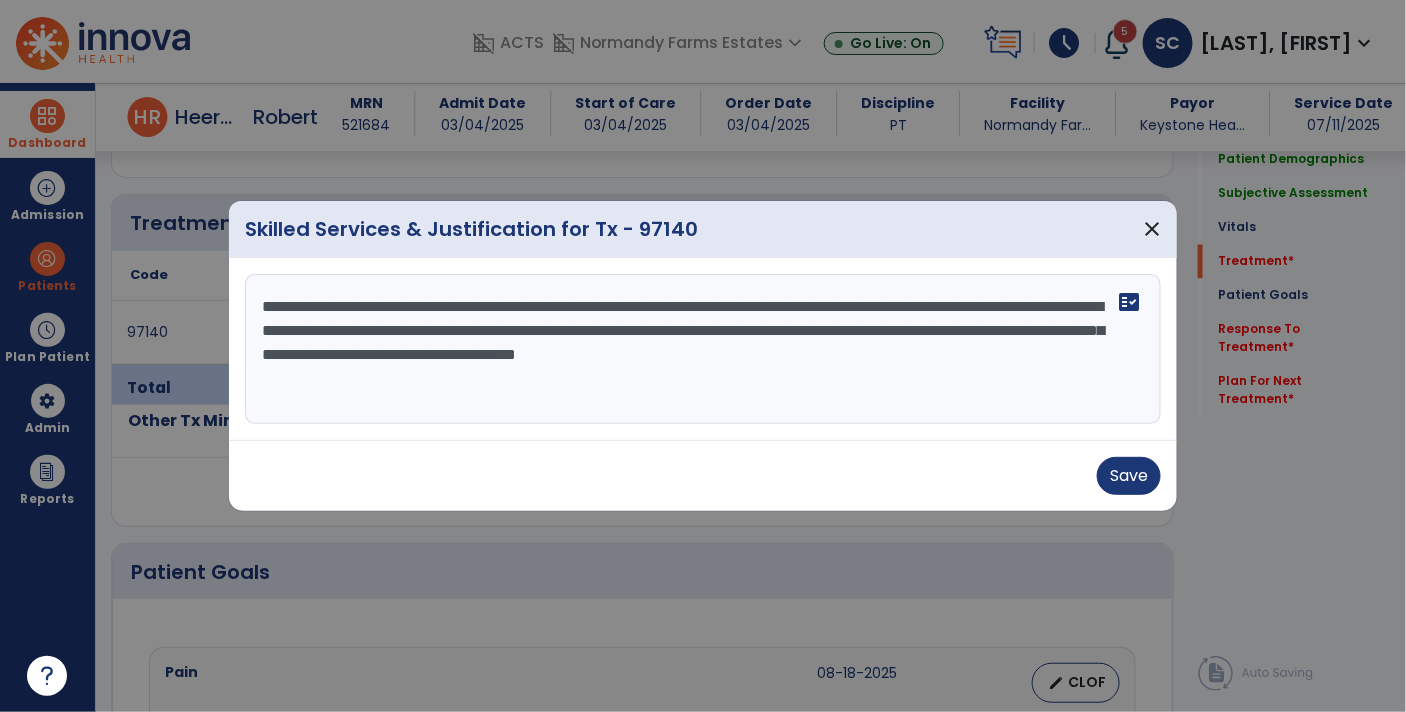 click on "**********" at bounding box center (703, 349) 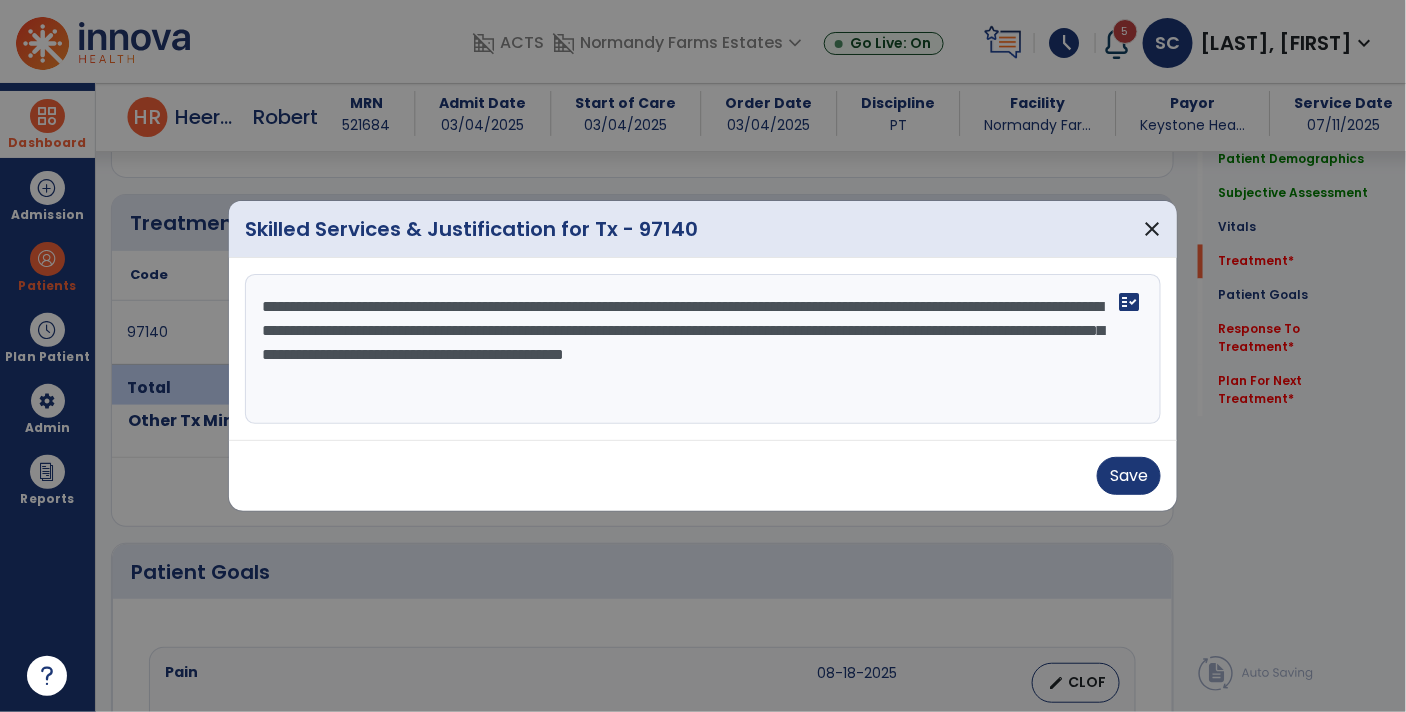 type on "**********" 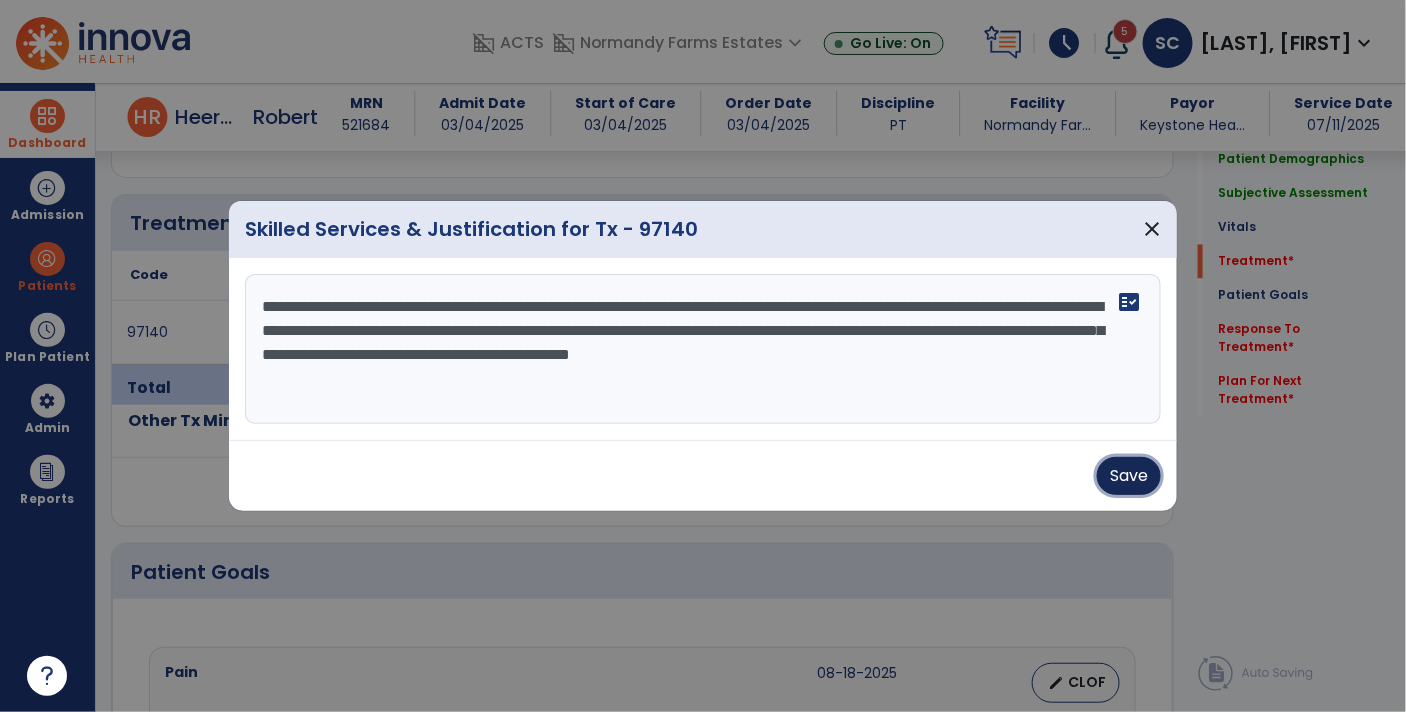 click on "Save" at bounding box center [1129, 476] 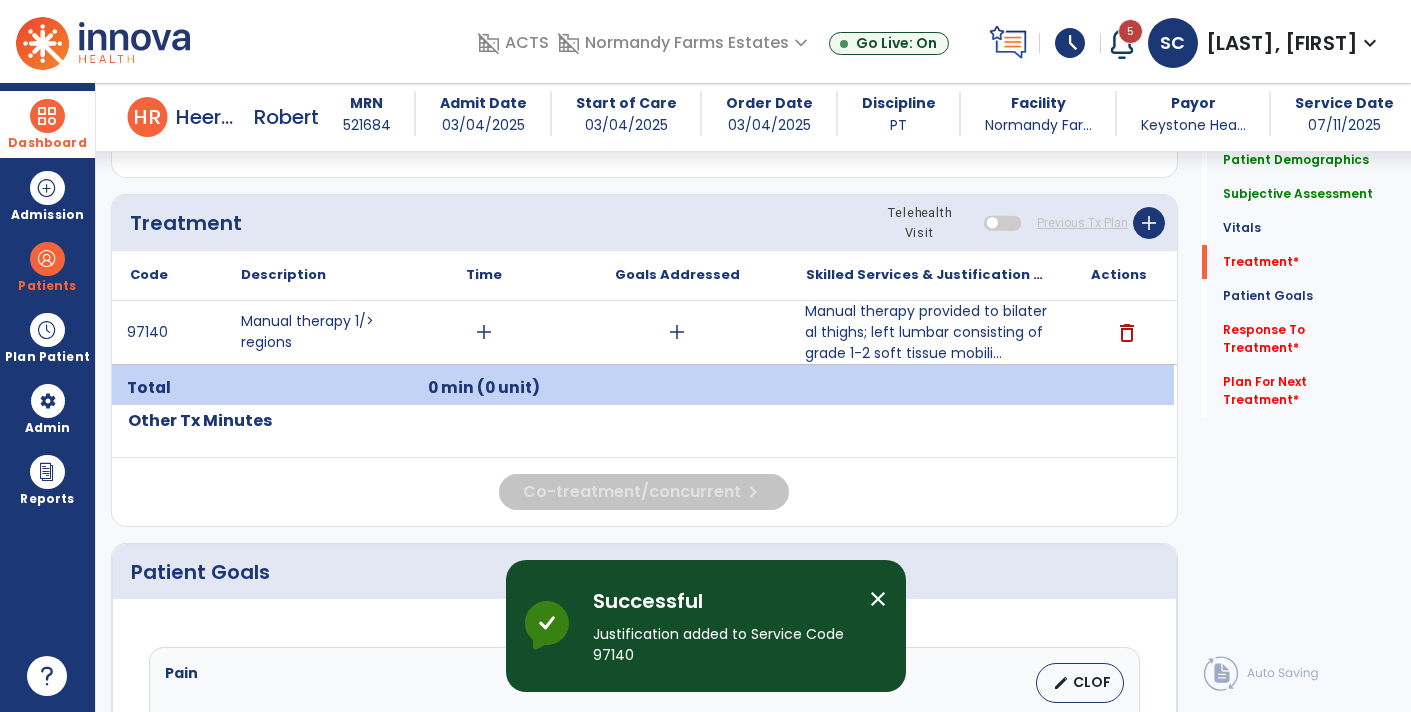 click on "add" at bounding box center [484, 332] 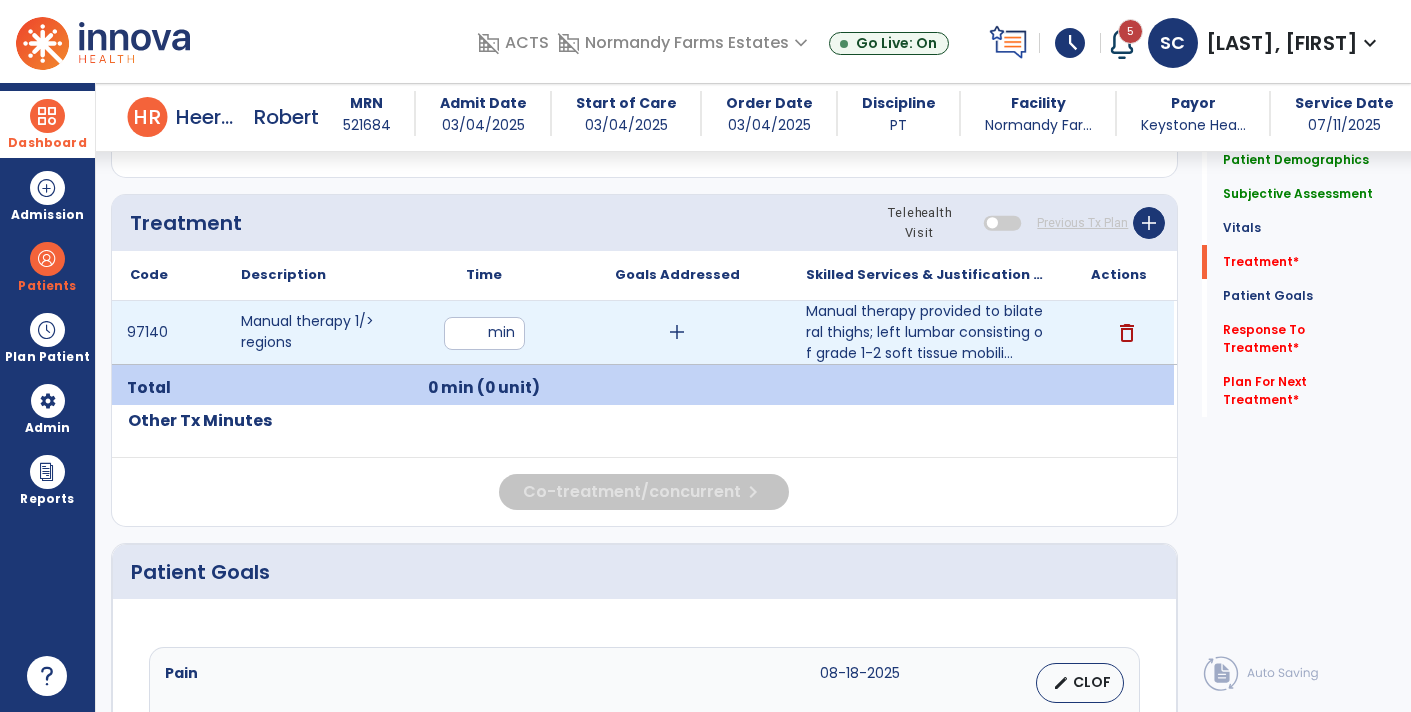 type on "**" 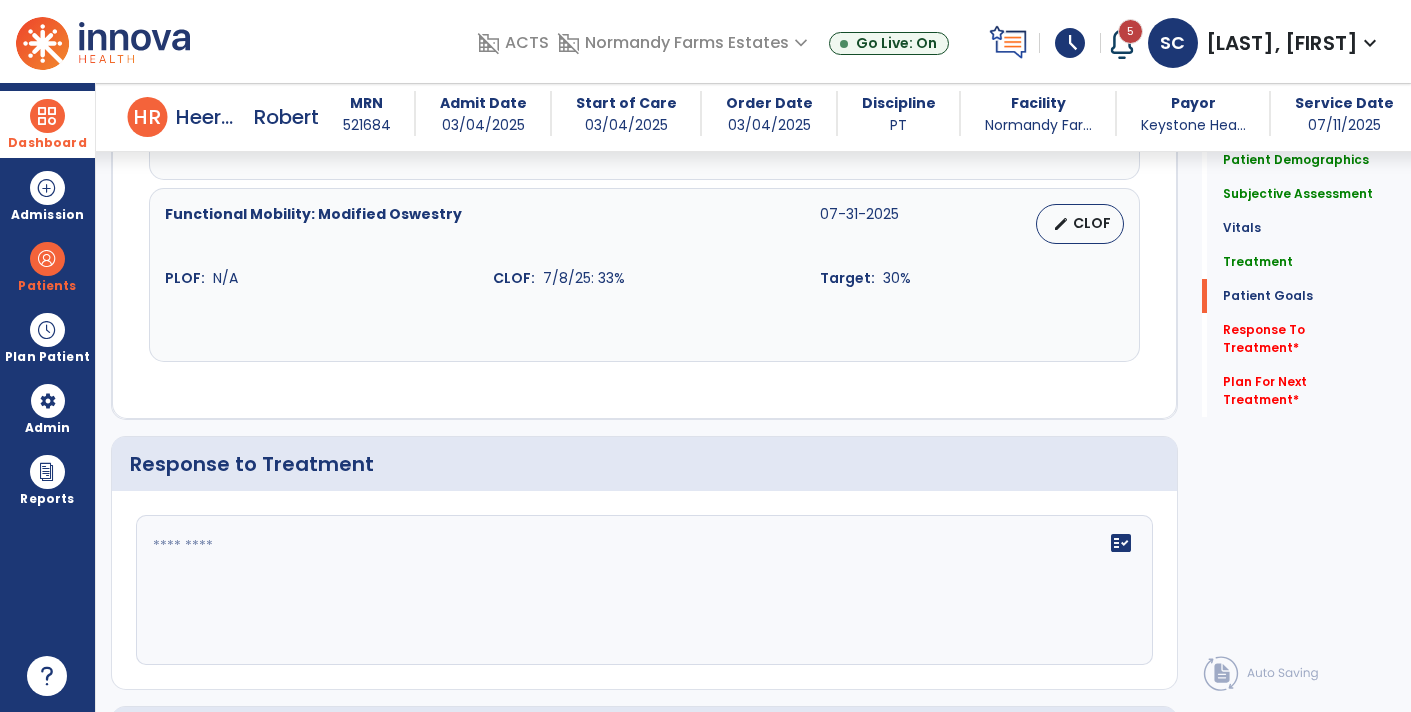 scroll, scrollTop: 3462, scrollLeft: 0, axis: vertical 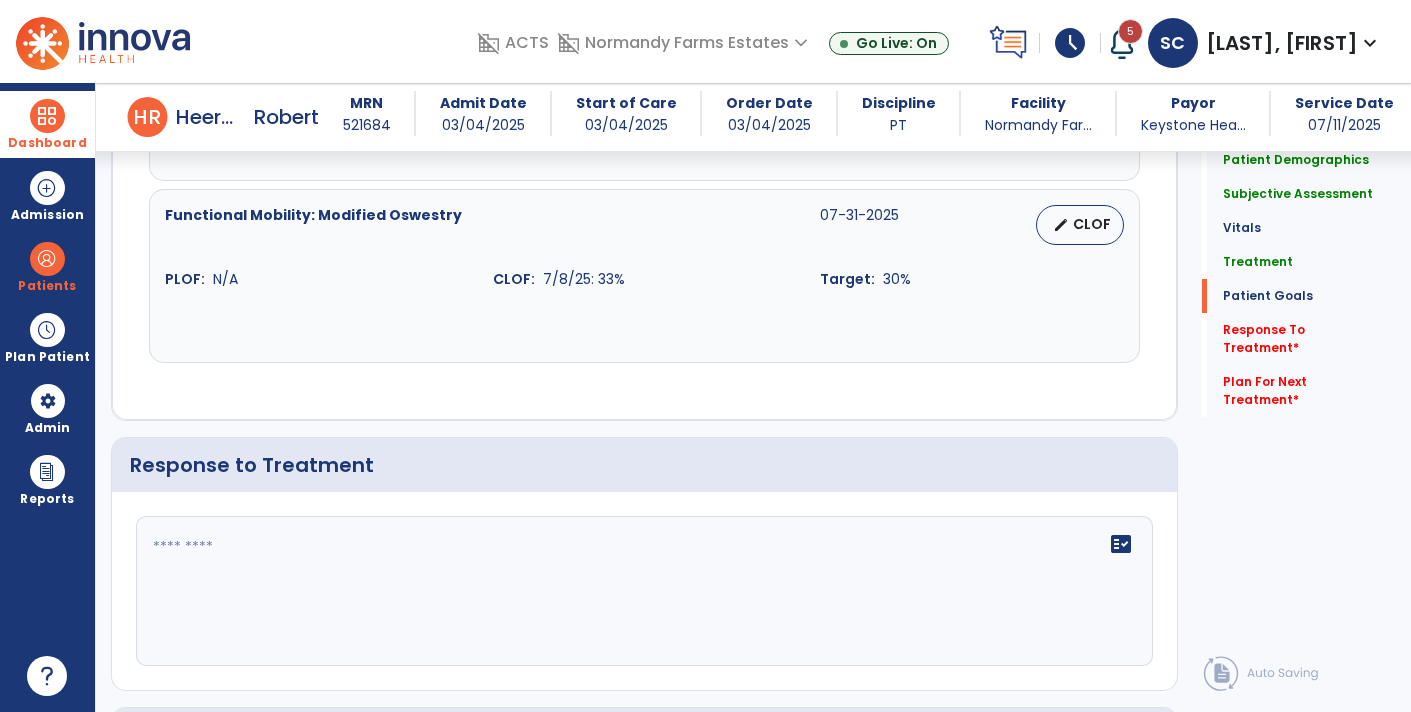 click 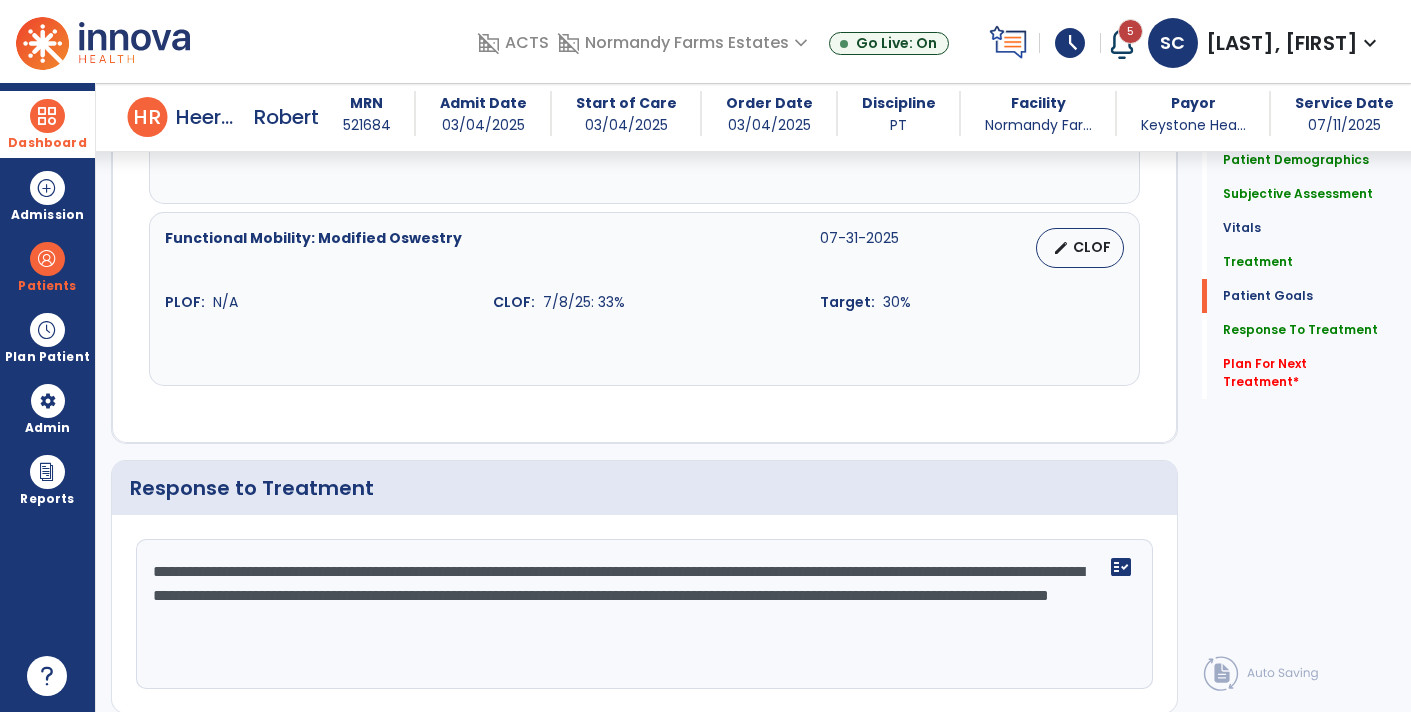 scroll, scrollTop: 3462, scrollLeft: 0, axis: vertical 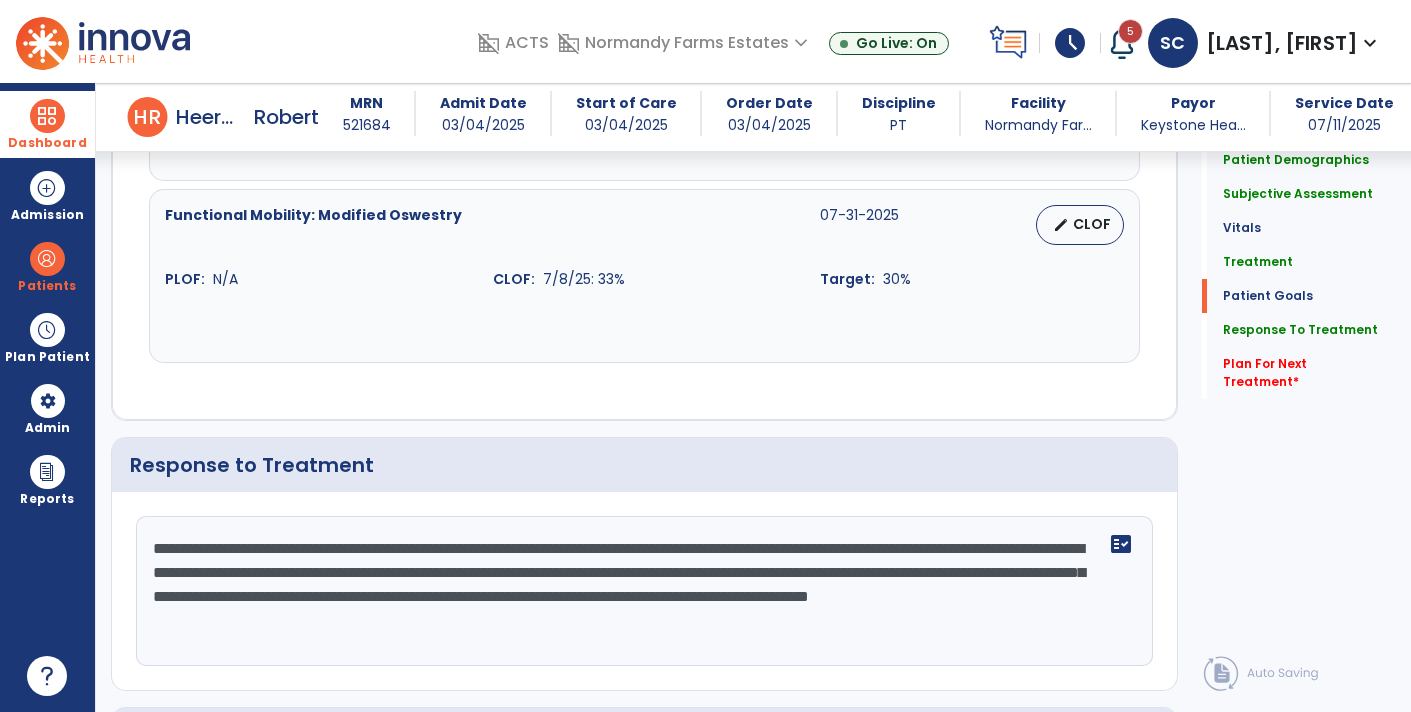 click on "**********" 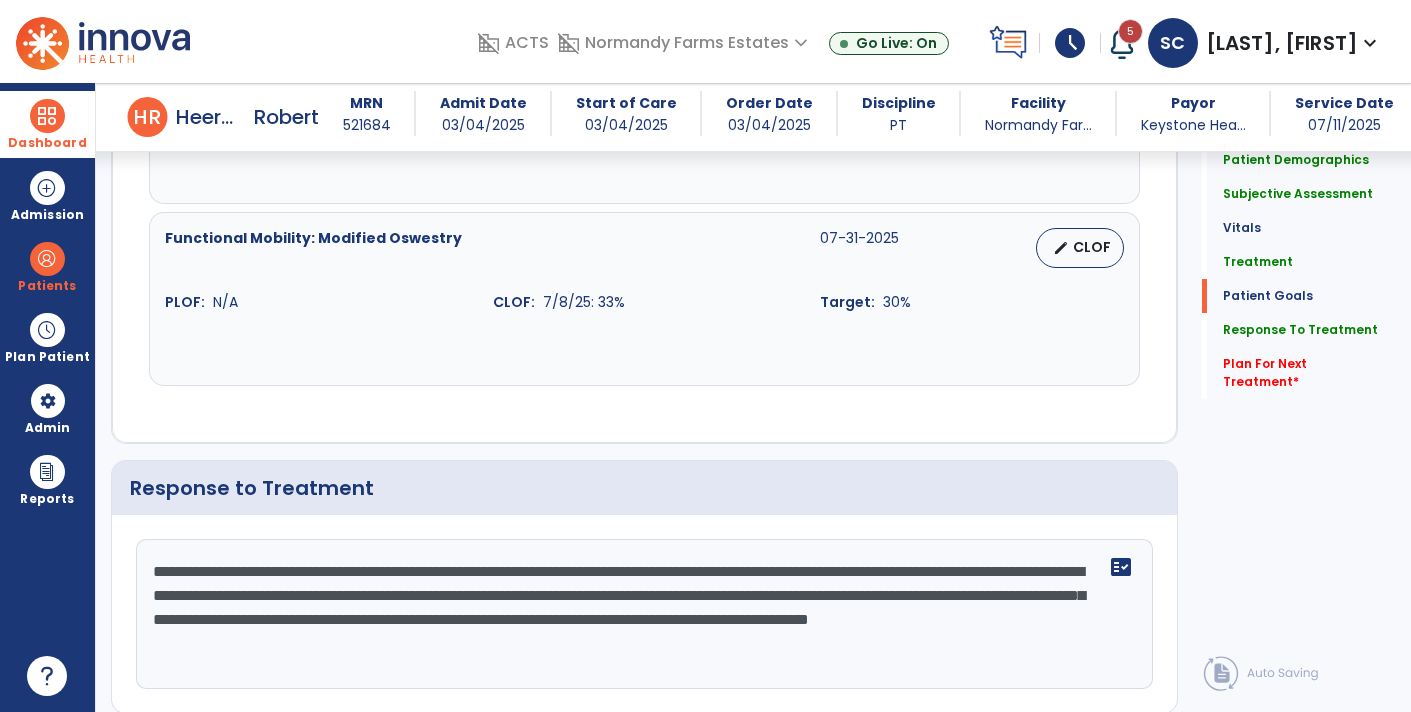 scroll, scrollTop: 3462, scrollLeft: 0, axis: vertical 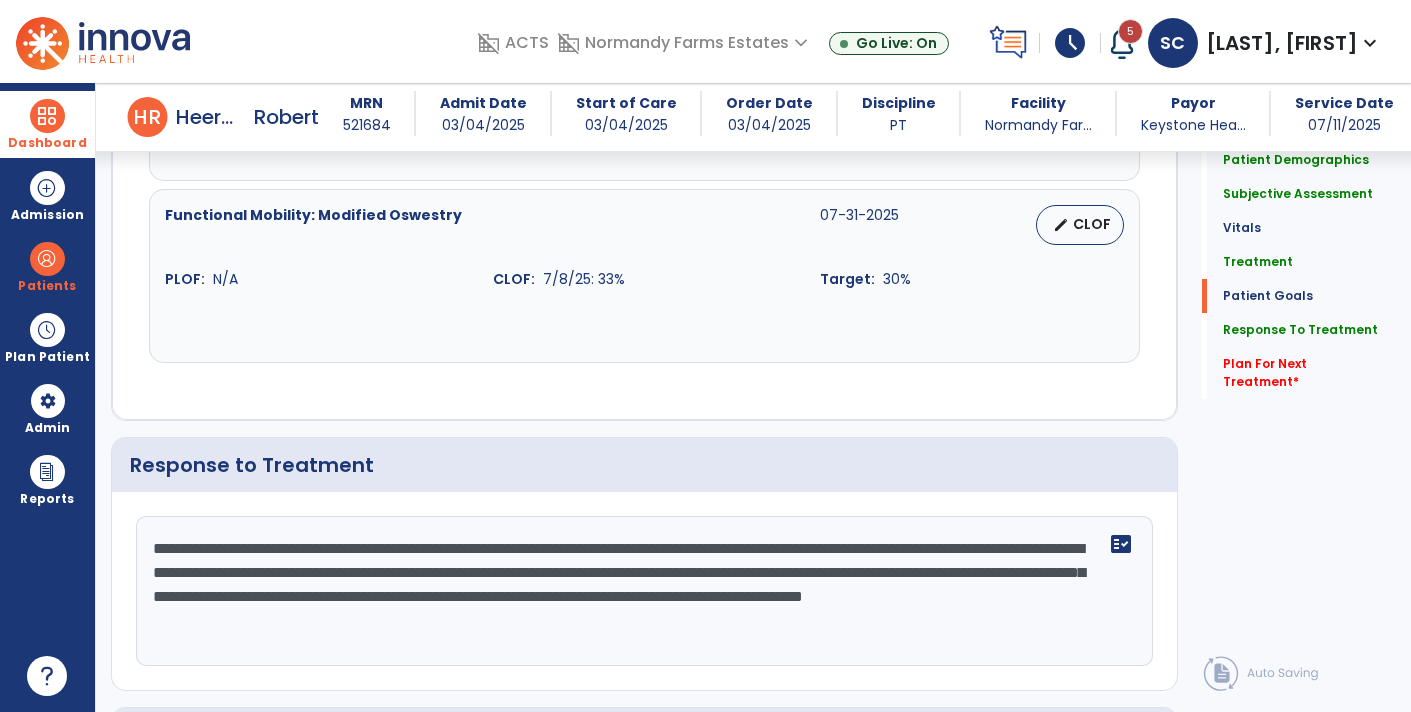 click on "**********" 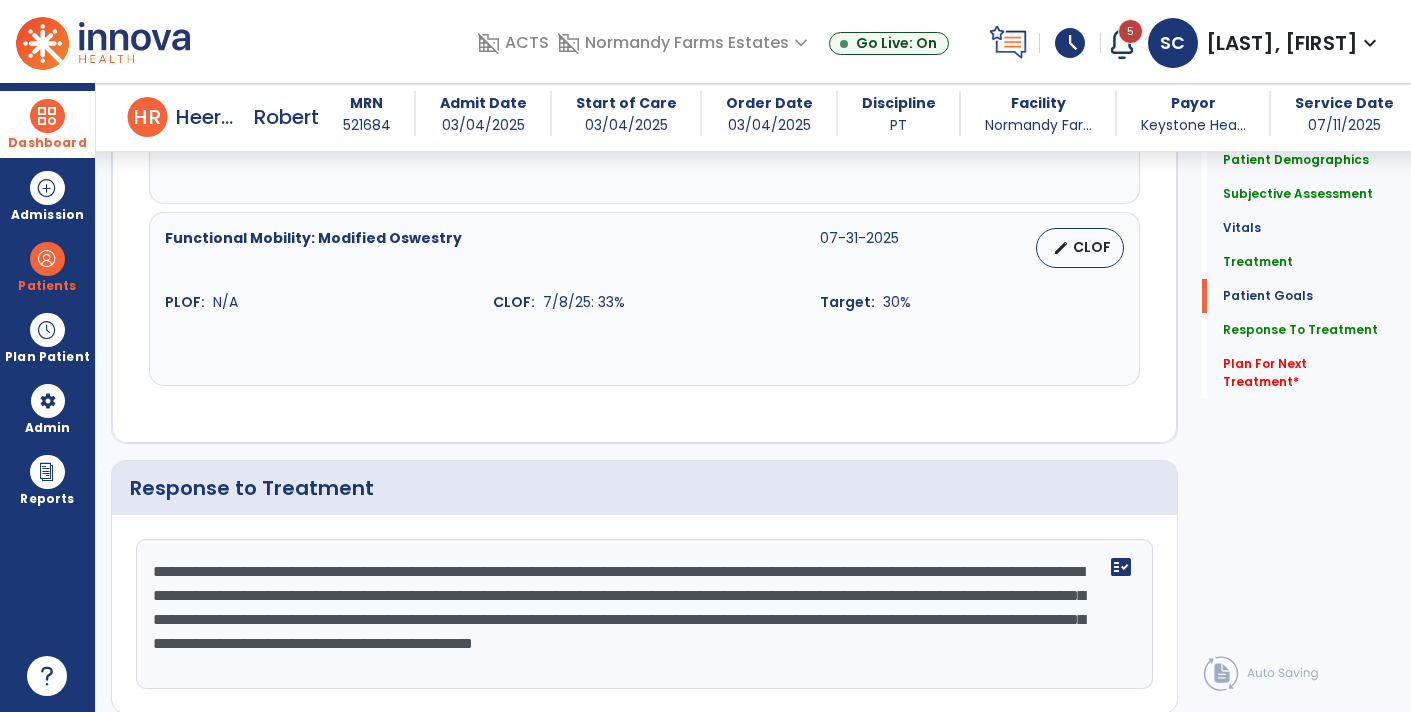 scroll, scrollTop: 3462, scrollLeft: 0, axis: vertical 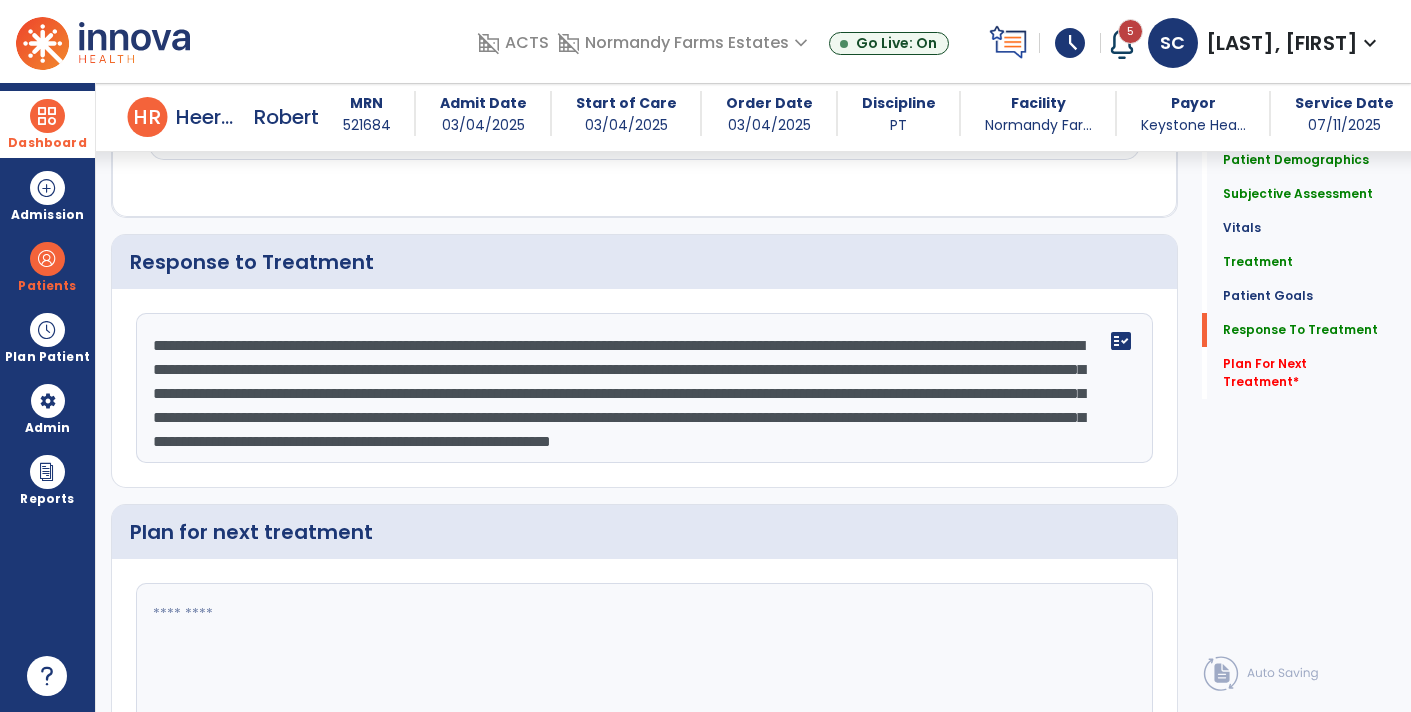 type on "**********" 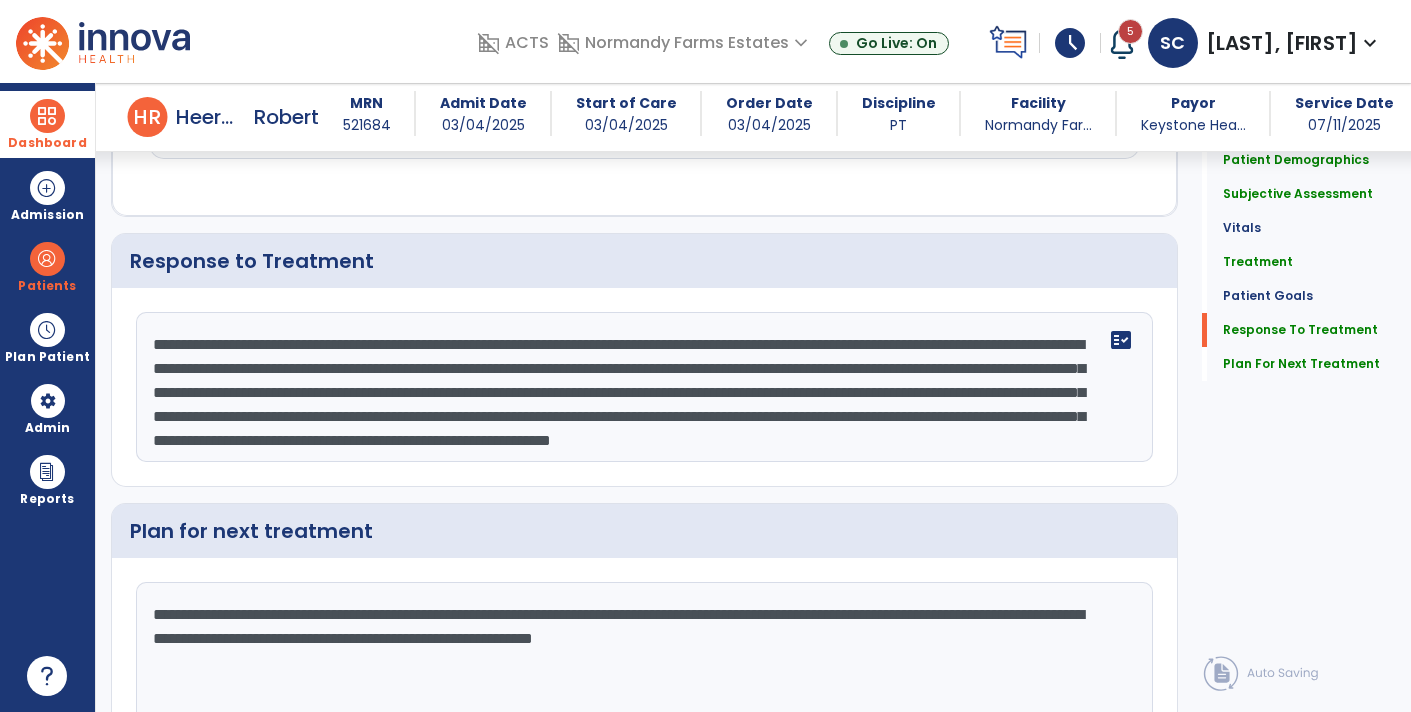 scroll, scrollTop: 3700, scrollLeft: 0, axis: vertical 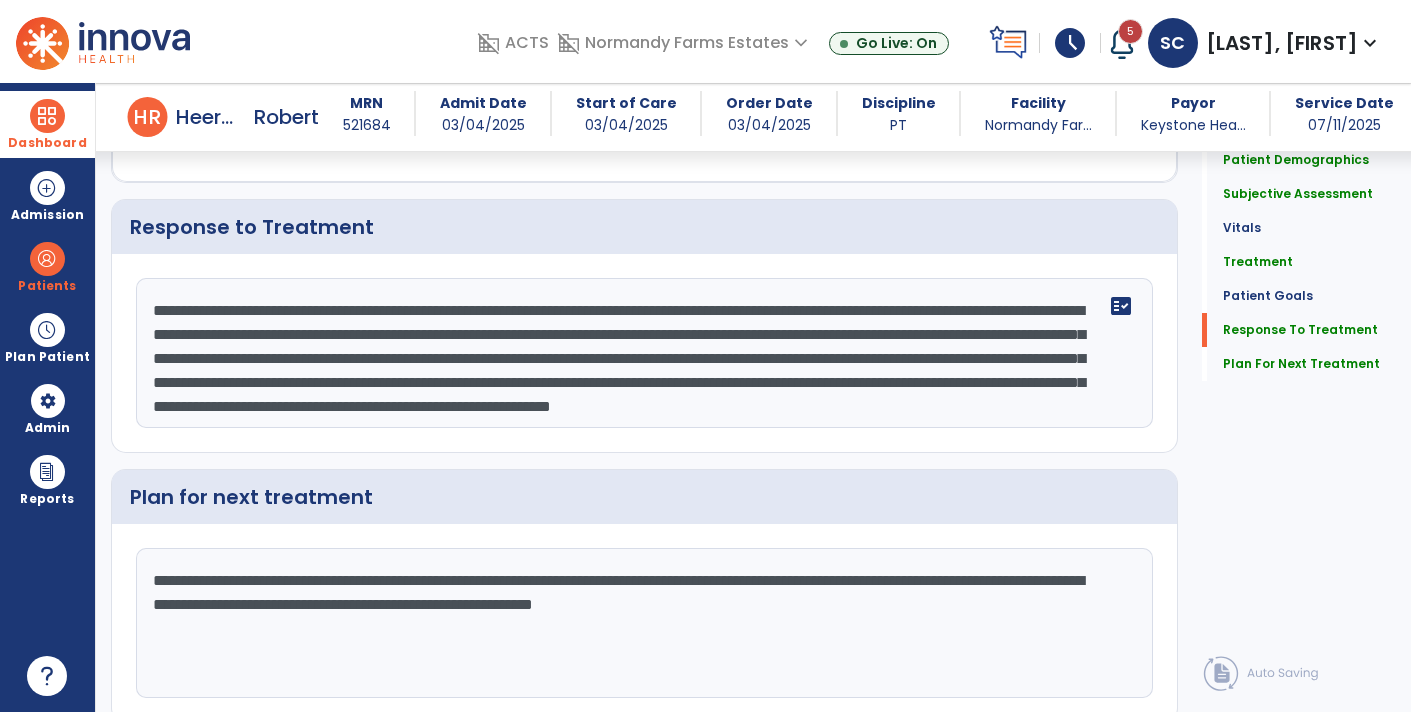 type on "**********" 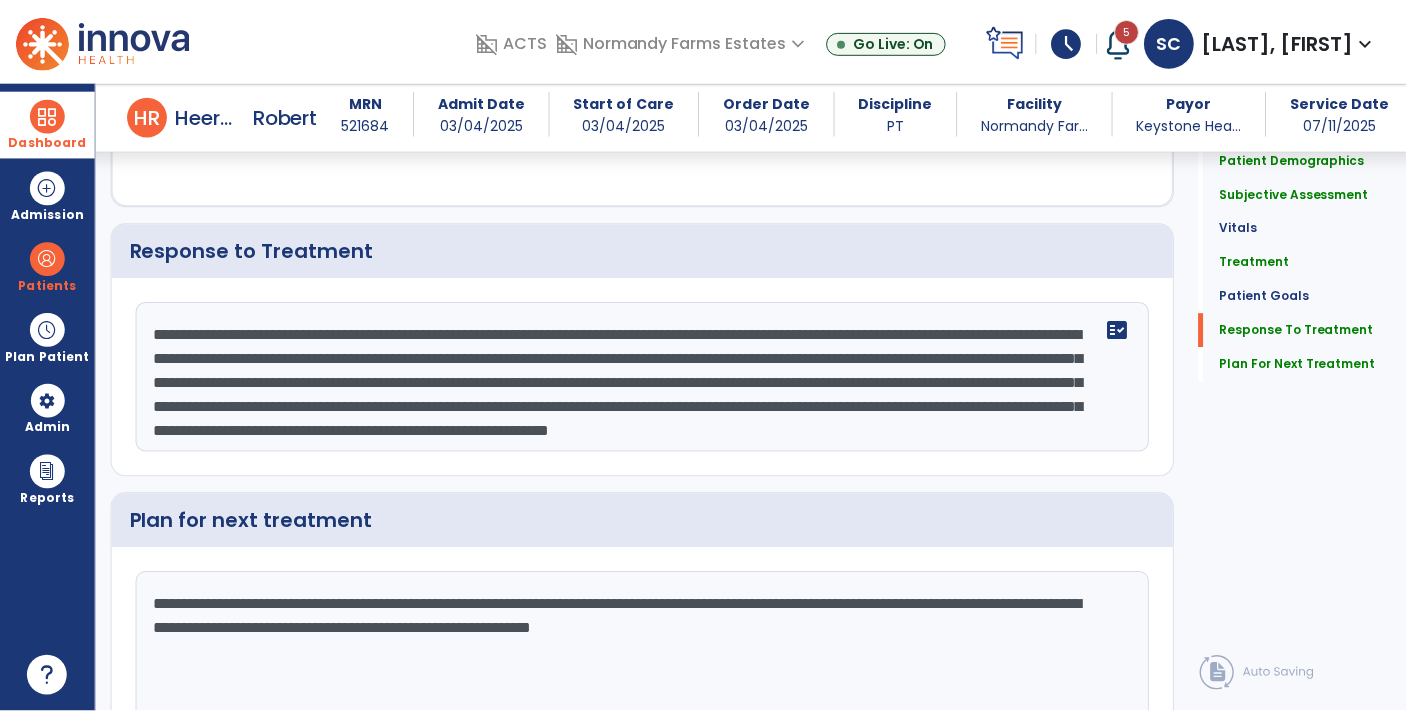 scroll, scrollTop: 3700, scrollLeft: 0, axis: vertical 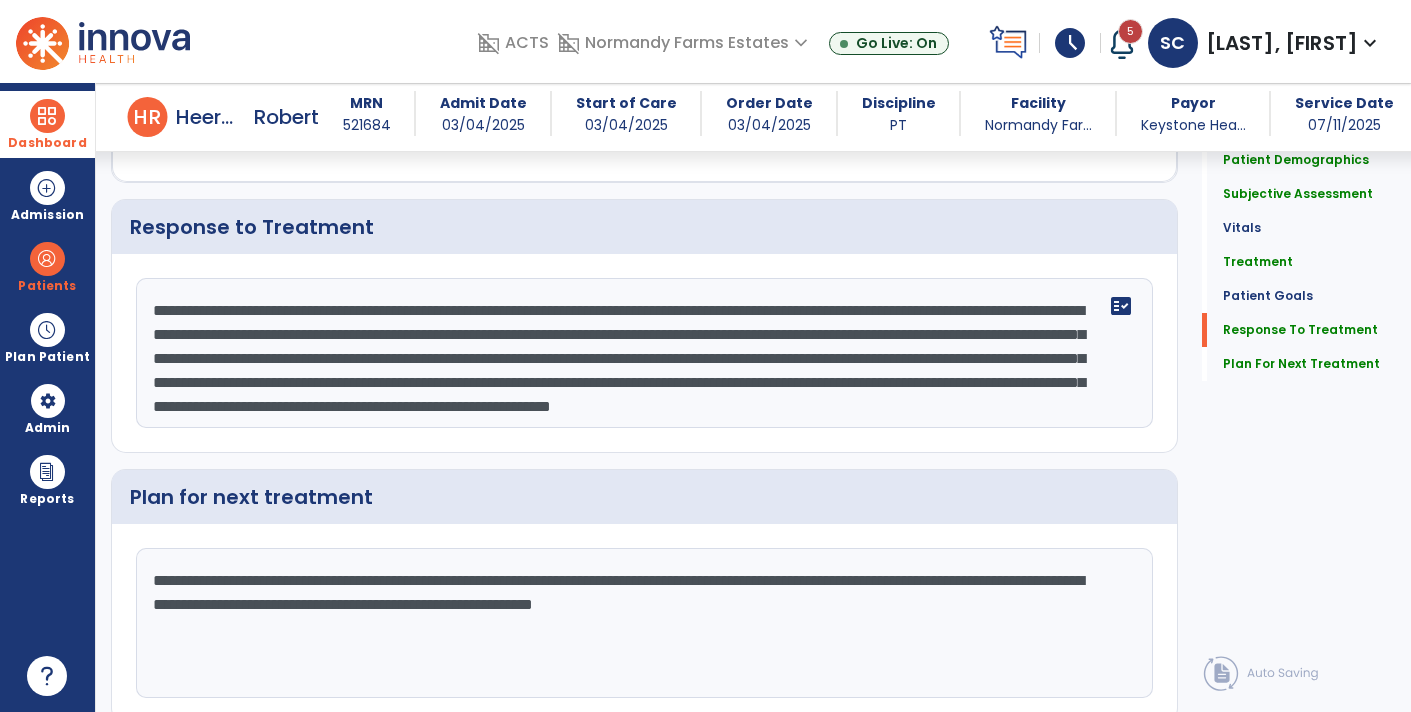 click on "Sign Doc" 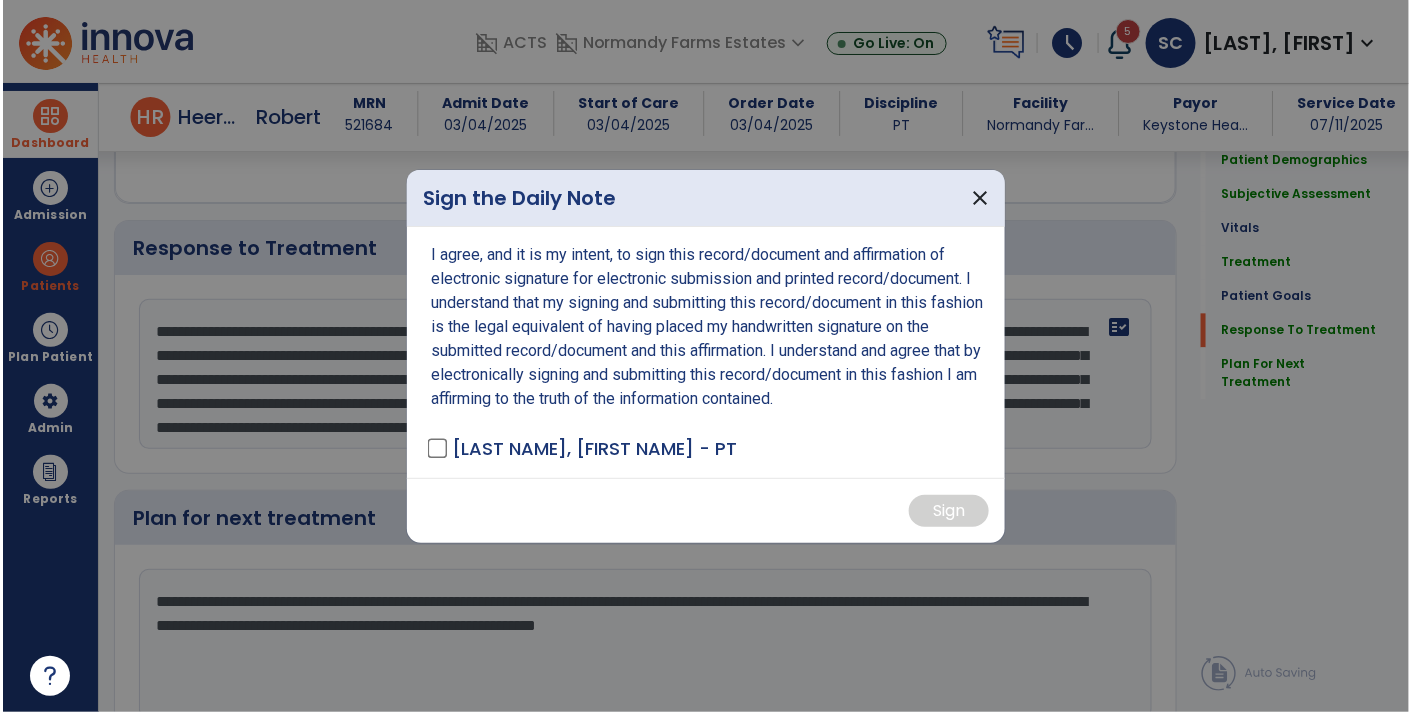 scroll, scrollTop: 3700, scrollLeft: 0, axis: vertical 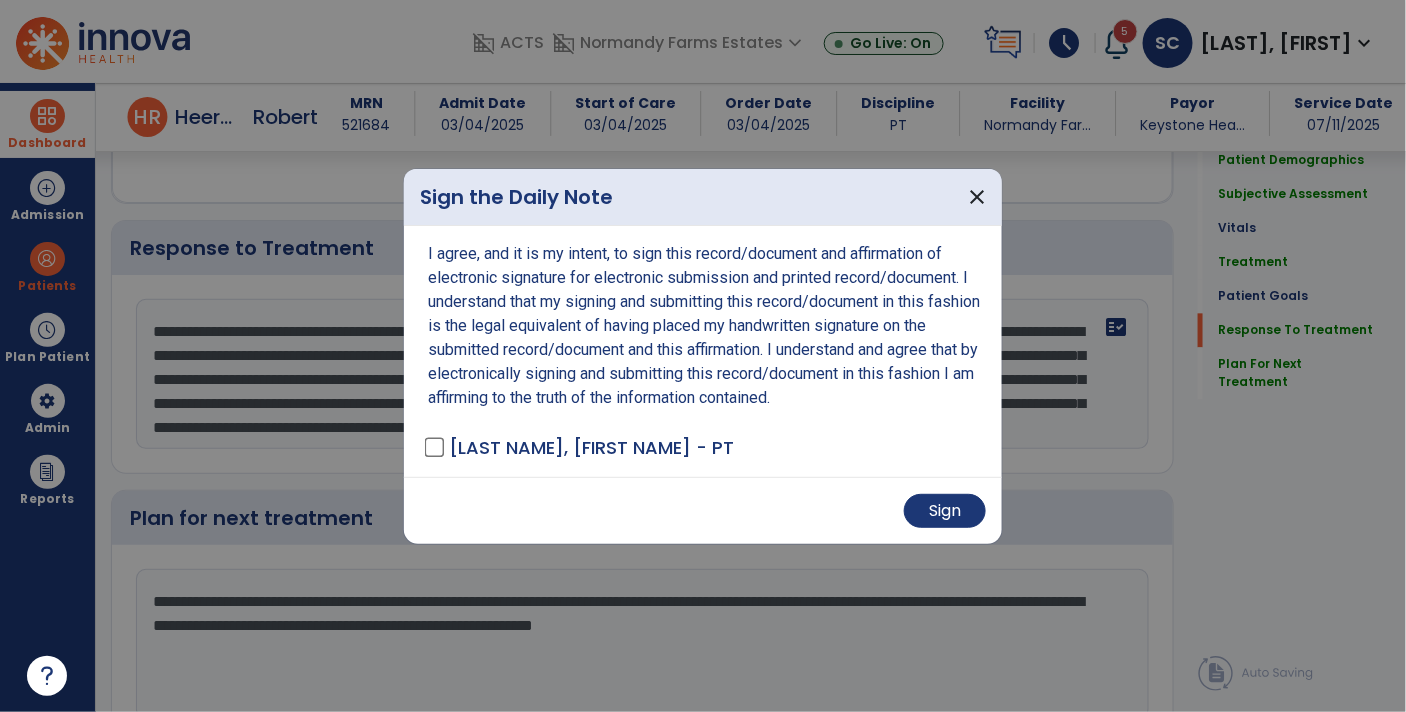 click on "Sign" at bounding box center (703, 510) 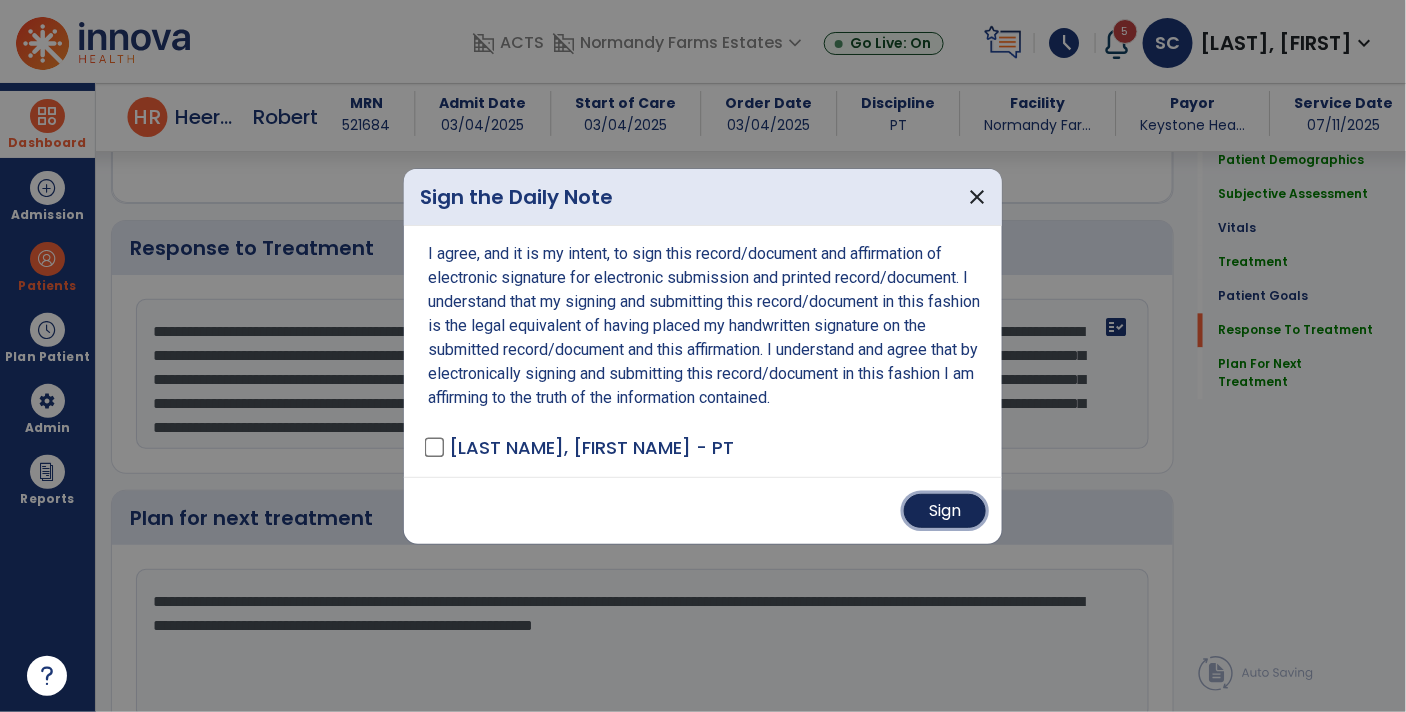 click on "Sign" at bounding box center [945, 511] 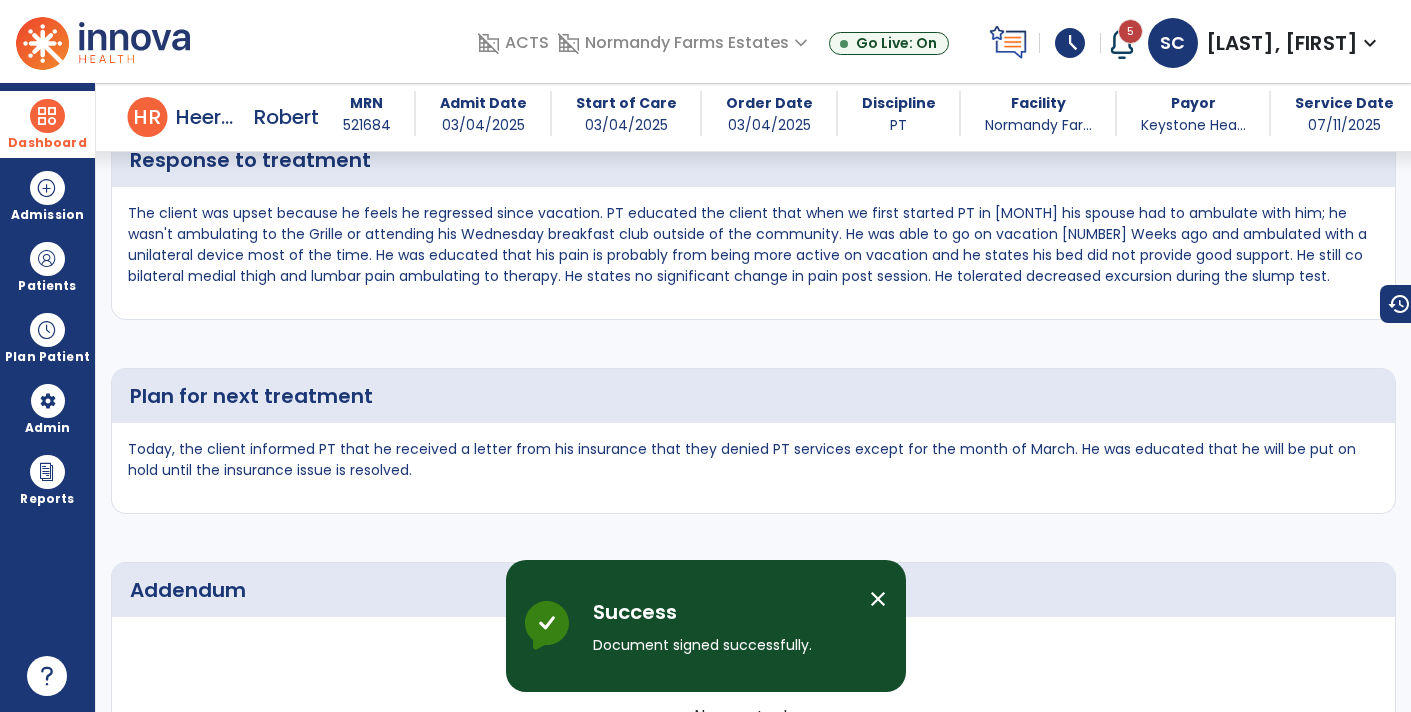 scroll, scrollTop: 5016, scrollLeft: 0, axis: vertical 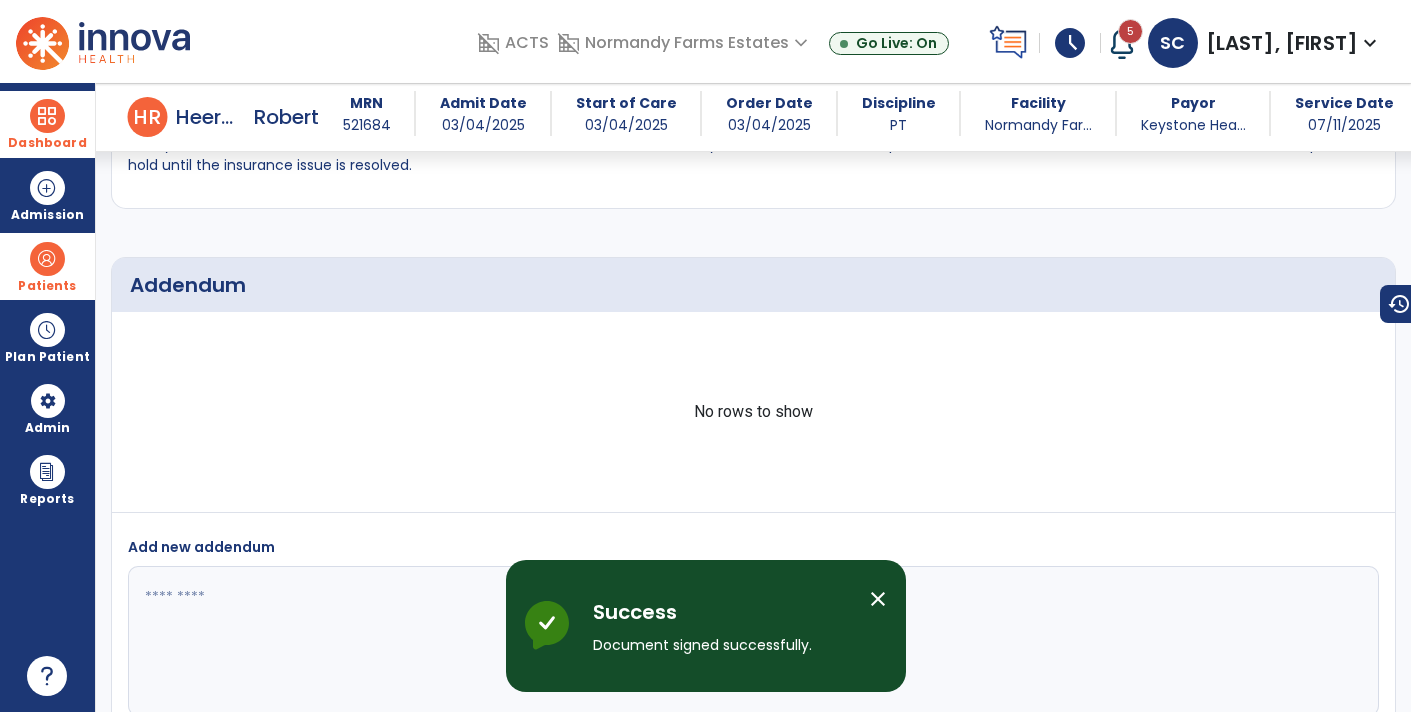 click at bounding box center (47, 259) 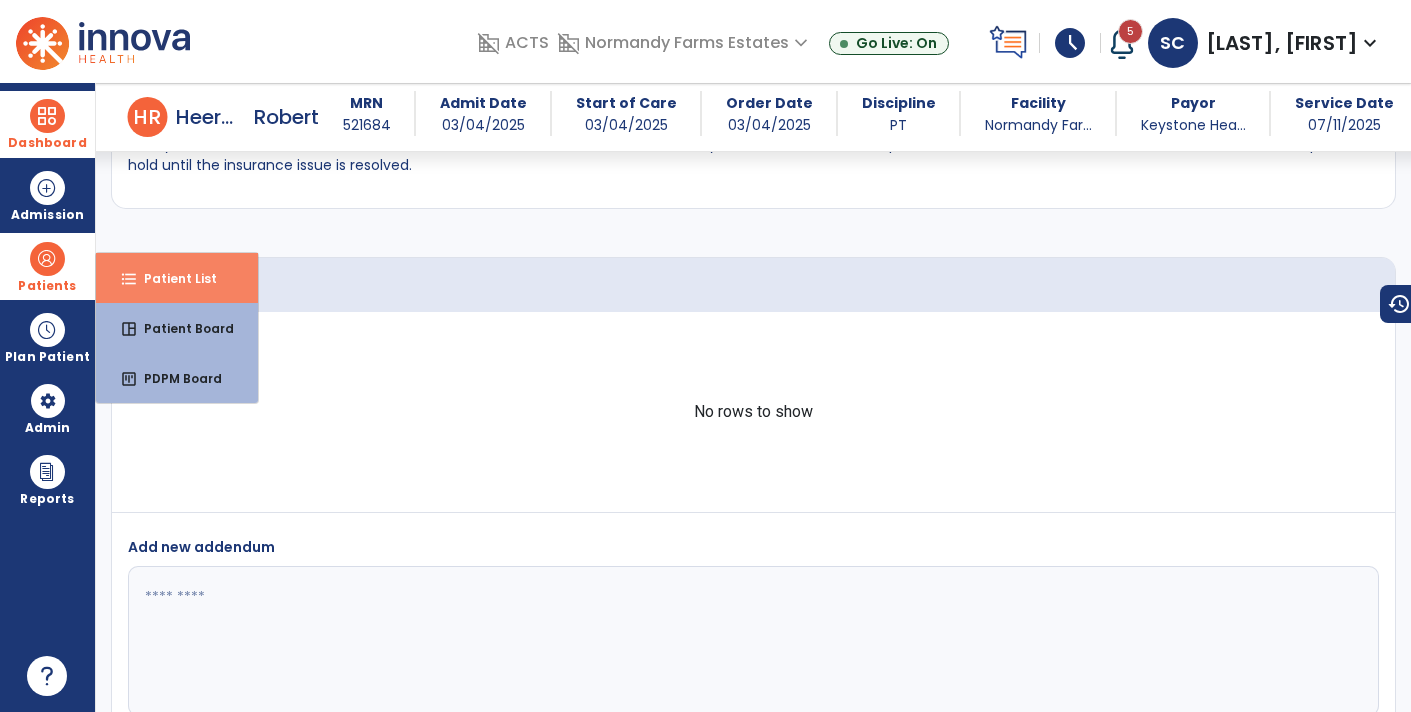 click on "Patient List" at bounding box center [172, 278] 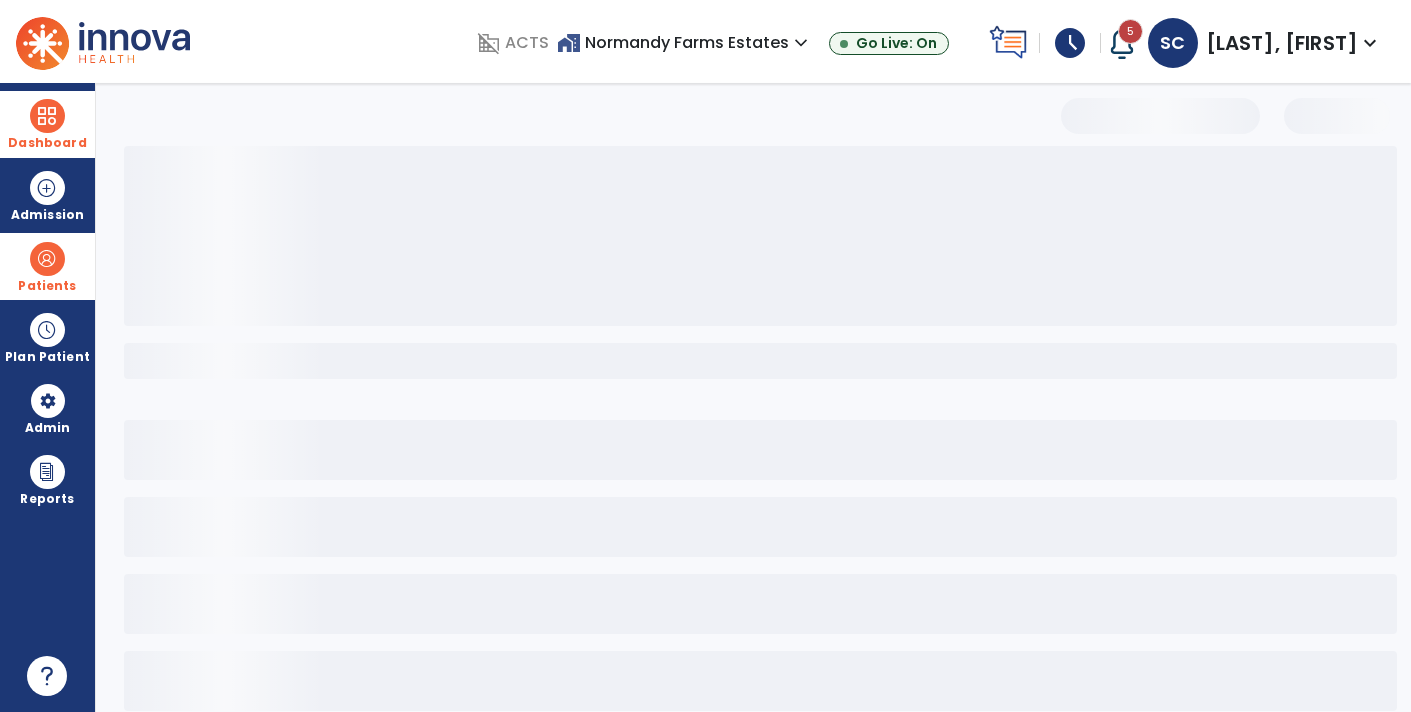 scroll, scrollTop: 30, scrollLeft: 0, axis: vertical 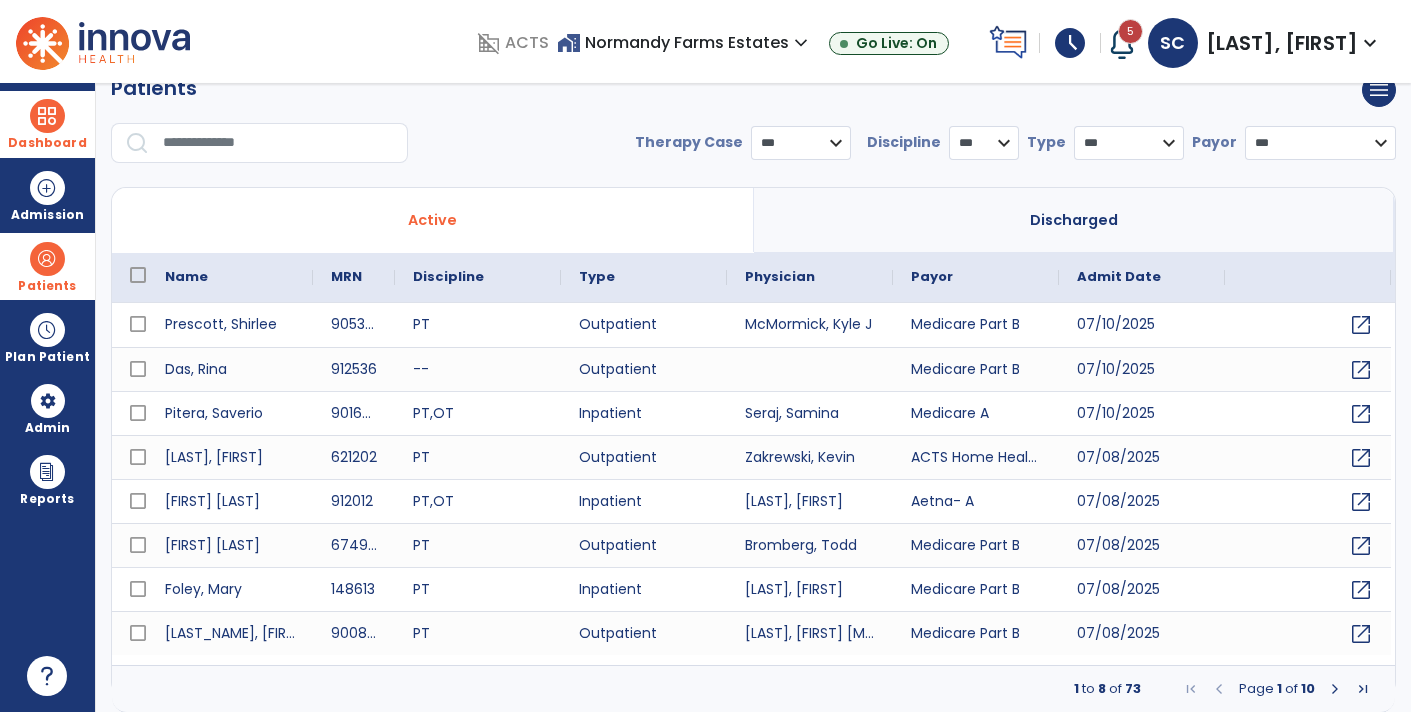 click at bounding box center [278, 143] 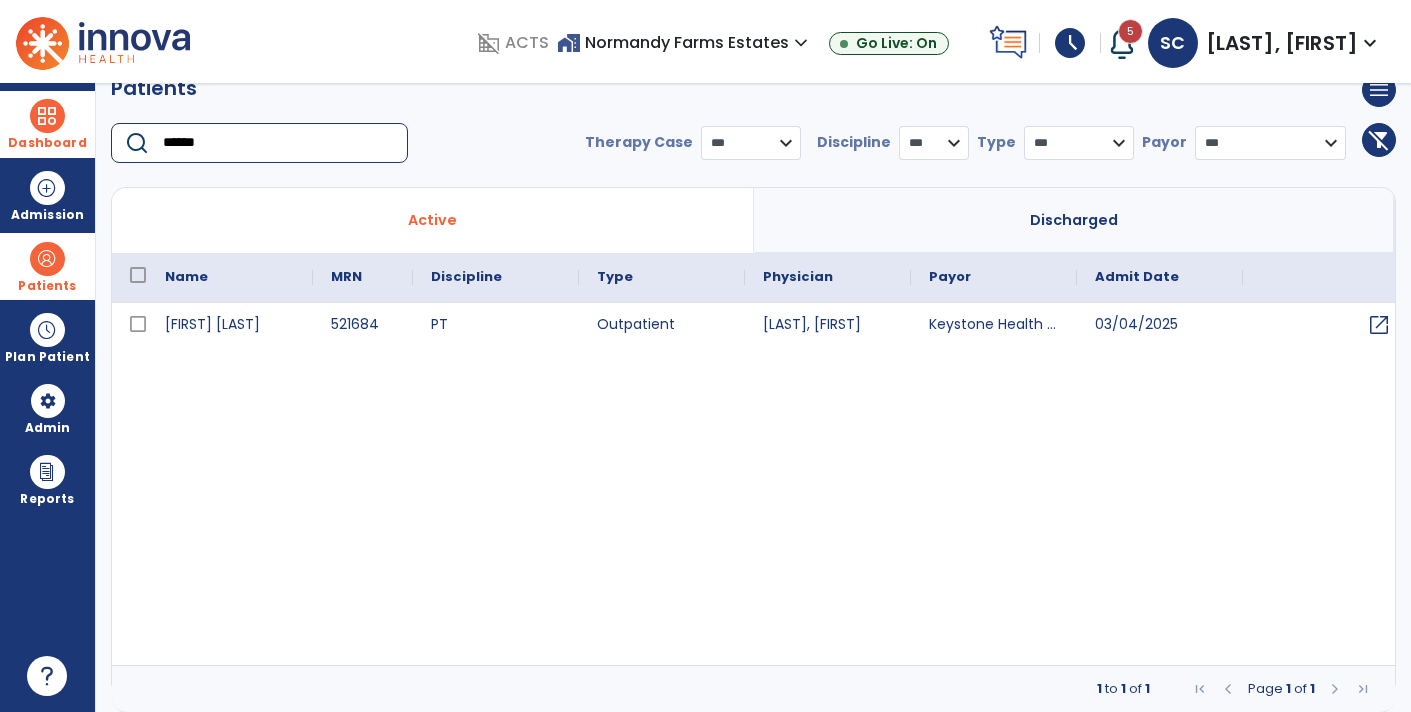type on "******" 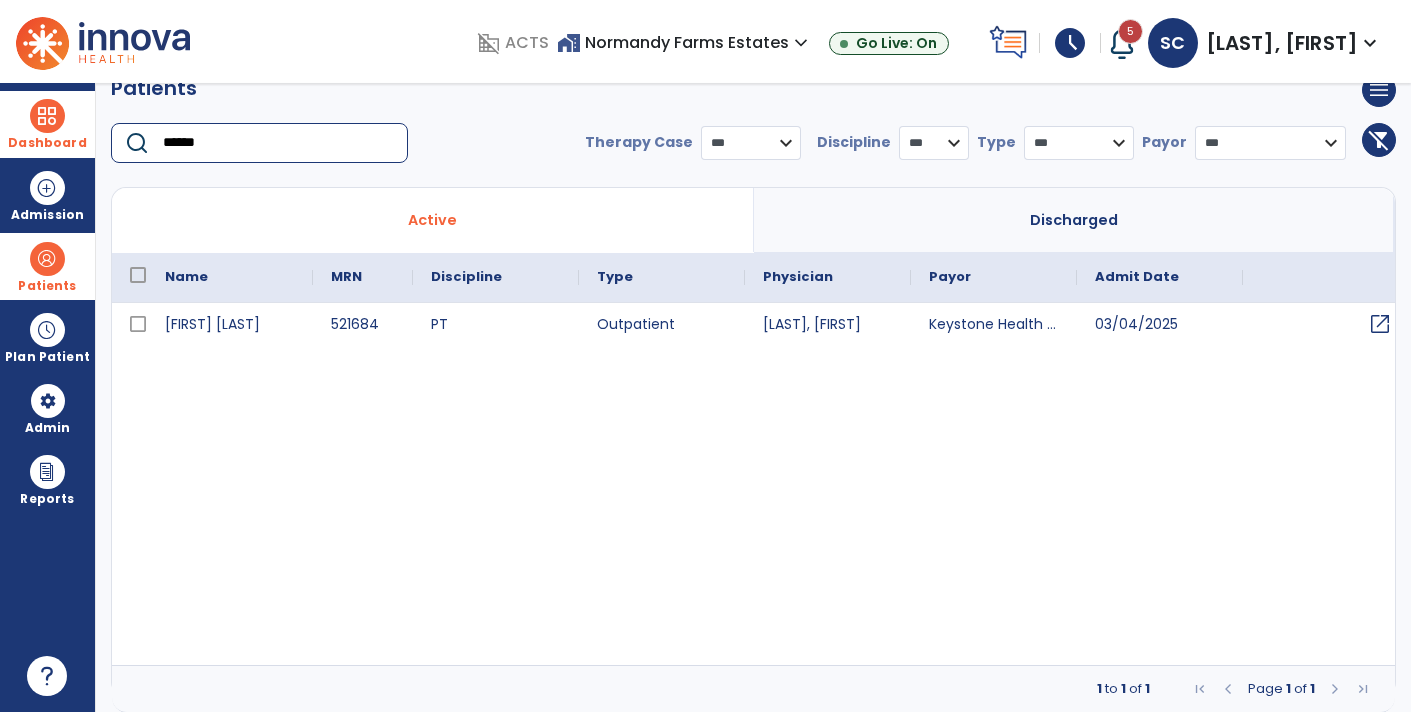 click on "open_in_new" at bounding box center (1326, 325) 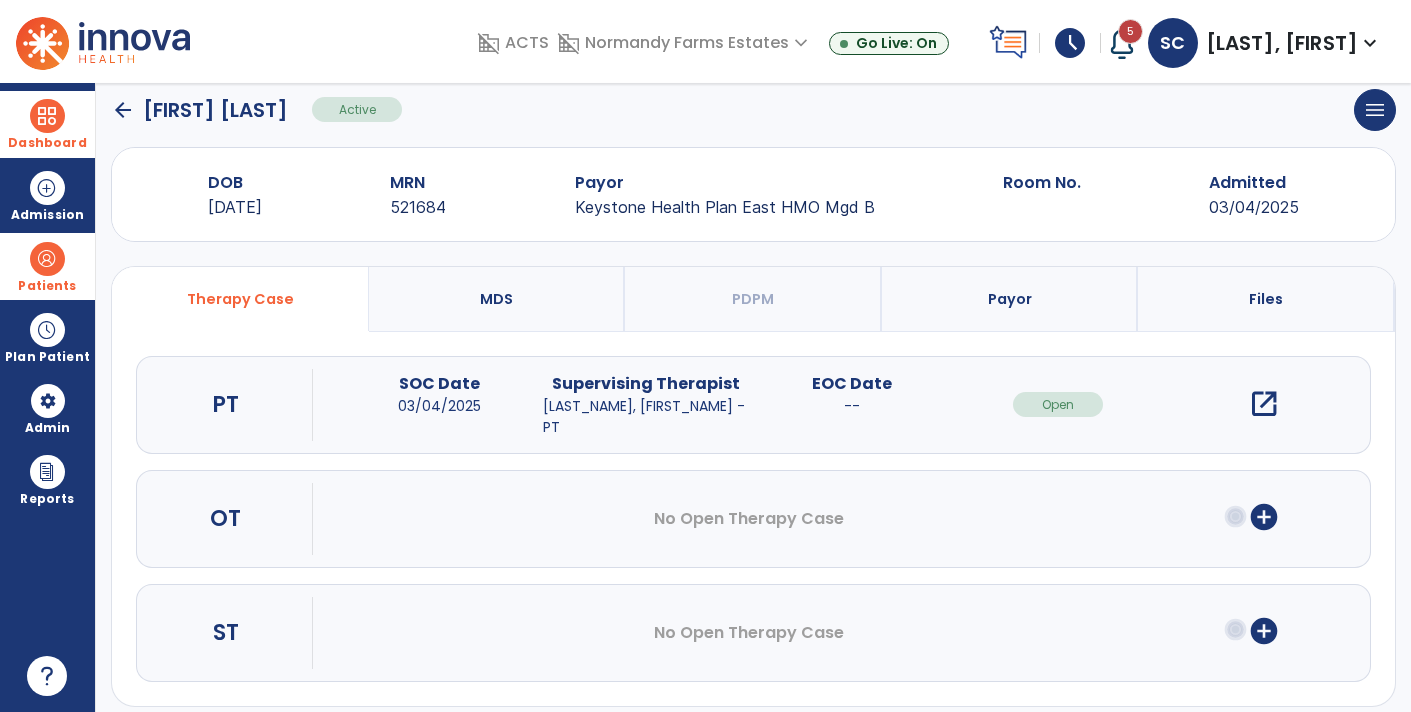 click on "open_in_new" at bounding box center (1264, 404) 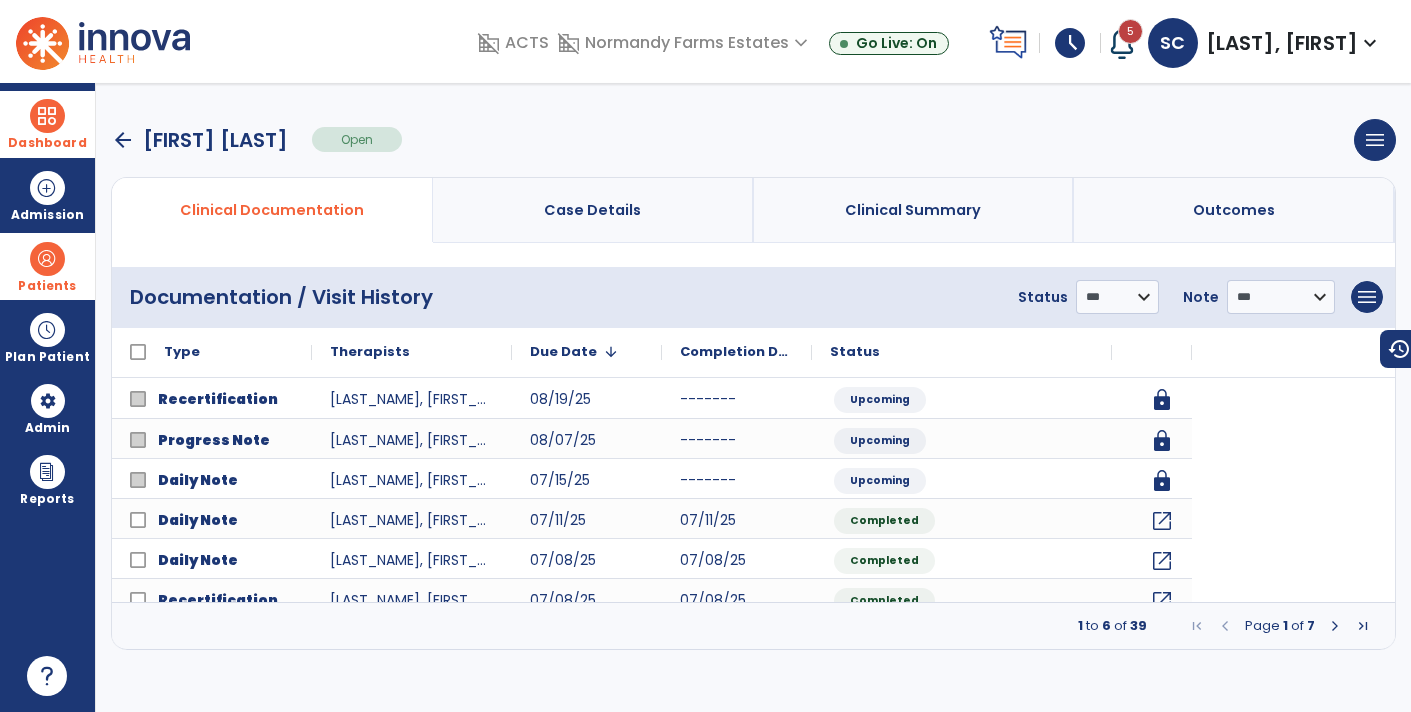 scroll, scrollTop: 0, scrollLeft: 0, axis: both 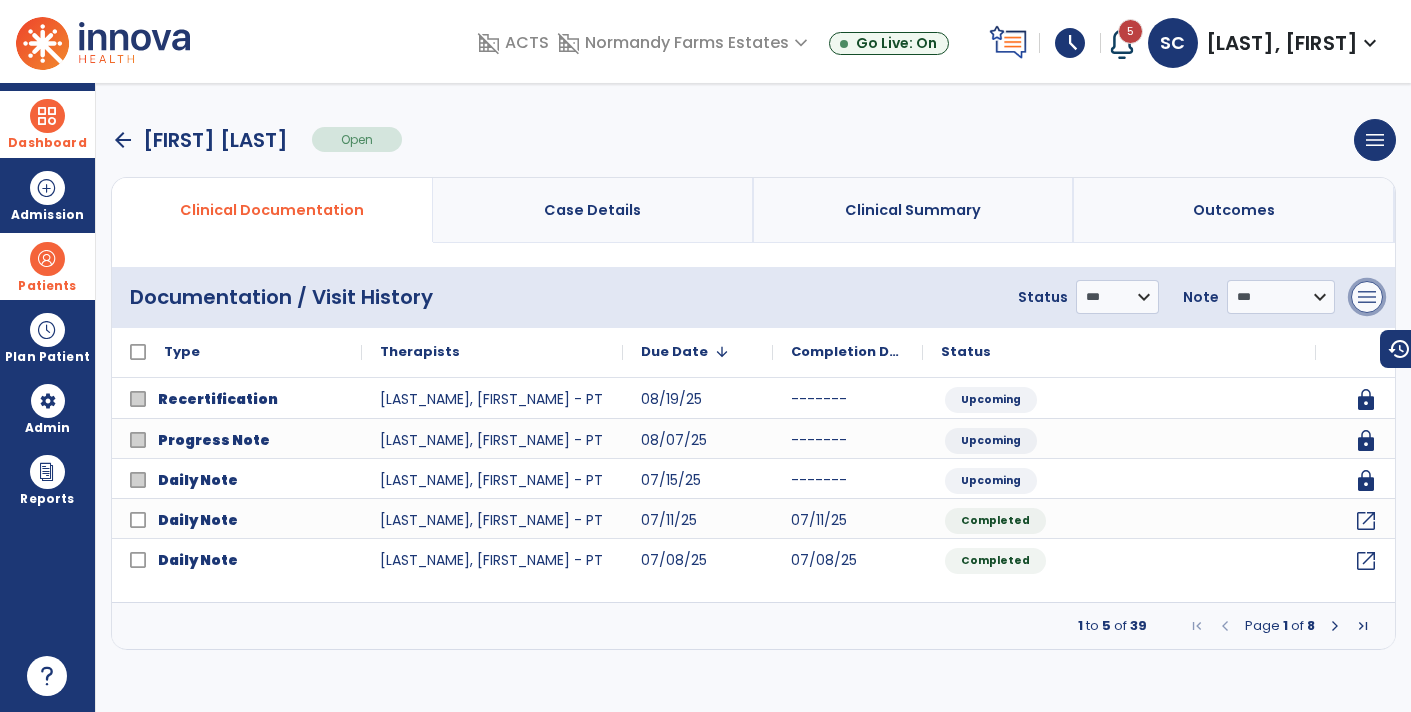 click on "menu" at bounding box center [1367, 297] 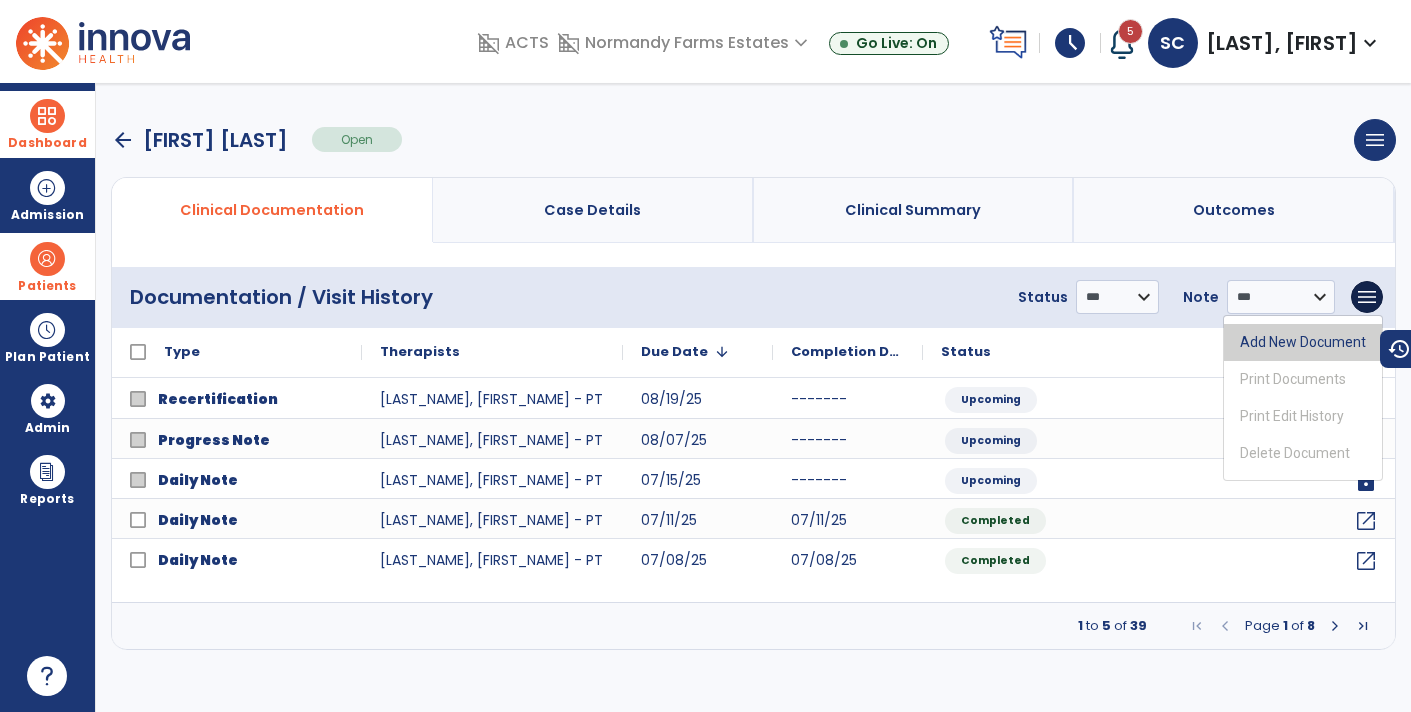 click on "Add New Document" at bounding box center (1303, 342) 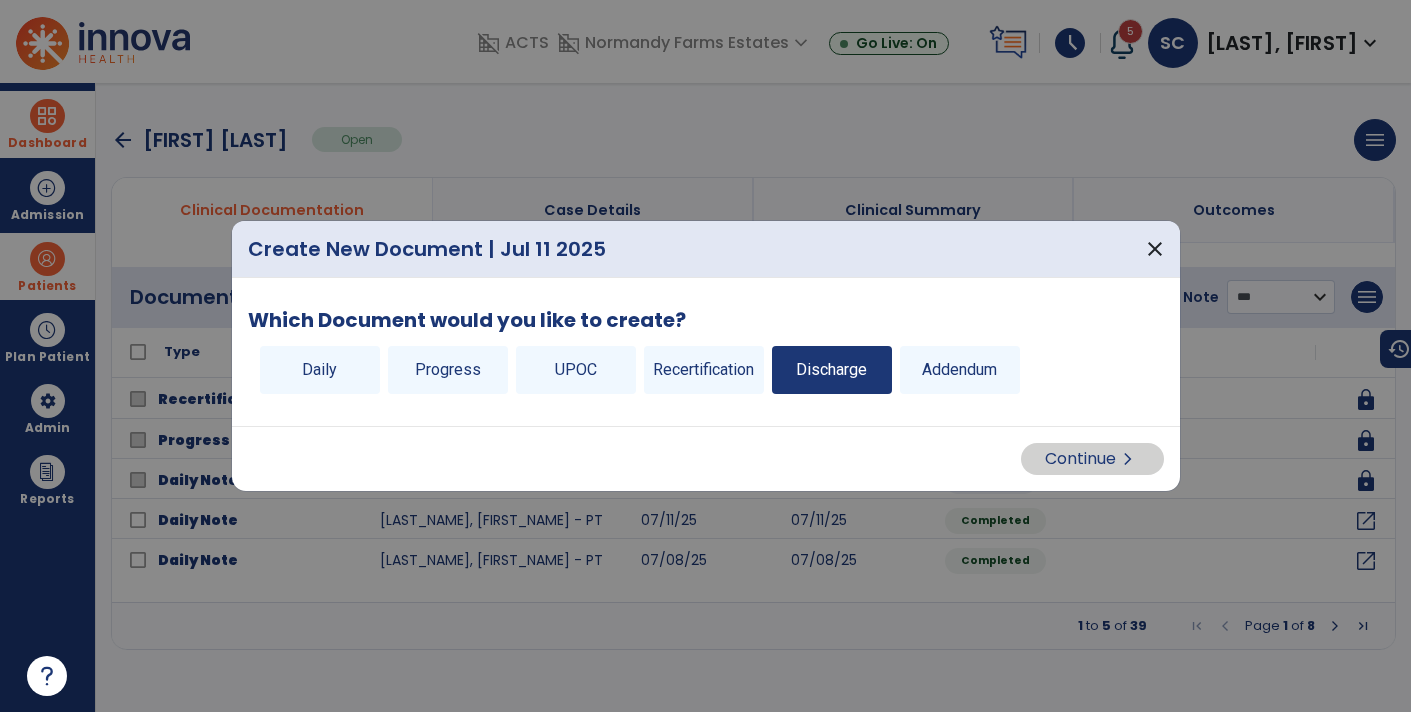 click on "Discharge" at bounding box center (832, 370) 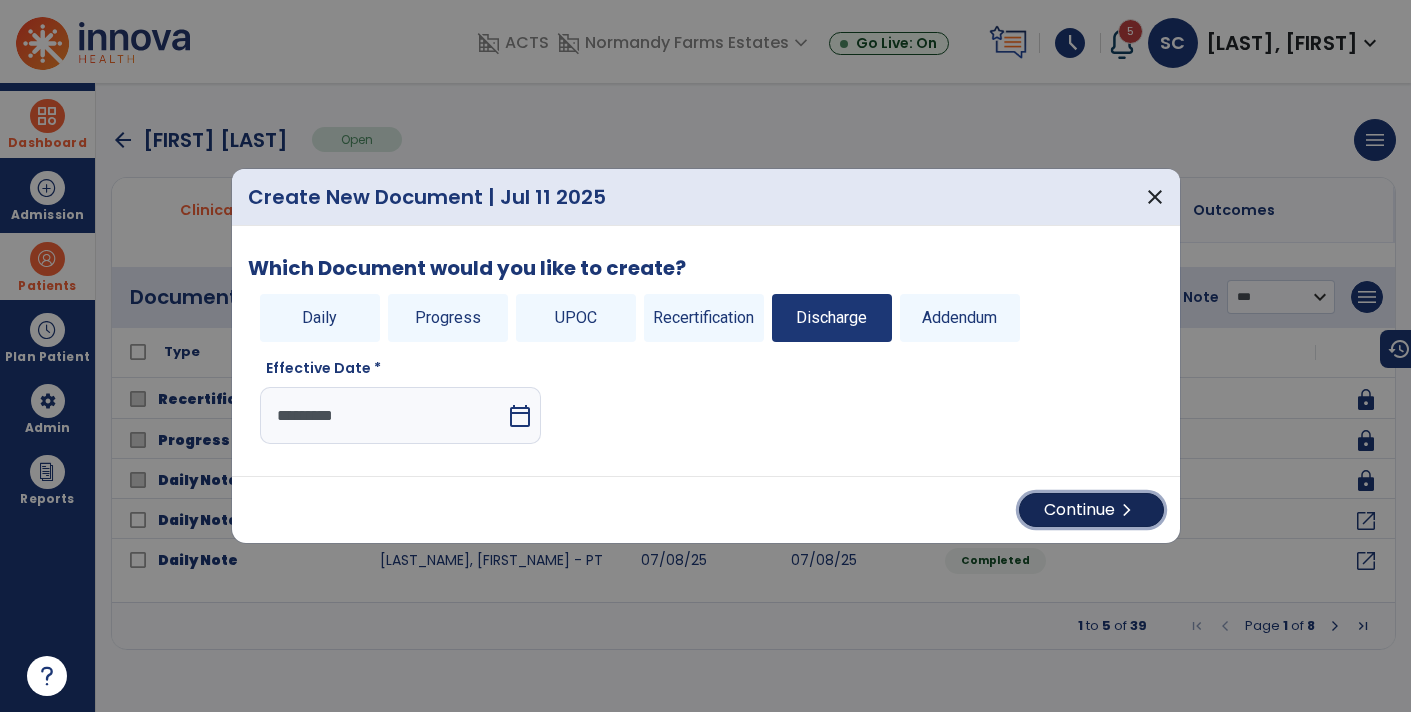 click on "Continue   chevron_right" at bounding box center (1091, 510) 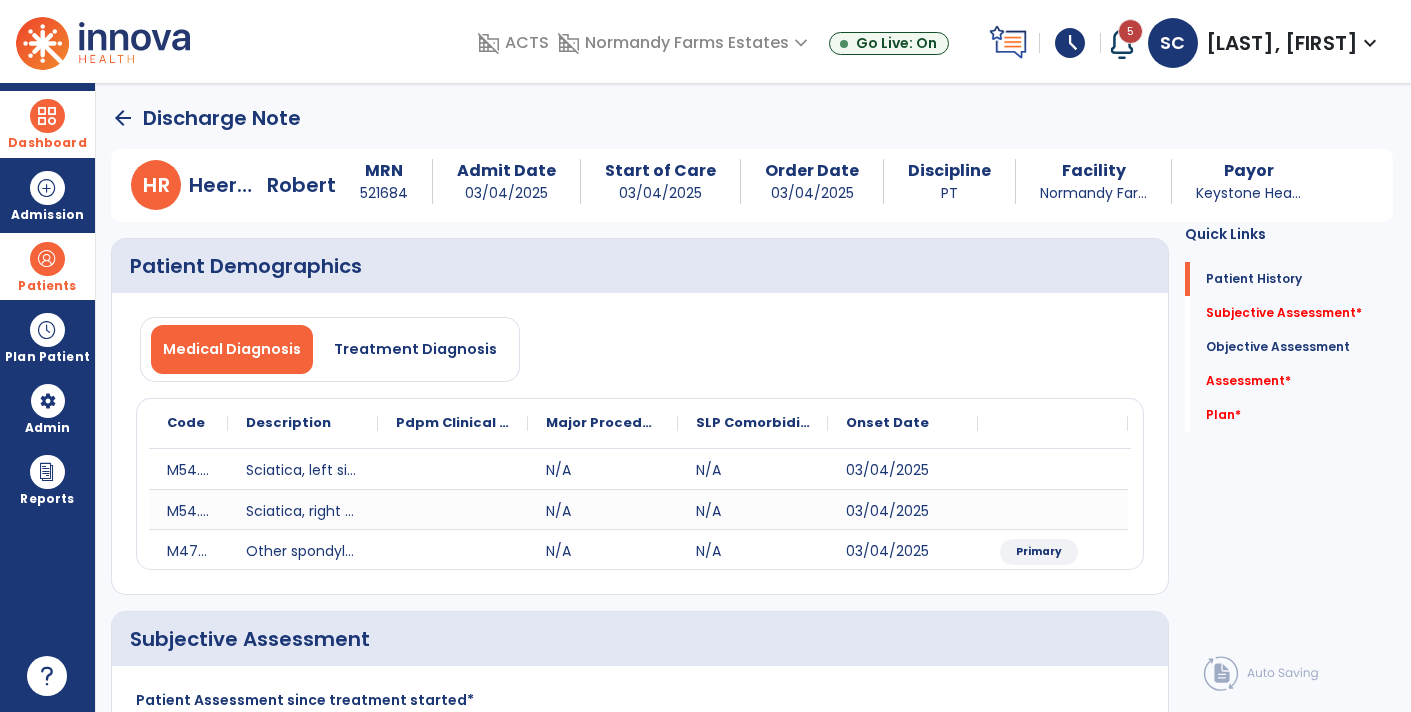click 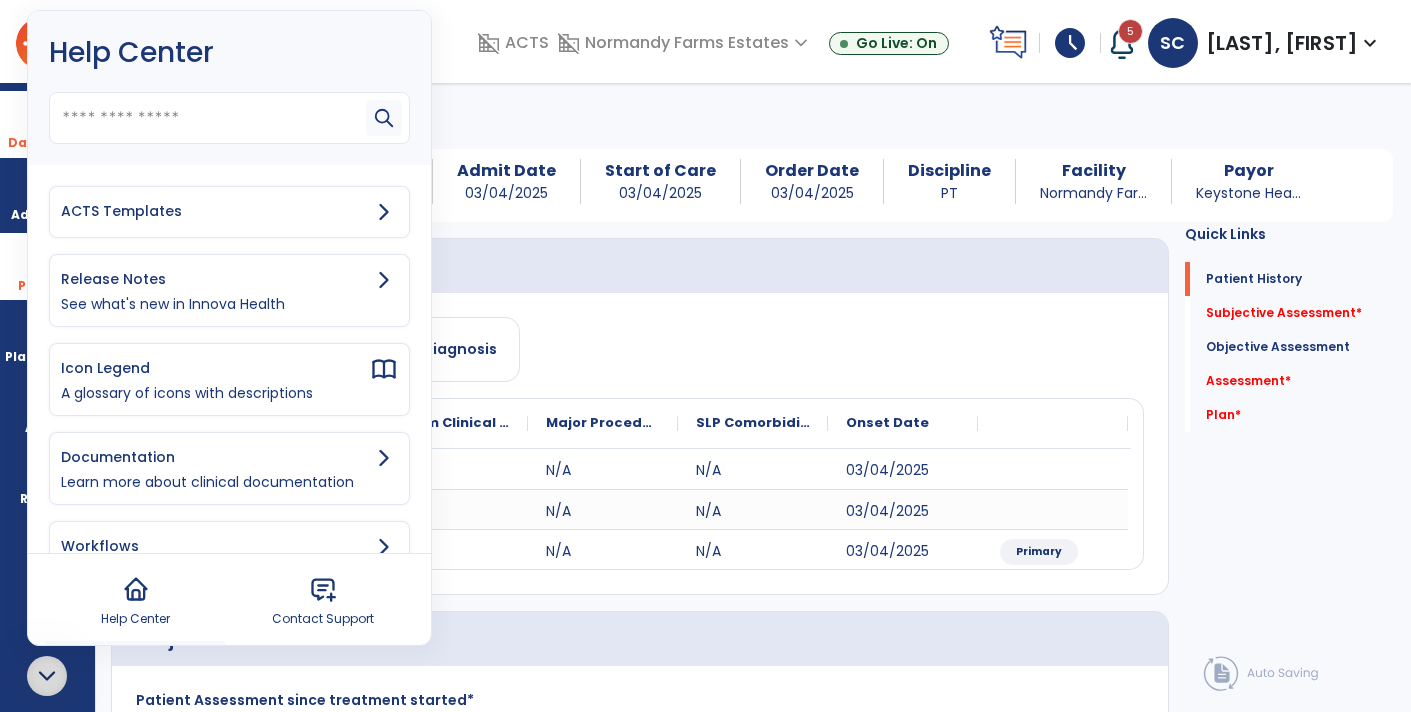 click on "ACTS Templates" at bounding box center (215, 211) 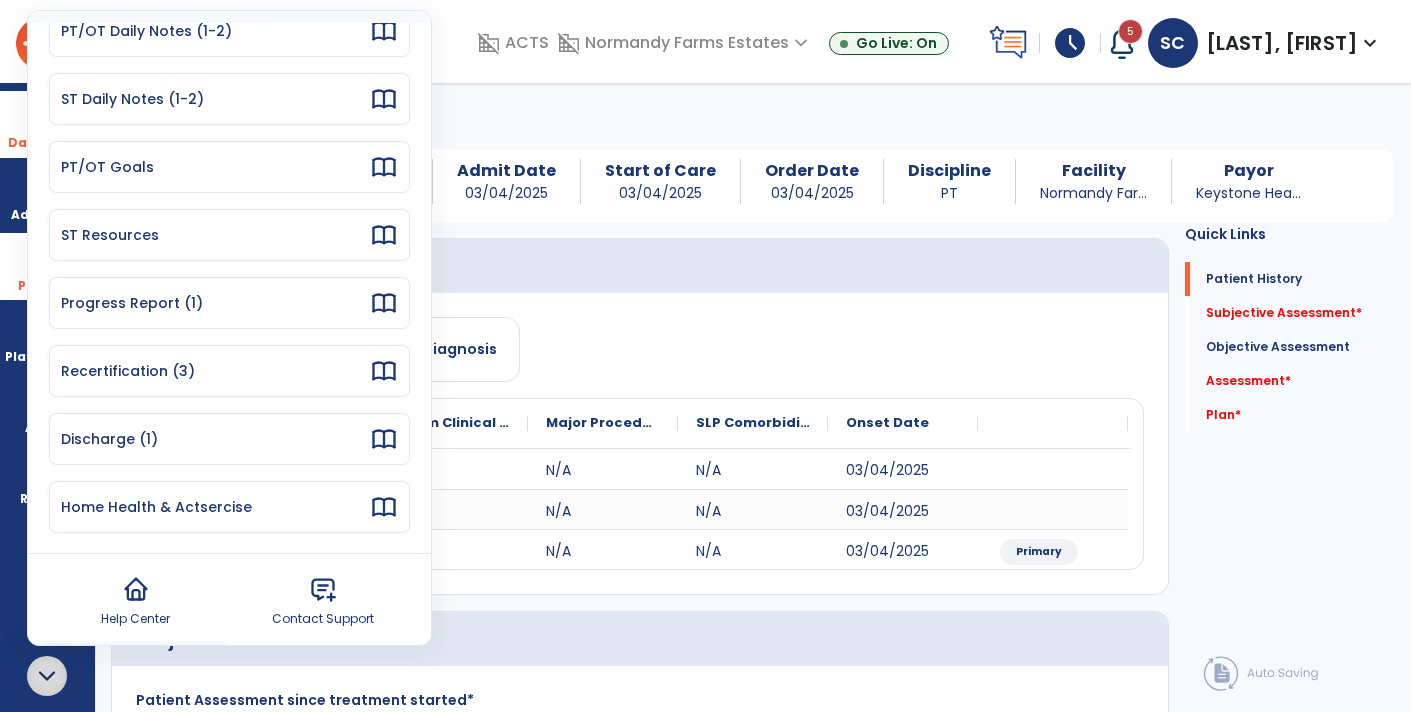 scroll, scrollTop: 178, scrollLeft: 0, axis: vertical 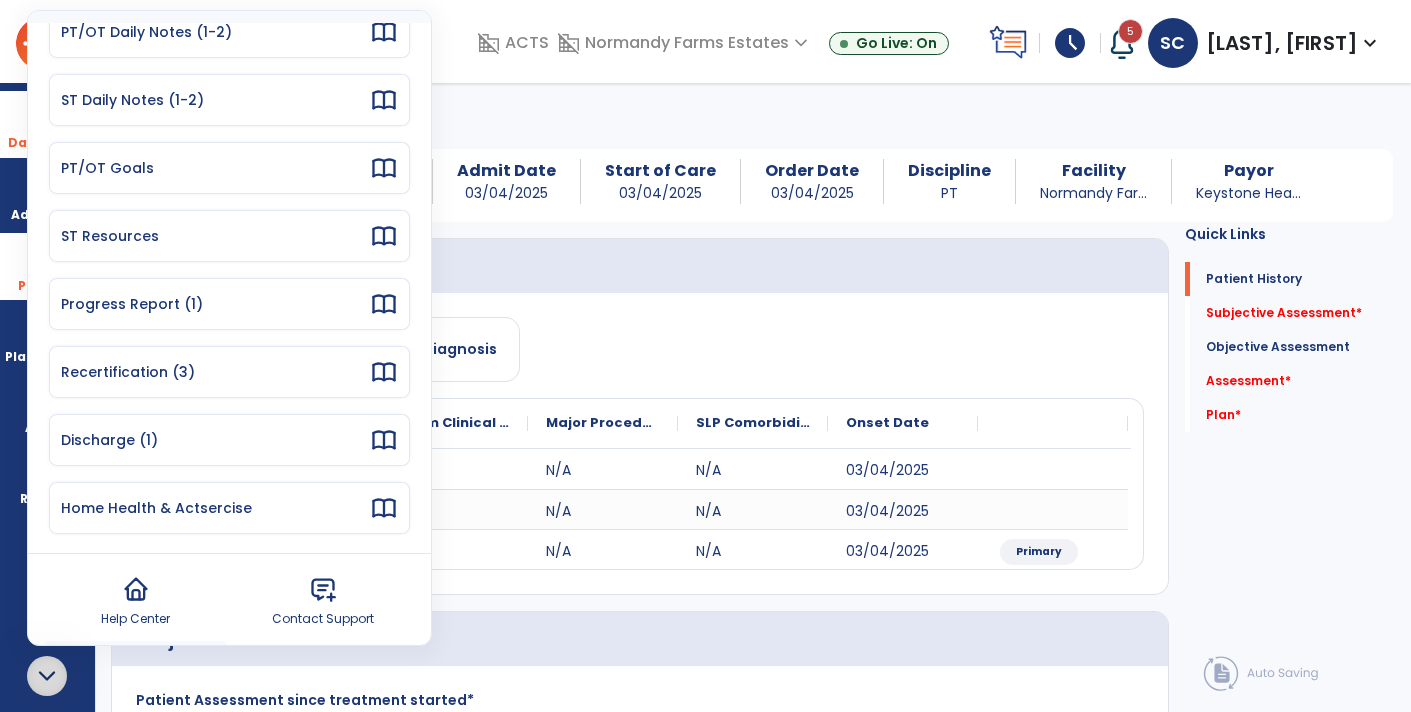 click on "Discharge (1)" at bounding box center [215, 440] 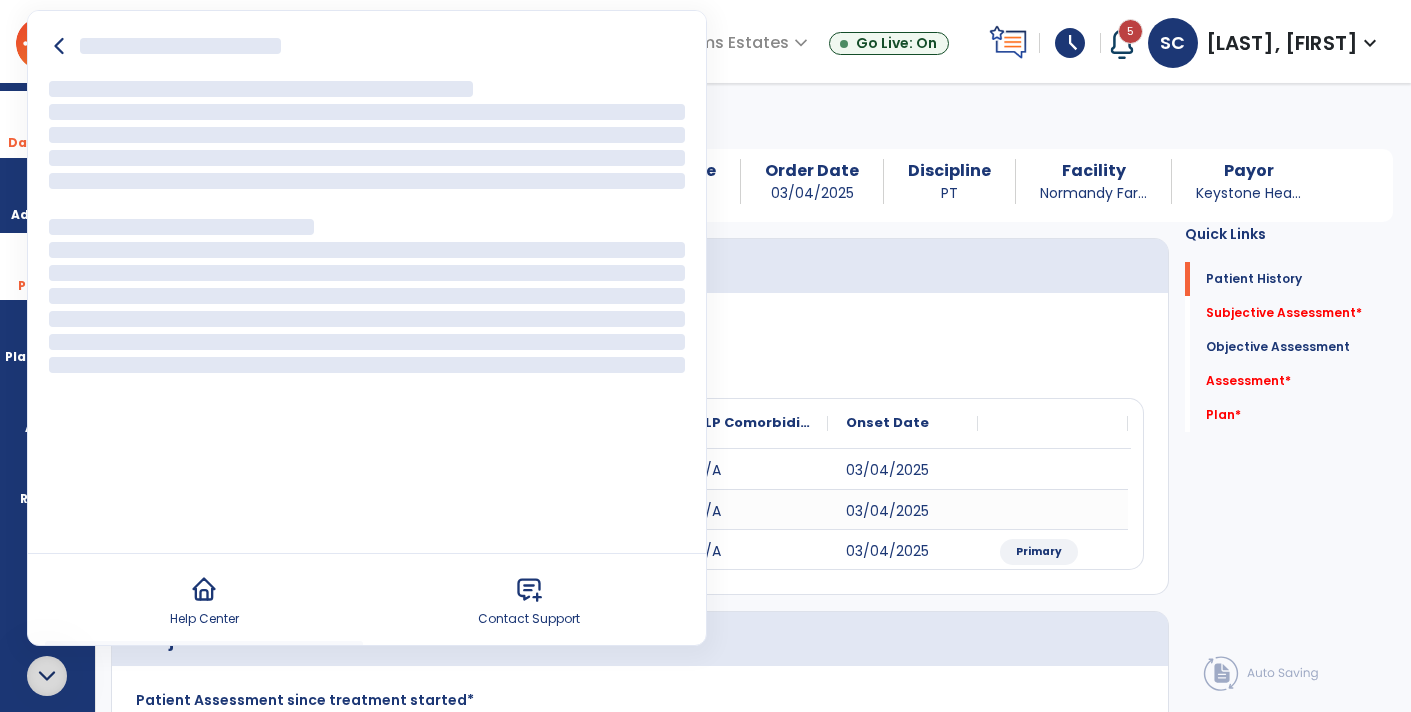 scroll, scrollTop: 0, scrollLeft: 0, axis: both 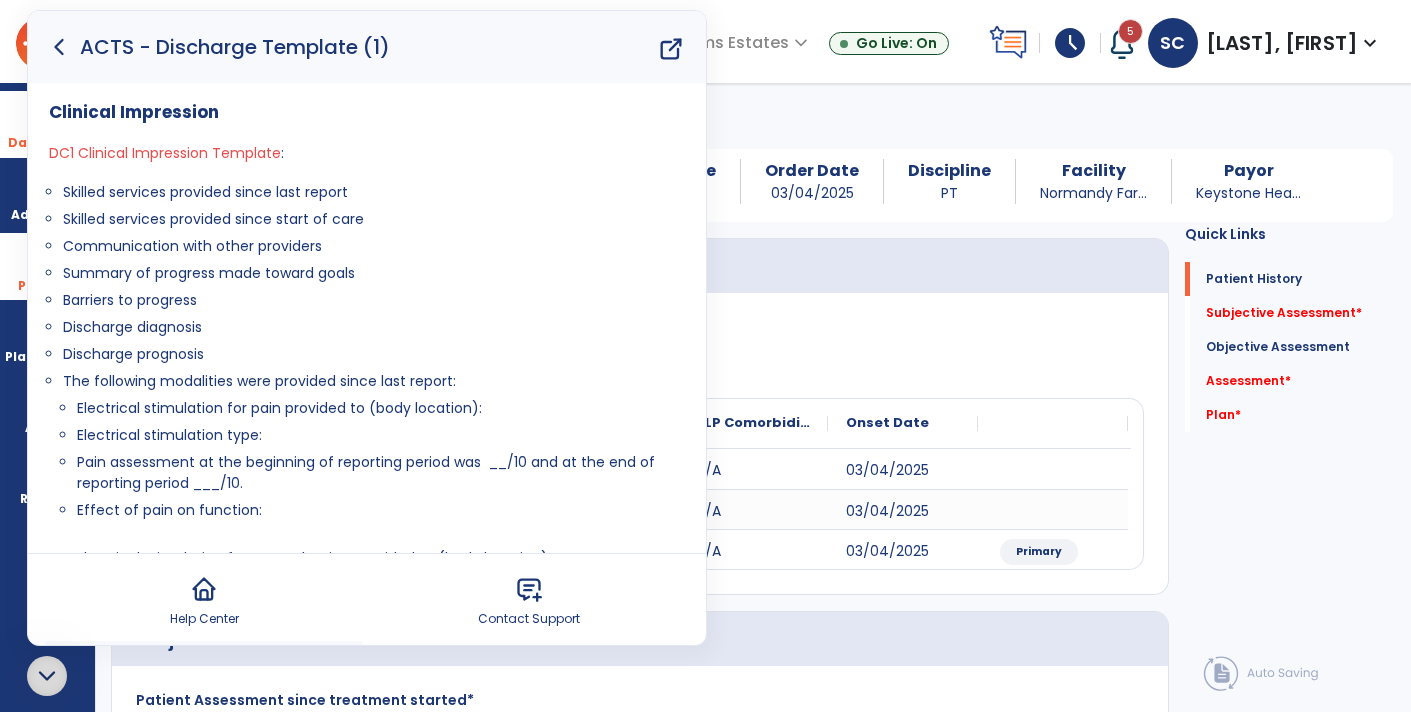 click on "DC1 Clinical Impression Template :" at bounding box center (367, 153) 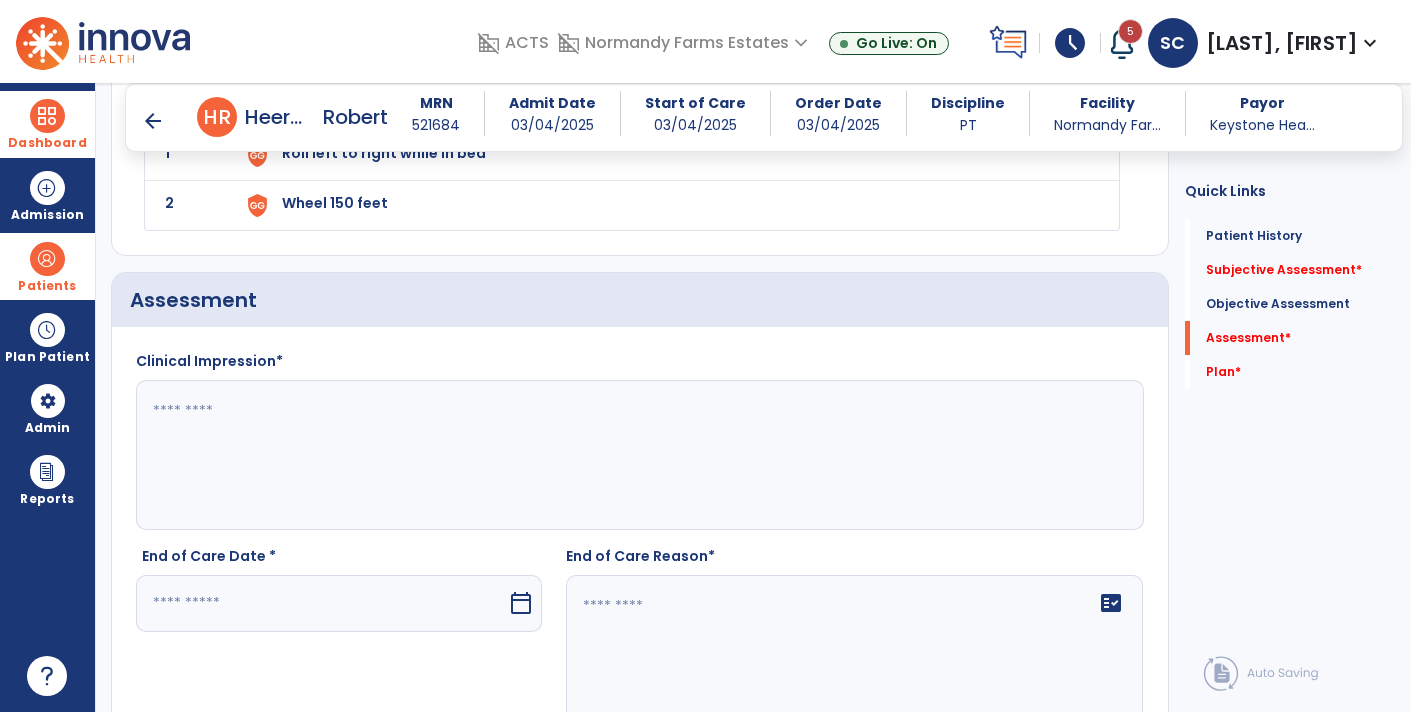 scroll, scrollTop: 3167, scrollLeft: 0, axis: vertical 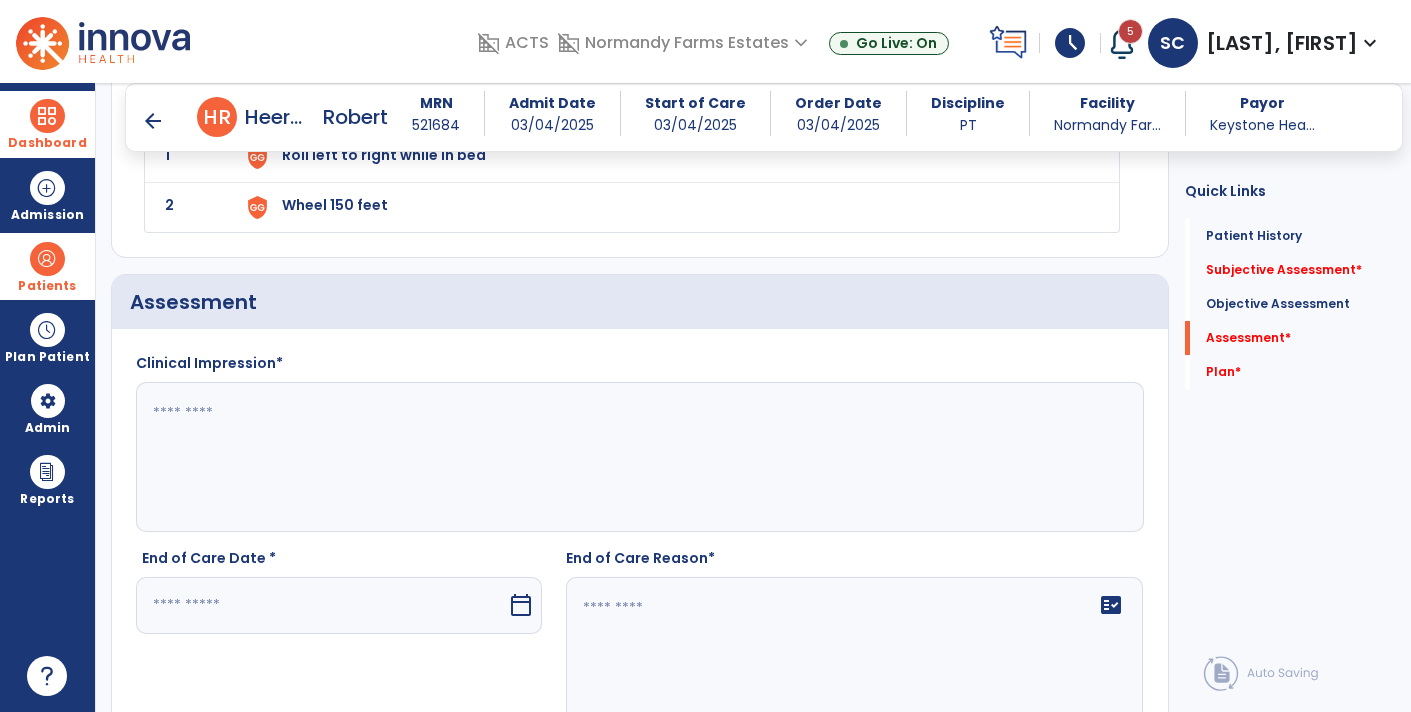 click 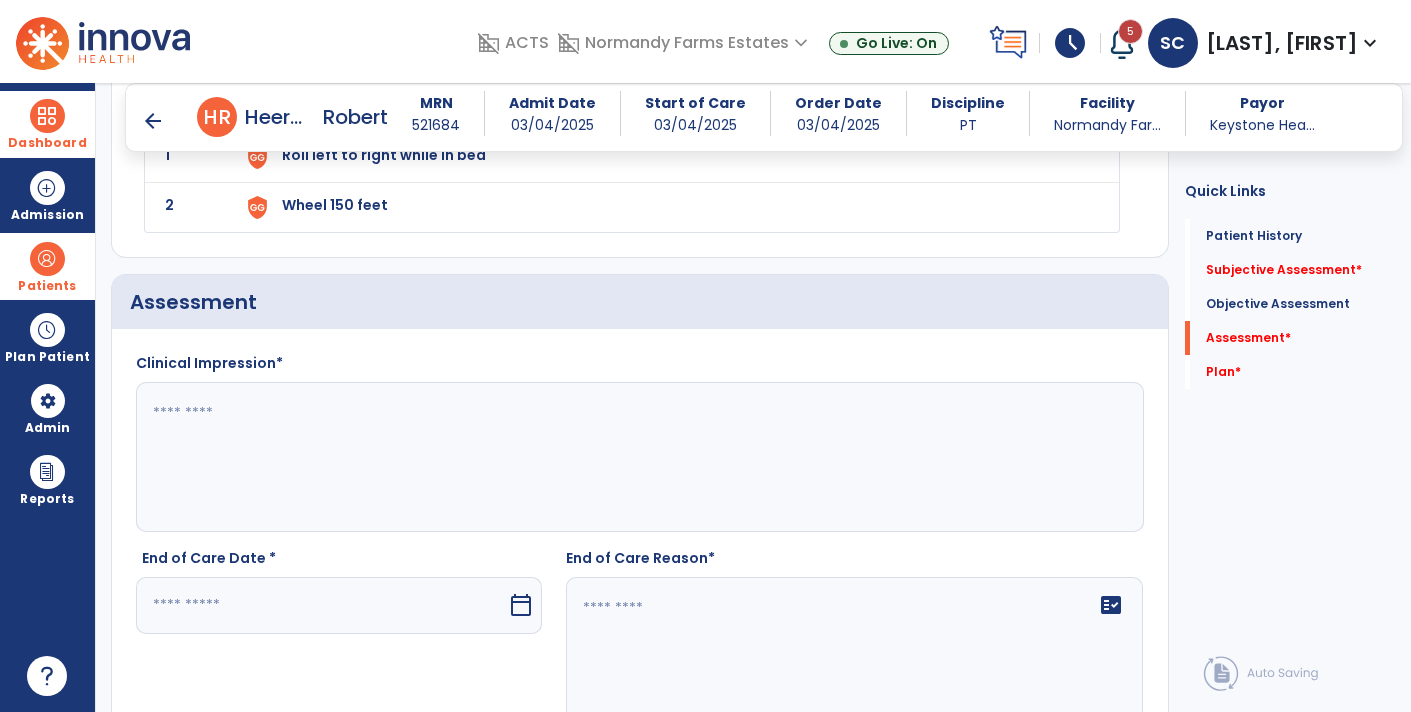 paste on "**********" 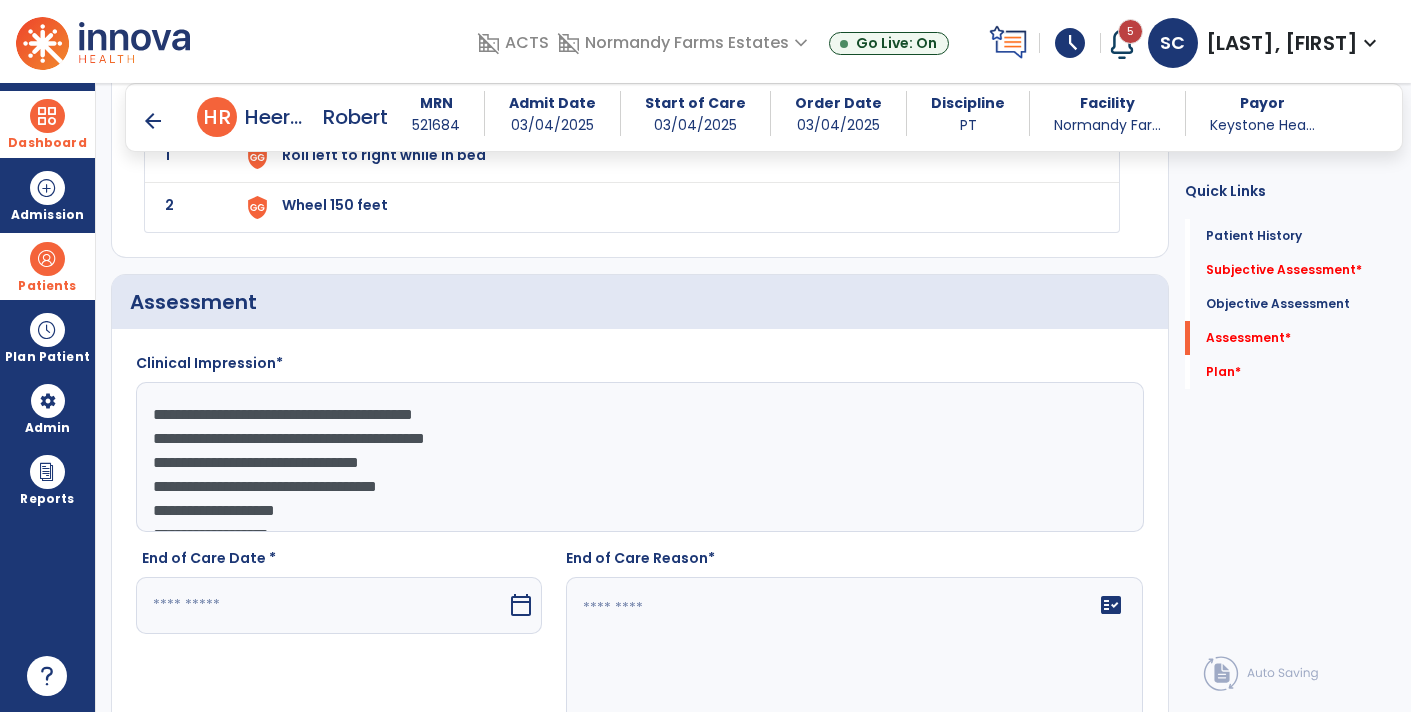 scroll, scrollTop: 39, scrollLeft: 0, axis: vertical 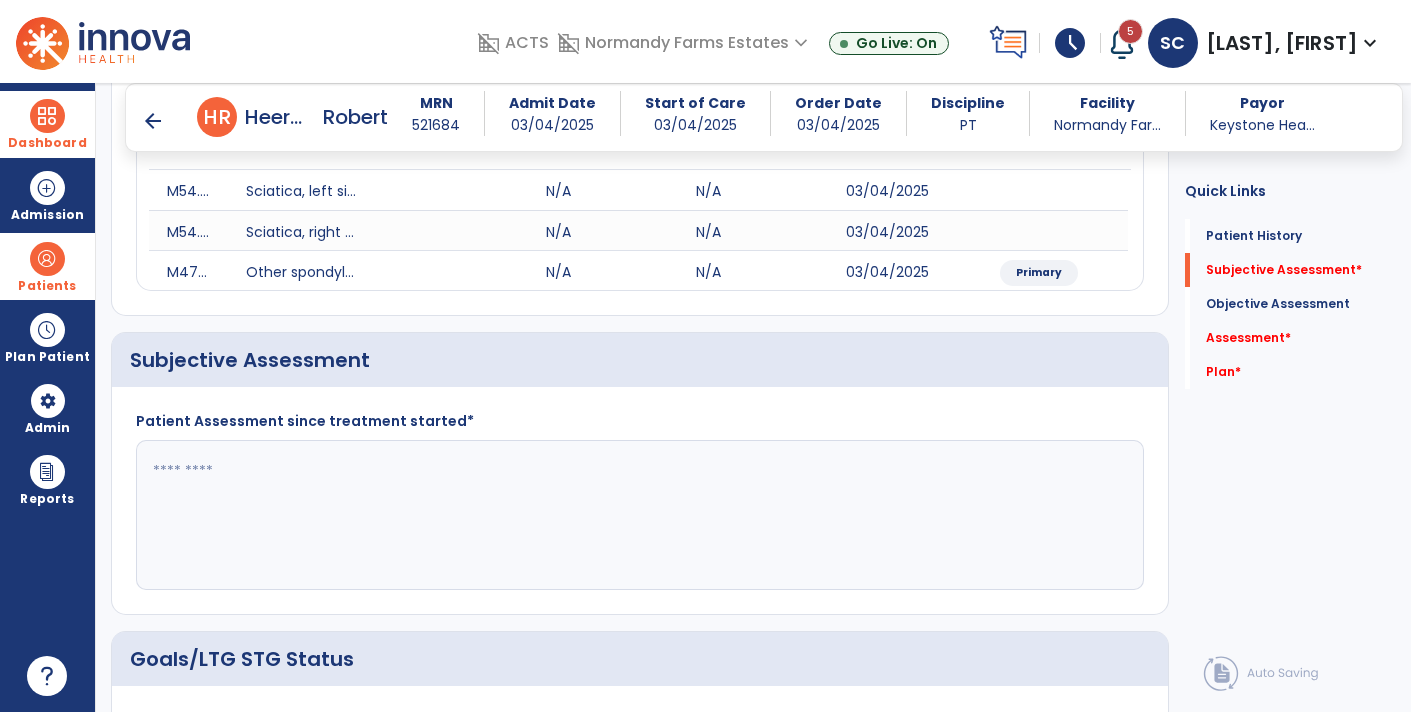type on "**********" 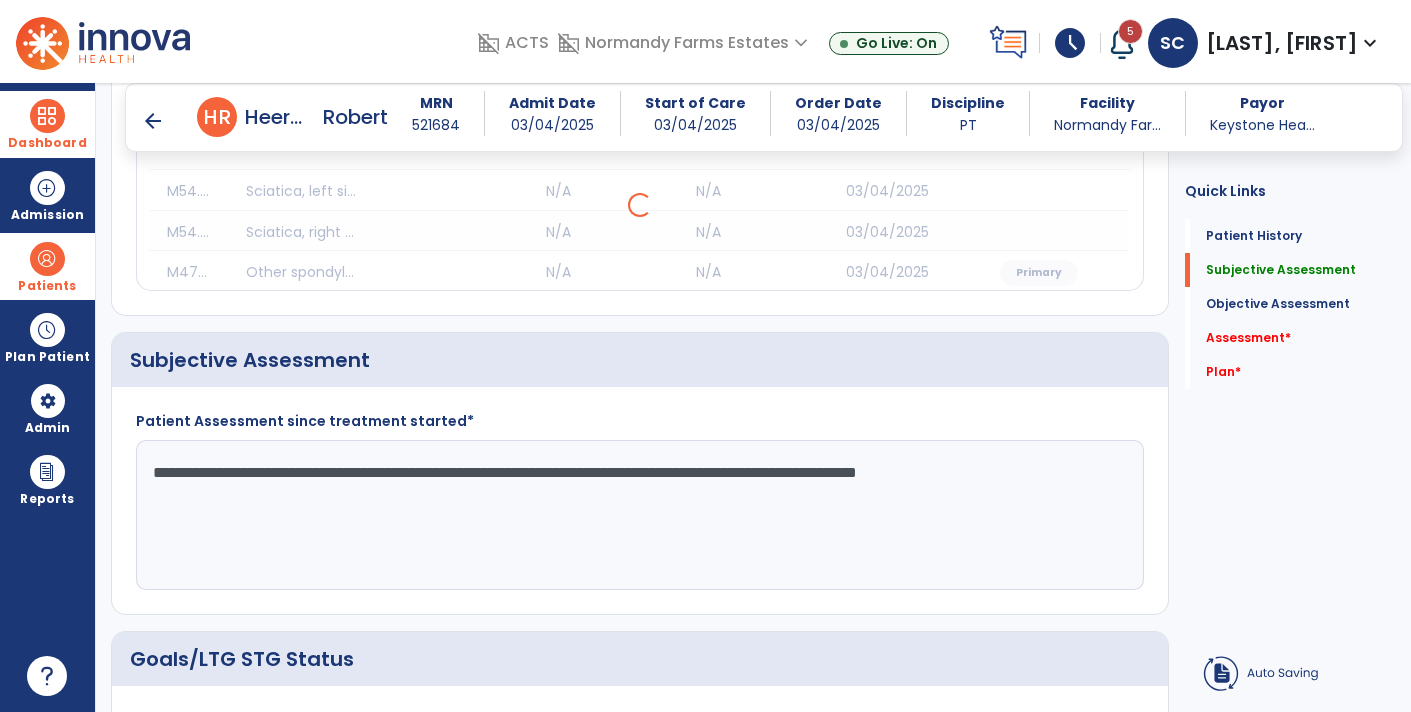 click on "**********" 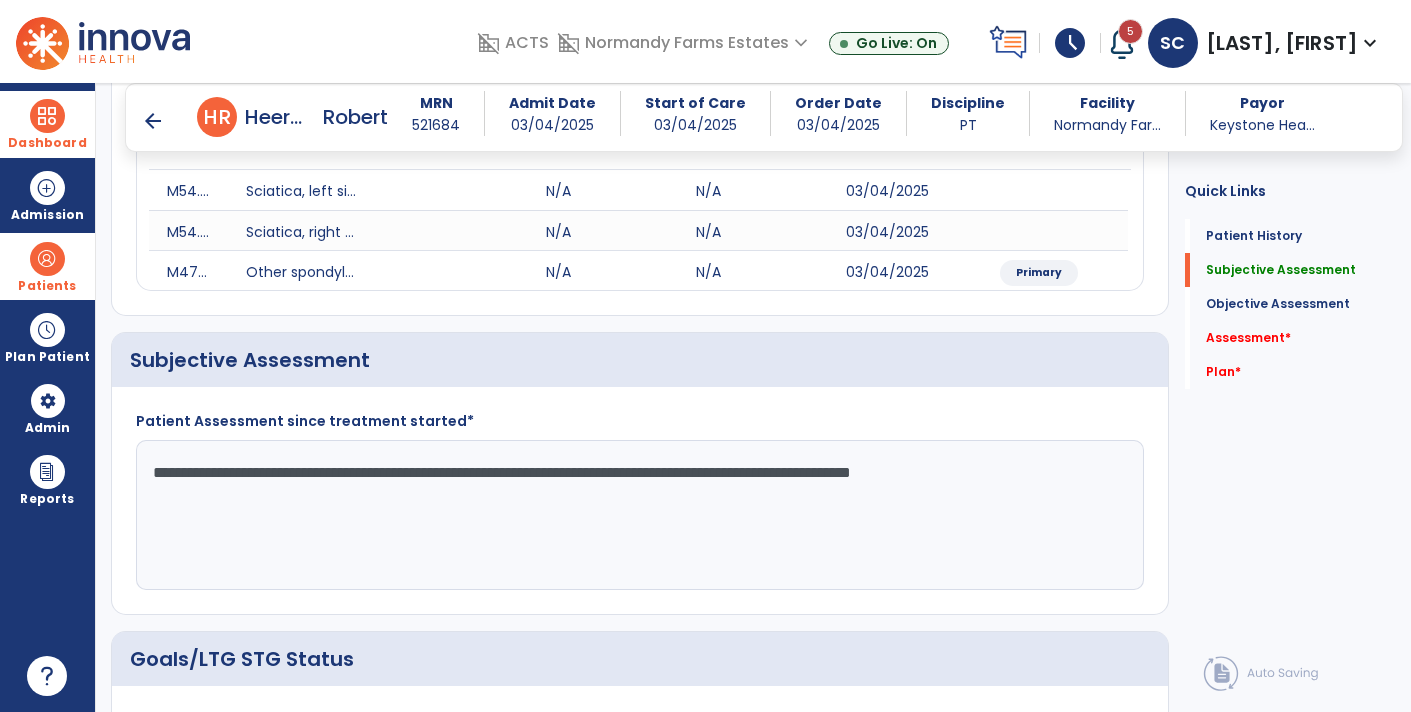 click on "**********" 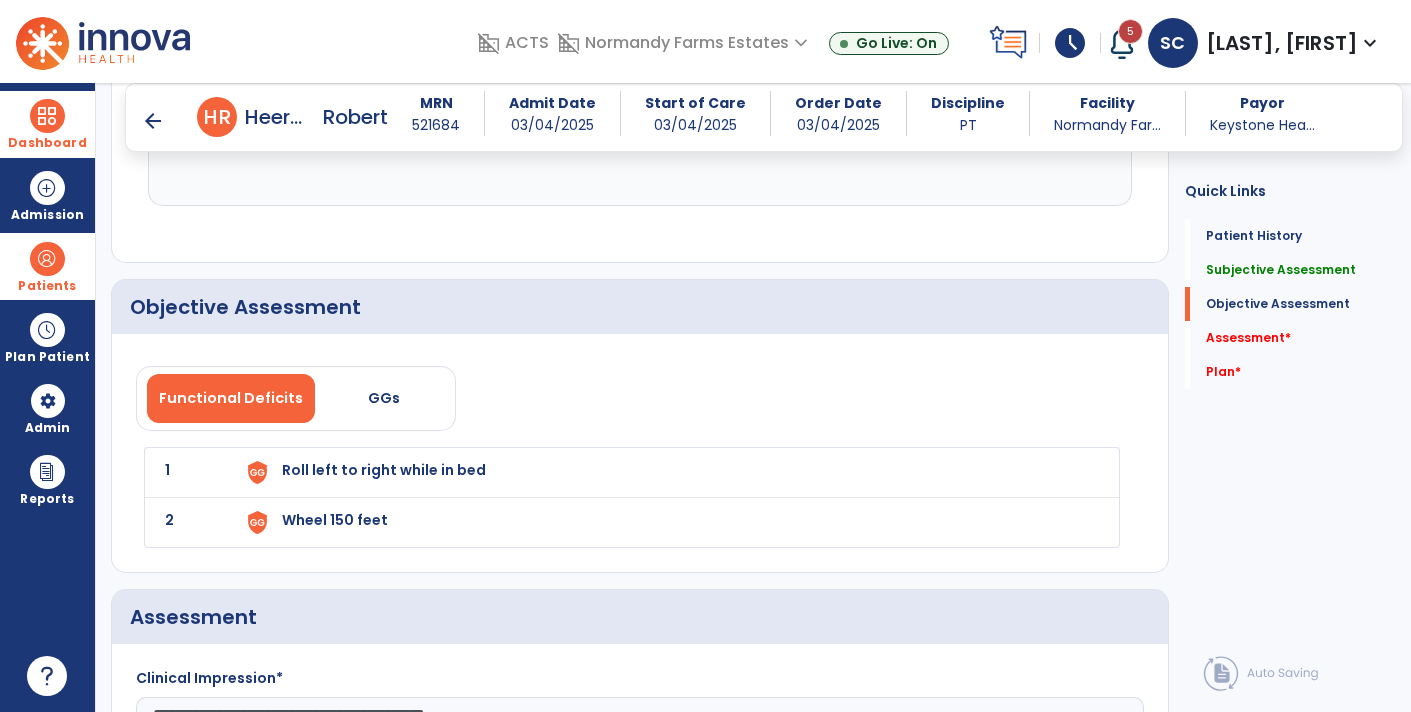 scroll, scrollTop: 2965, scrollLeft: 0, axis: vertical 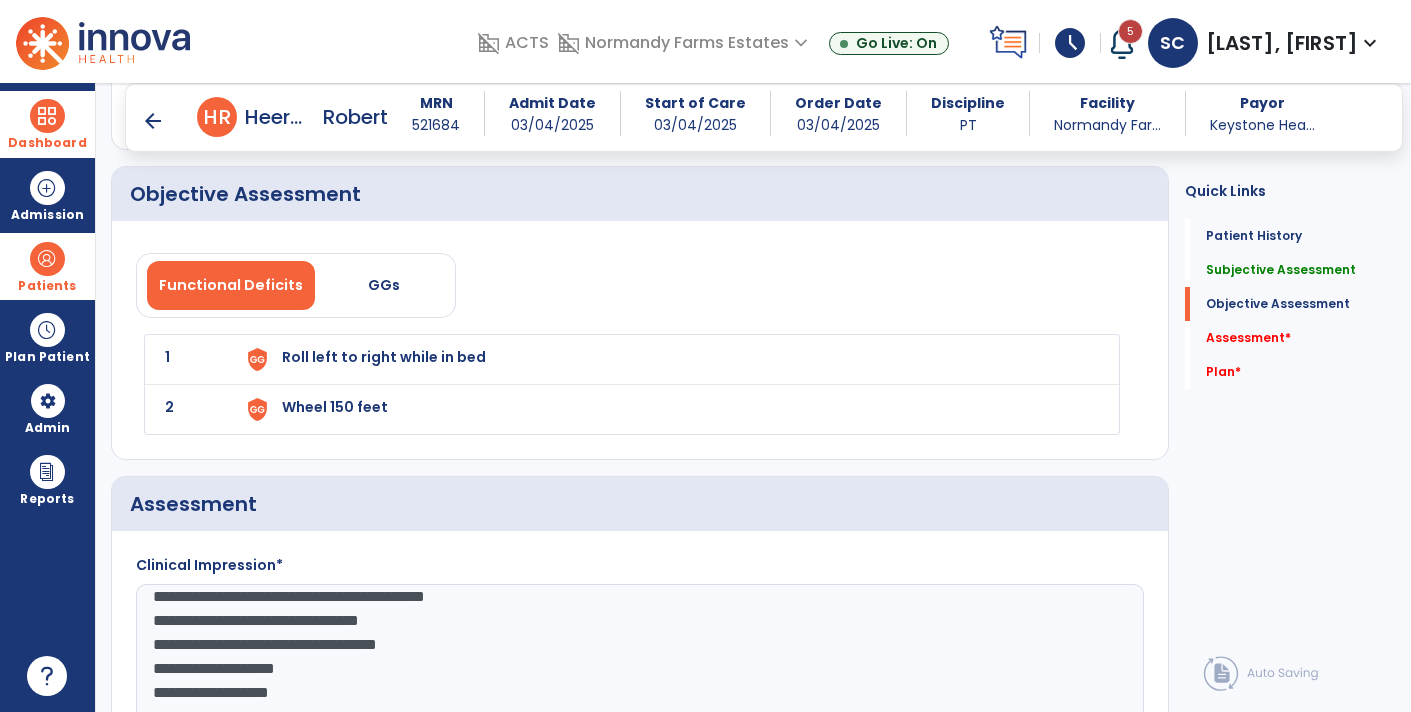 type on "**********" 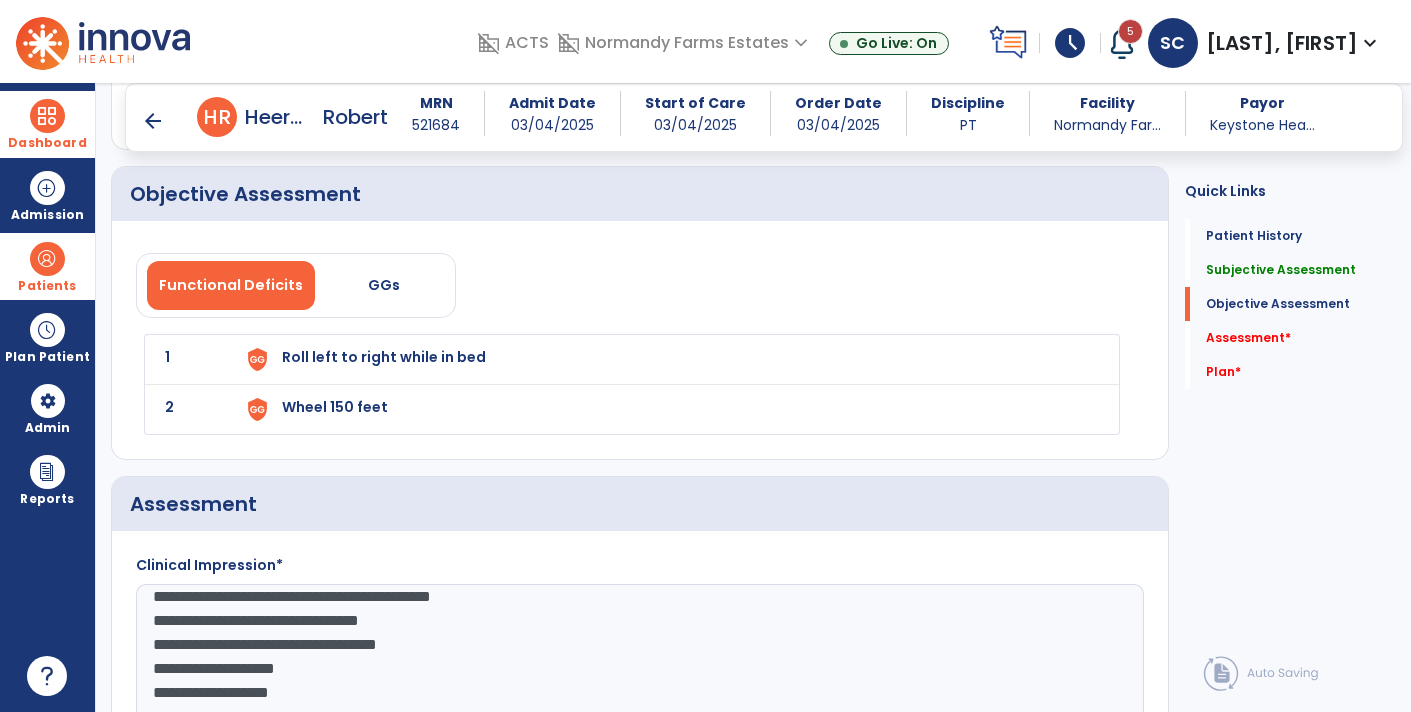 scroll, scrollTop: 43, scrollLeft: 0, axis: vertical 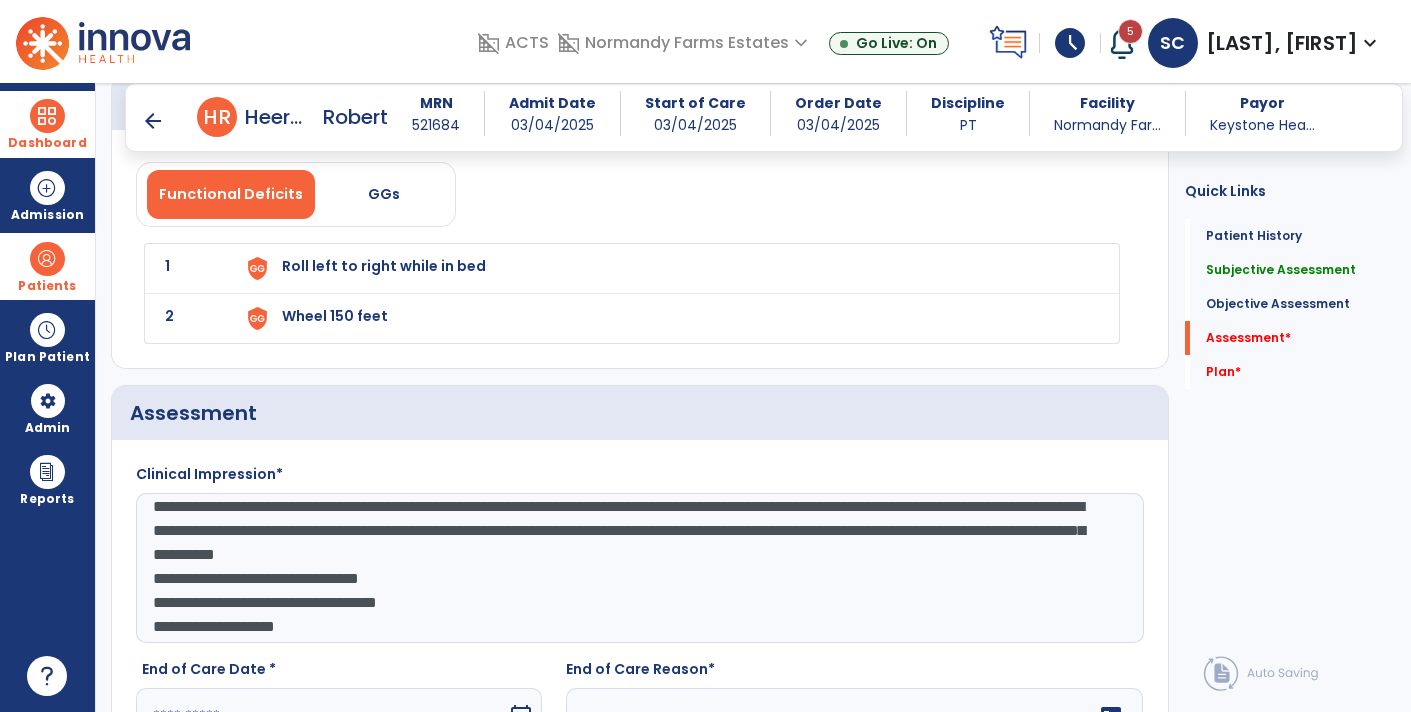 click on "**********" 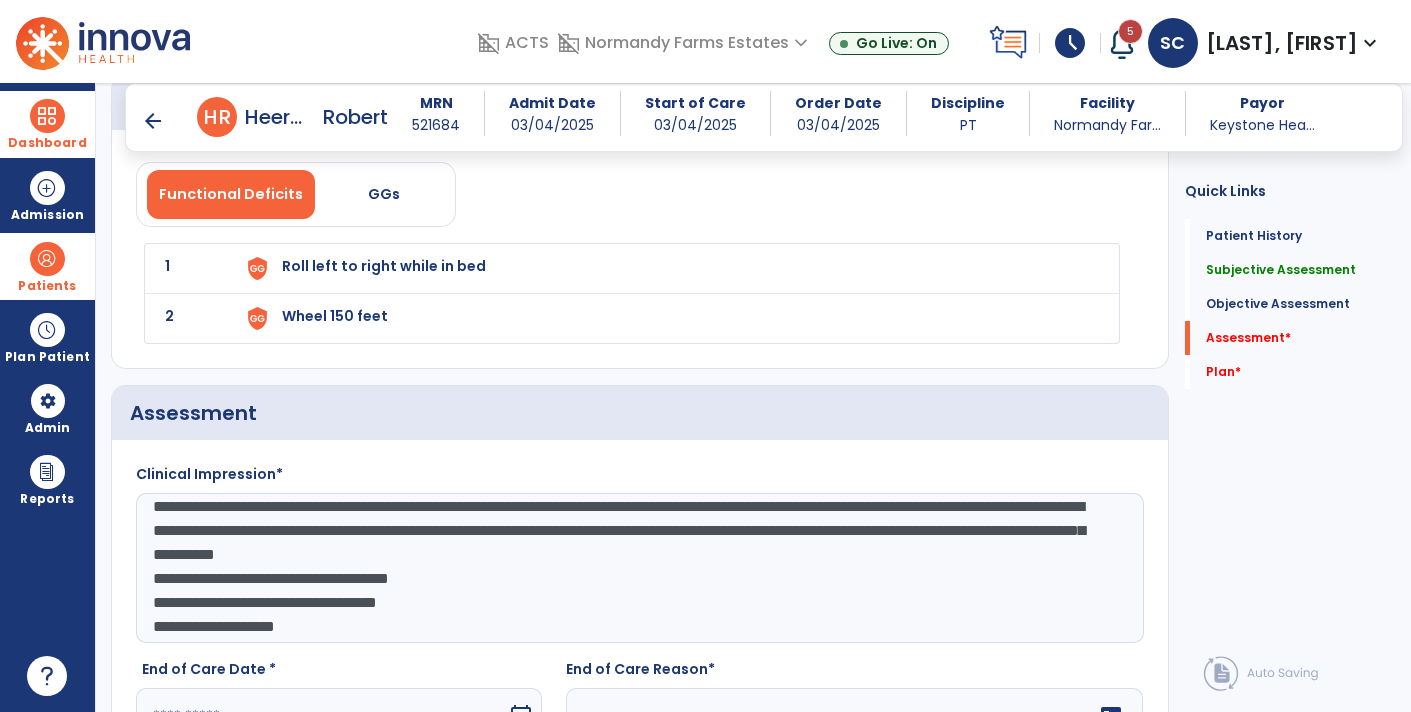 click on "**********" 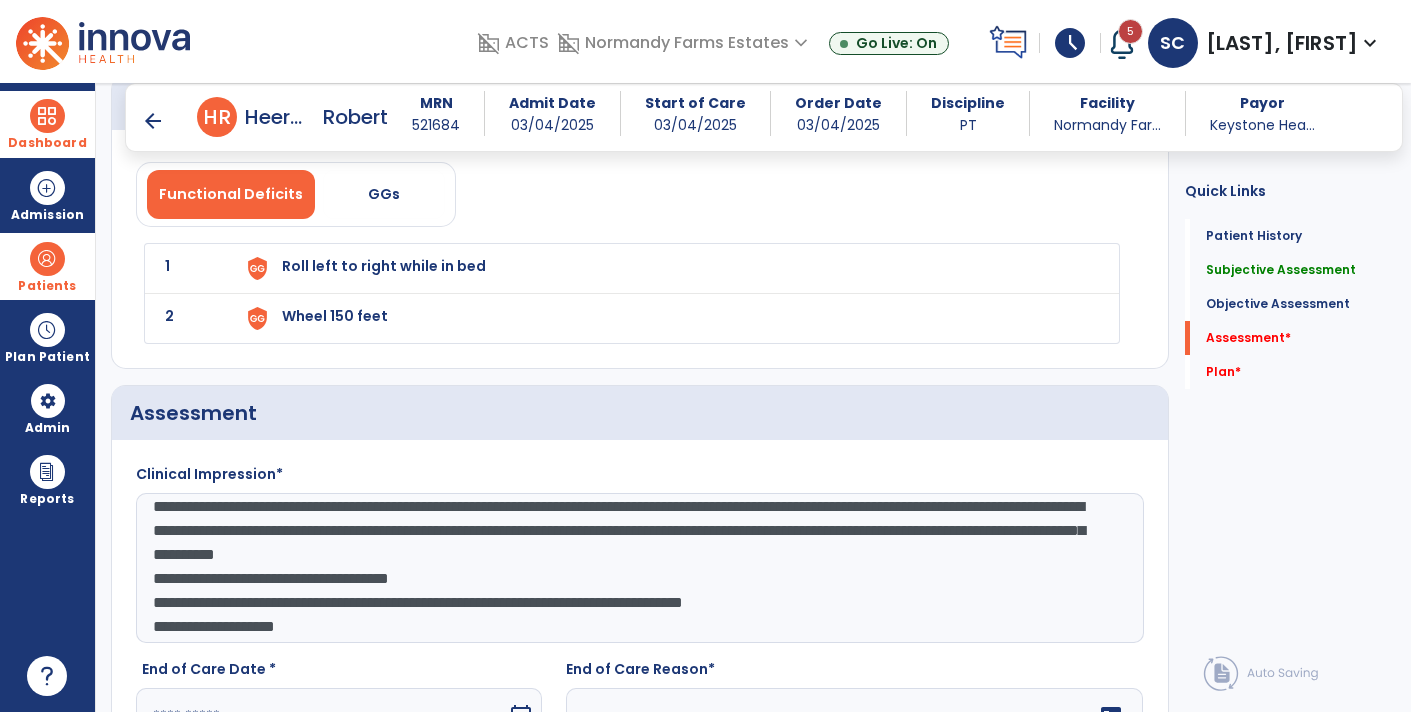 scroll, scrollTop: 96, scrollLeft: 0, axis: vertical 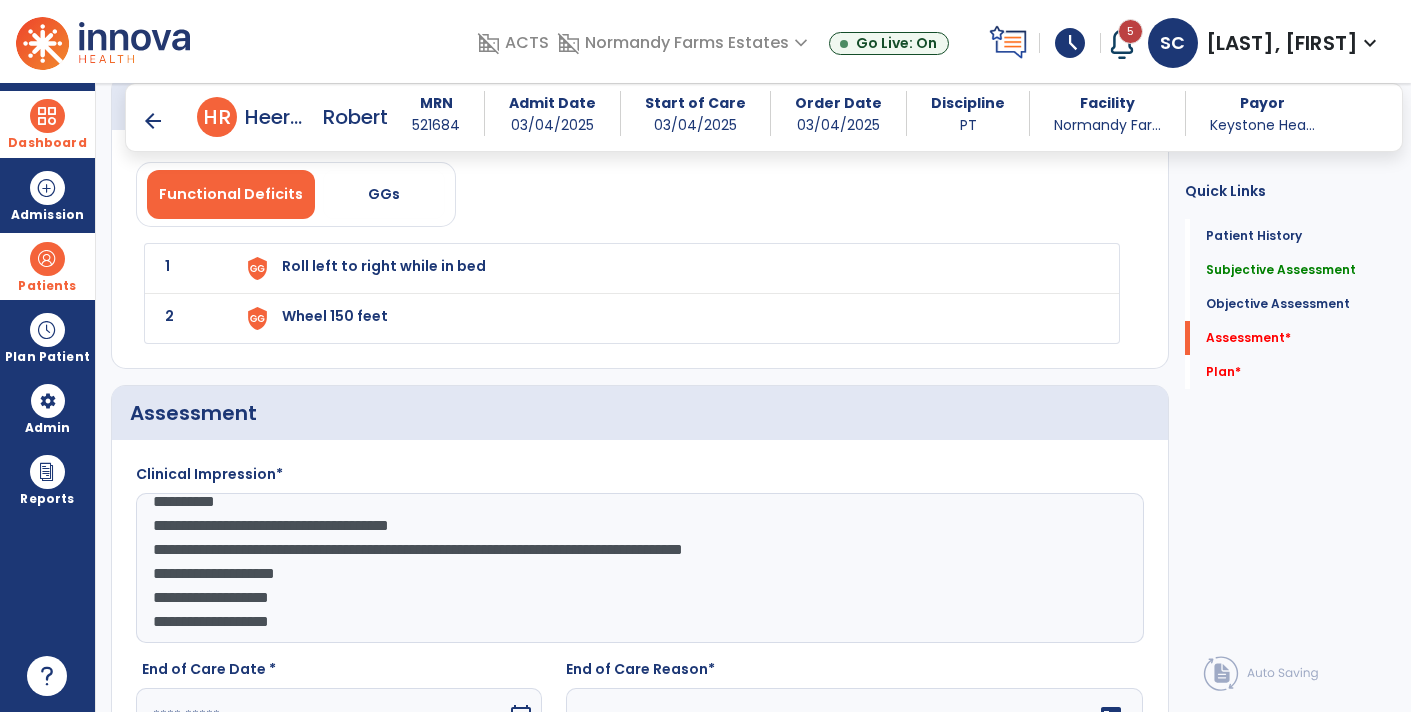 click on "**********" 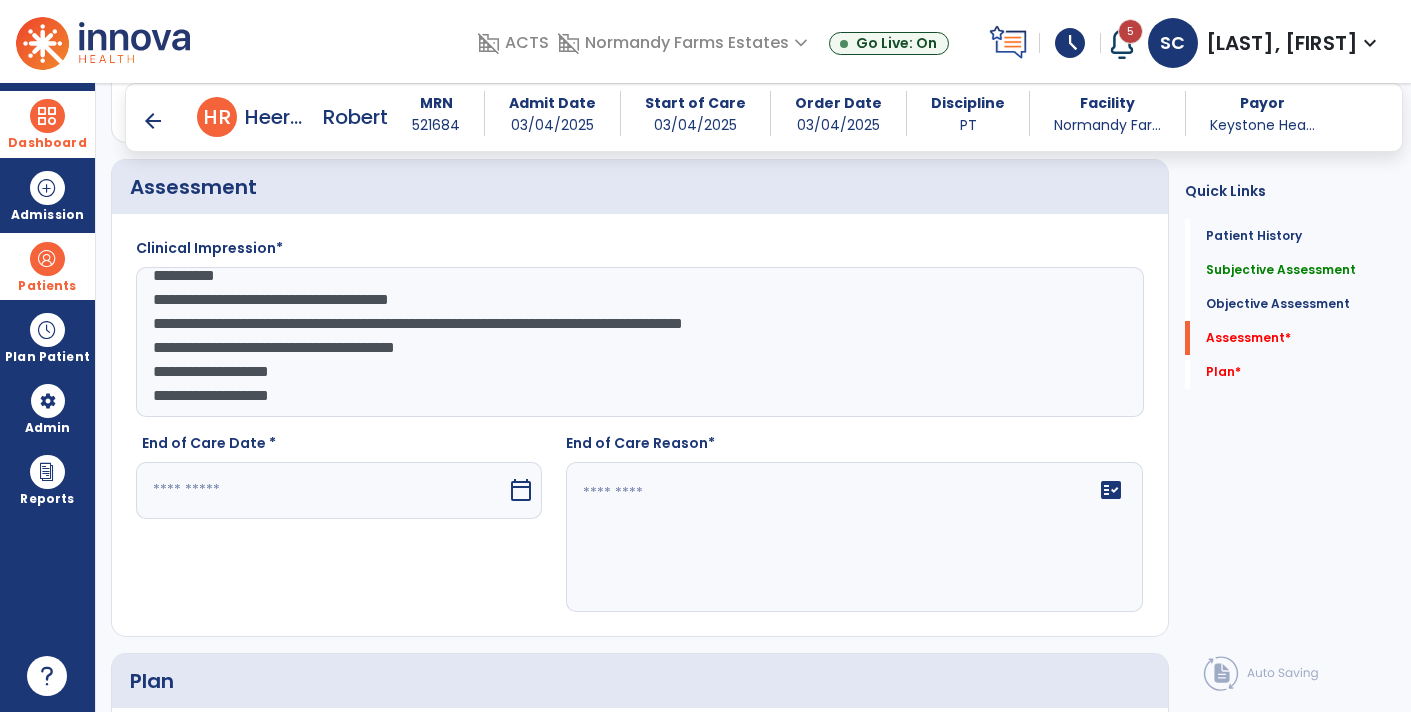 scroll, scrollTop: 3282, scrollLeft: 0, axis: vertical 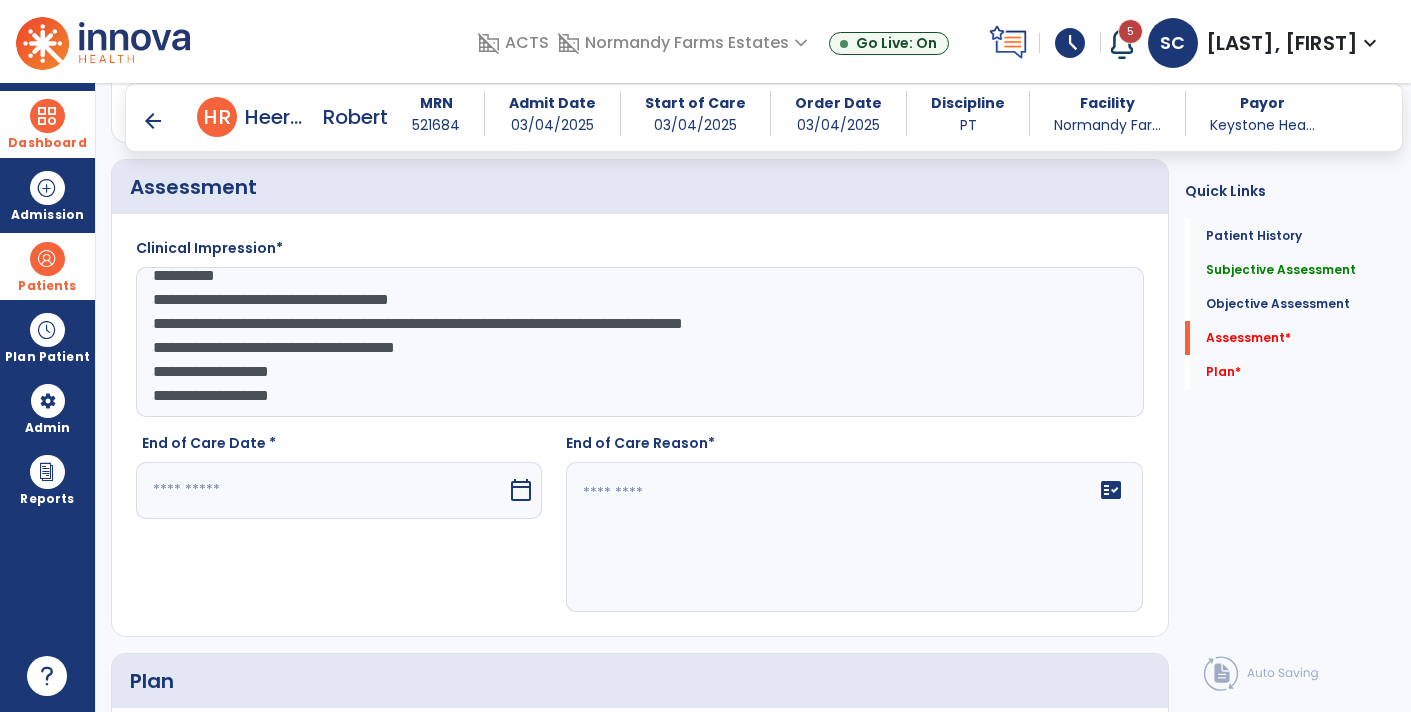 click on "**********" 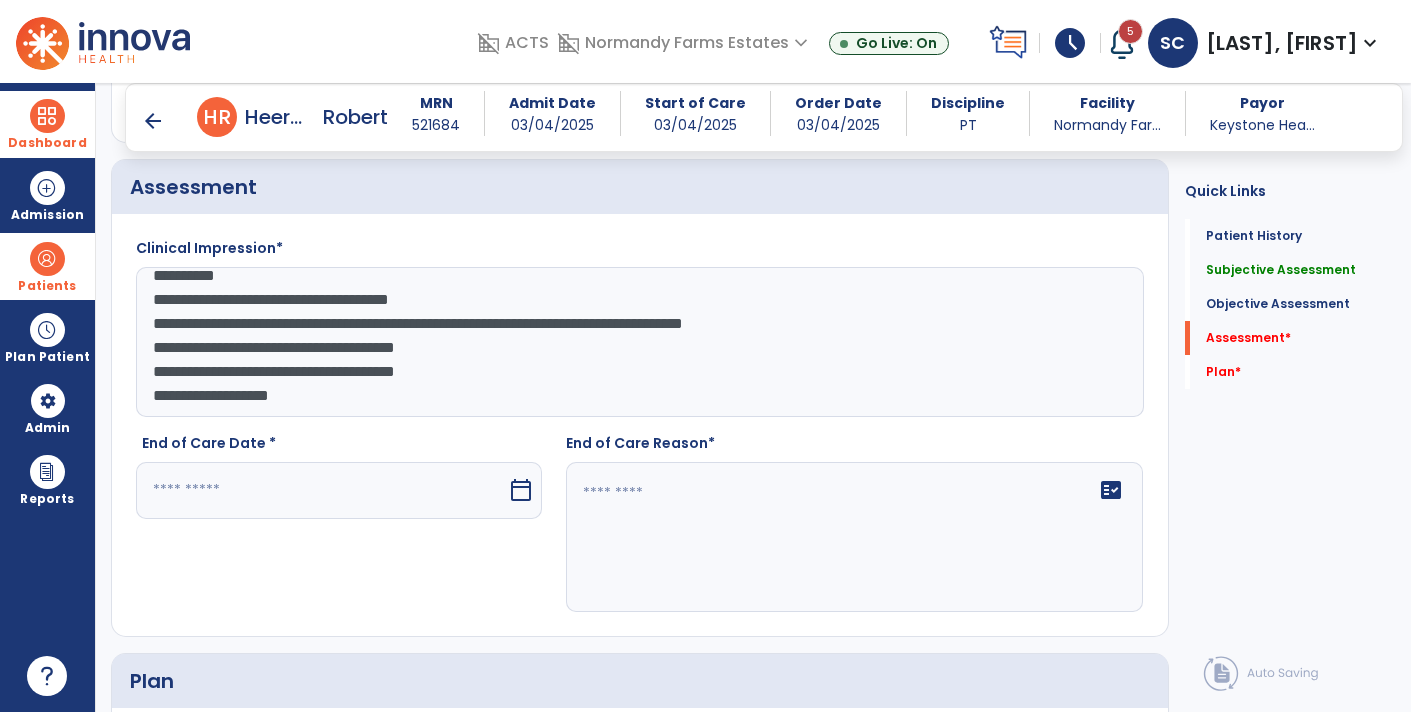 click on "**********" 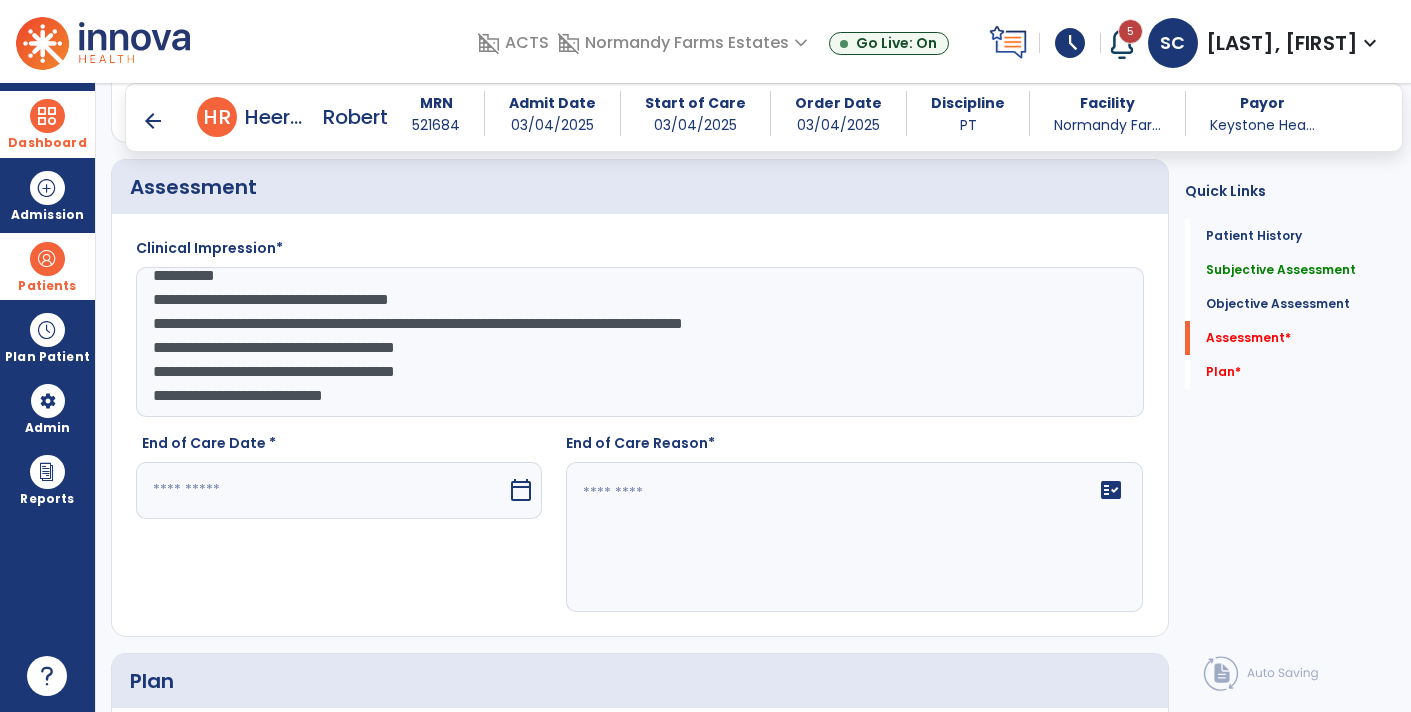type on "**********" 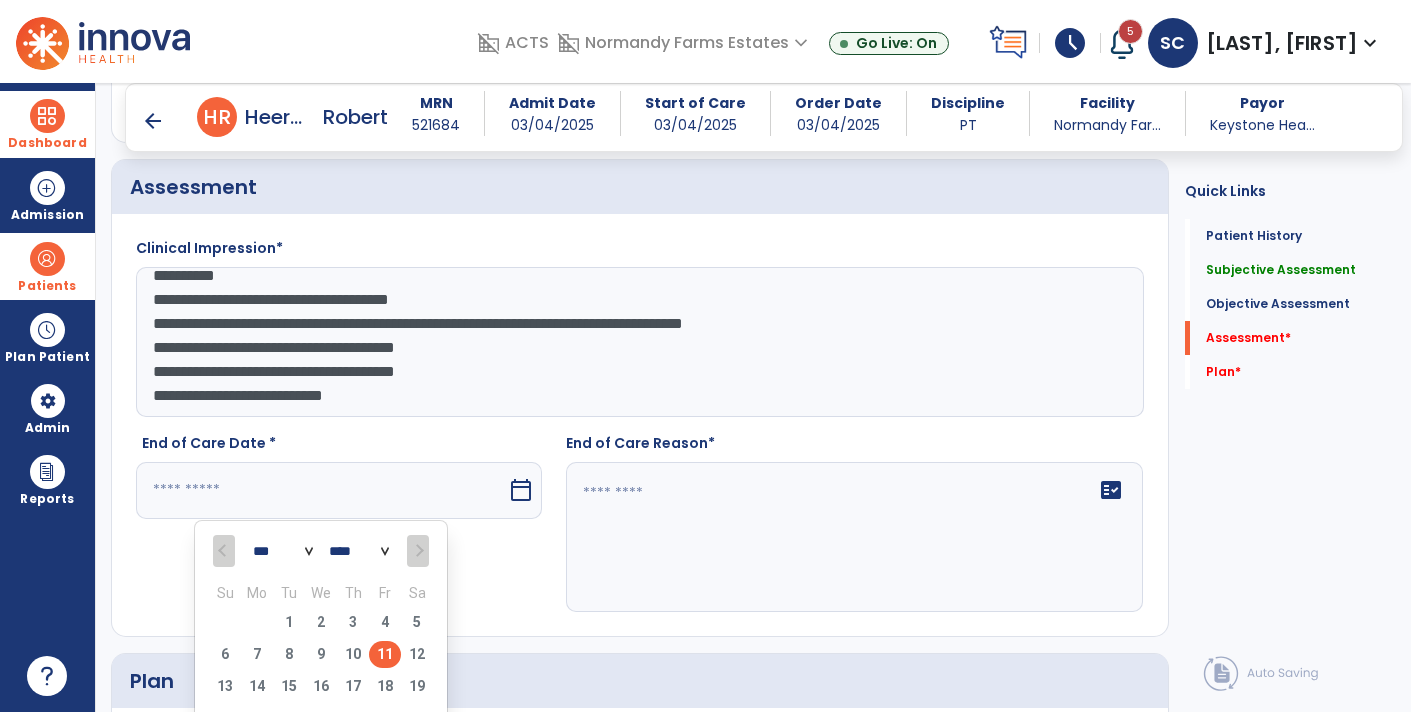click on "11" at bounding box center (385, 654) 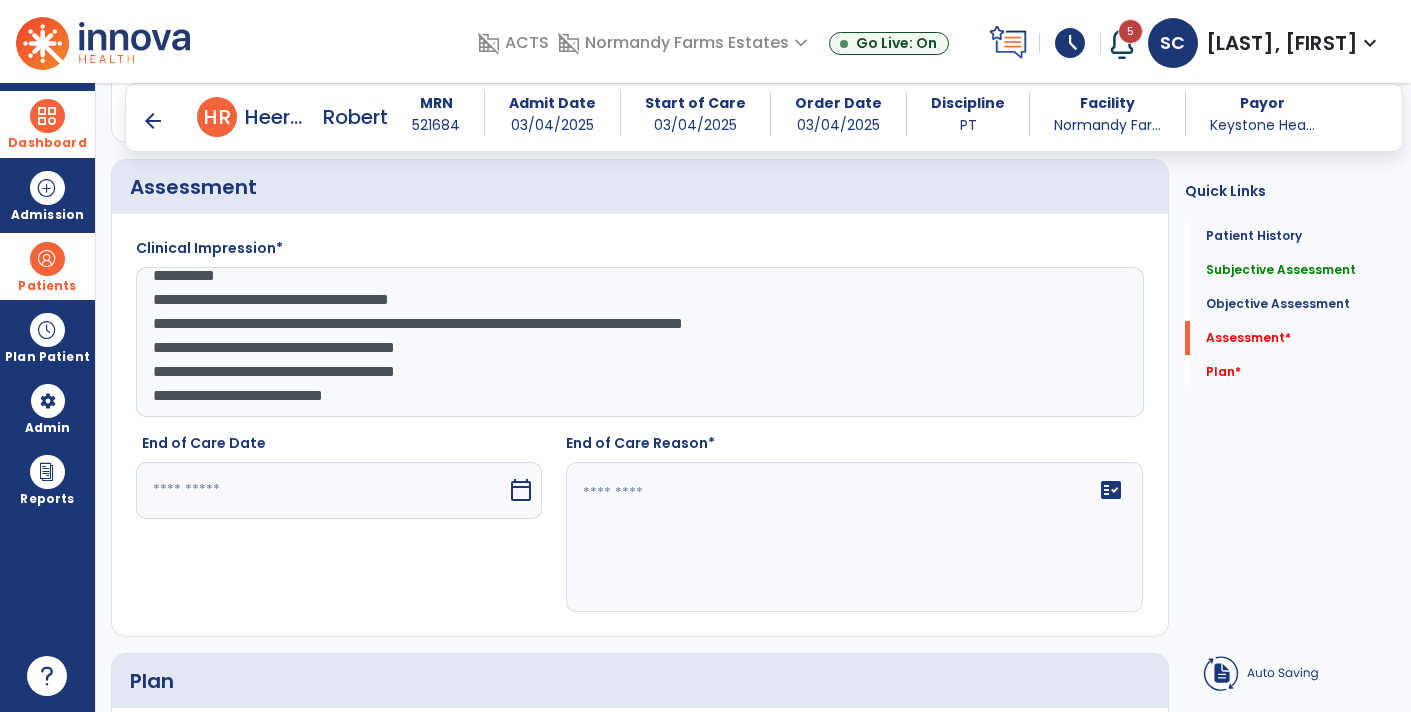 type on "*********" 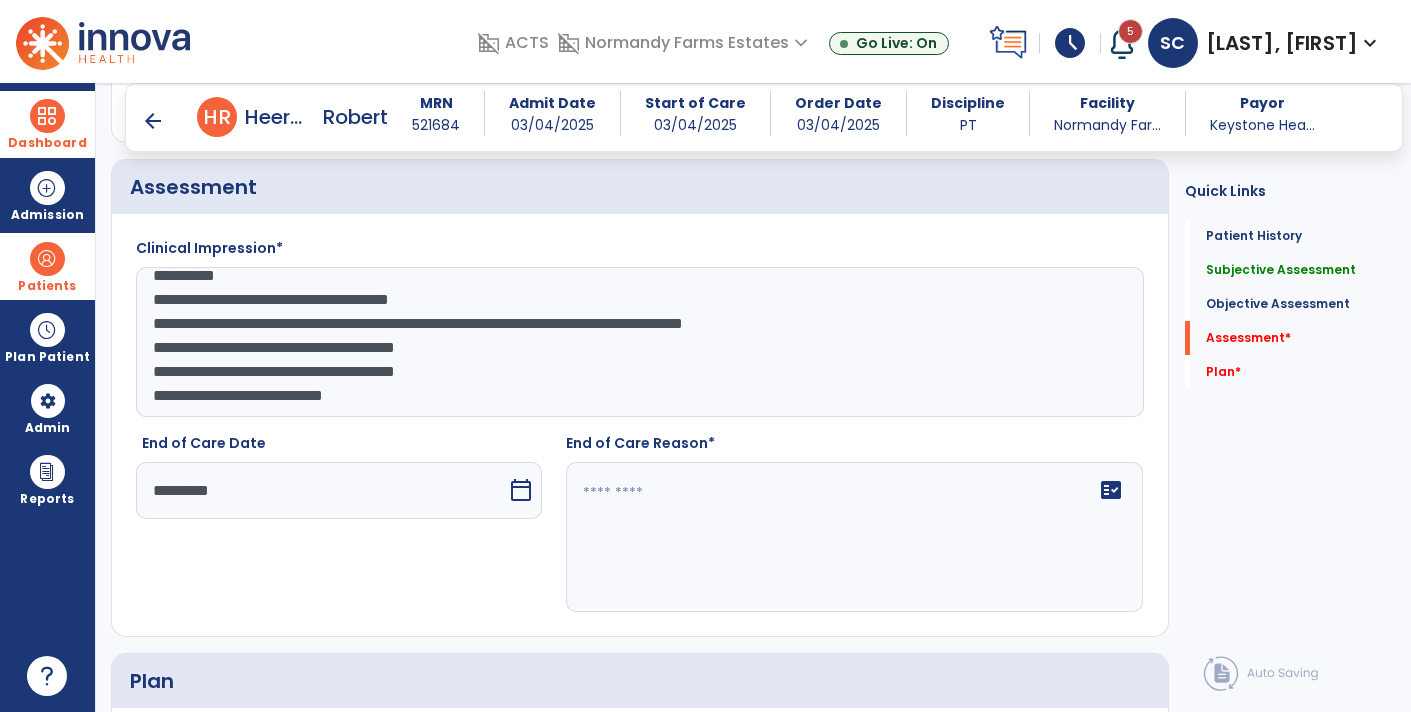 click 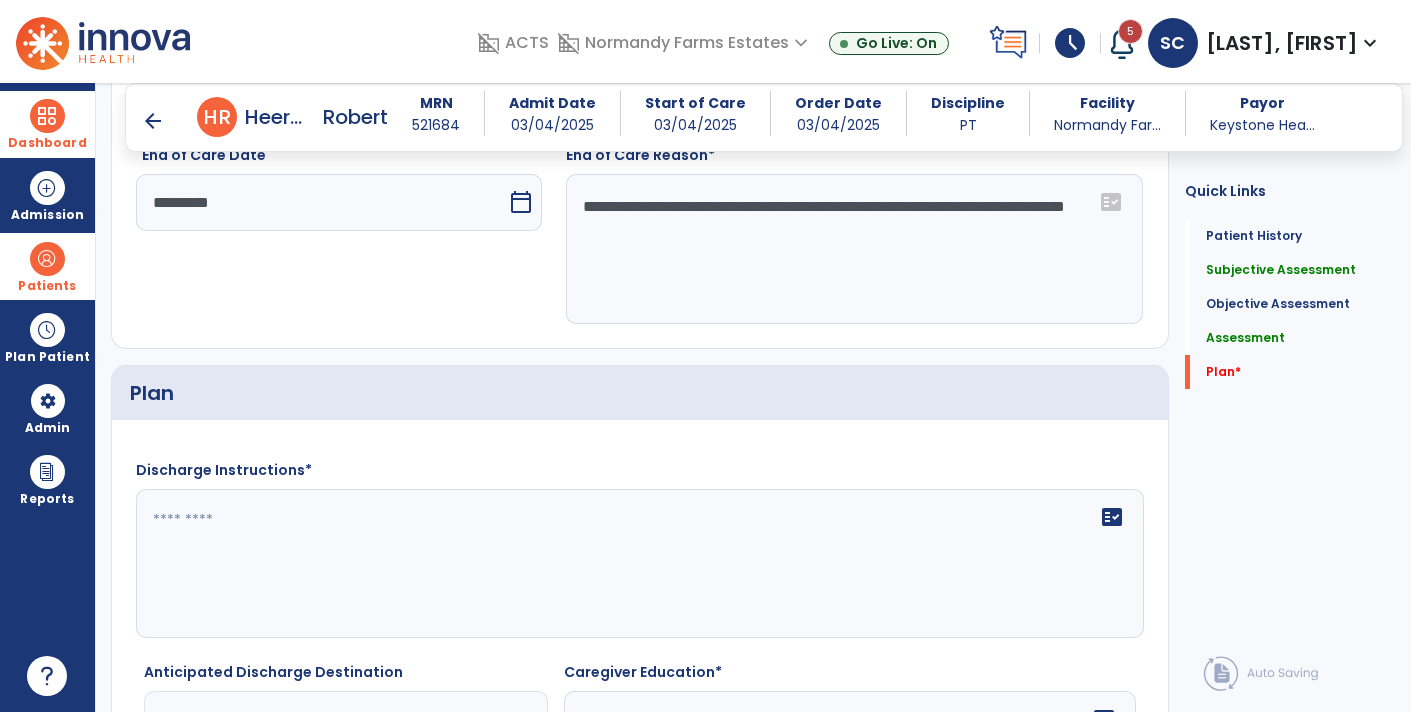 scroll, scrollTop: 3573, scrollLeft: 0, axis: vertical 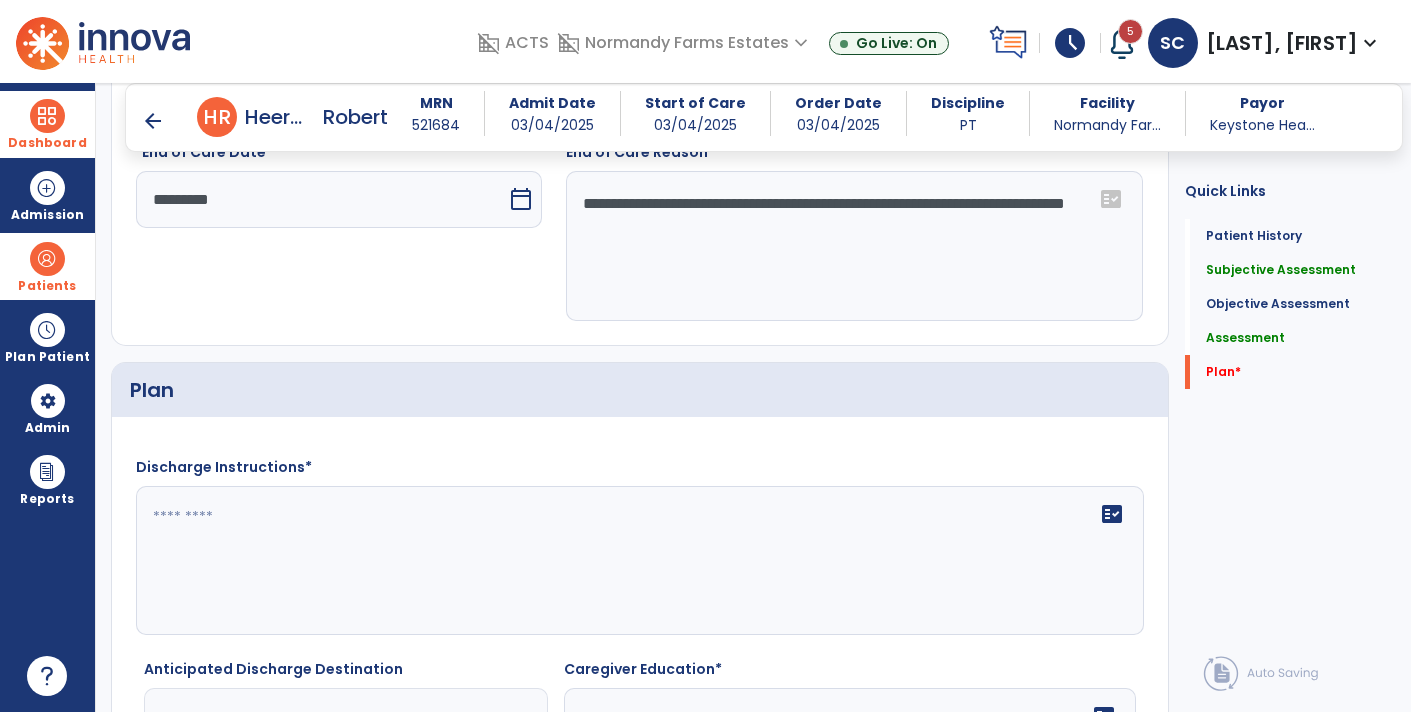 type on "**********" 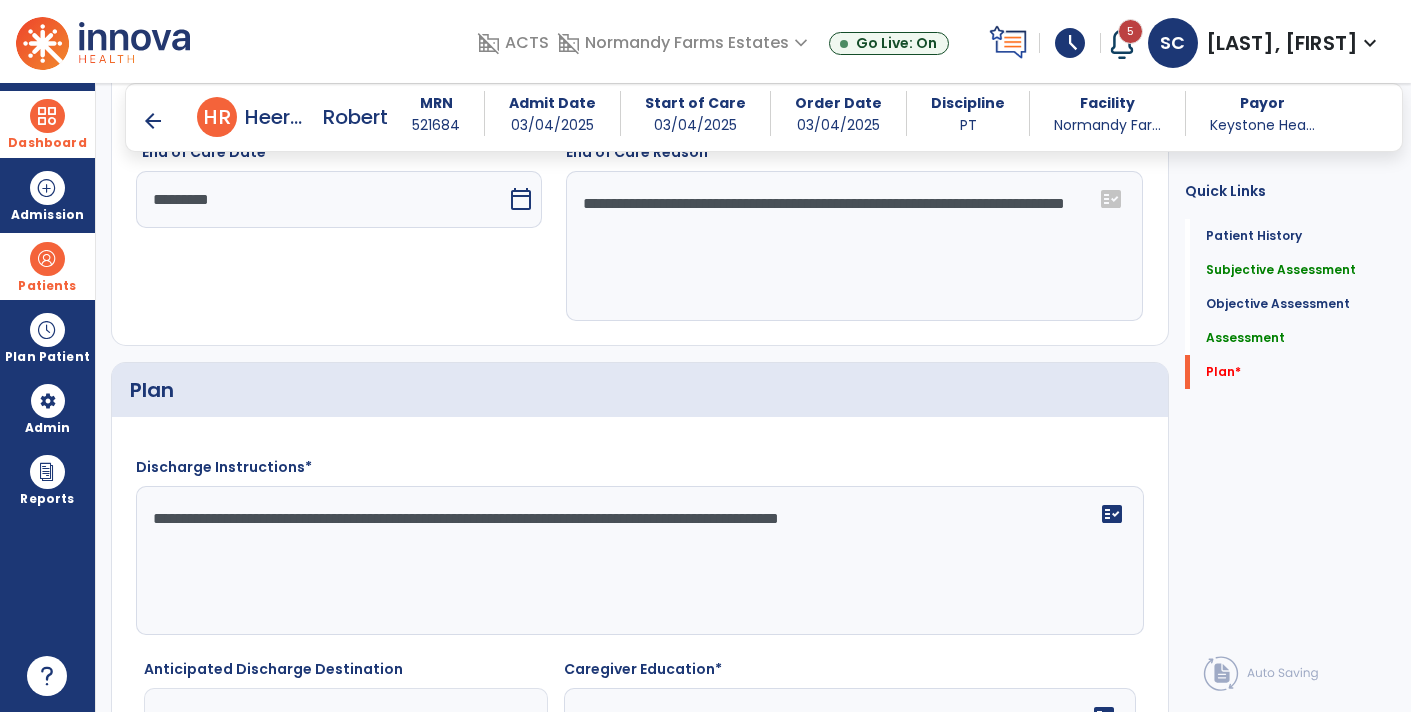 click on "**********" 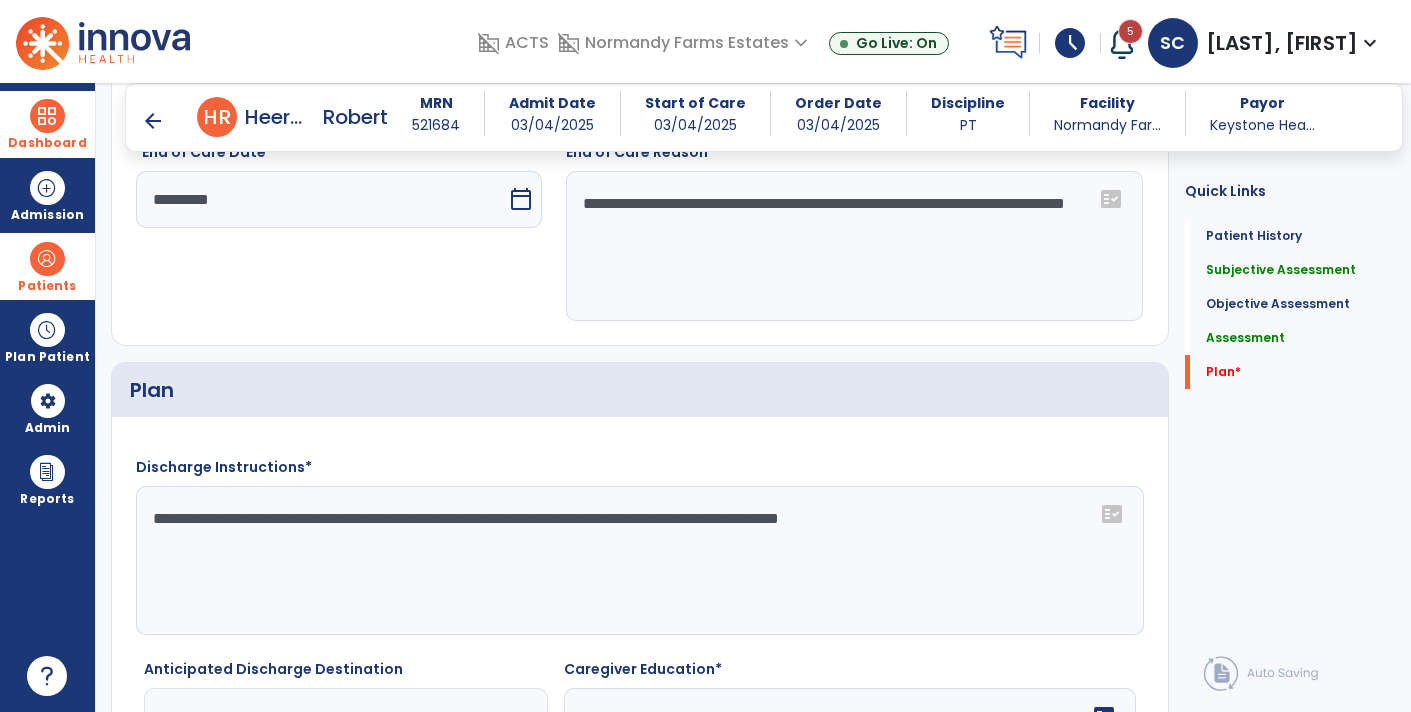 click on "**********" 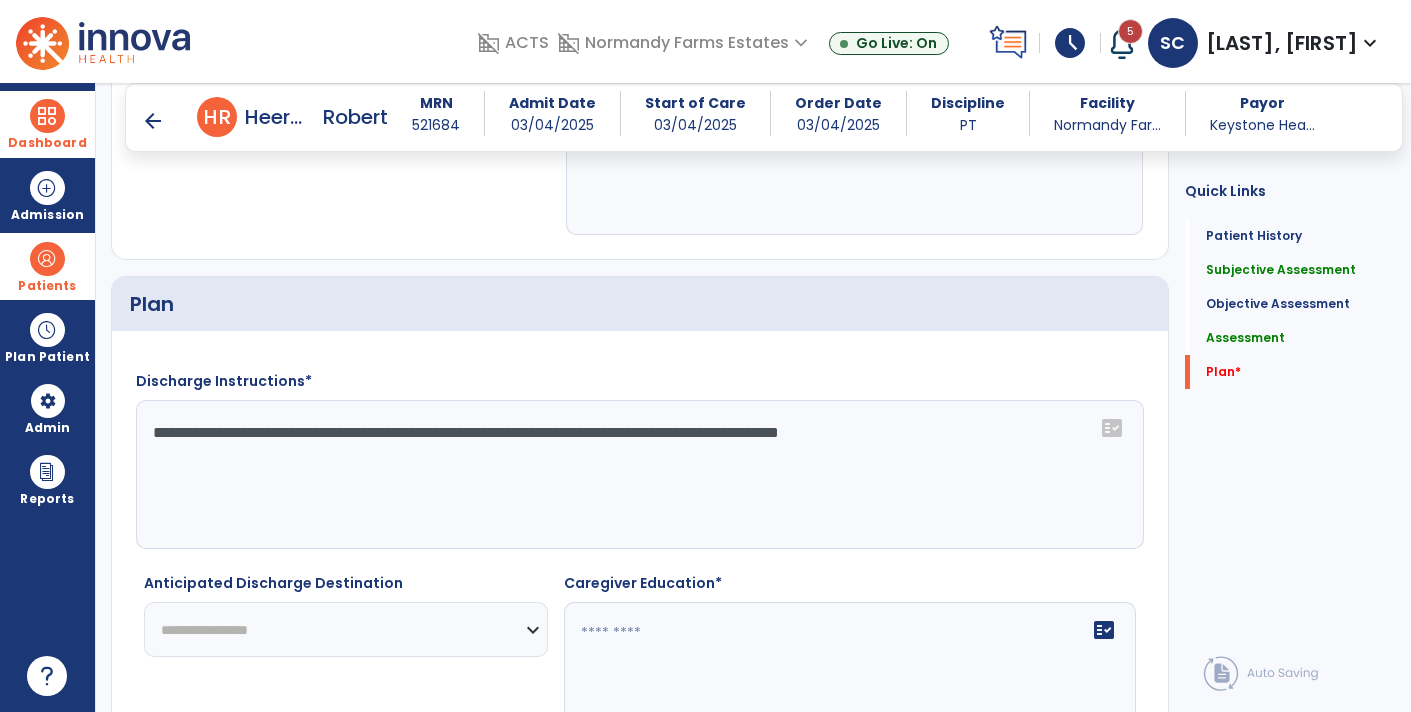 scroll, scrollTop: 3707, scrollLeft: 0, axis: vertical 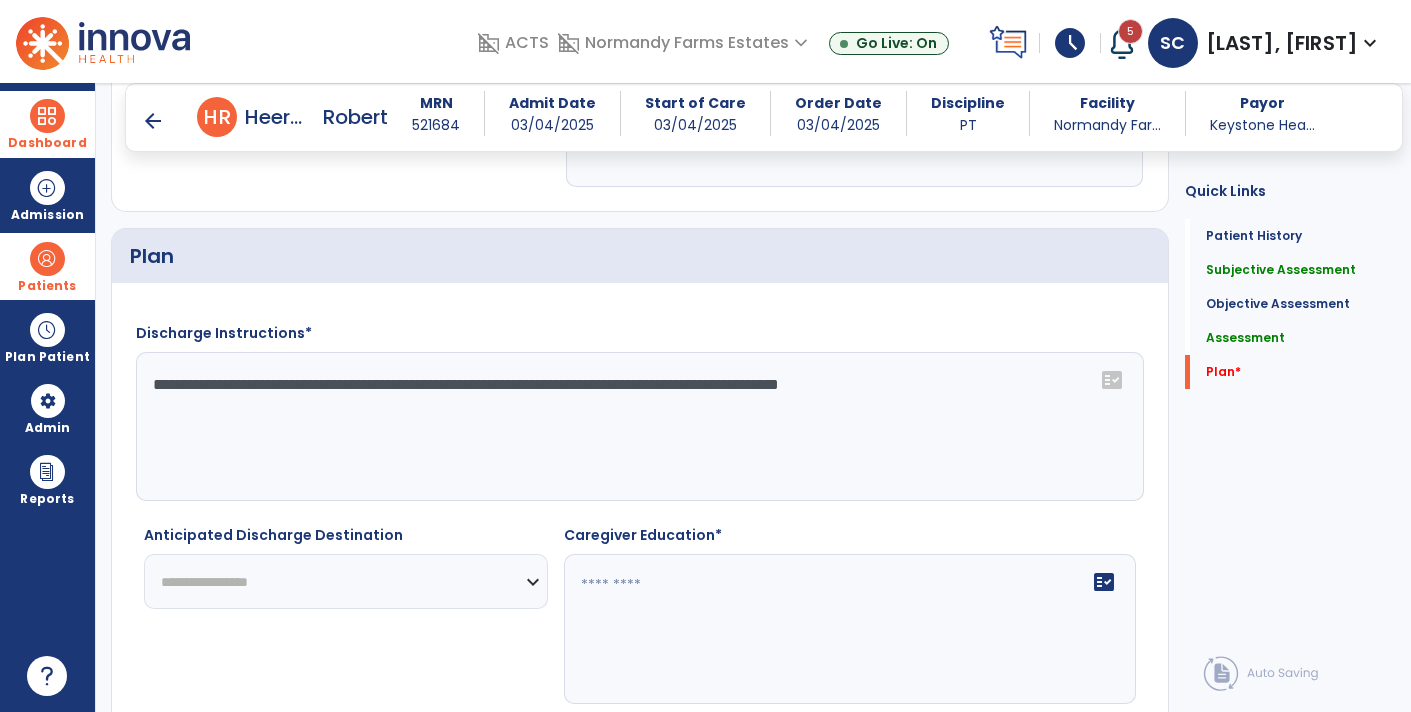 type on "**********" 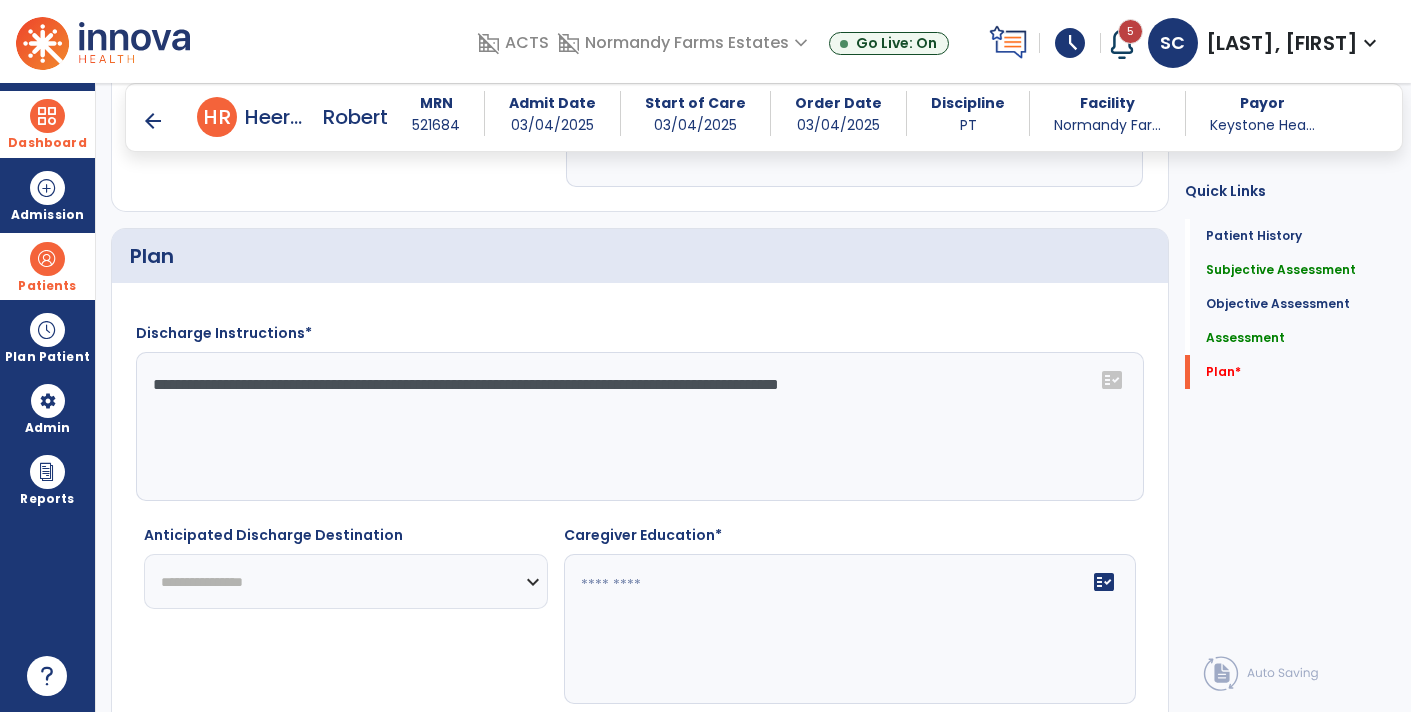 click on "**********" 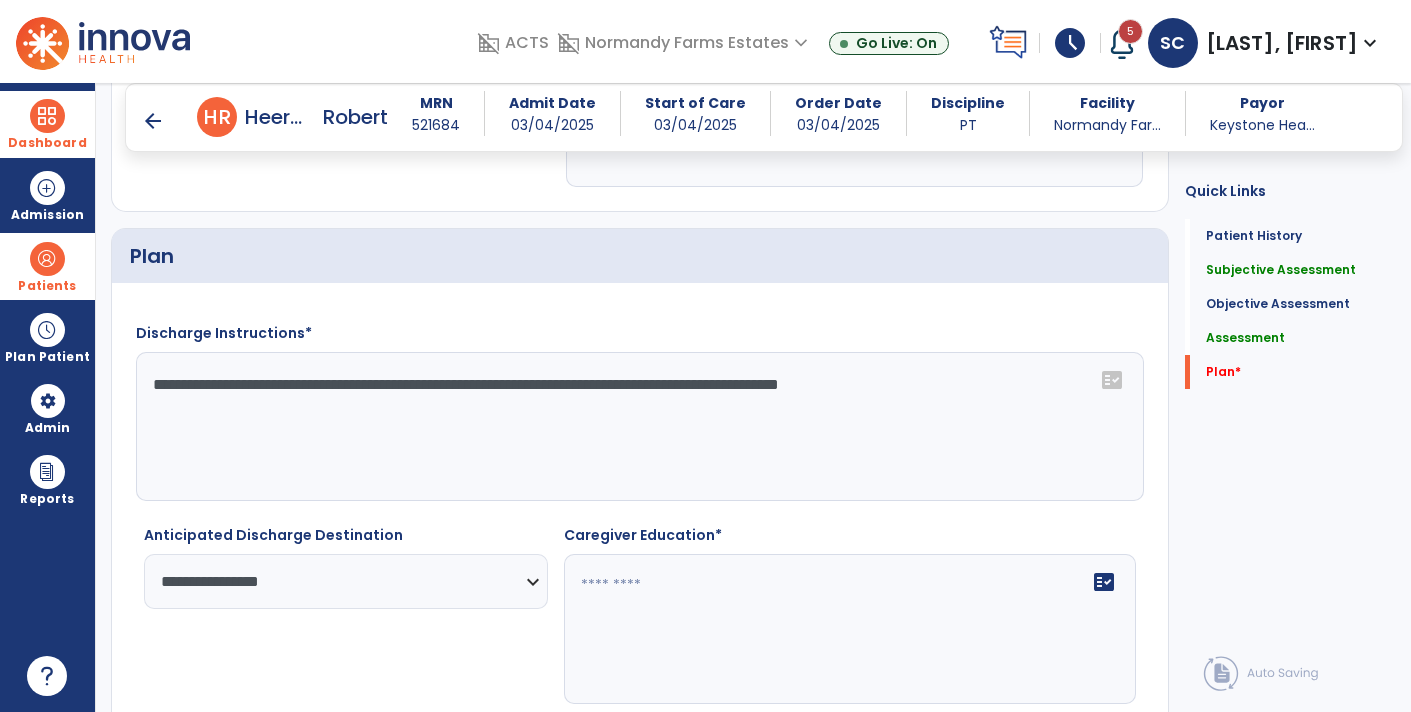 click on "**********" 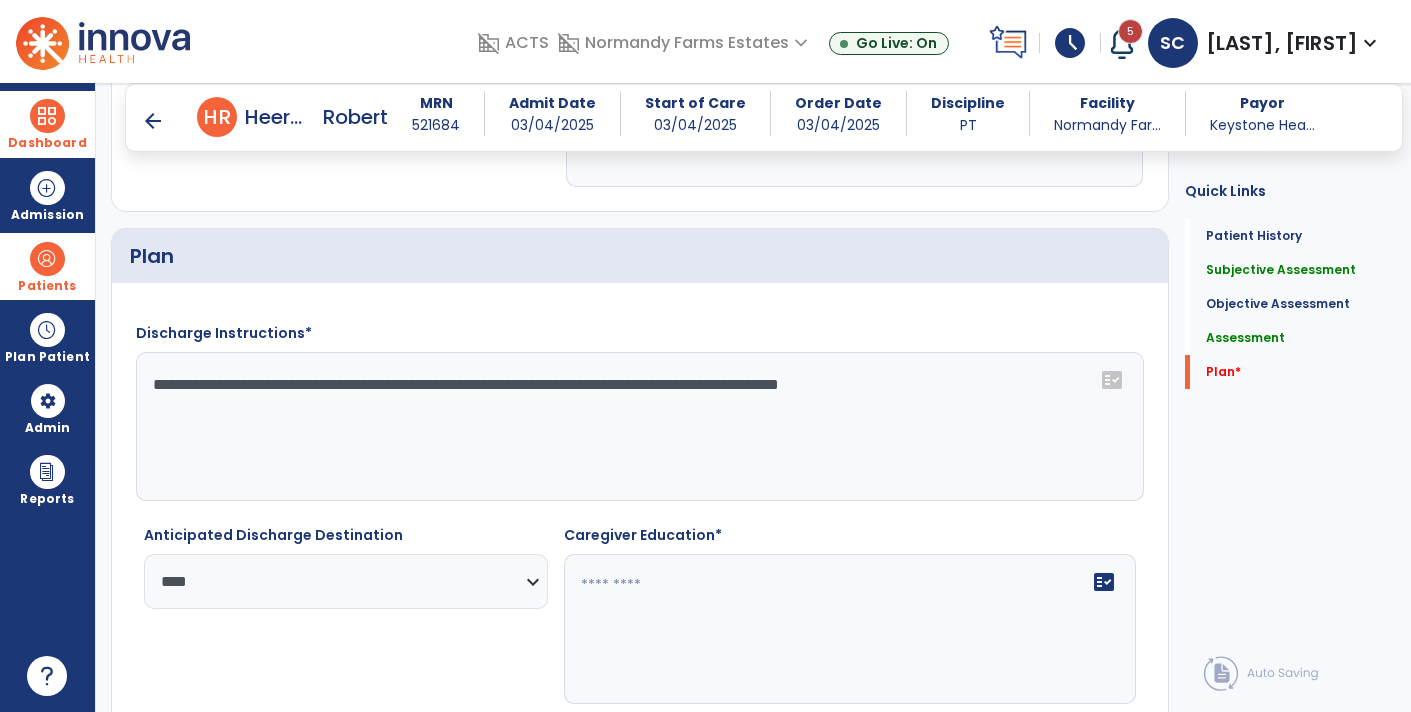 click on "**********" 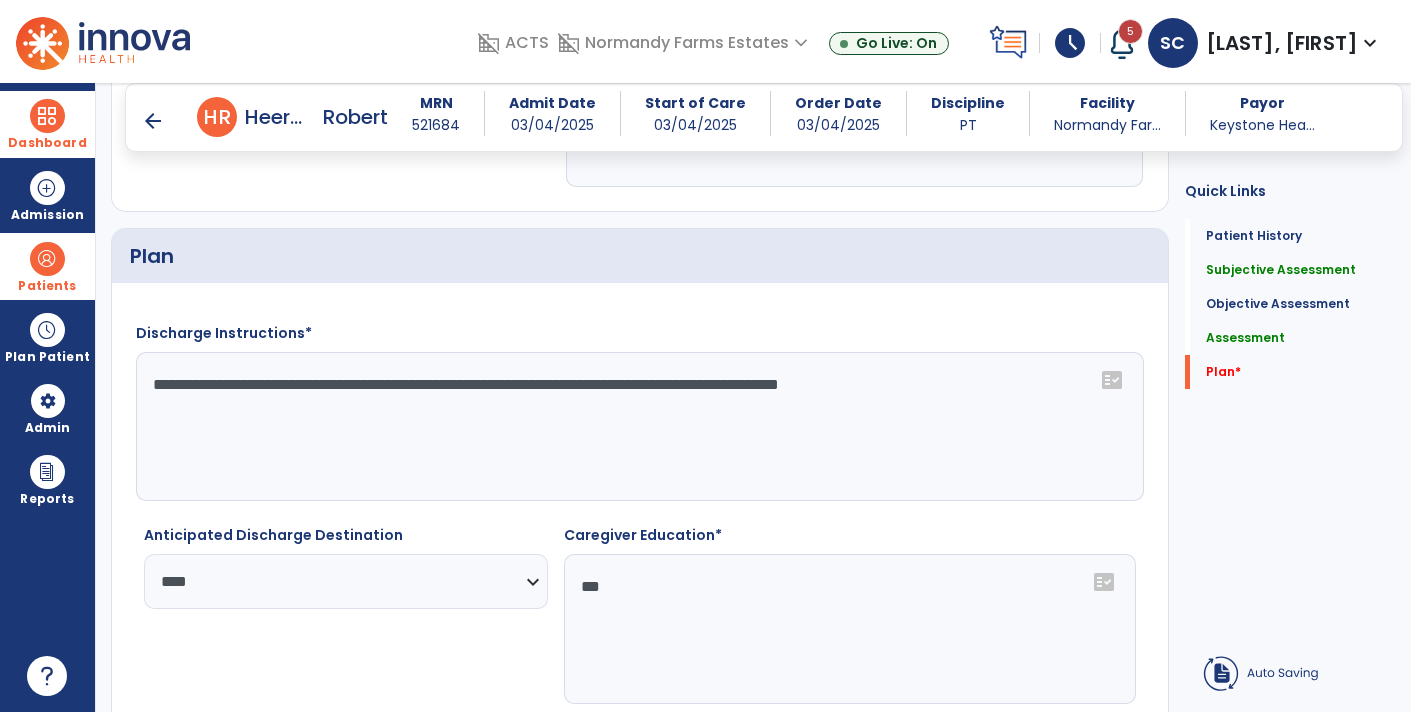 scroll, scrollTop: 3709, scrollLeft: 0, axis: vertical 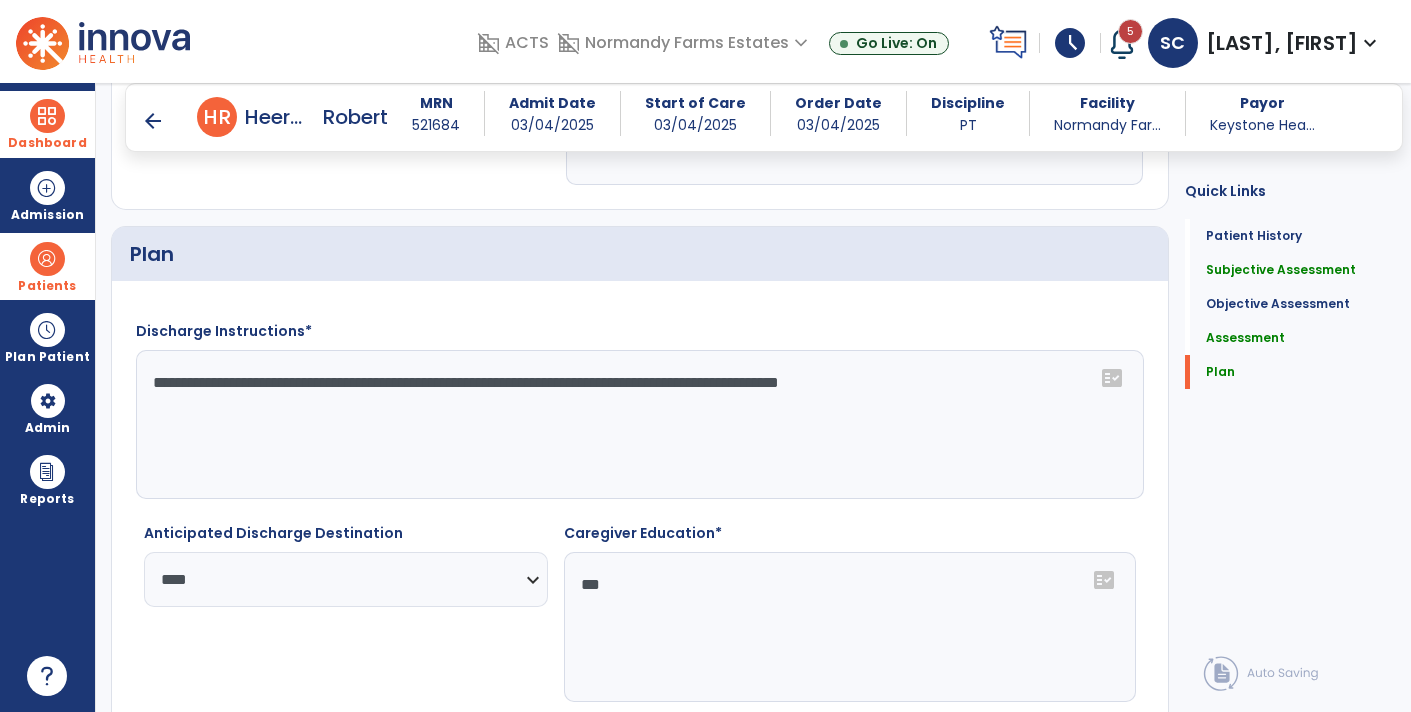 type on "***" 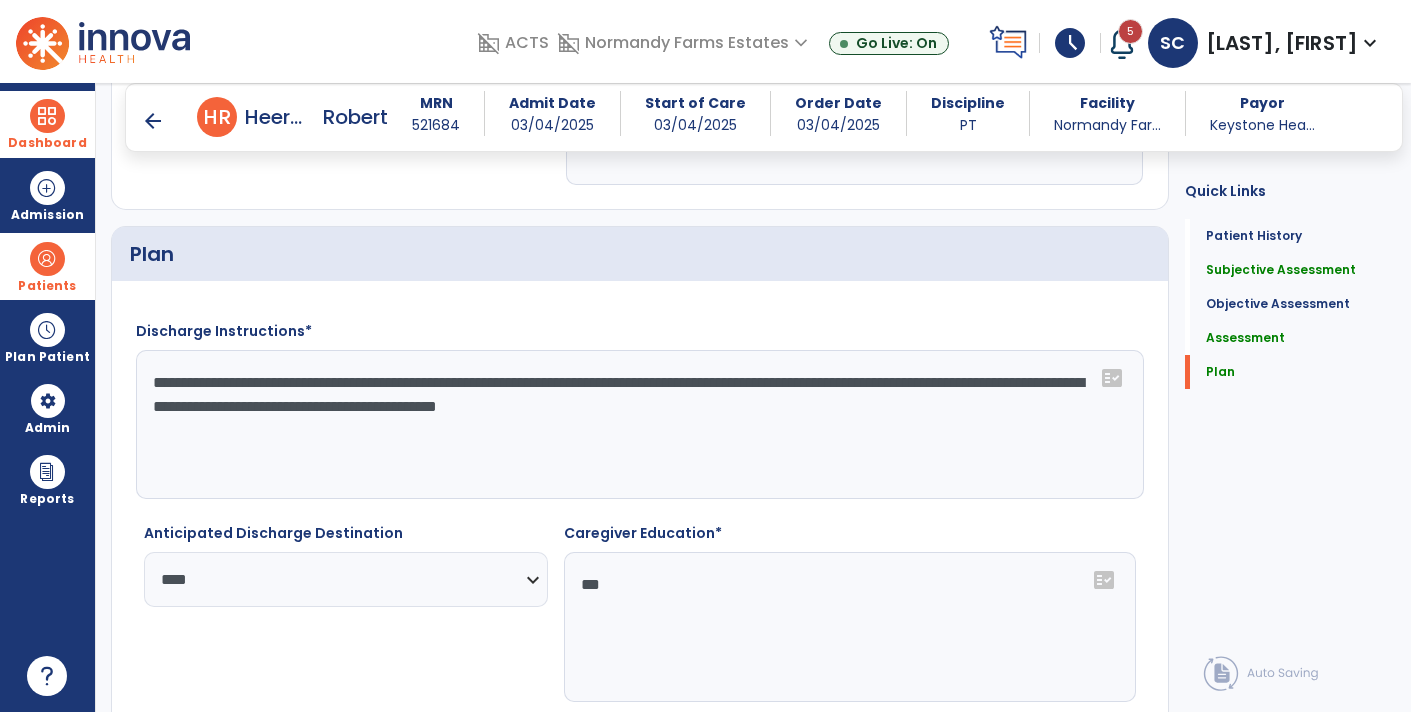 click on "**********" 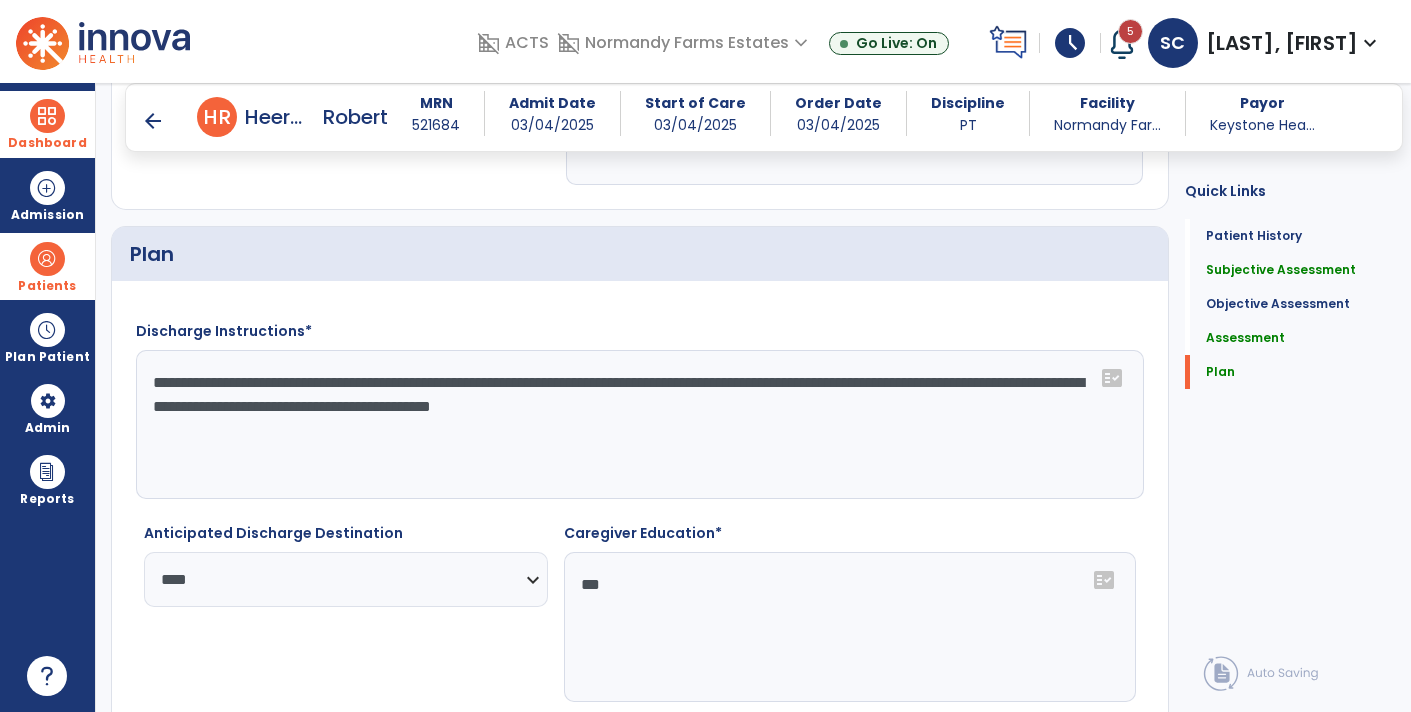 type on "**********" 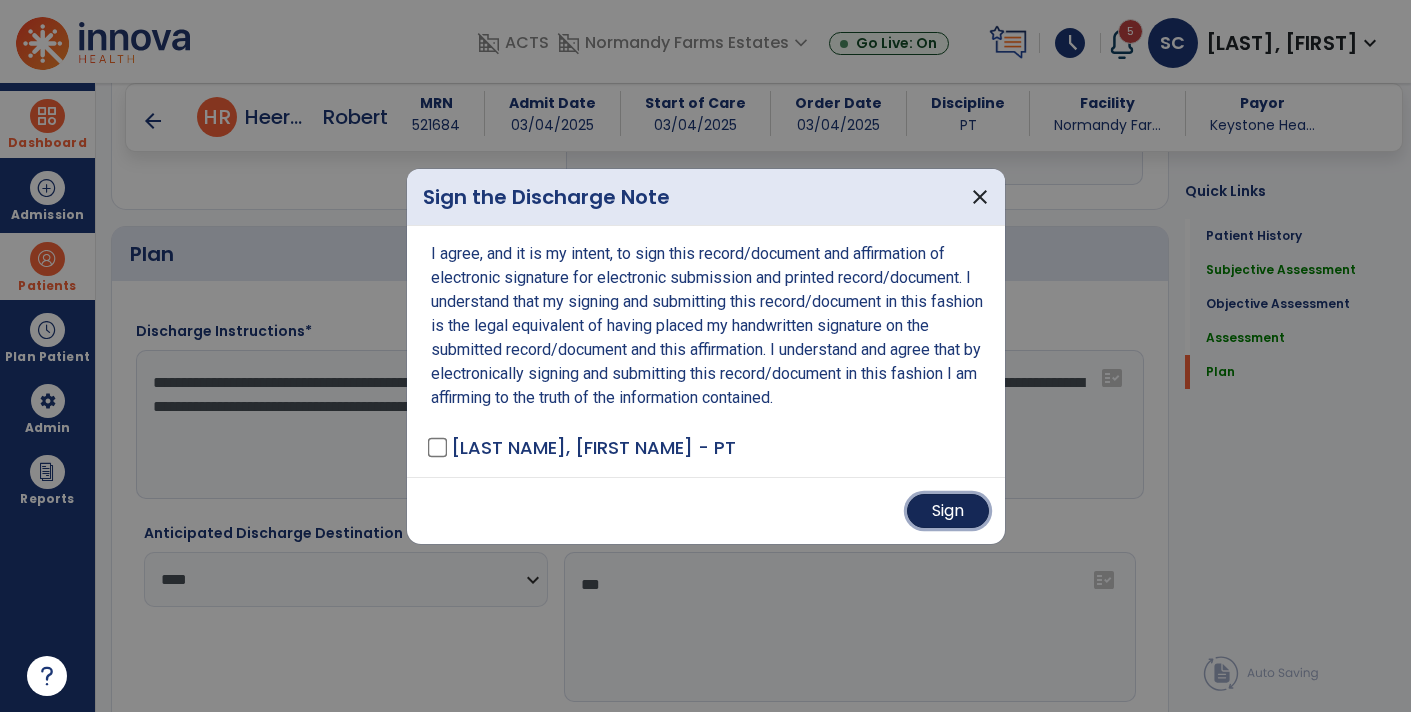 click on "Sign" at bounding box center [948, 511] 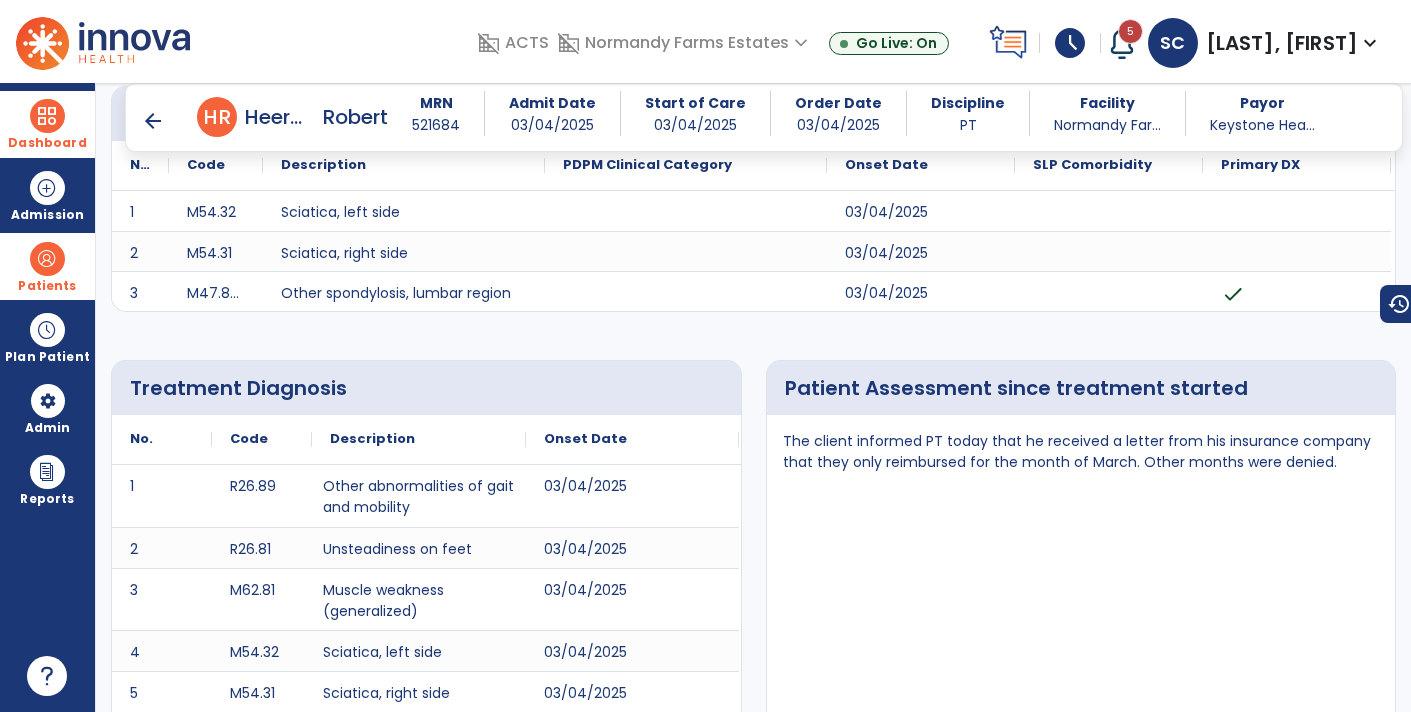 scroll, scrollTop: 0, scrollLeft: 0, axis: both 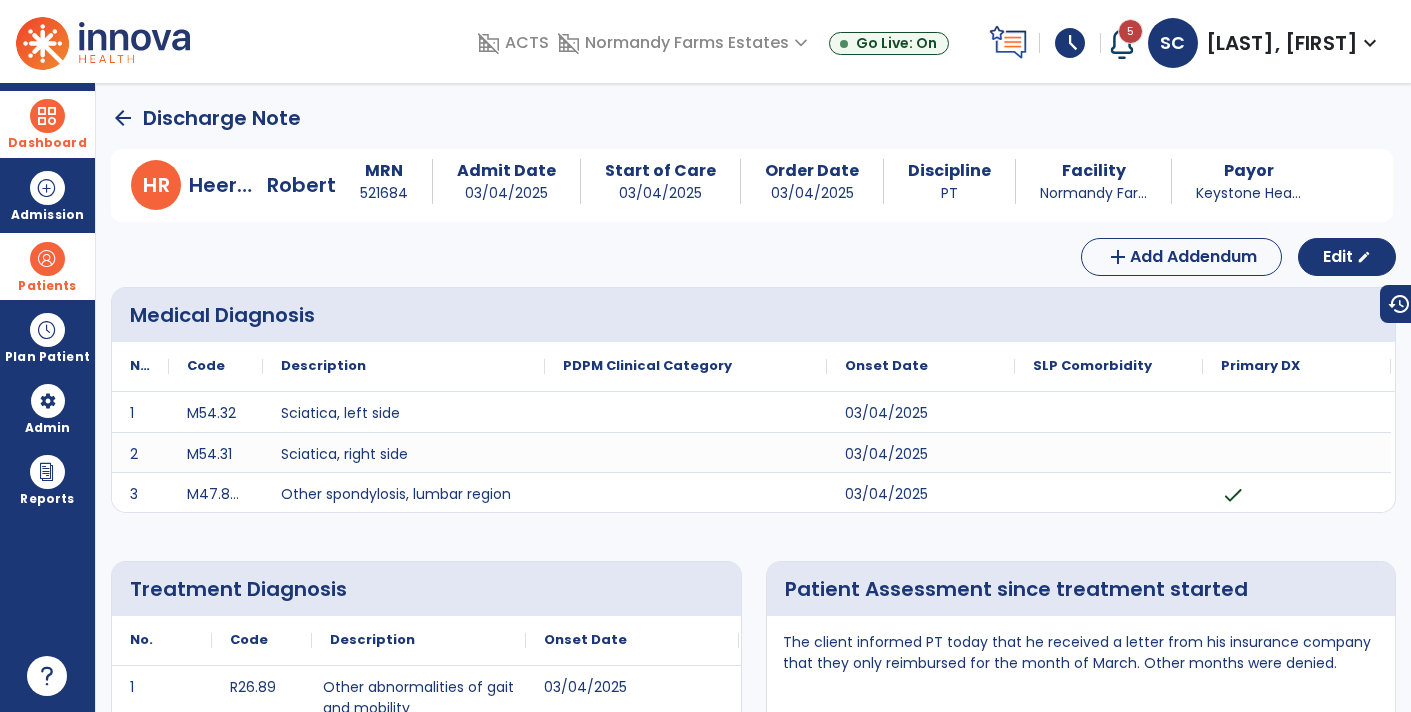 click on "arrow_back" 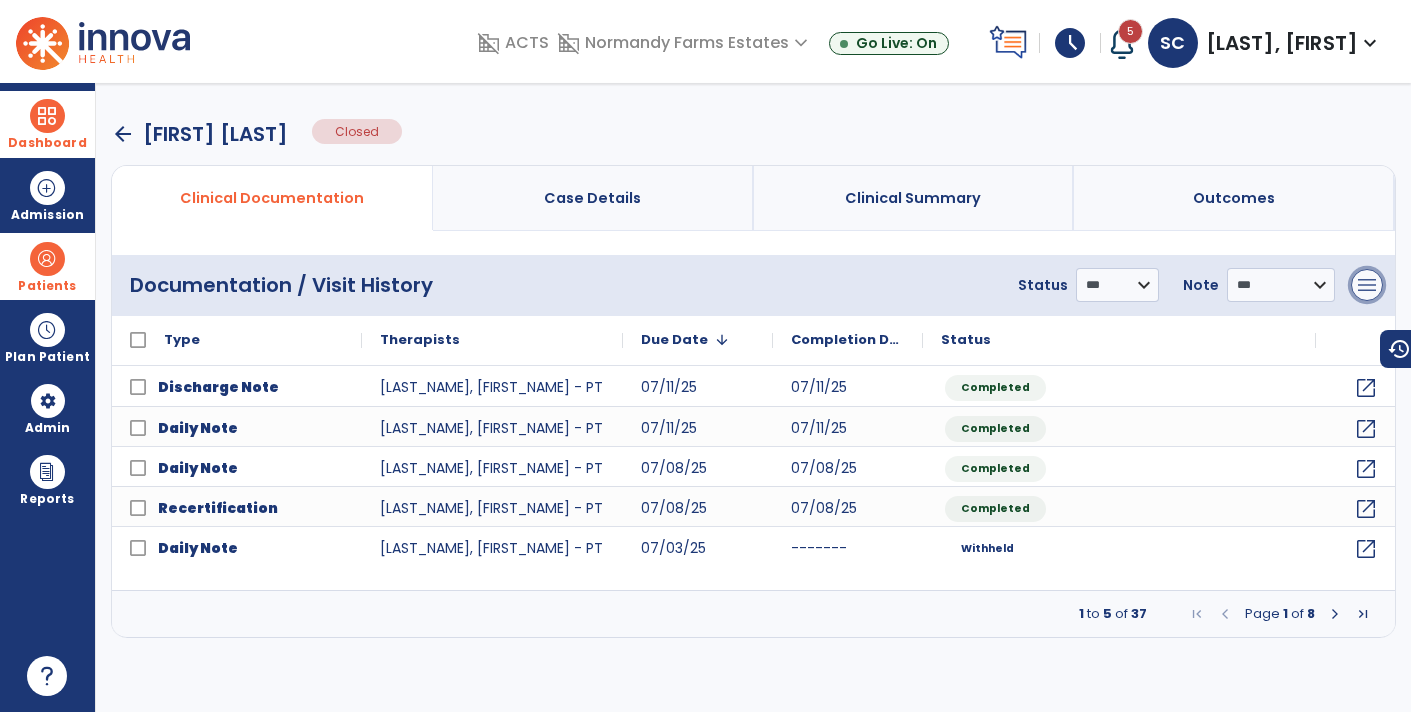click on "menu" at bounding box center [1367, 285] 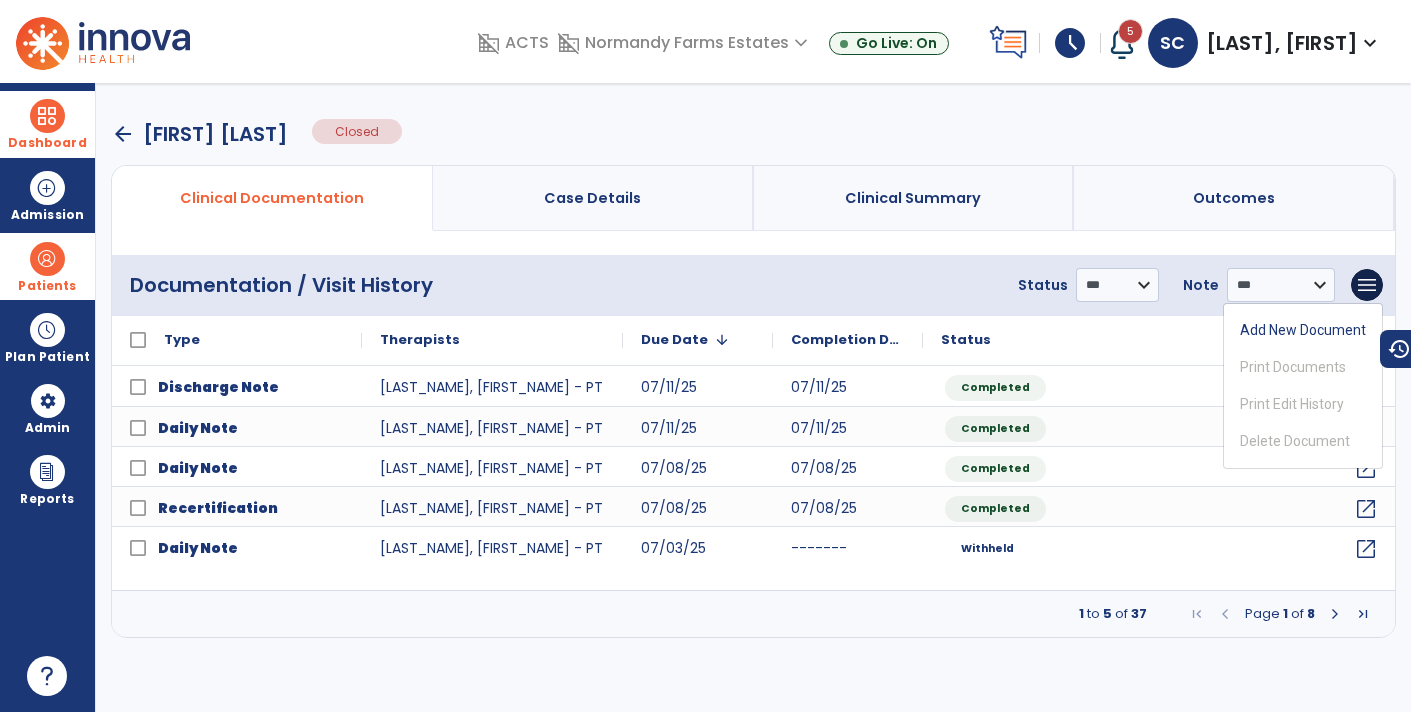 click on "Outcomes" at bounding box center (1234, 198) 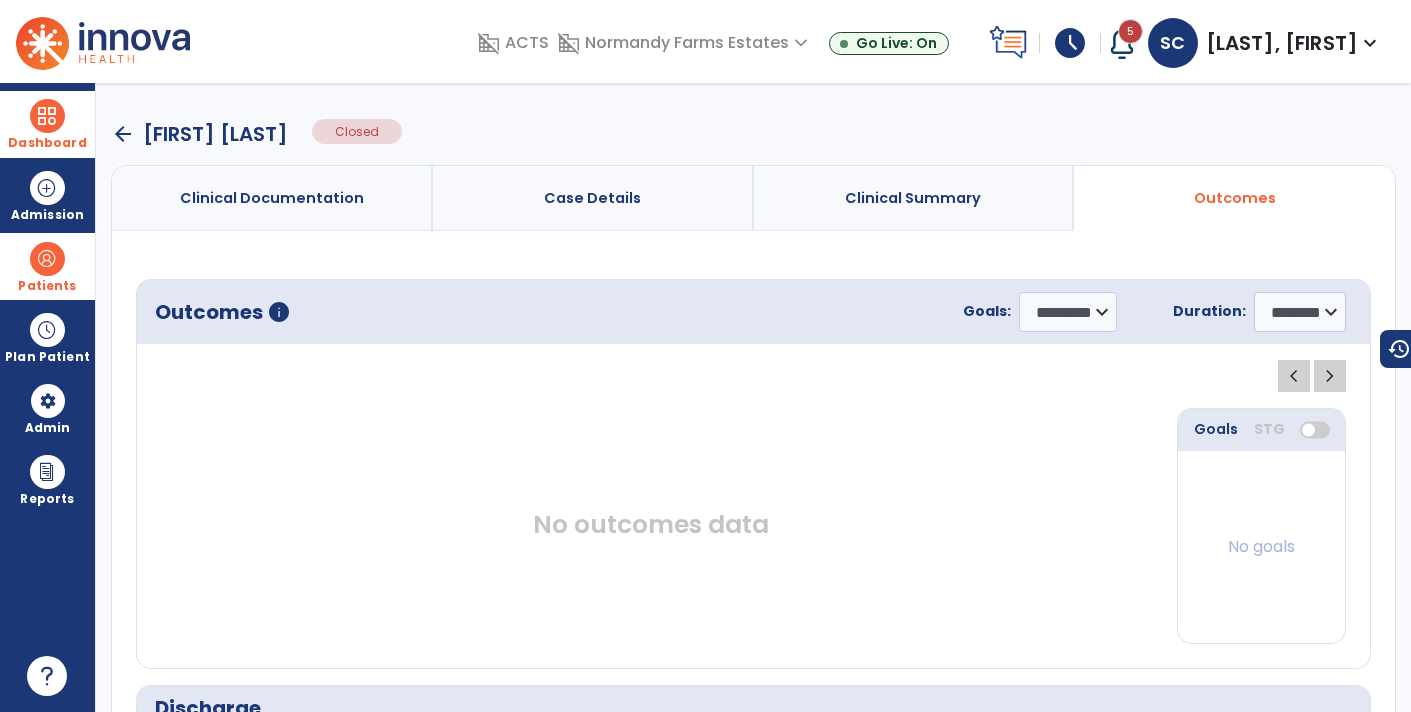 click on "arrow_back" at bounding box center (123, 134) 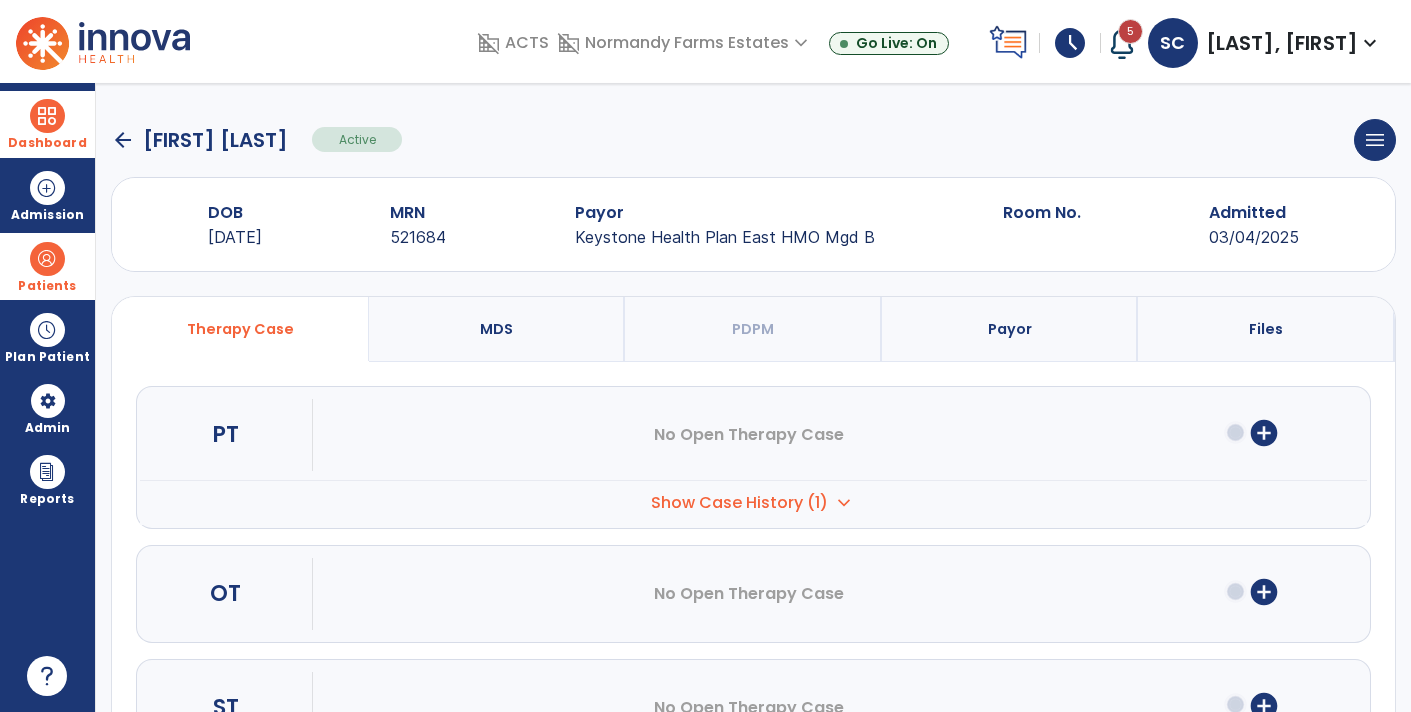 click on "add_circle" at bounding box center (1264, 433) 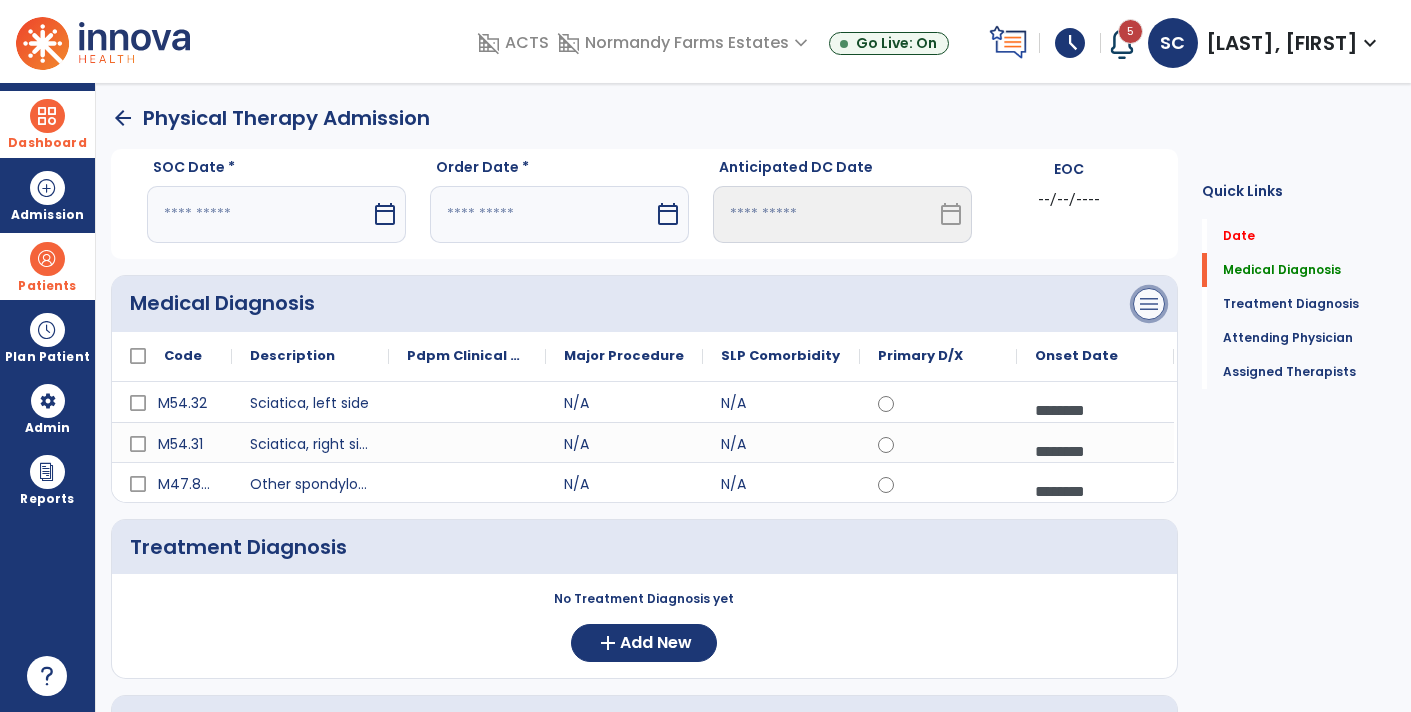 click on "menu" at bounding box center [1149, 304] 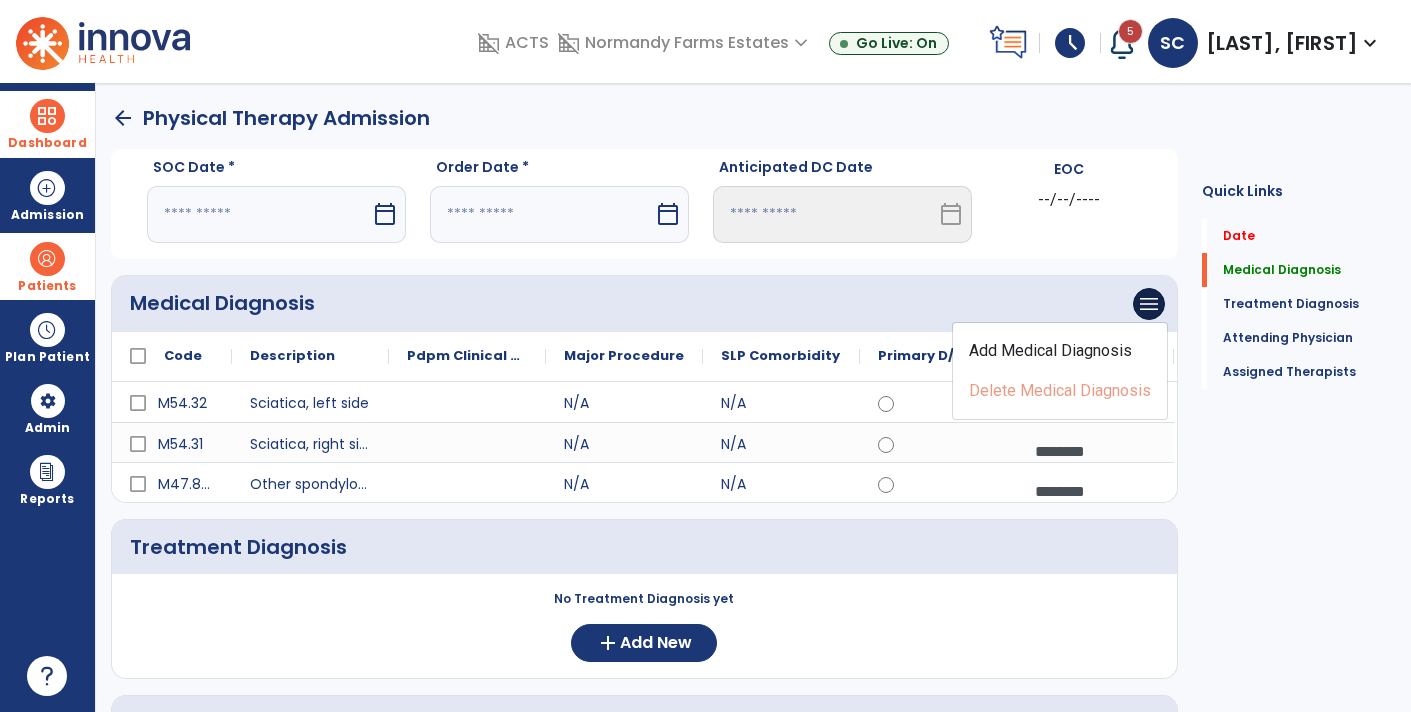 click on "arrow_back" 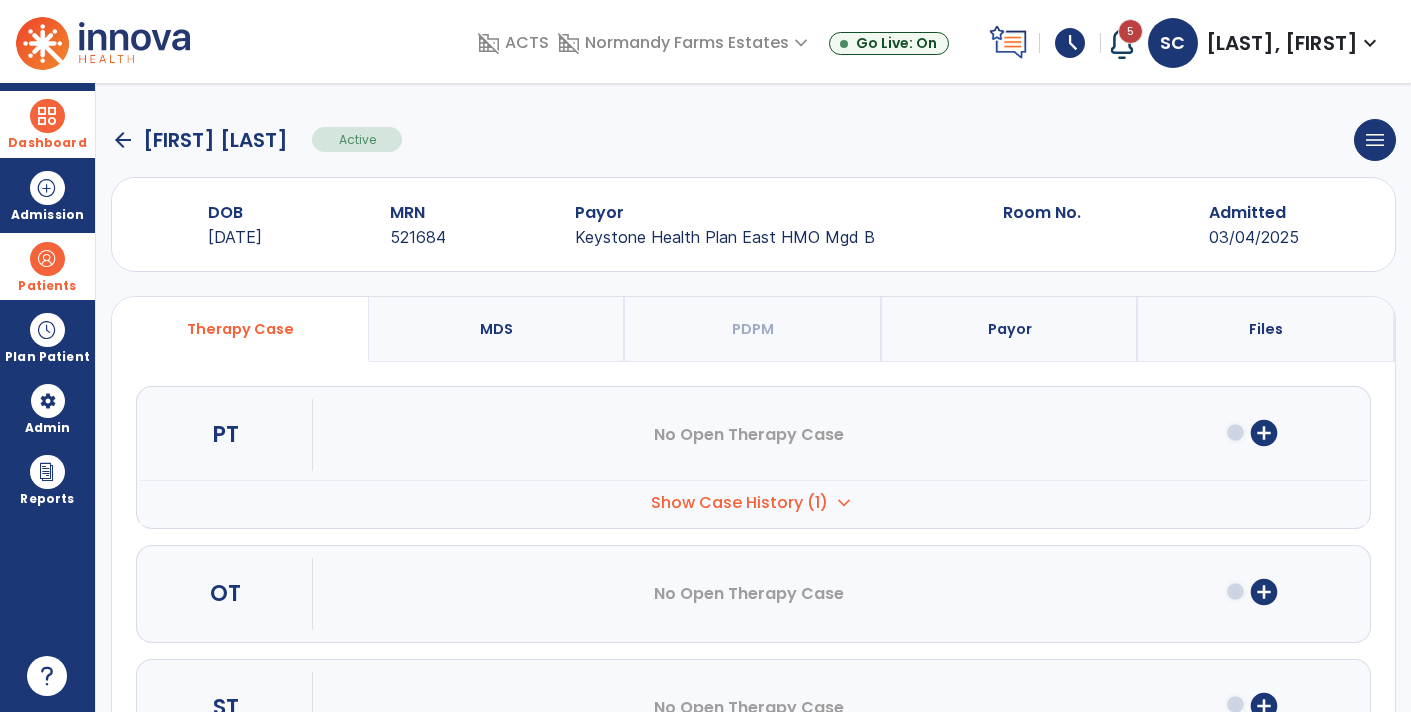 click on "add_circle" at bounding box center (1264, 433) 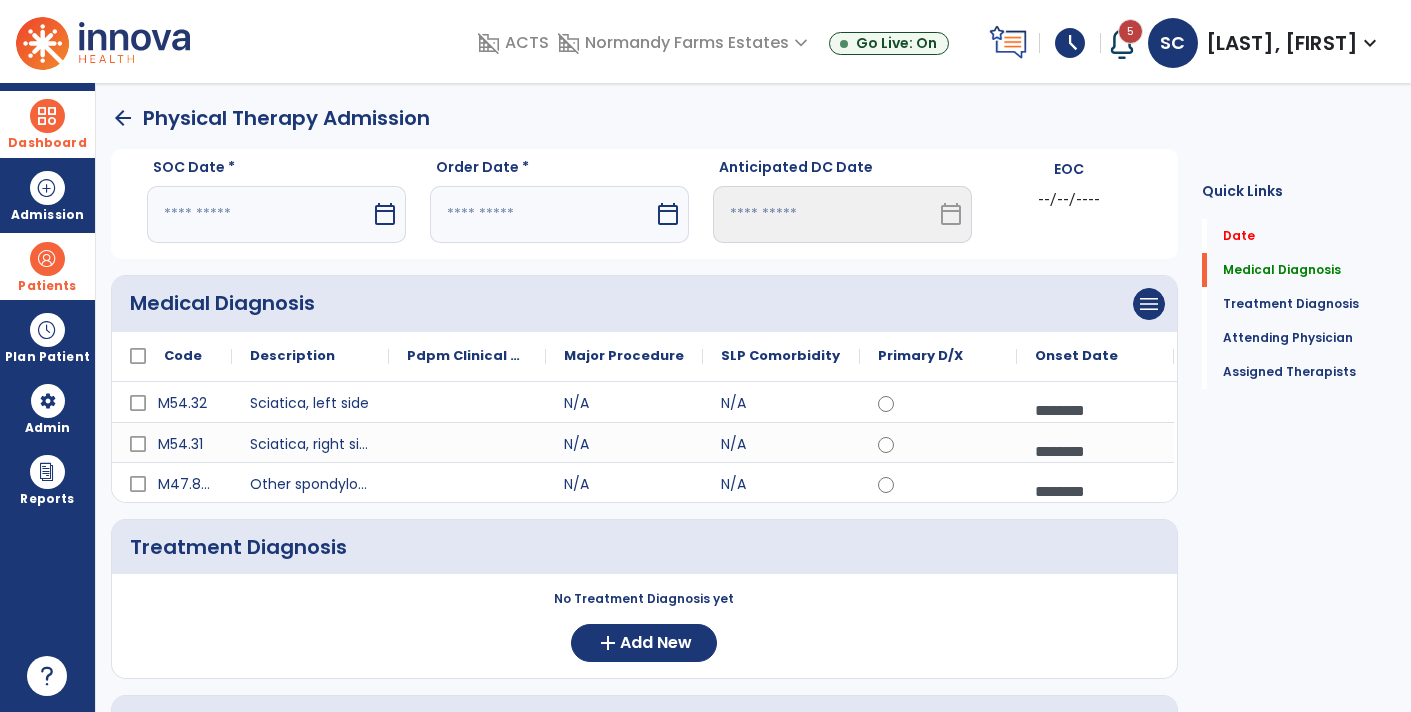click on "arrow_back" 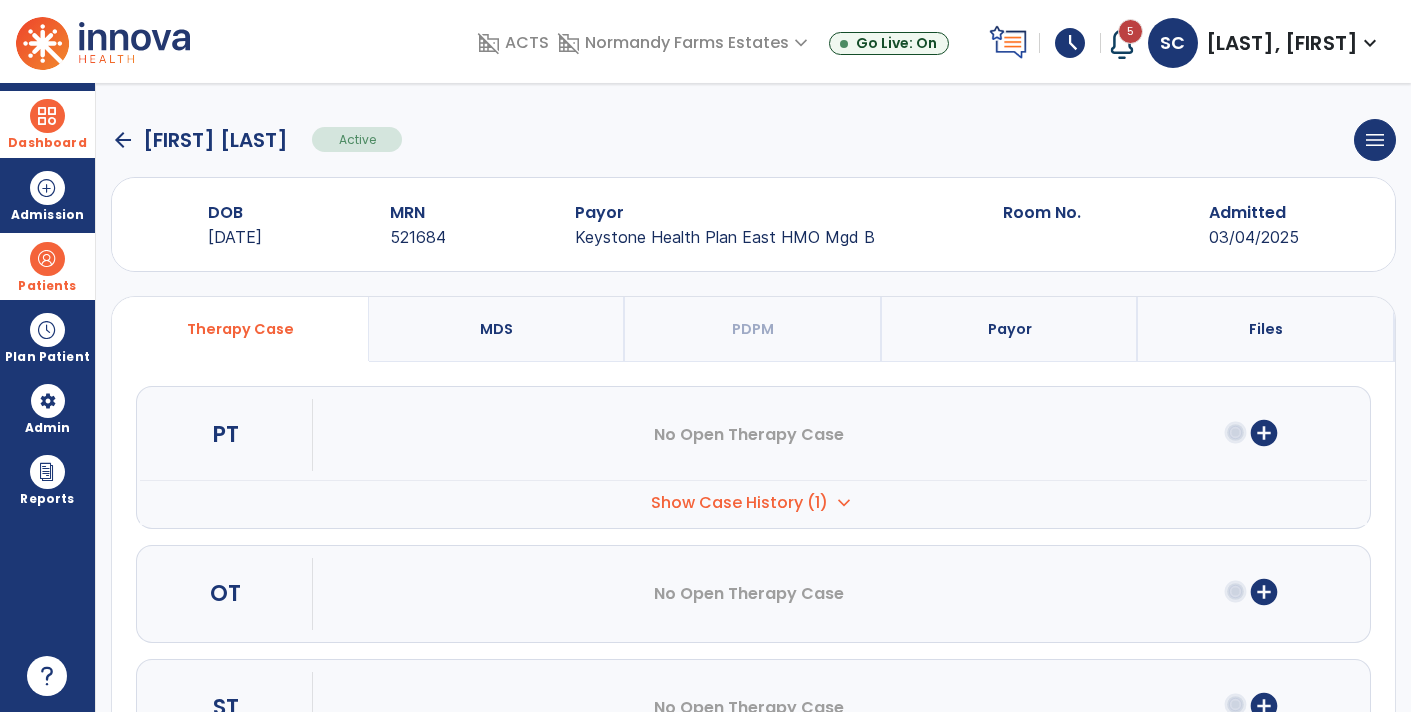 click on "arrow_back" 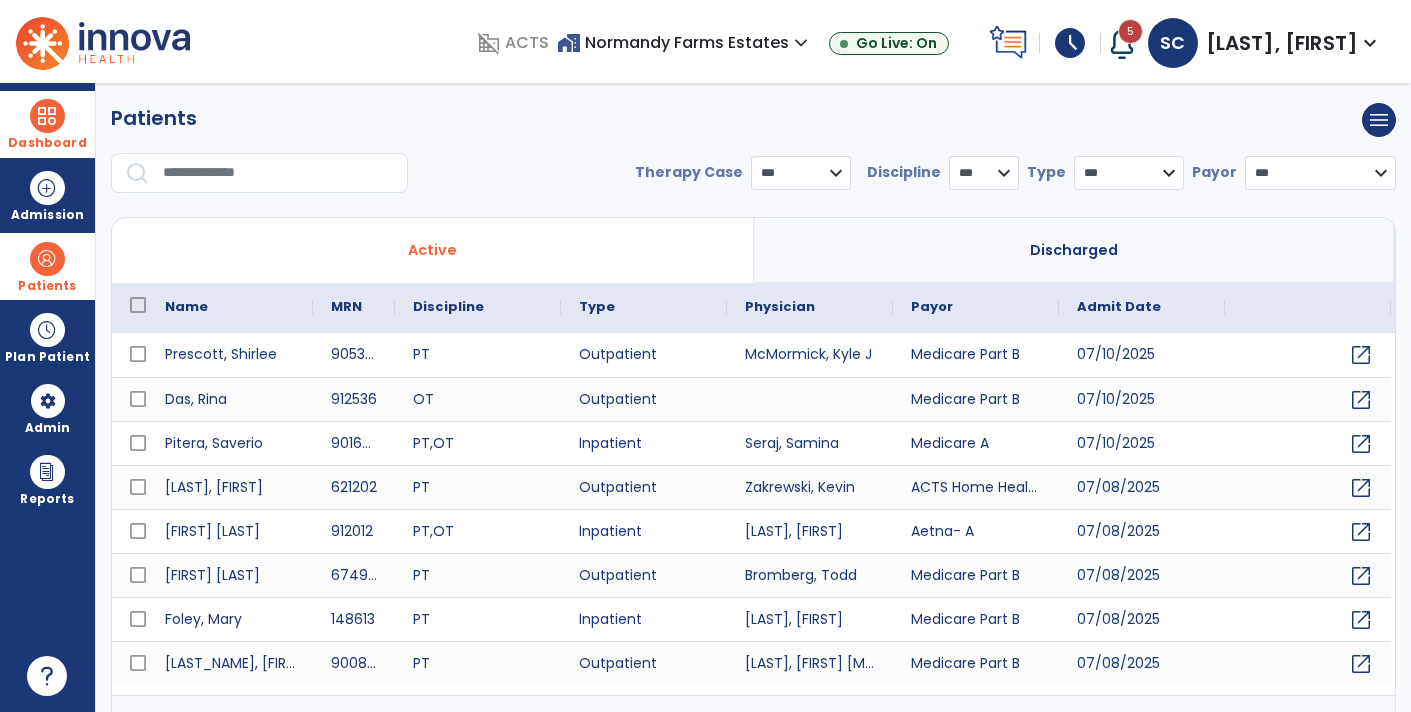 click at bounding box center (278, 173) 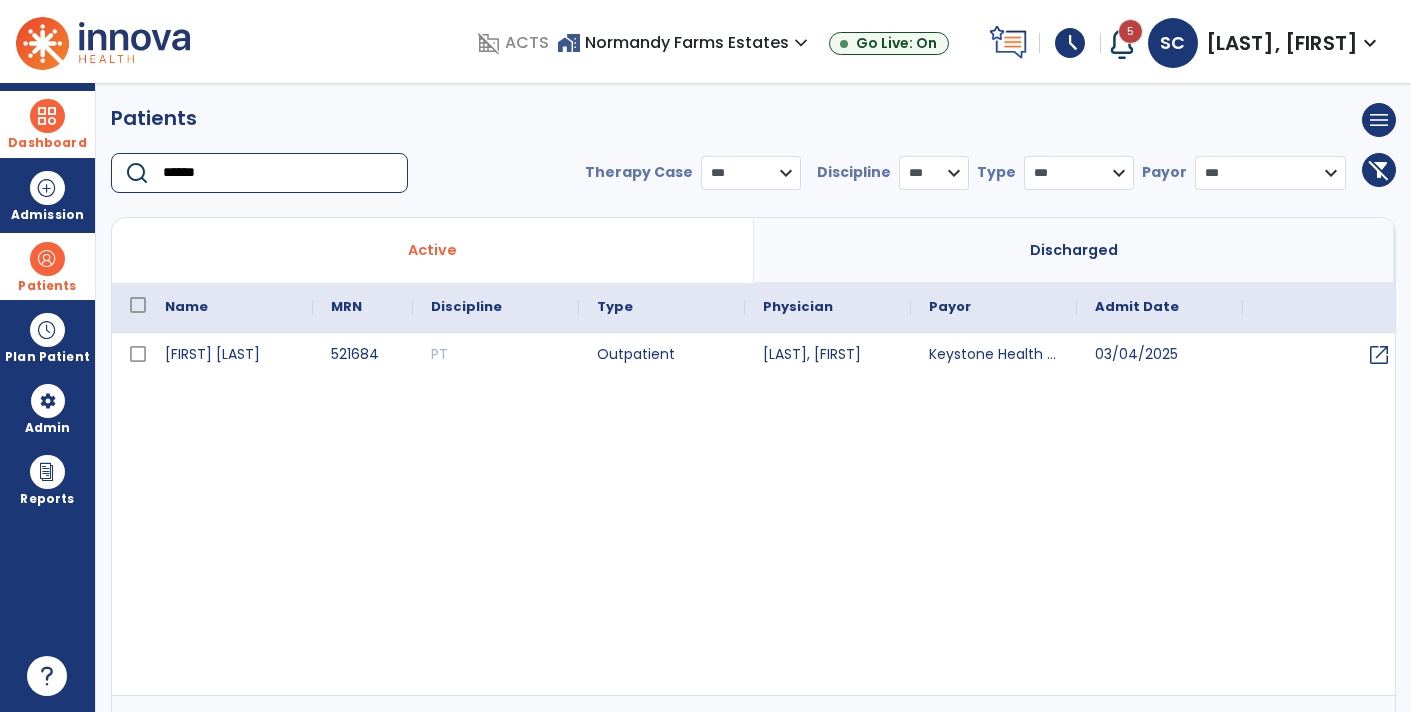 type on "******" 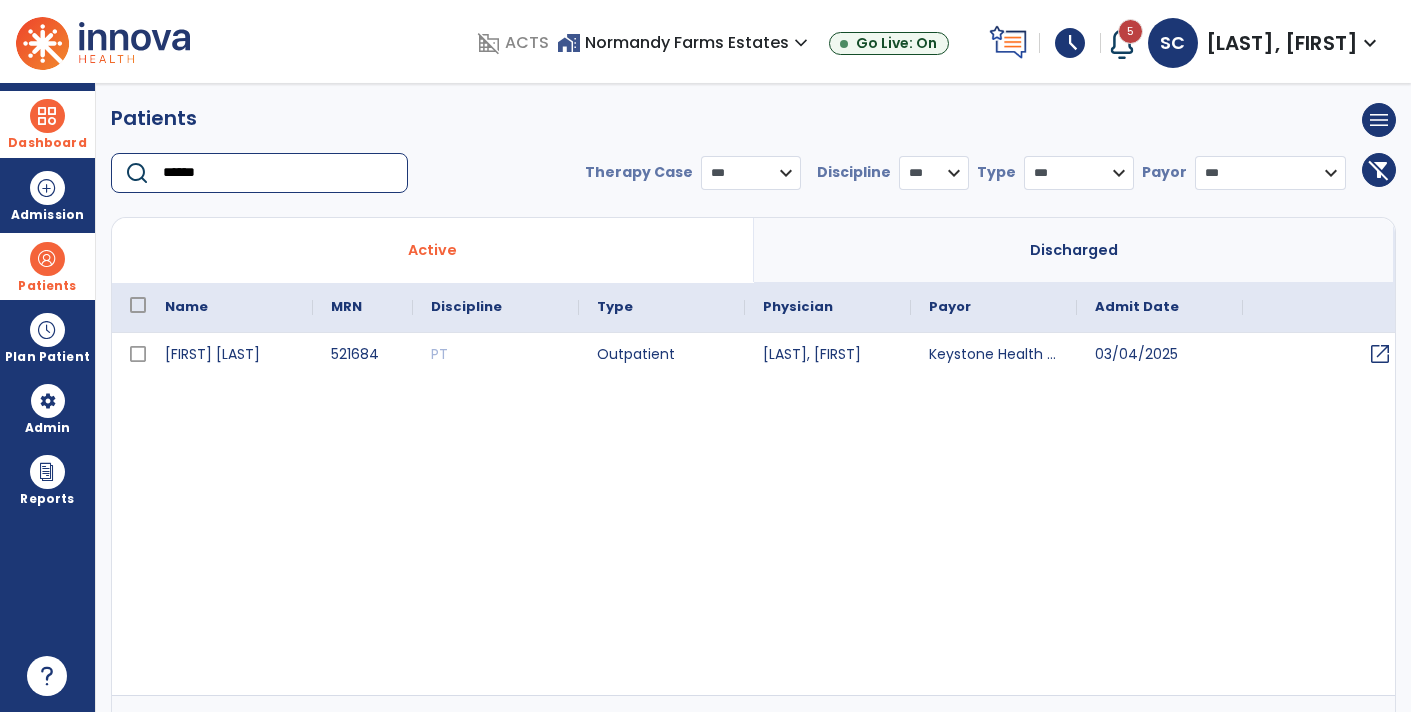 click on "open_in_new" at bounding box center [1380, 354] 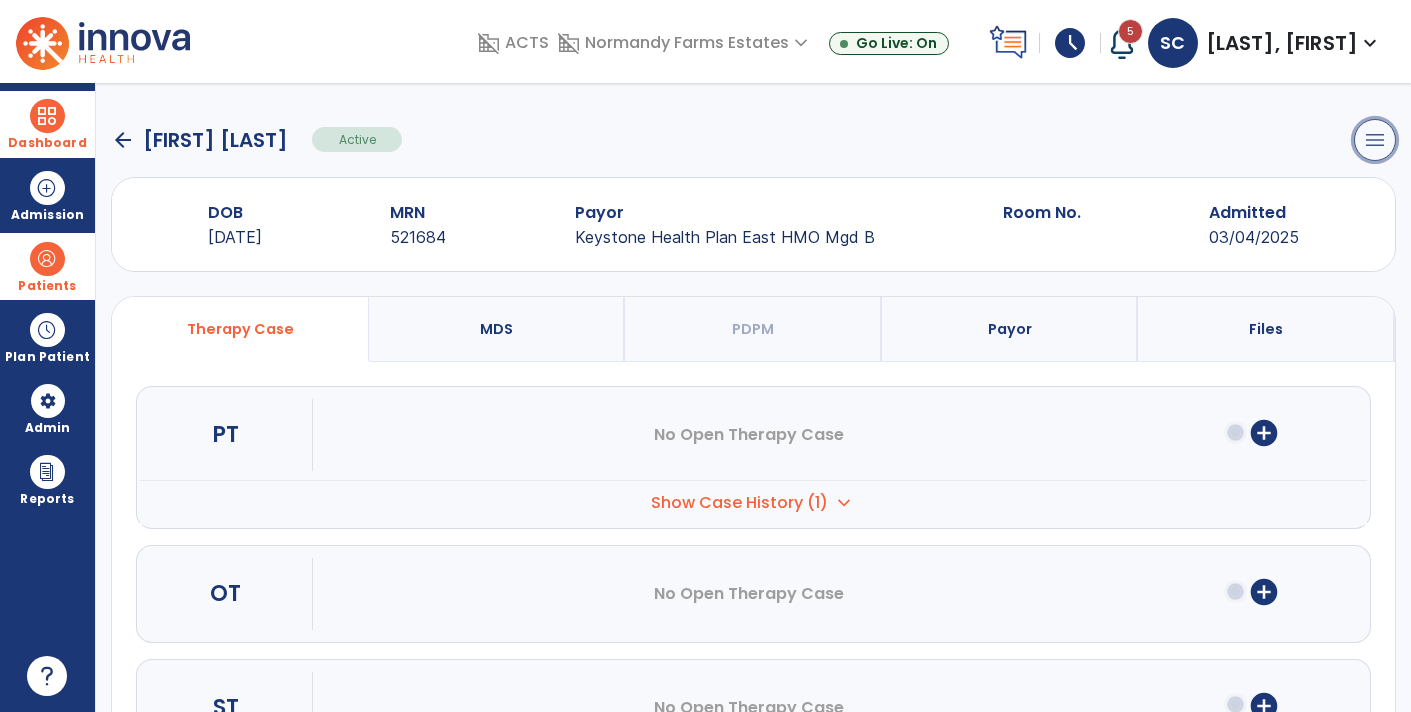 click on "menu" at bounding box center (1375, 140) 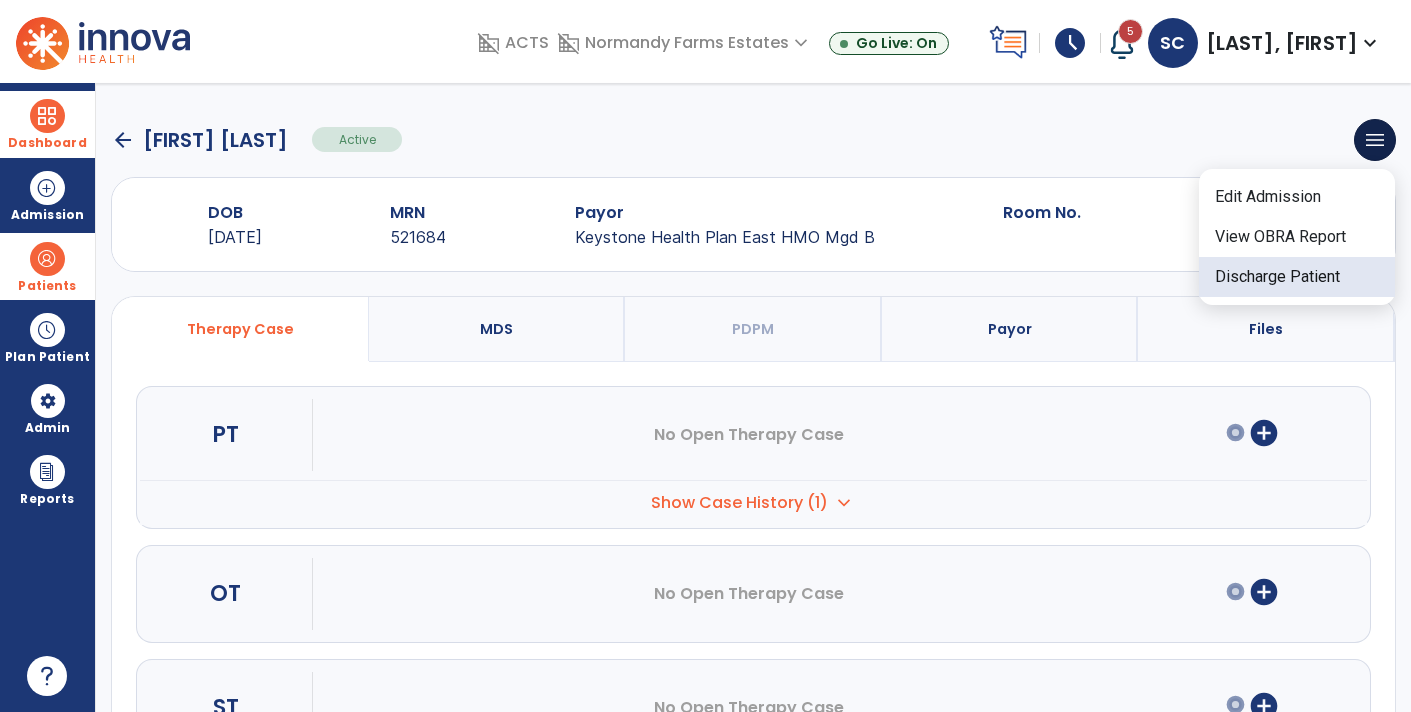 click on "Discharge Patient" 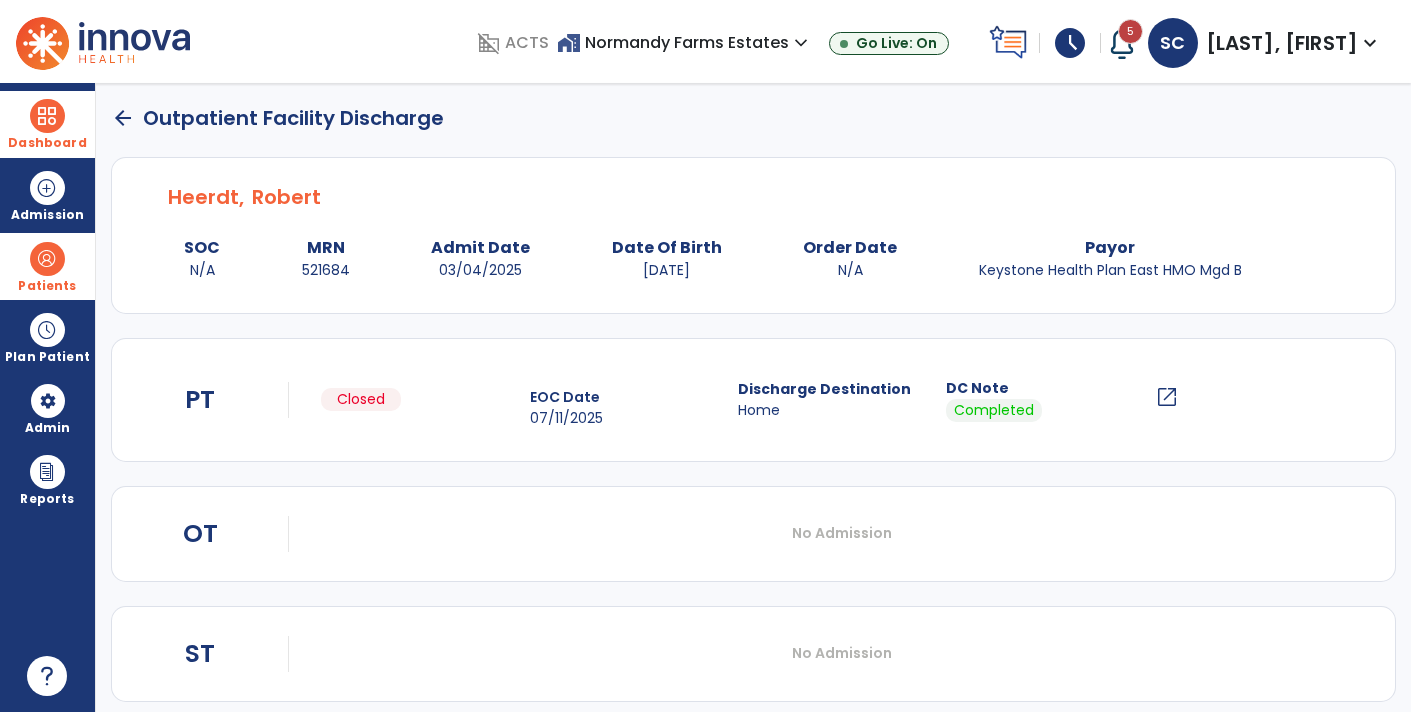 click at bounding box center (47, 116) 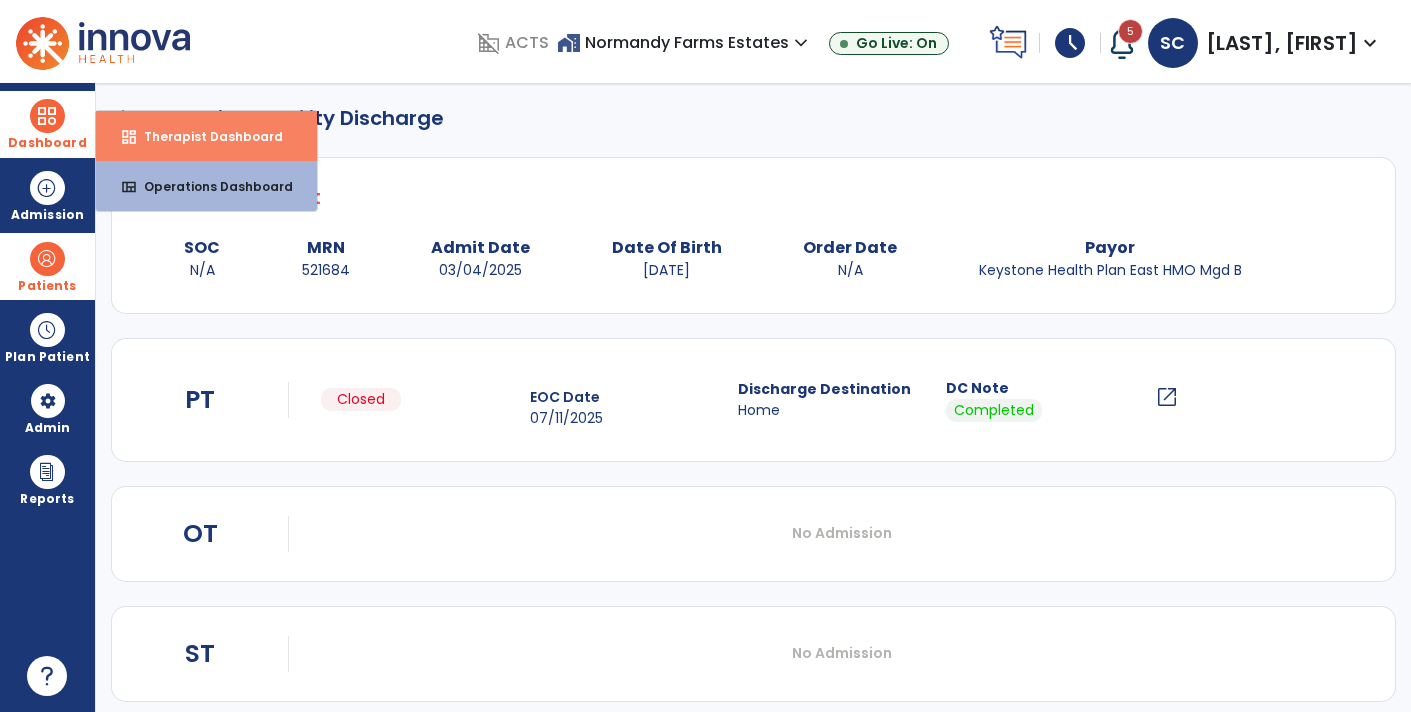click on "Therapist Dashboard" at bounding box center [205, 136] 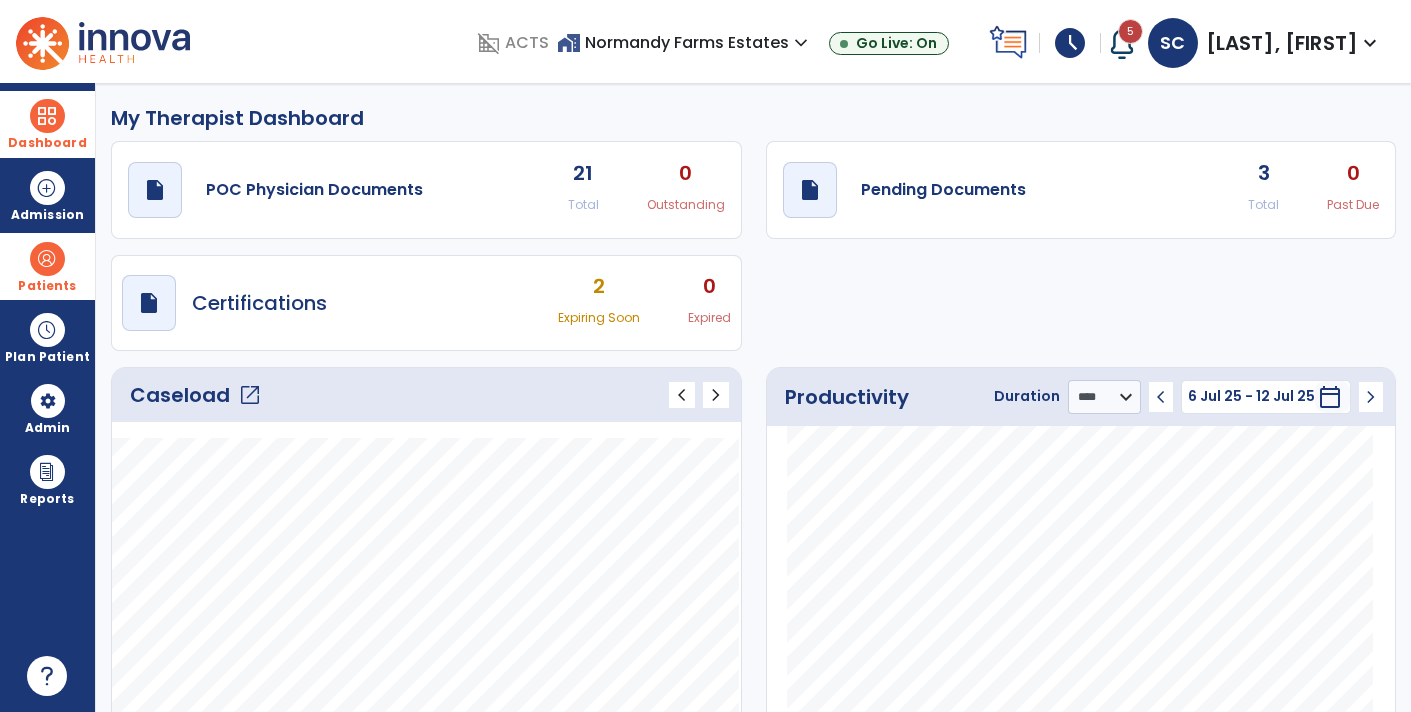 click on "open_in_new" 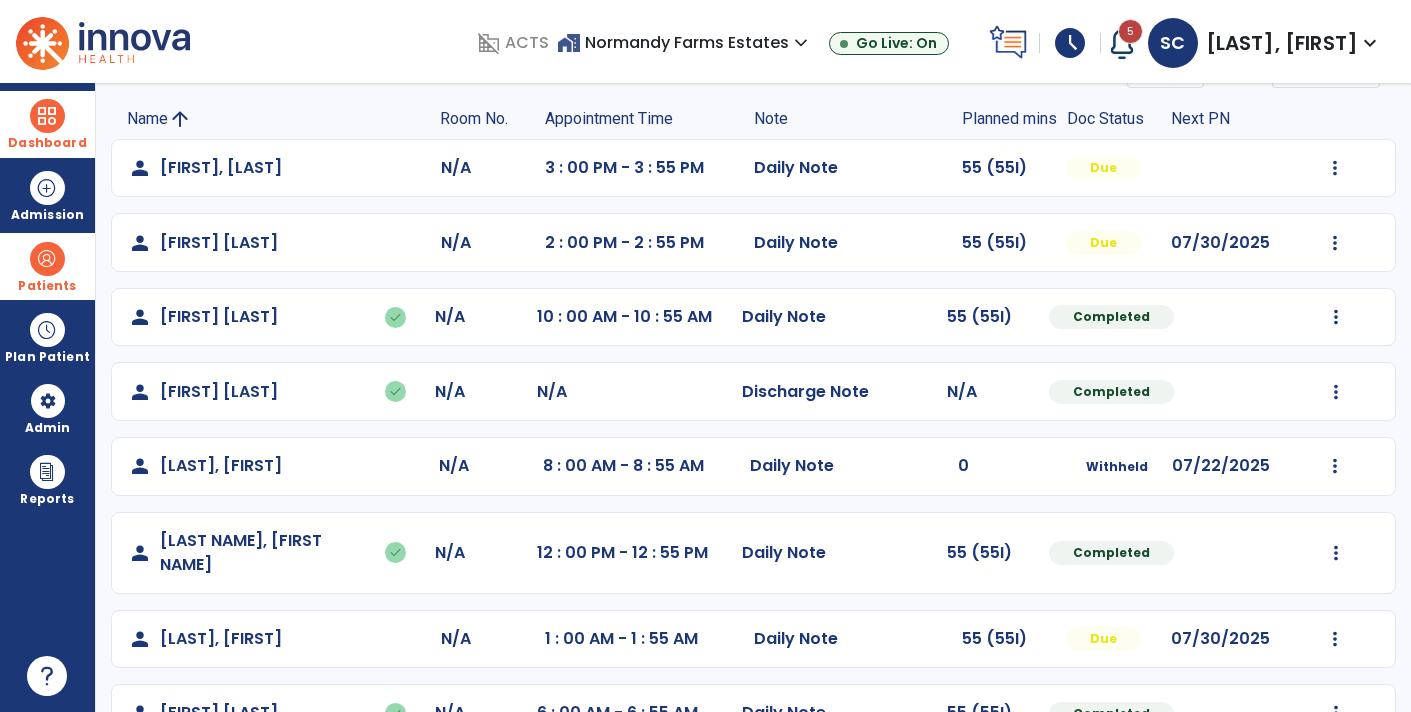 scroll, scrollTop: 146, scrollLeft: 0, axis: vertical 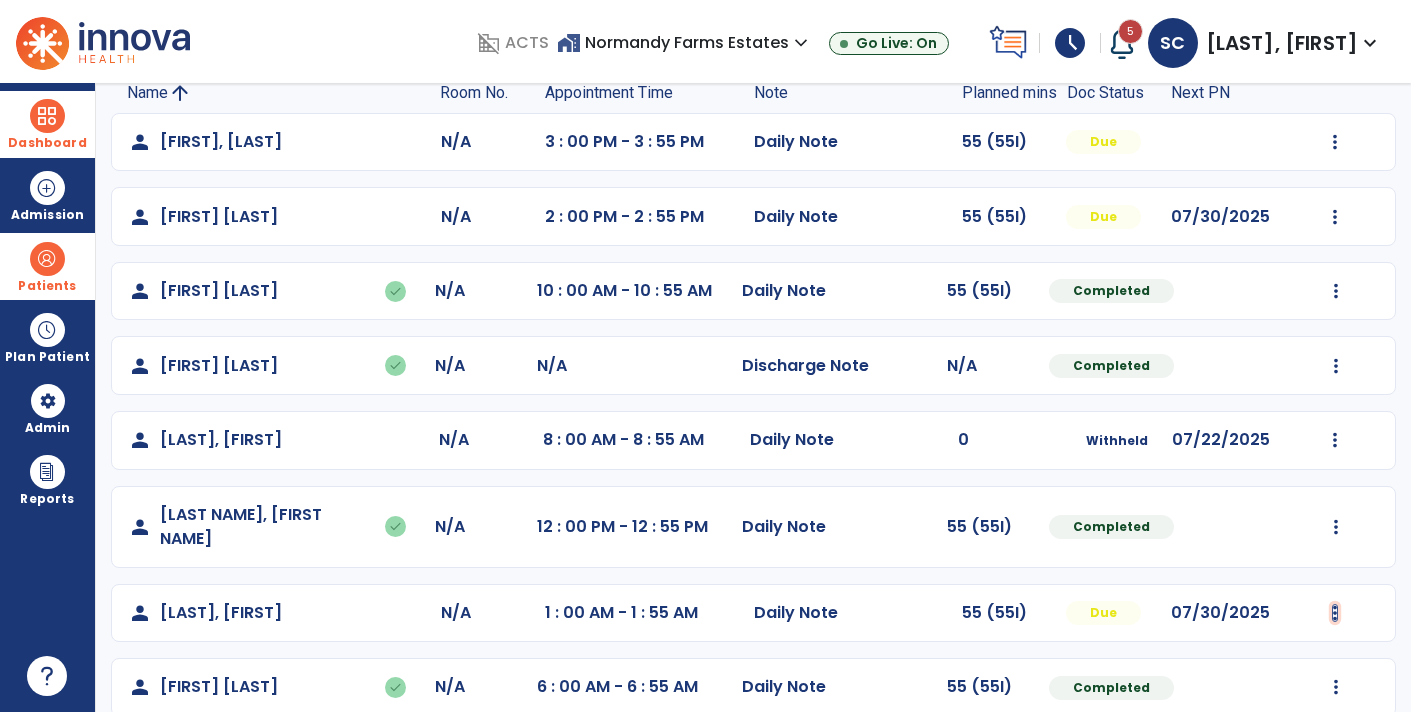 click at bounding box center [1335, 142] 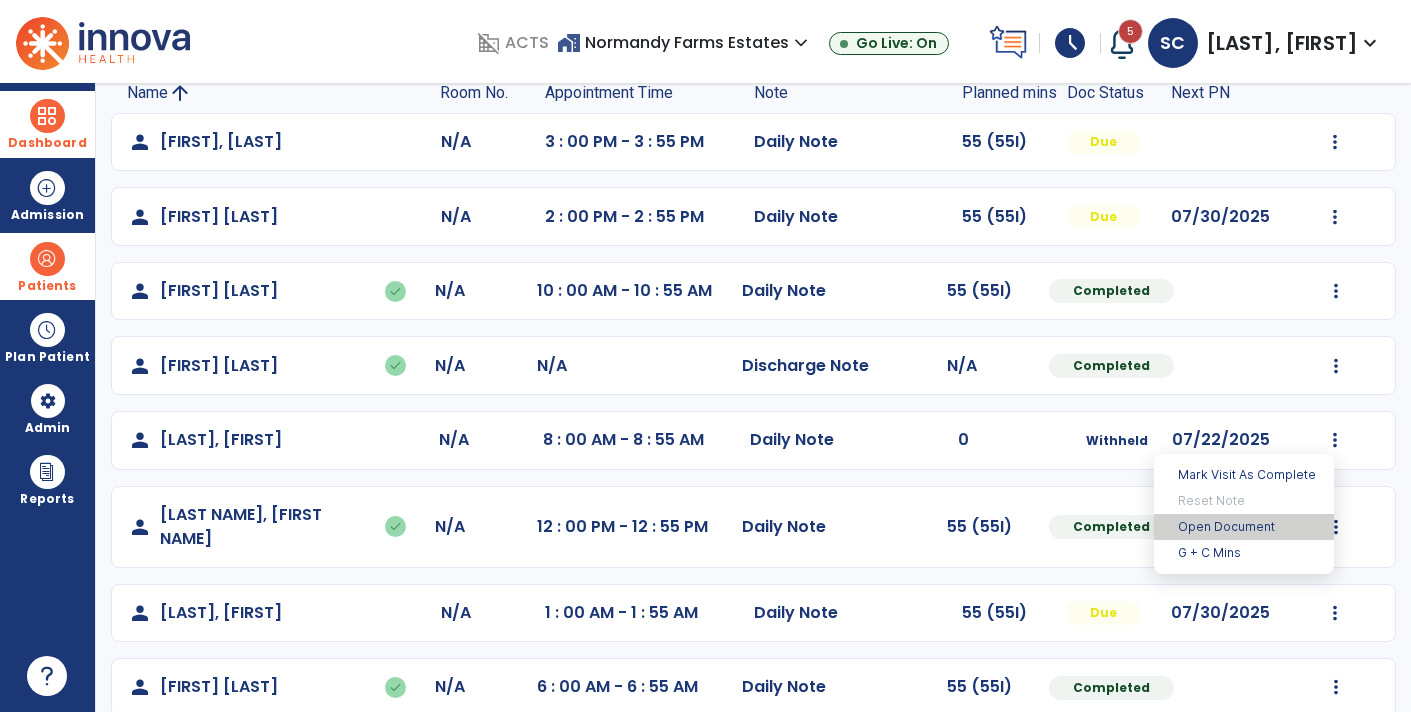 click on "Open Document" at bounding box center (1244, 527) 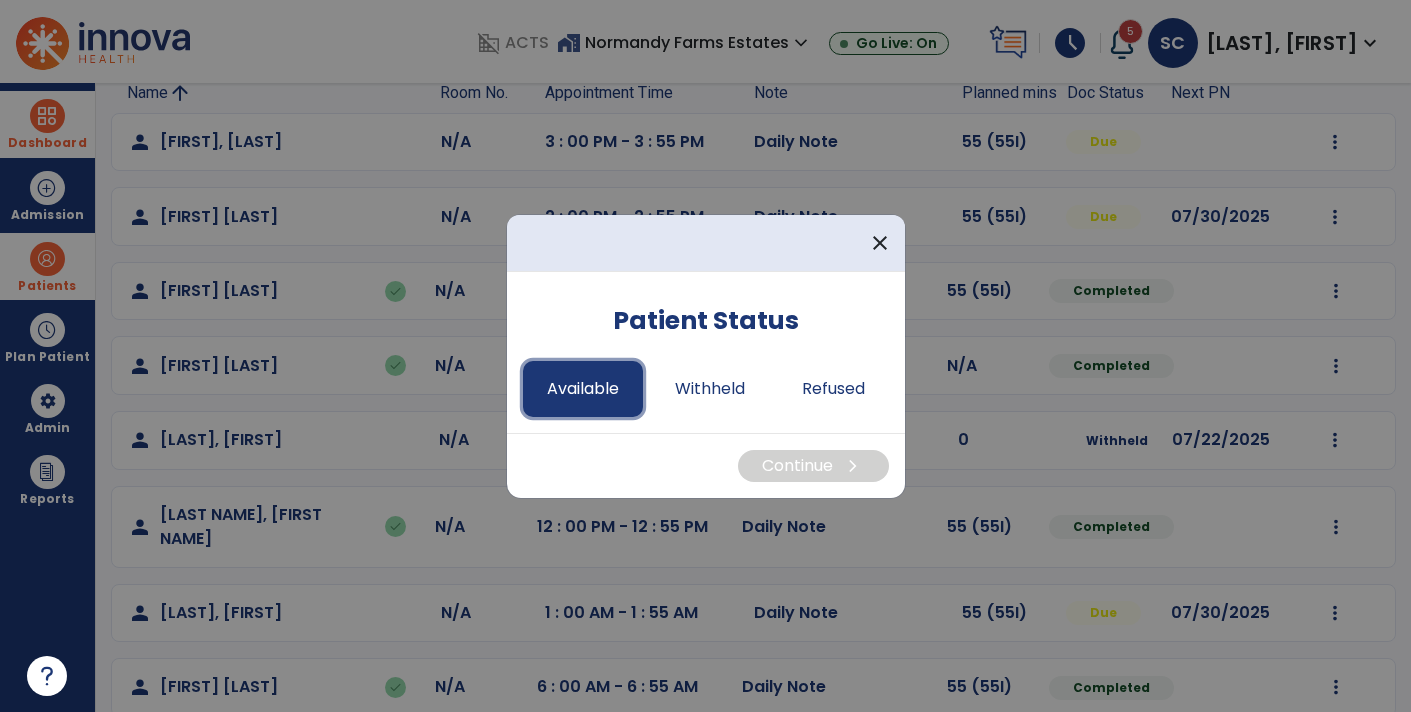 click on "Available" at bounding box center [583, 389] 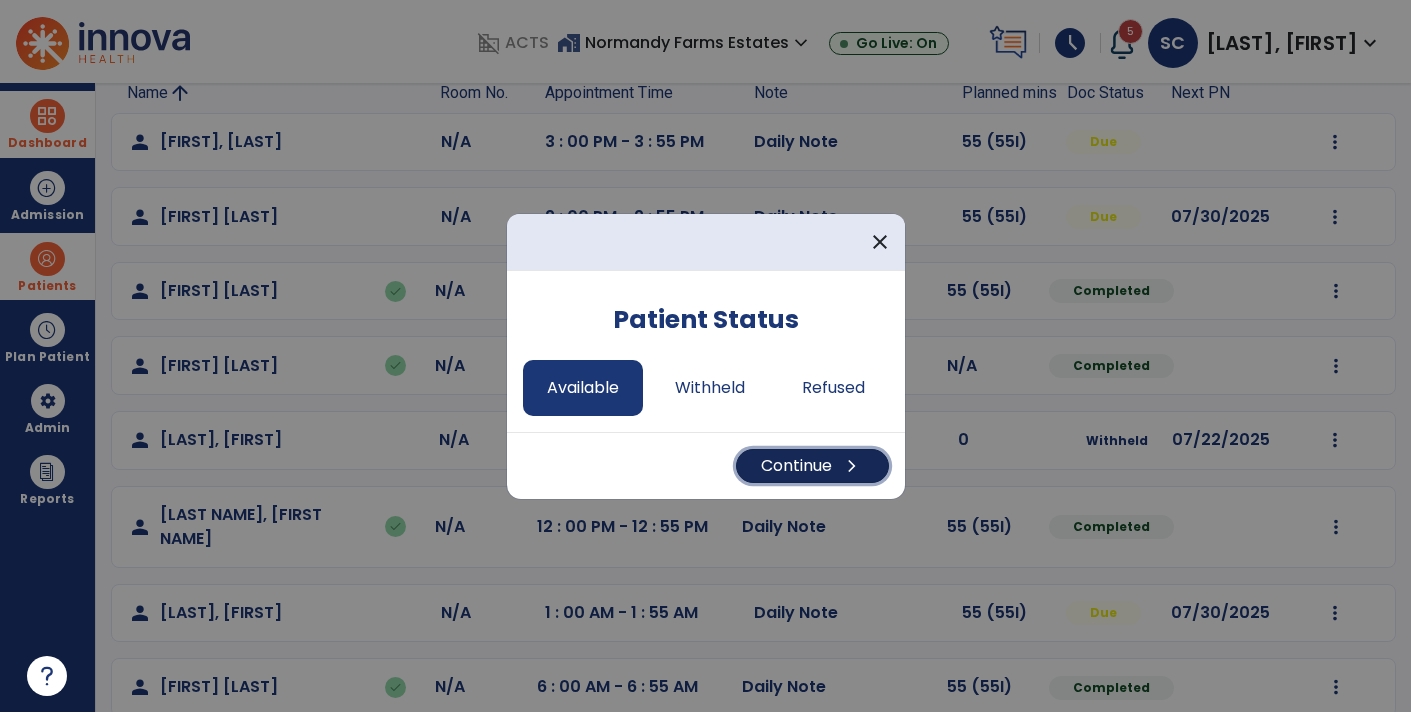 click on "Continue   chevron_right" at bounding box center [812, 466] 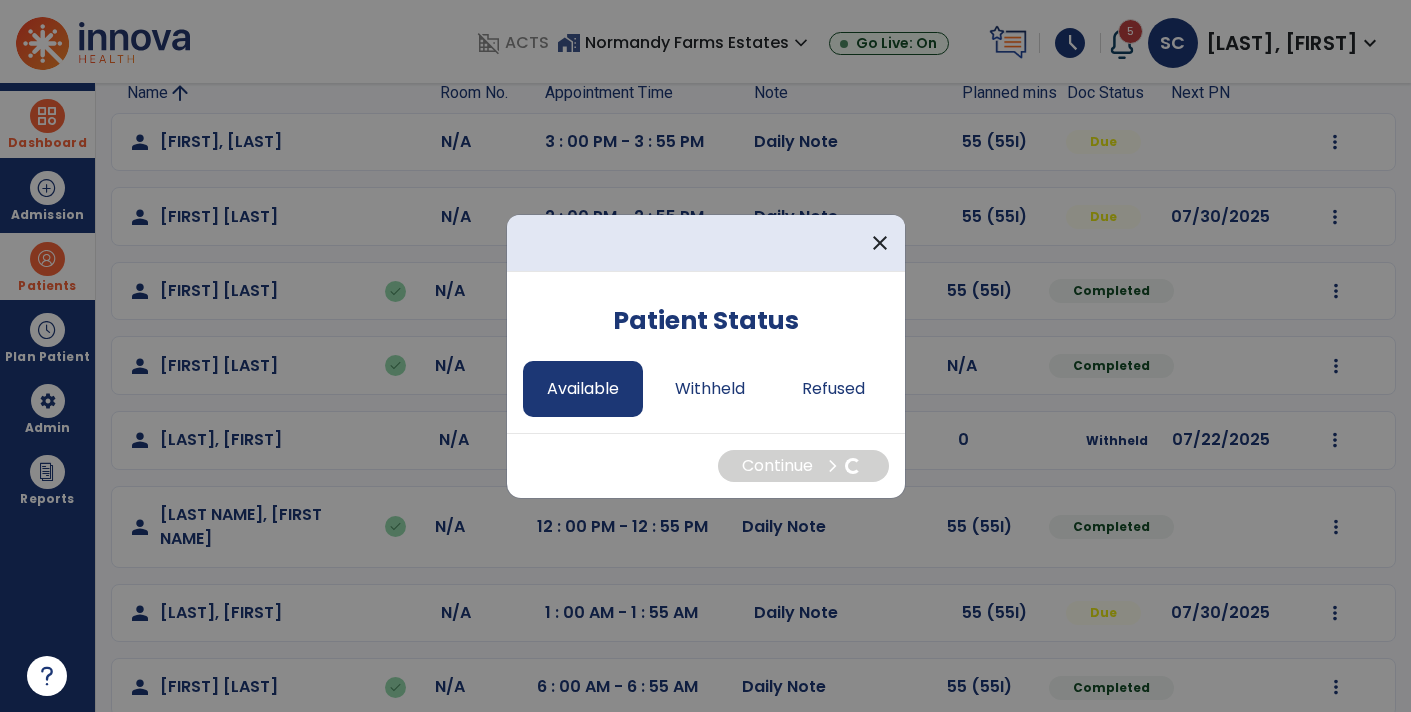 select on "*" 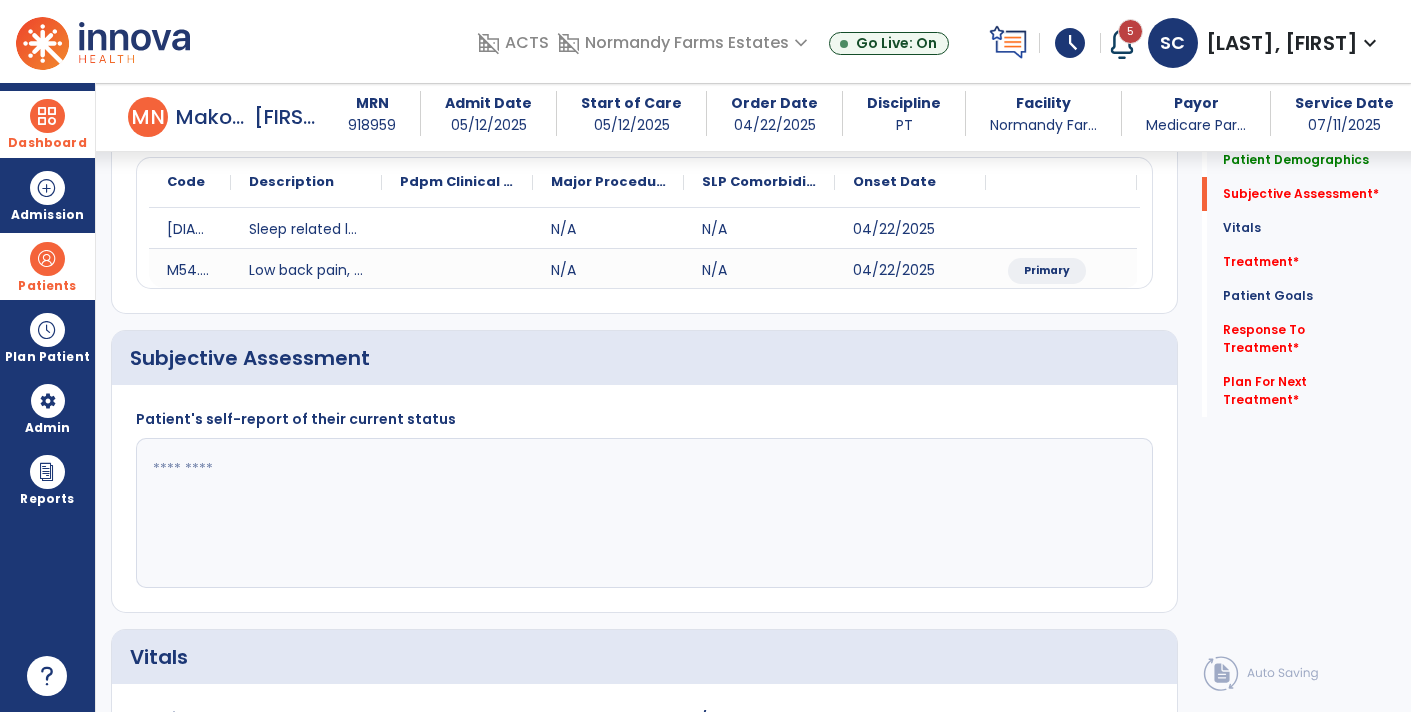 scroll, scrollTop: 238, scrollLeft: 0, axis: vertical 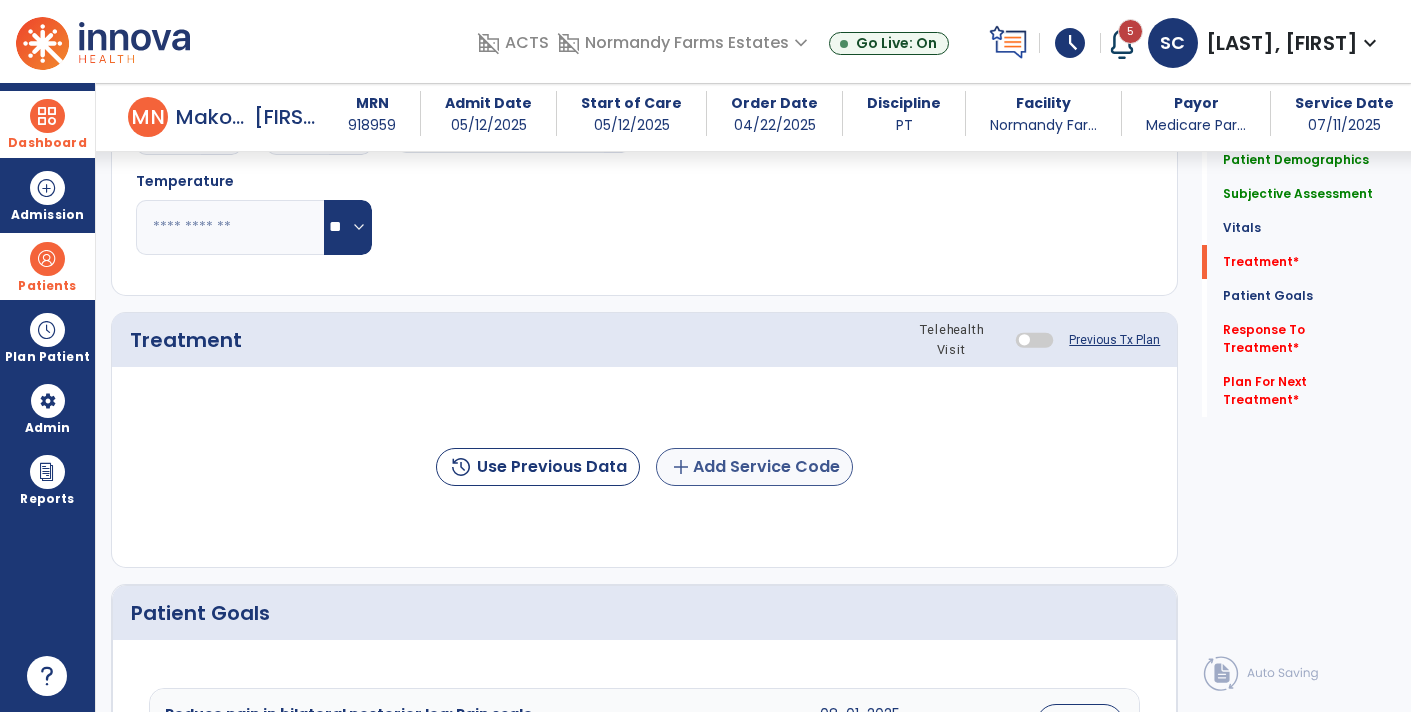 type on "**********" 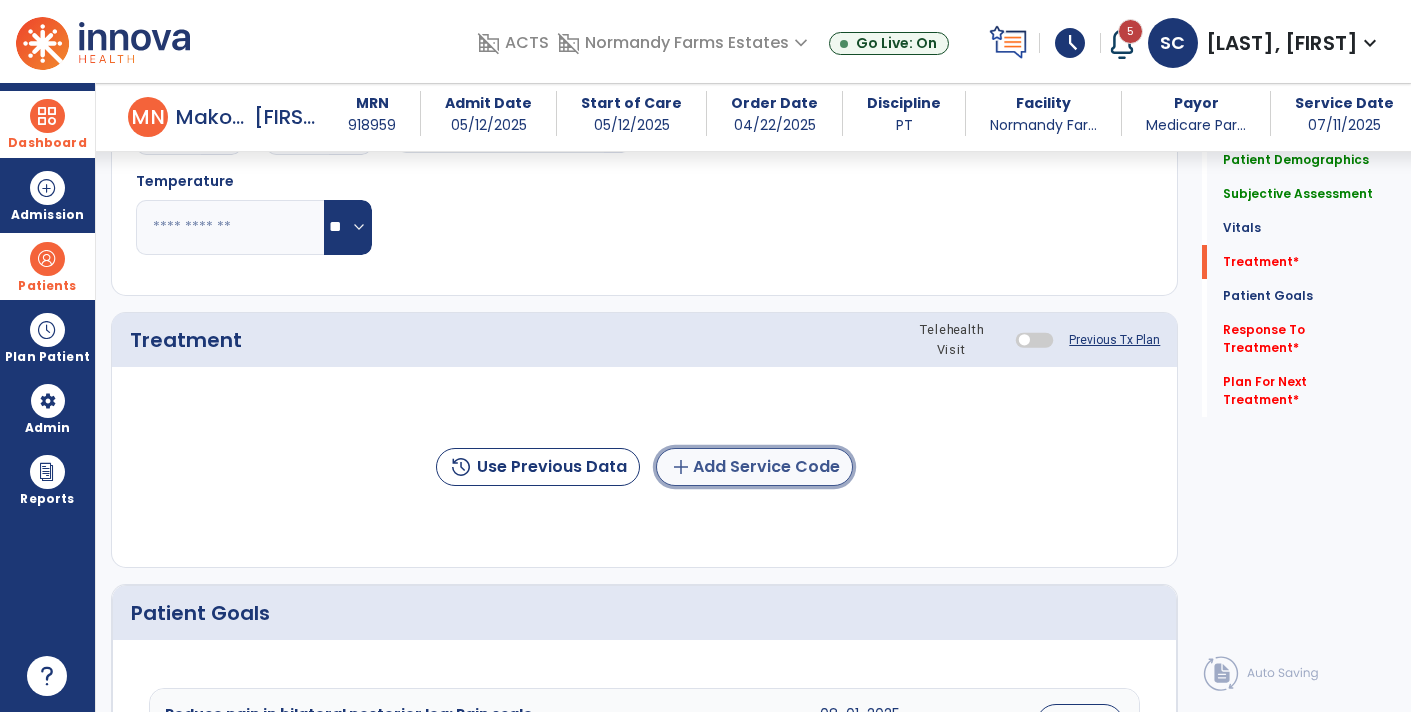 click on "add  Add Service Code" 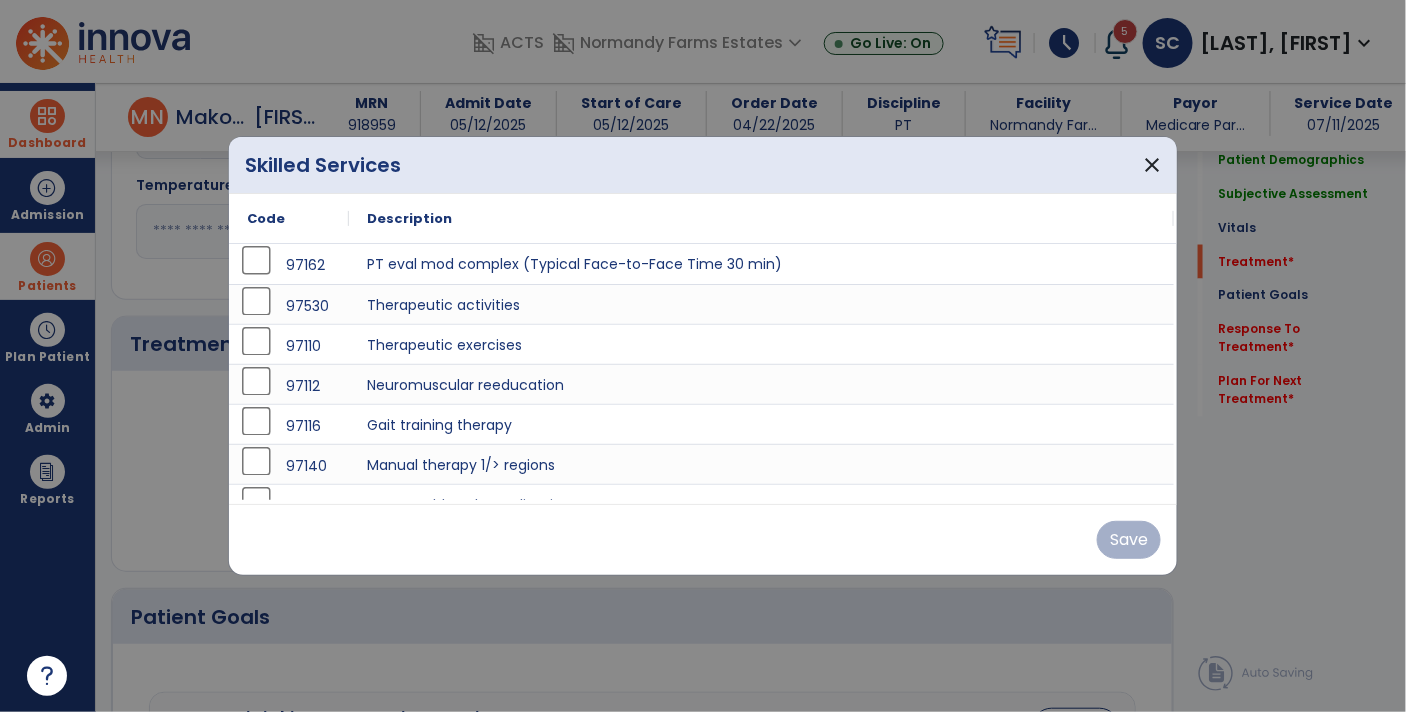 scroll, scrollTop: 977, scrollLeft: 0, axis: vertical 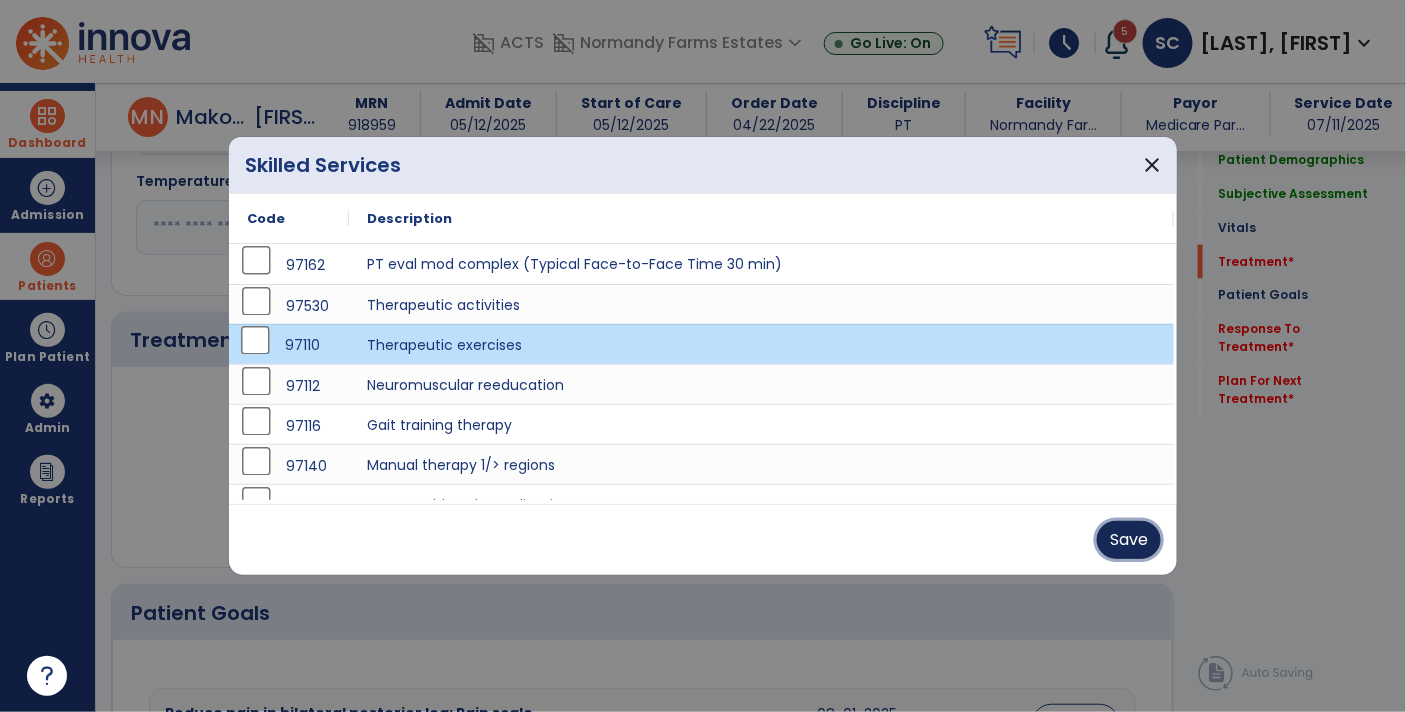click on "Save" at bounding box center (1129, 540) 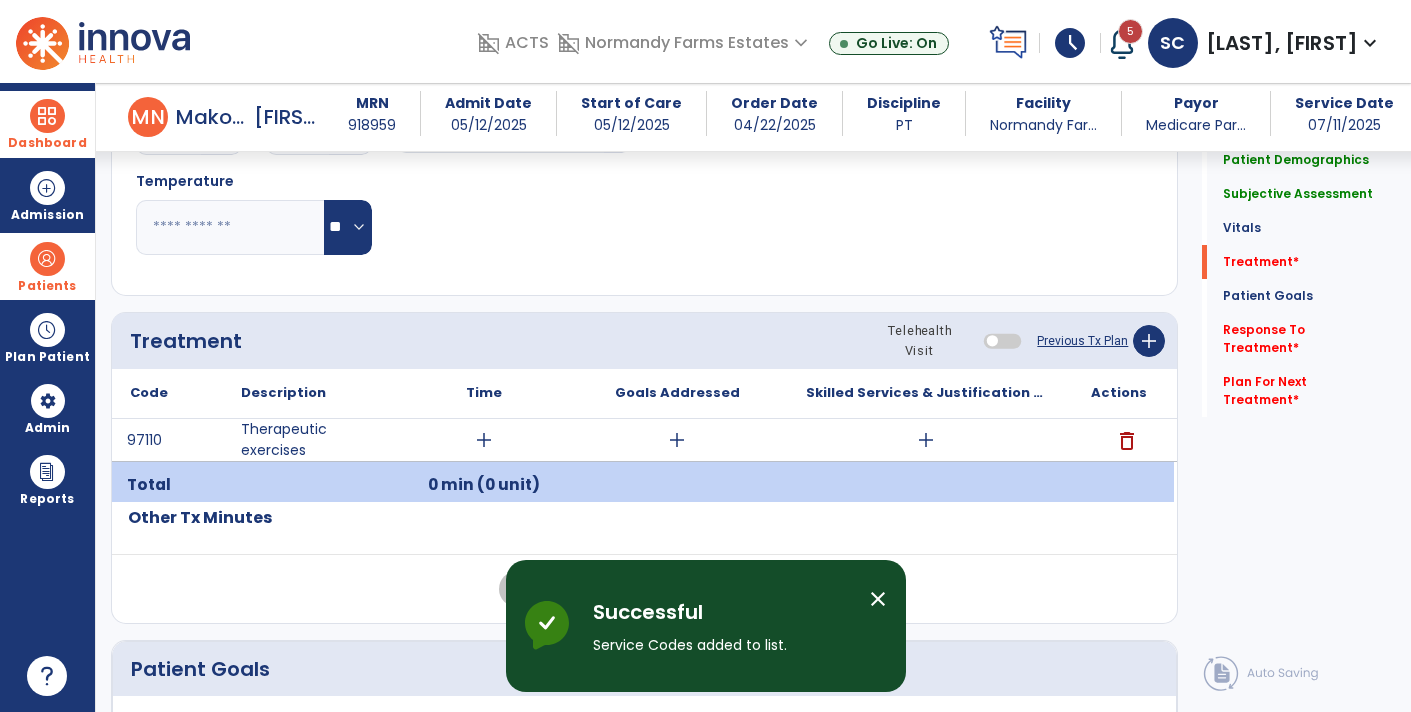 click on "add" at bounding box center (926, 440) 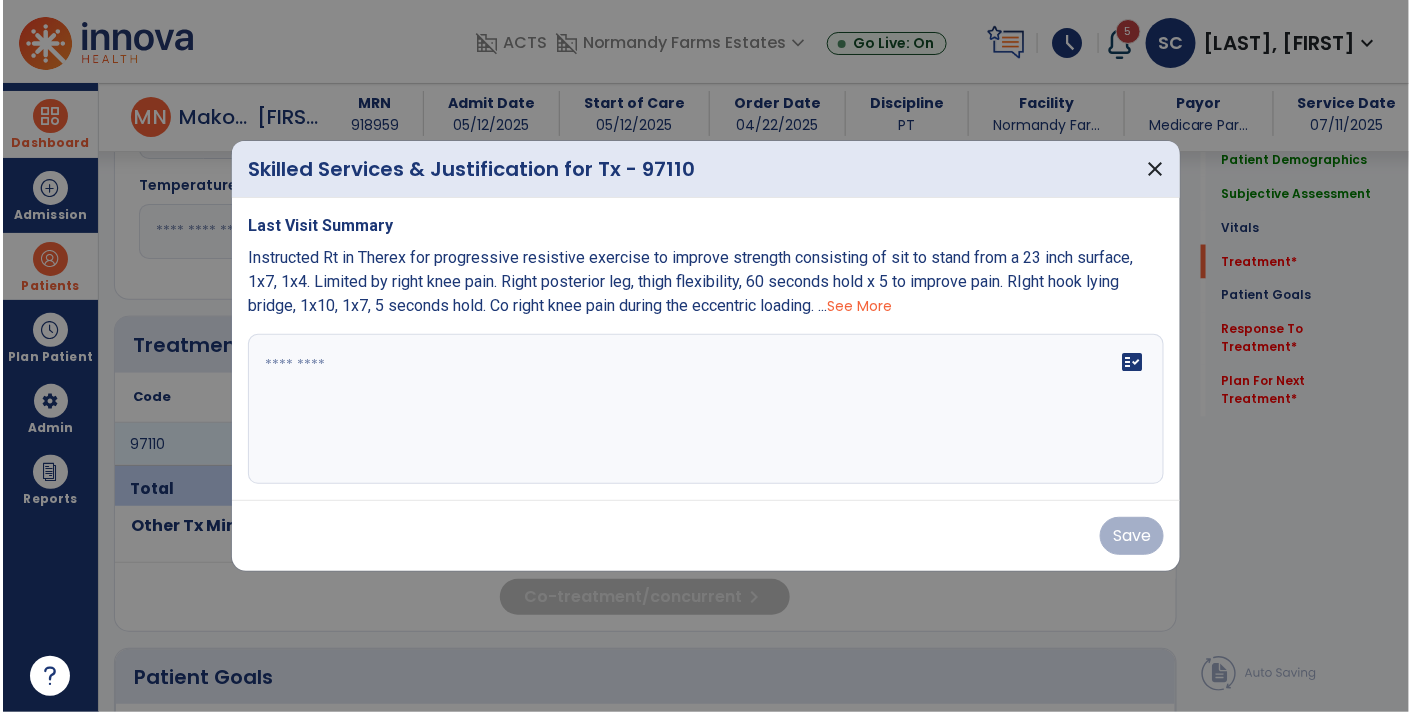 scroll, scrollTop: 977, scrollLeft: 0, axis: vertical 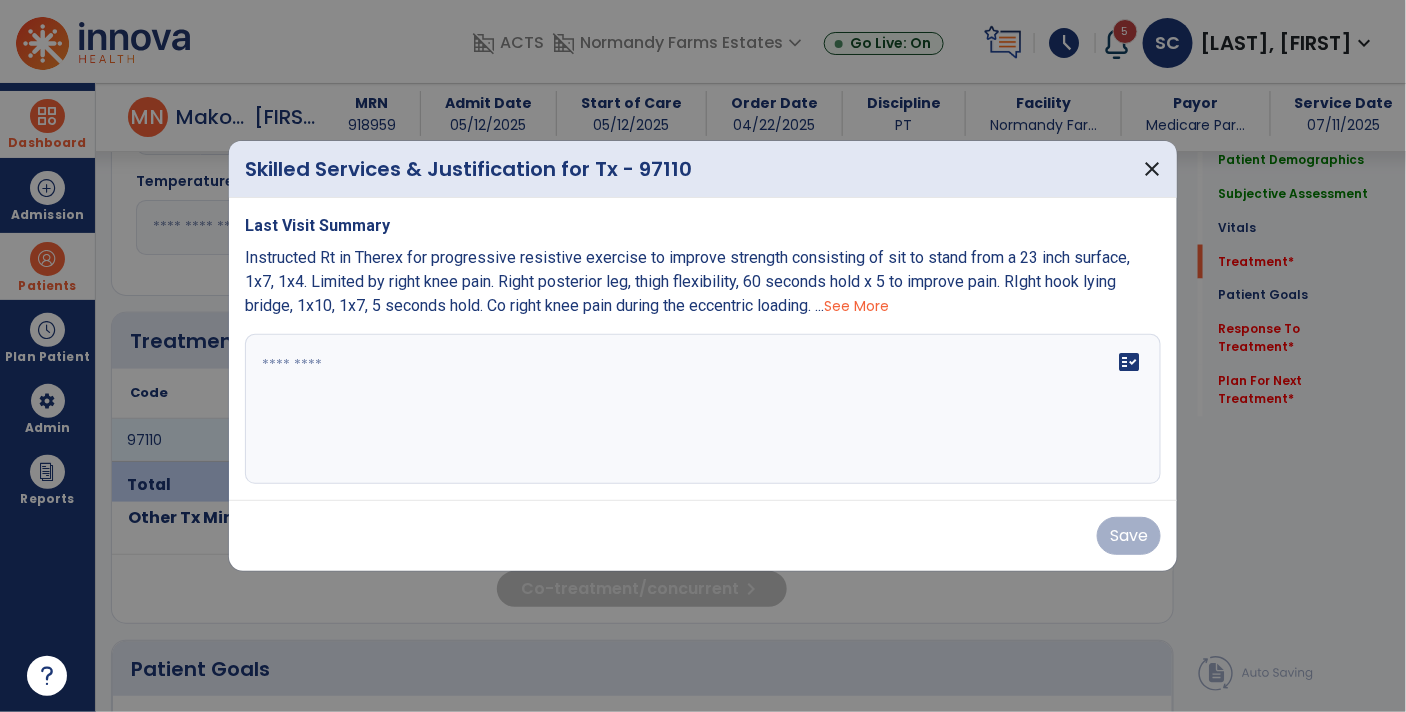 click at bounding box center [703, 409] 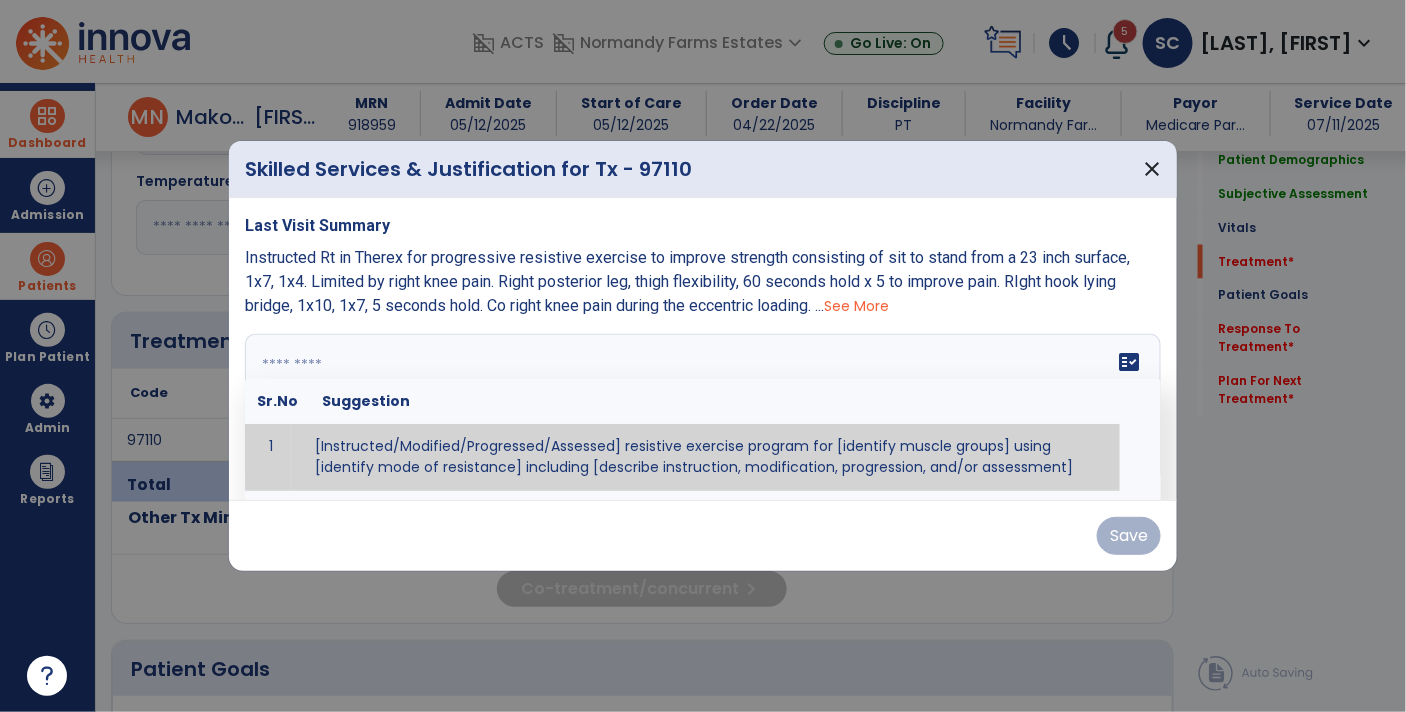 paste on "**********" 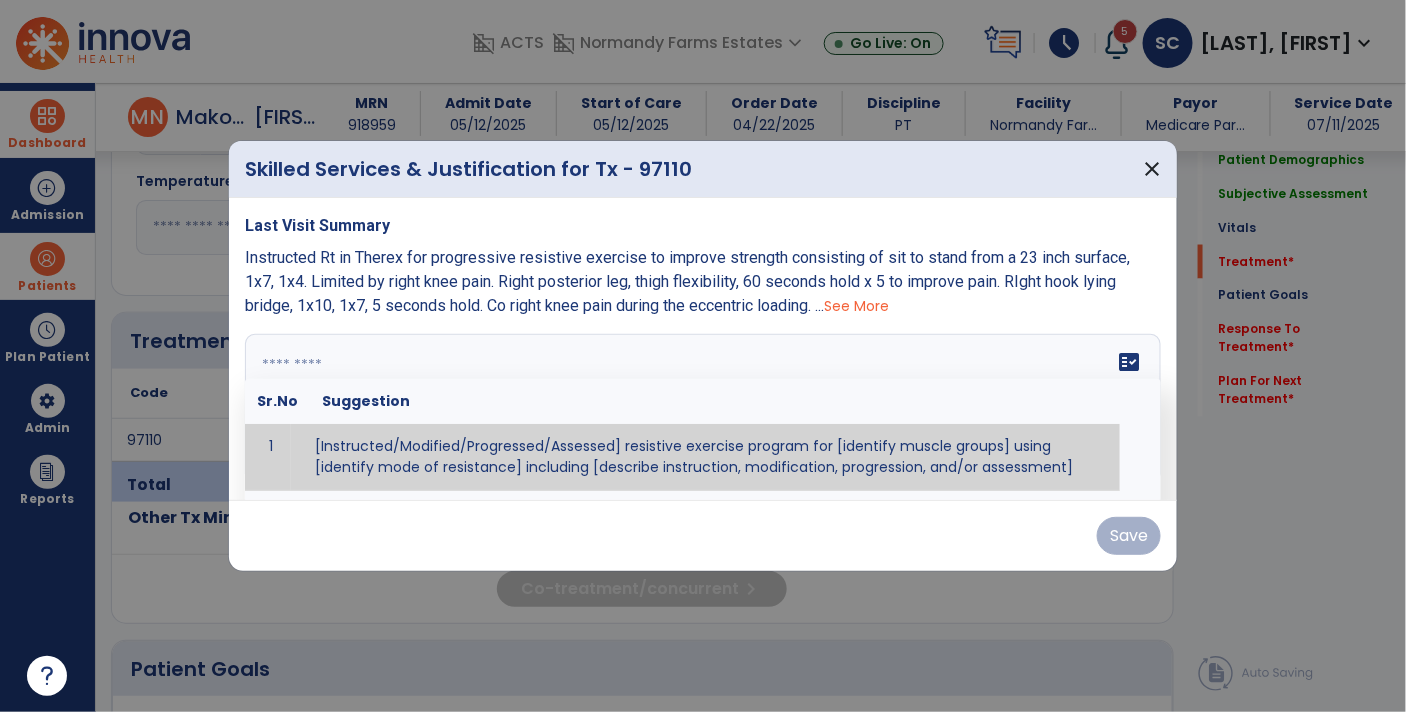 type on "**********" 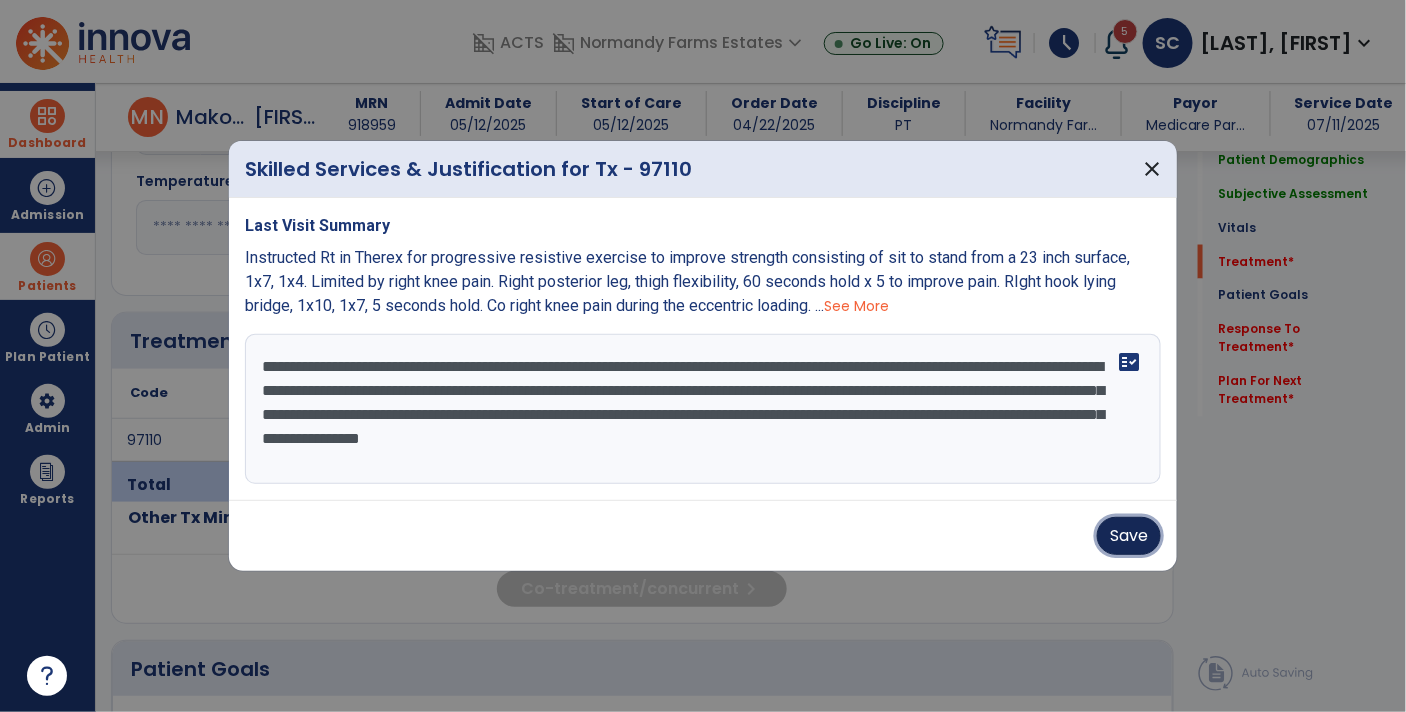 click on "Save" at bounding box center [1129, 536] 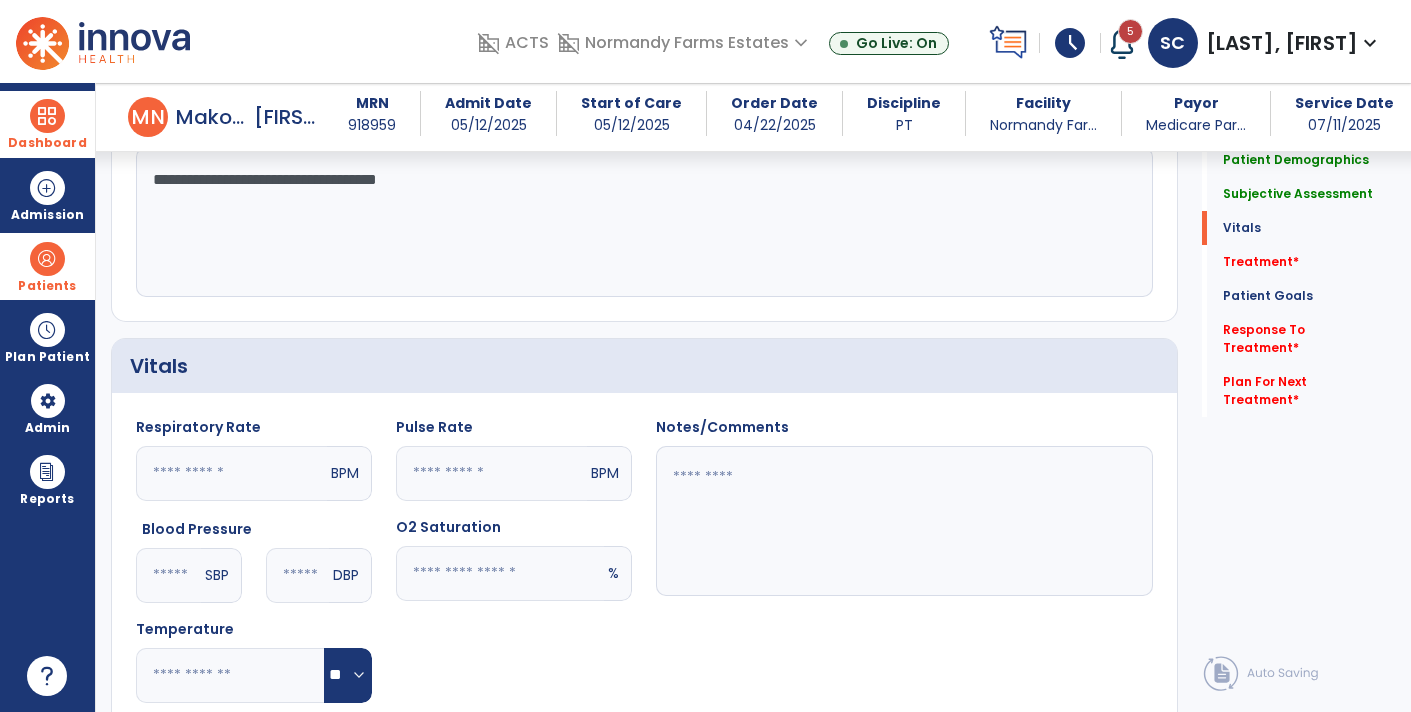 scroll, scrollTop: 527, scrollLeft: 0, axis: vertical 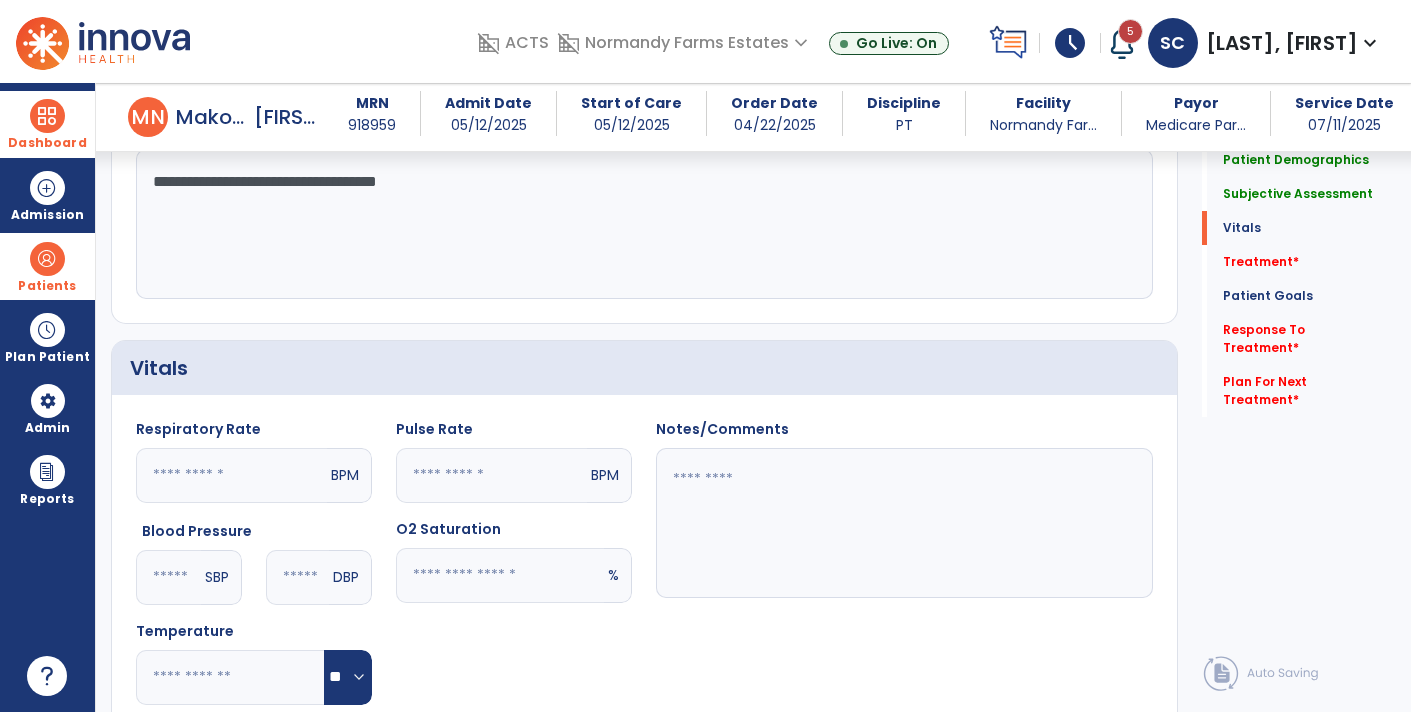 click 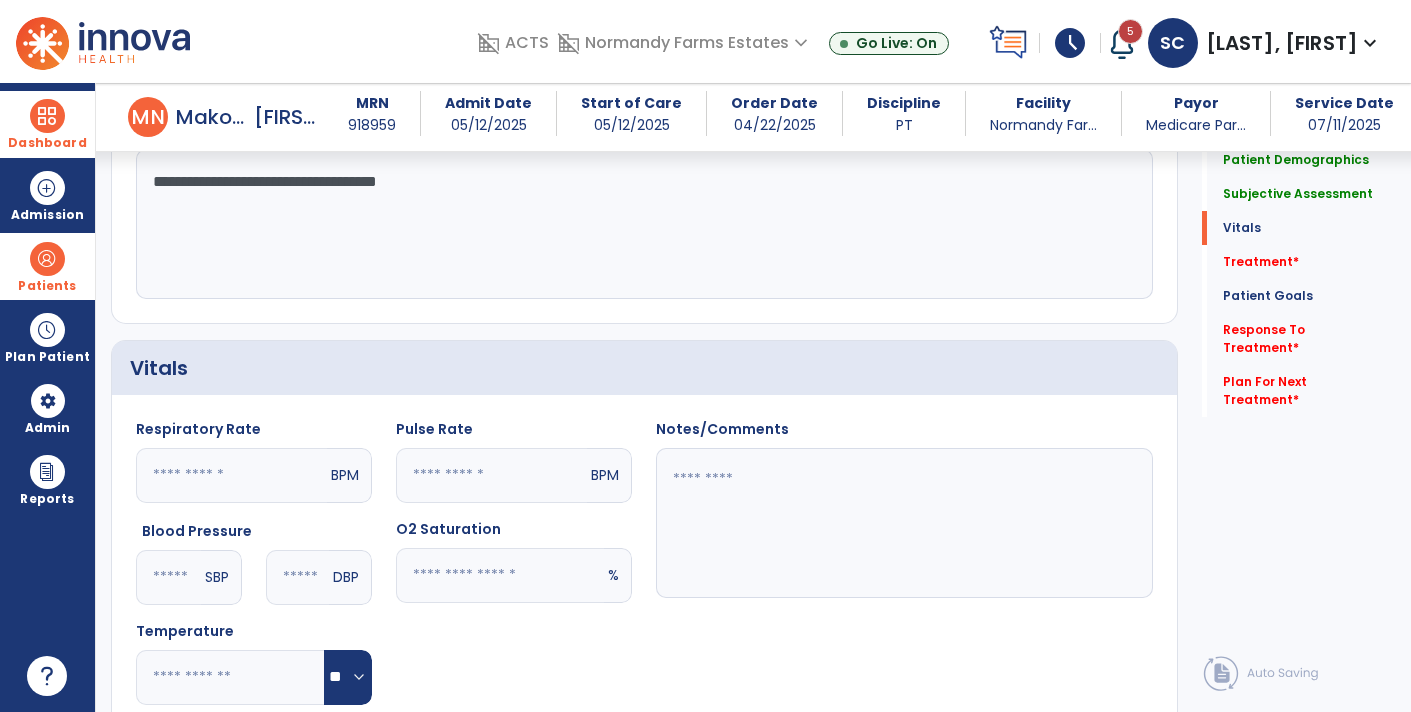 click 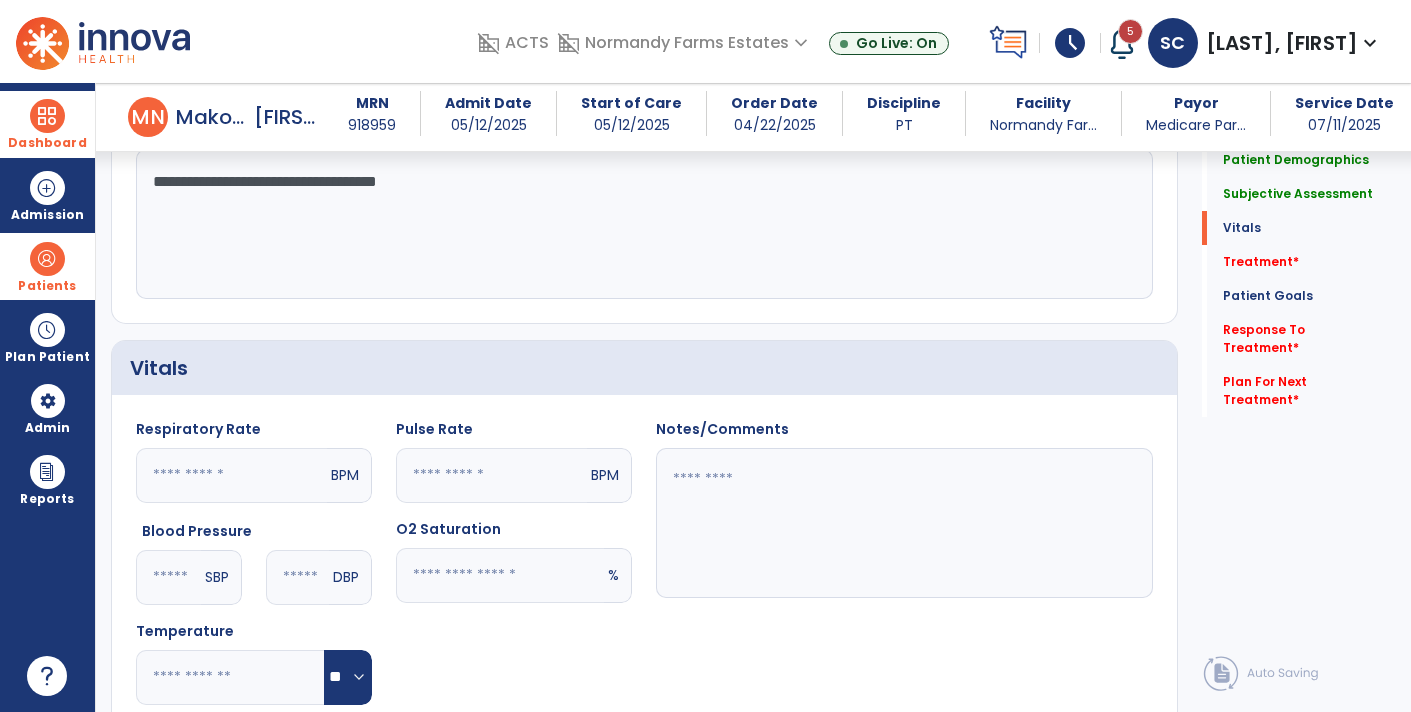 click 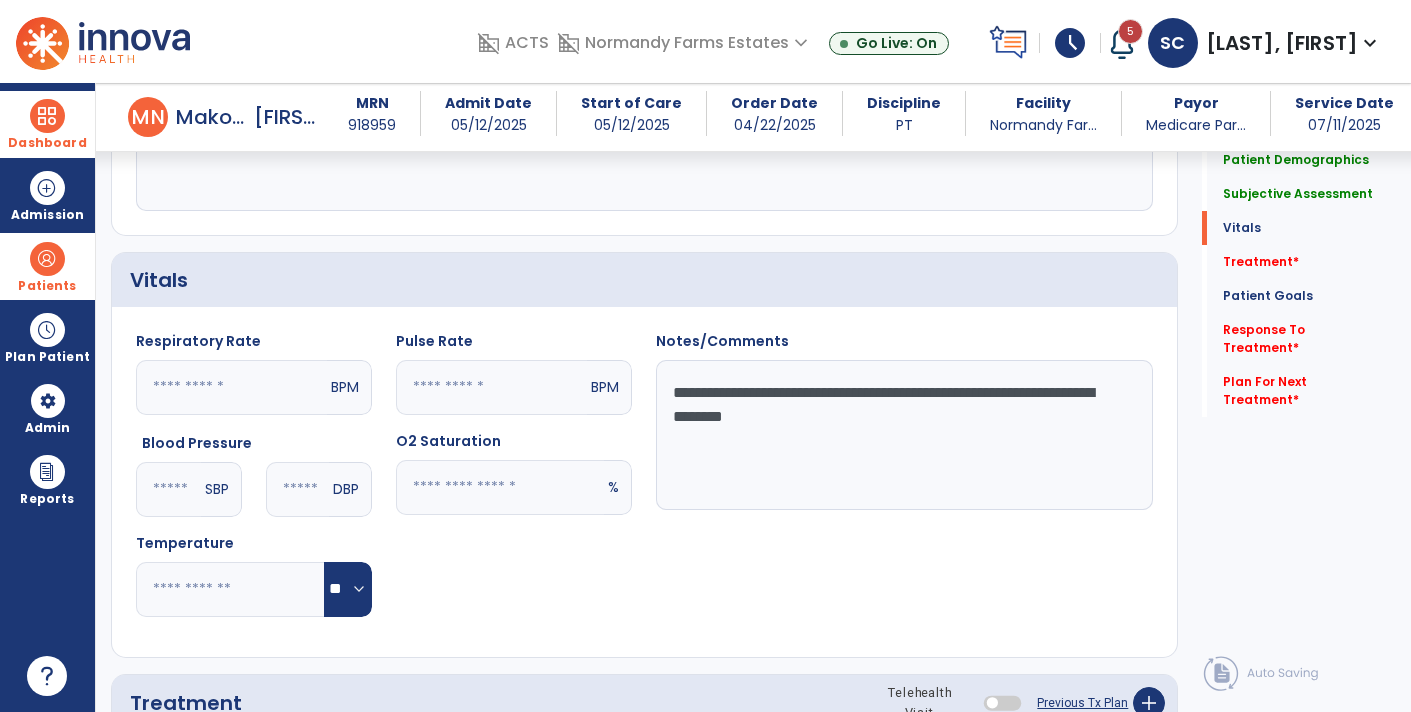 scroll, scrollTop: 614, scrollLeft: 0, axis: vertical 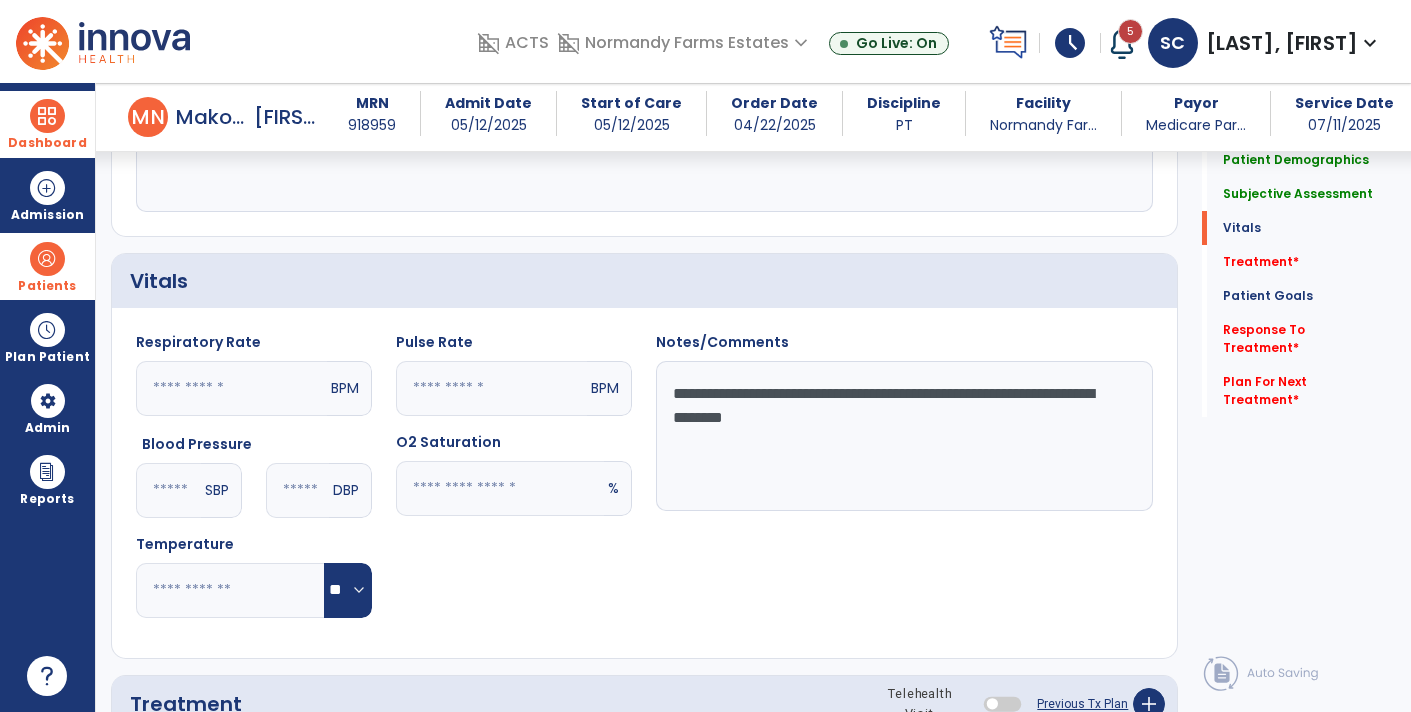 type on "**********" 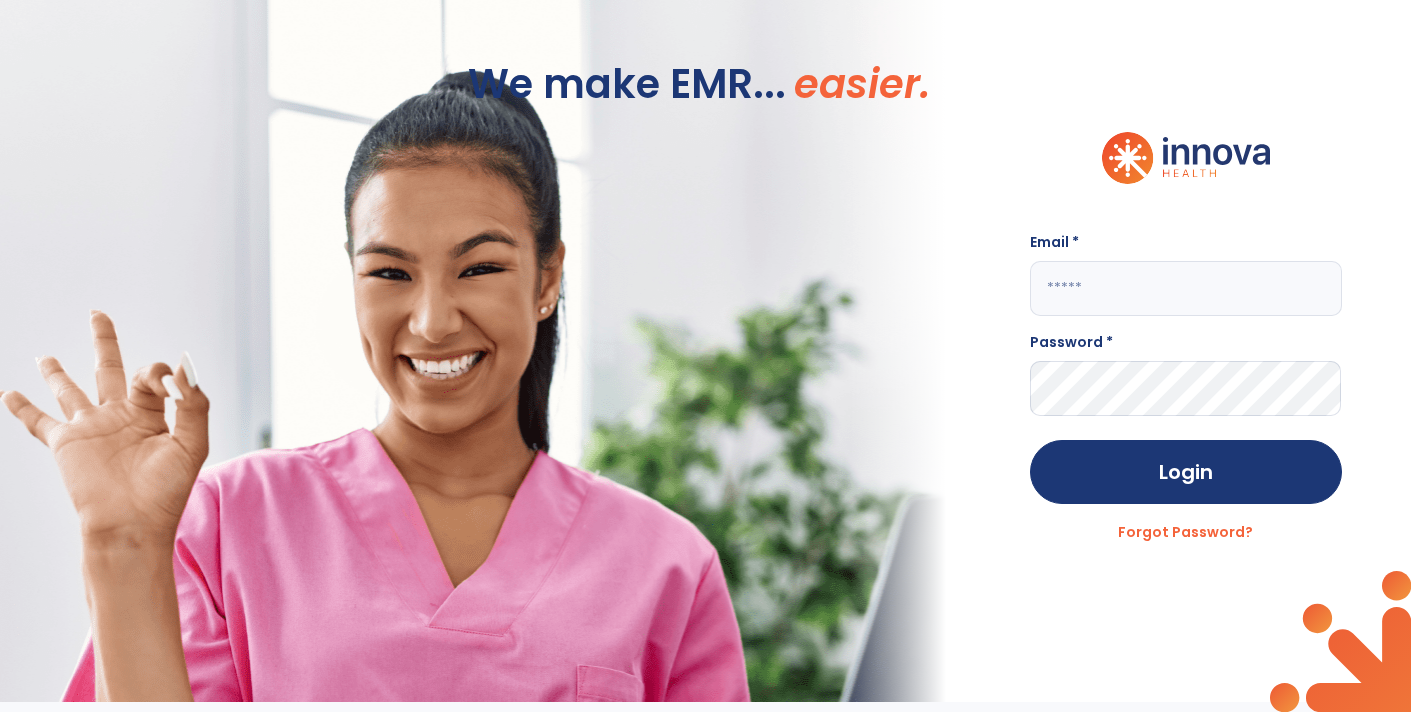 scroll, scrollTop: 0, scrollLeft: 0, axis: both 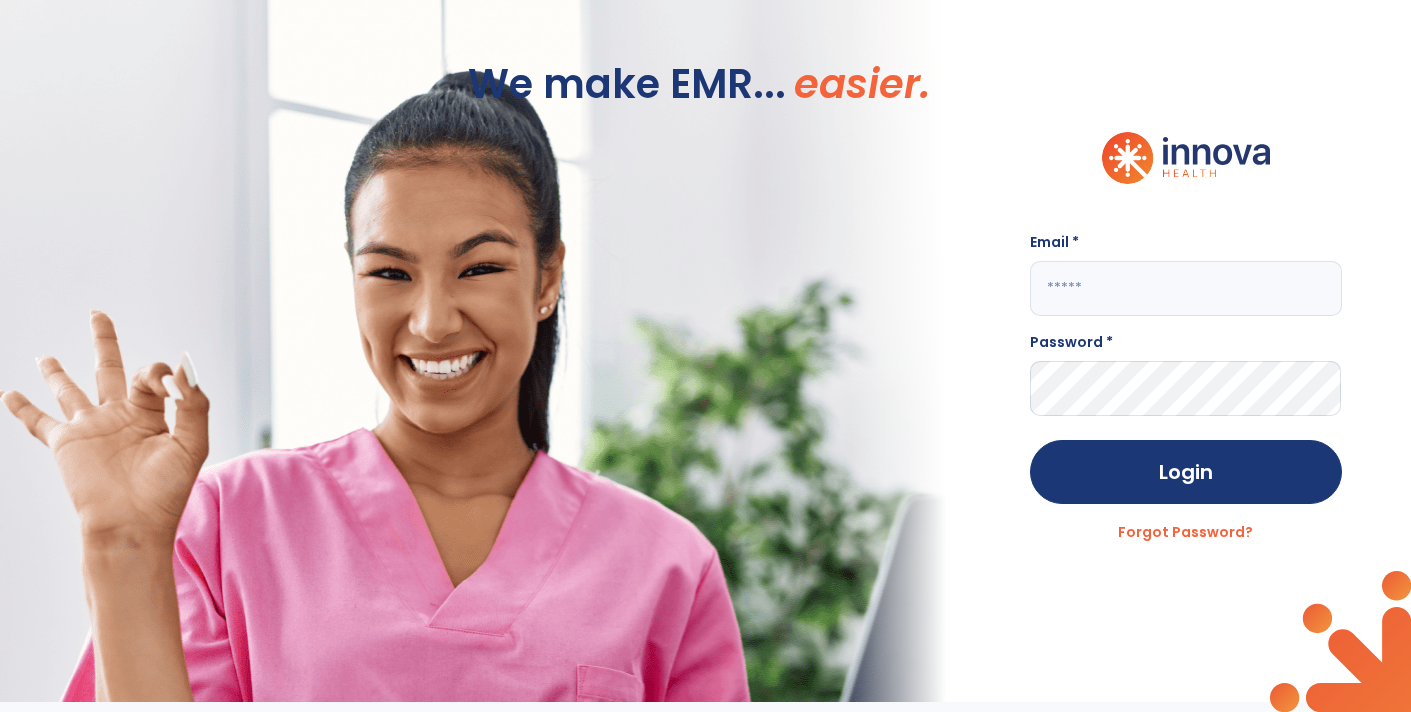 click 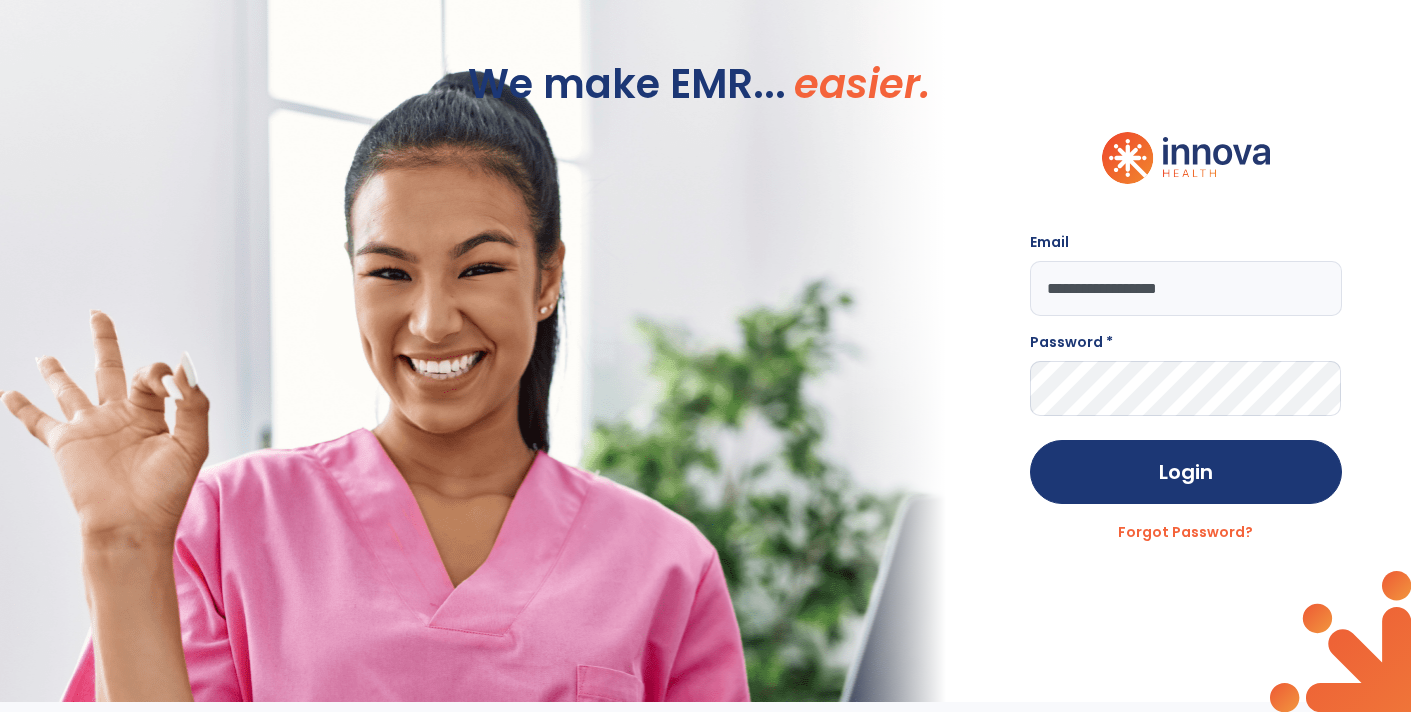 type on "**********" 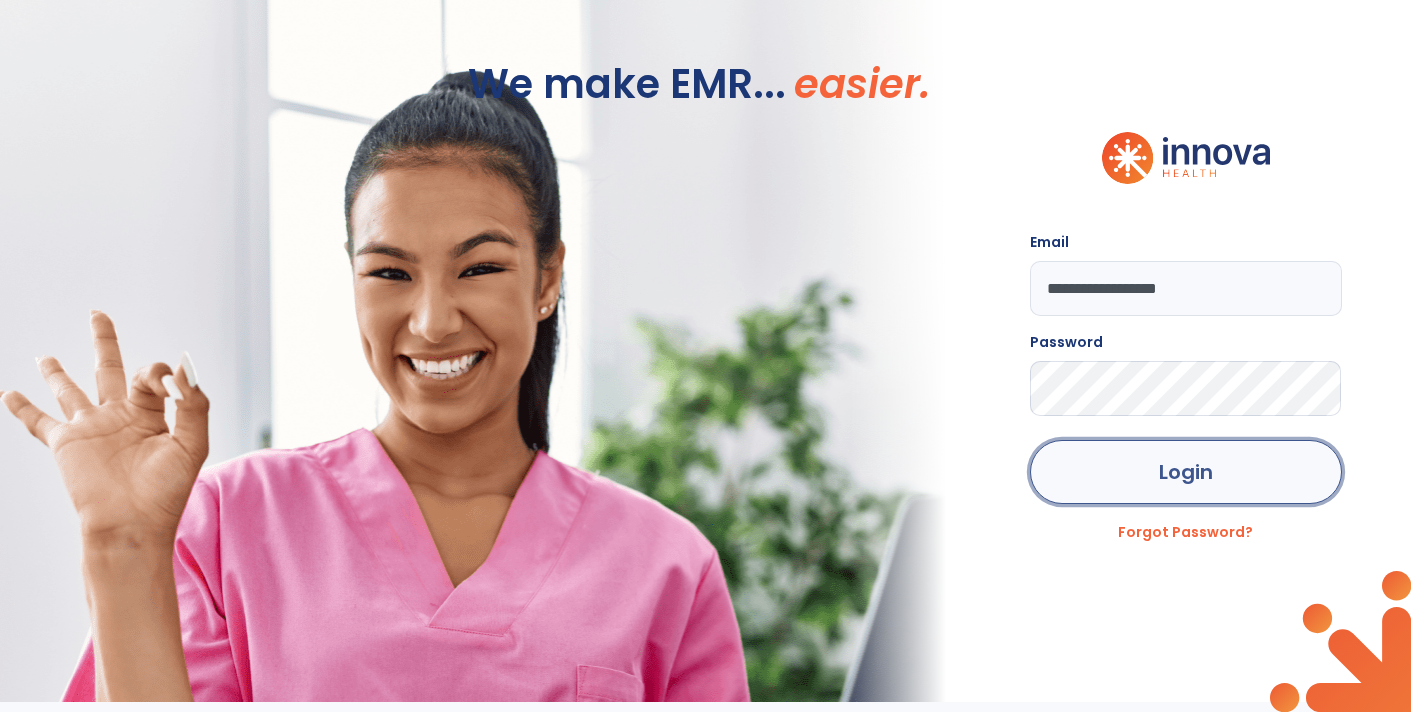 click on "Login" 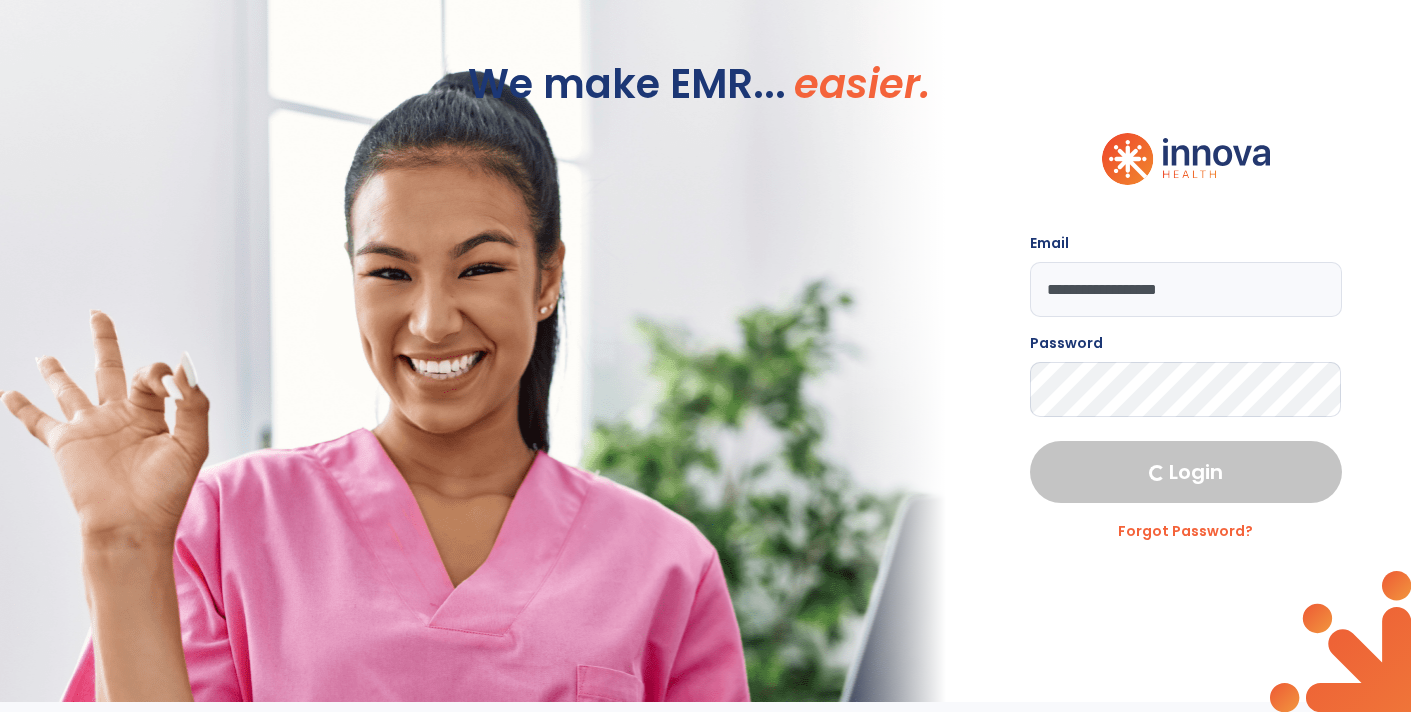 select on "****" 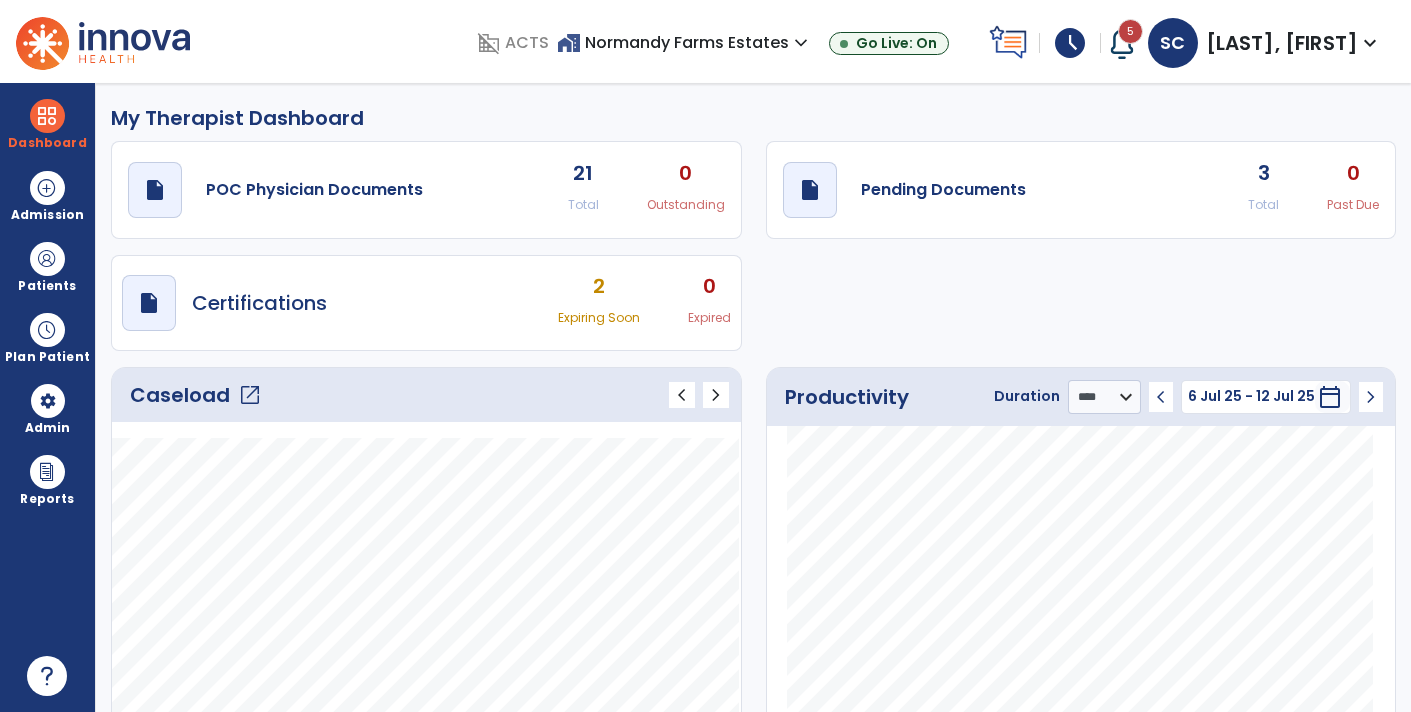 click on "open_in_new" 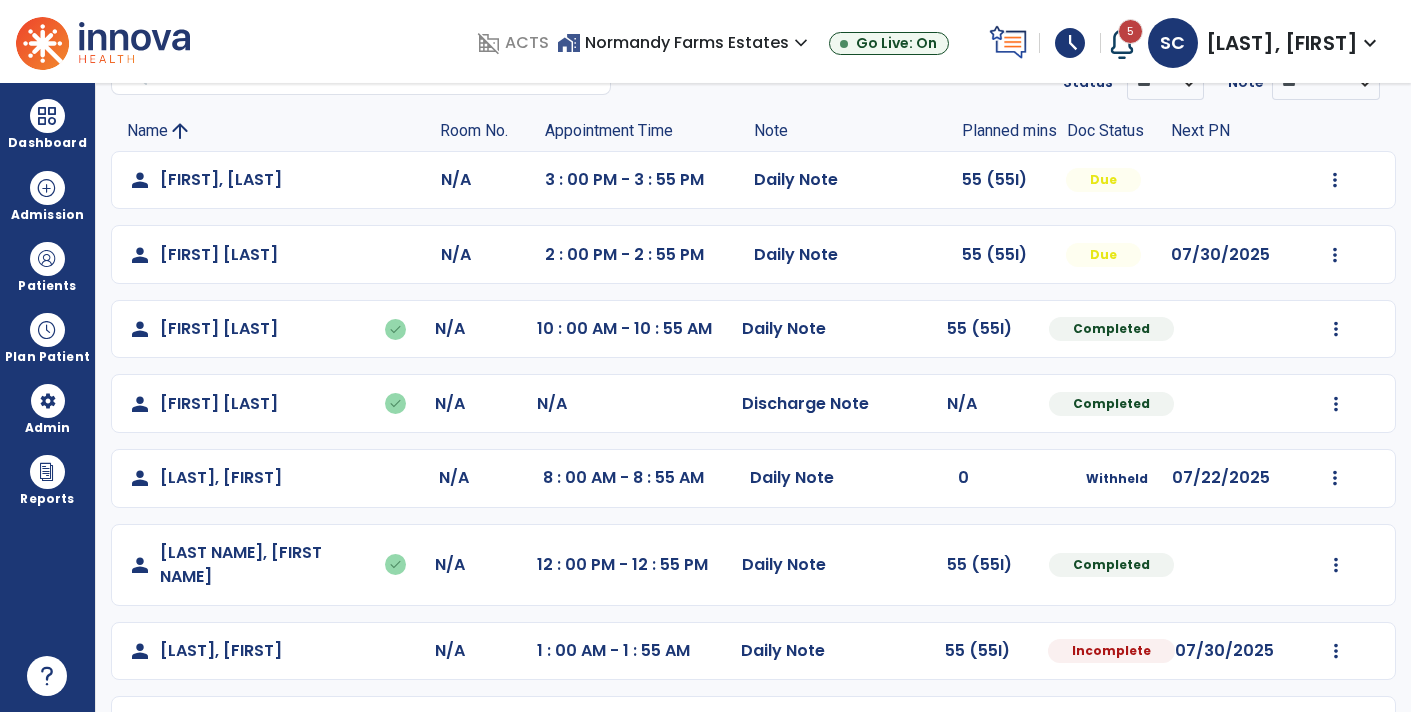 scroll, scrollTop: 146, scrollLeft: 0, axis: vertical 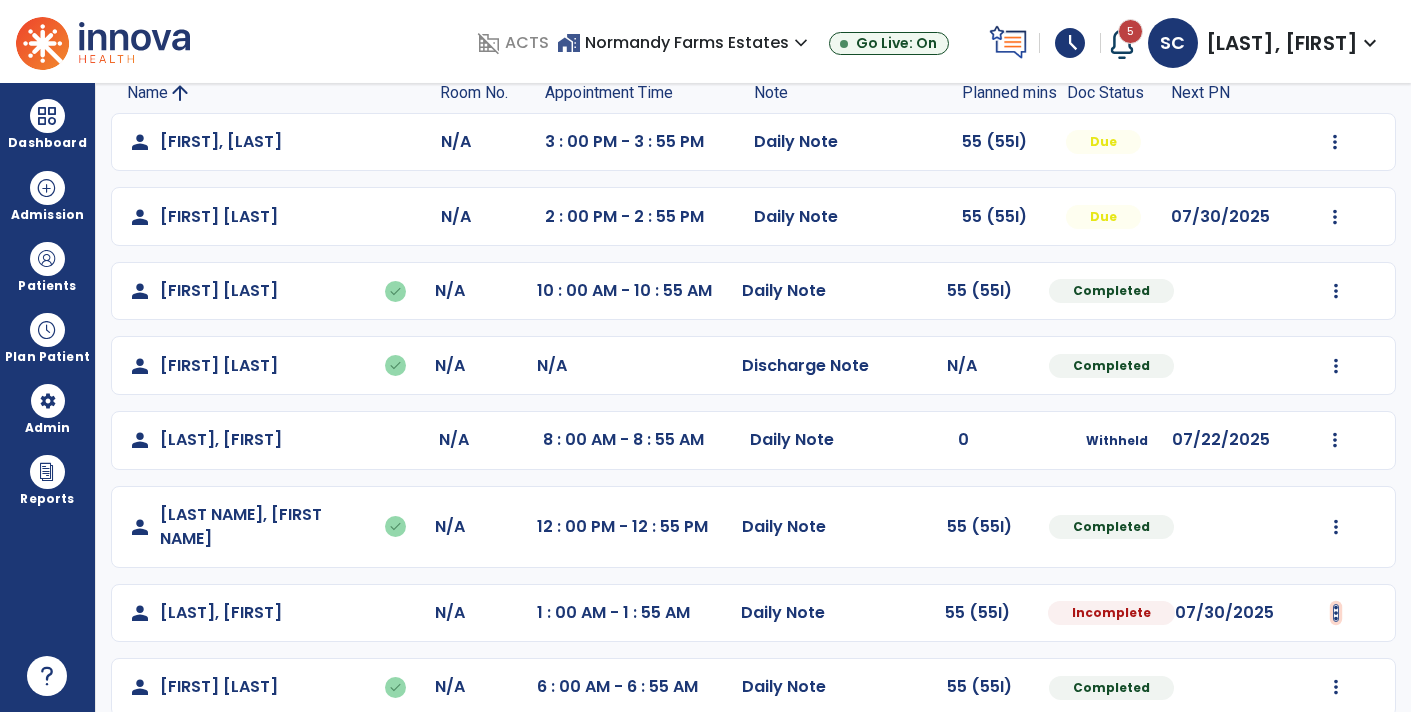 click at bounding box center [1335, 142] 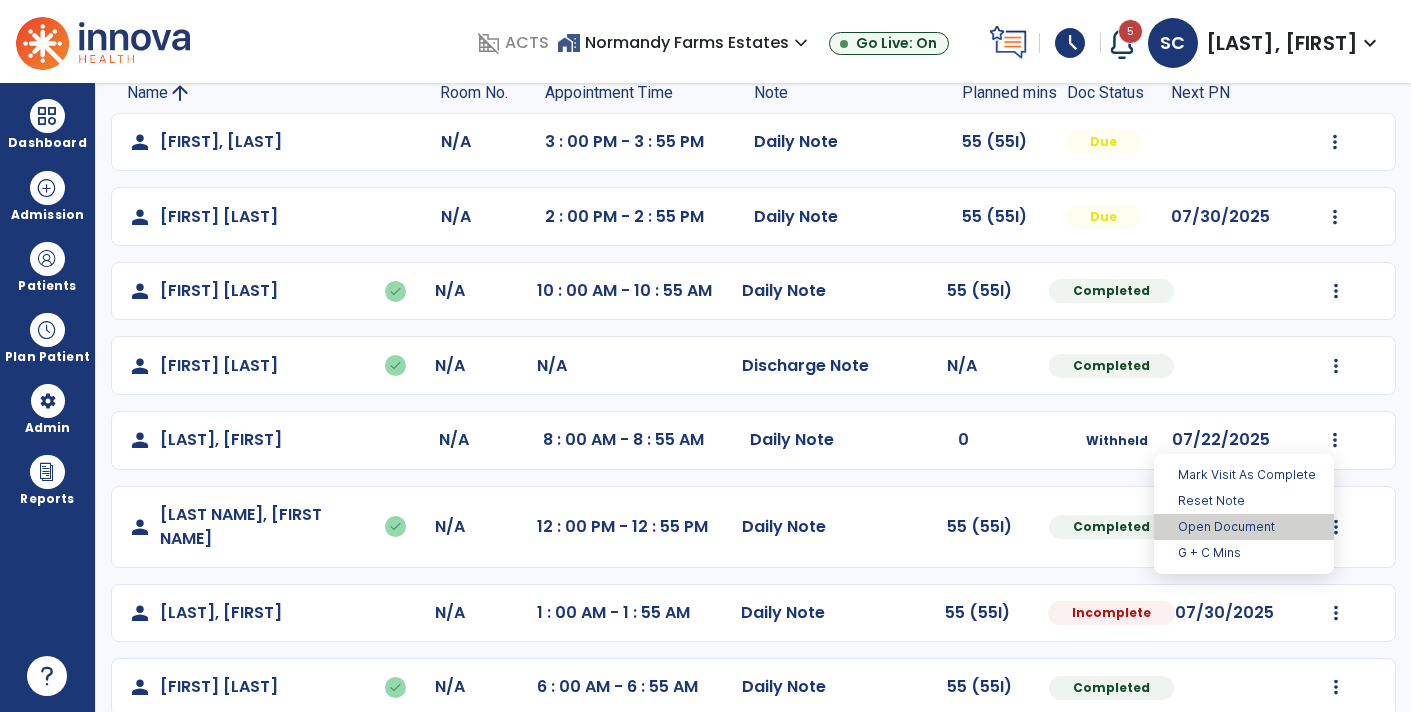 click on "Open Document" at bounding box center [1244, 527] 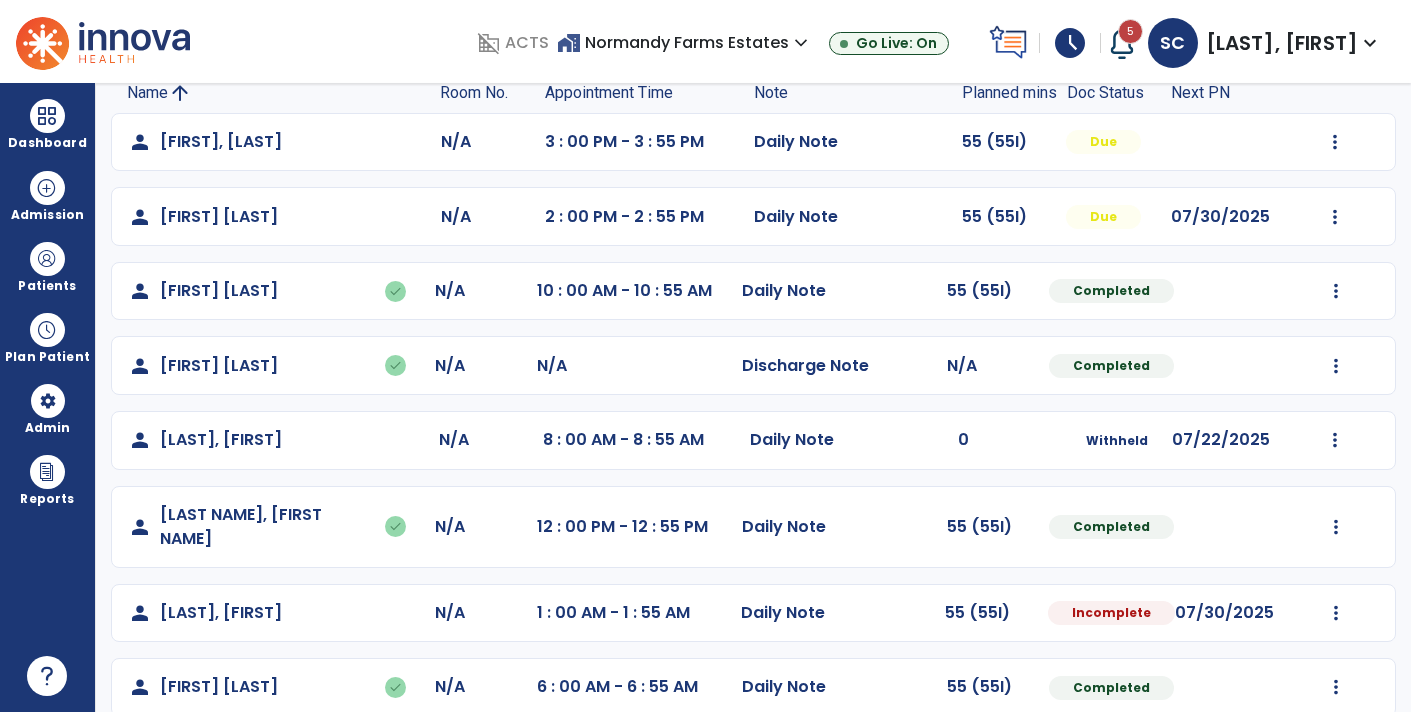 select on "*" 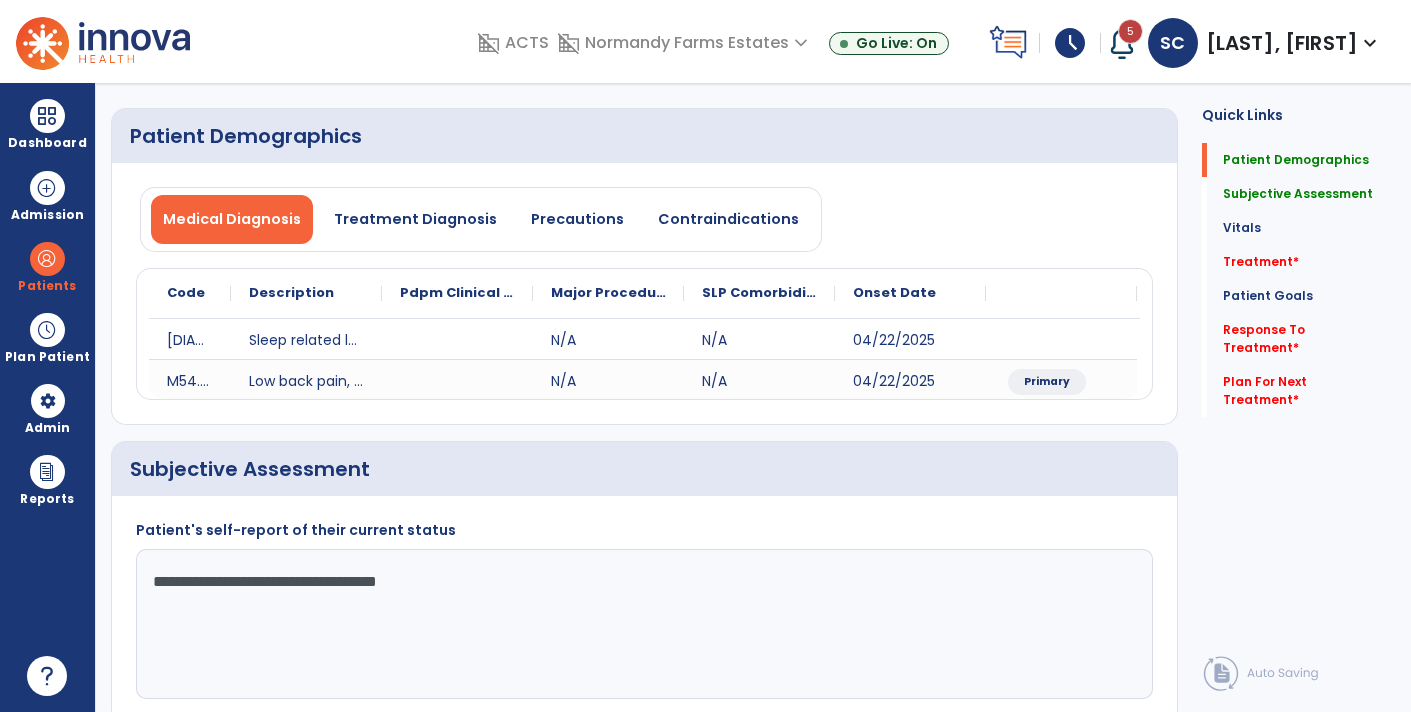 scroll, scrollTop: 0, scrollLeft: 0, axis: both 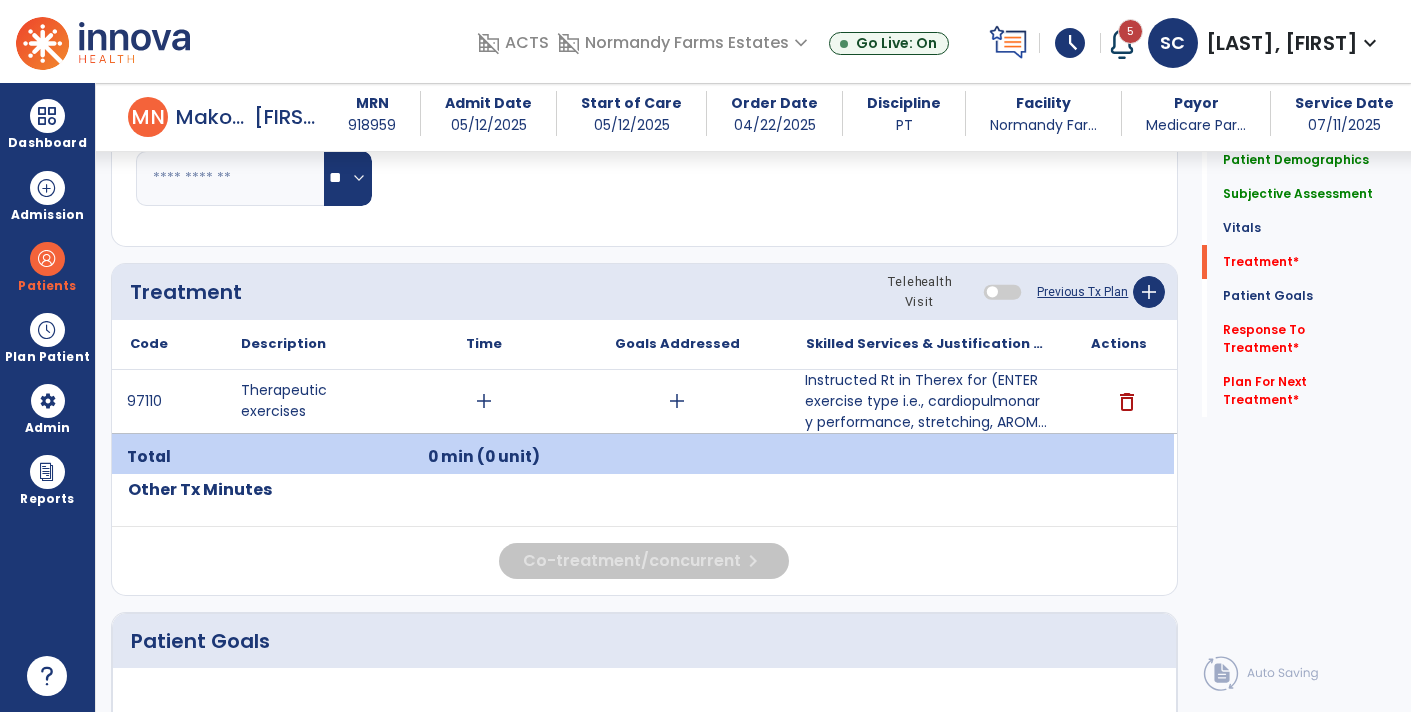 click on "Instructed Rt in Therex for (ENTER exercise type i.e., cardiopulmonary performance, stretching, AROM..." at bounding box center (926, 401) 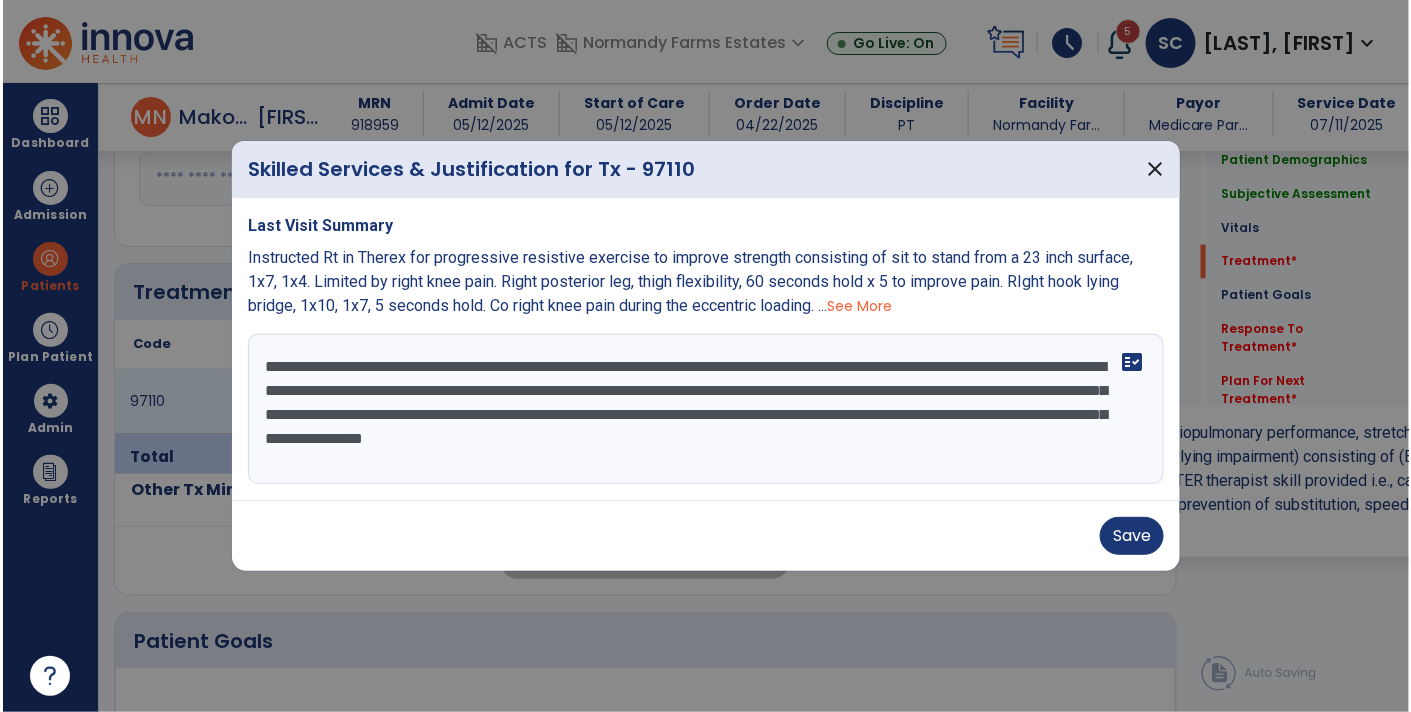 scroll, scrollTop: 1026, scrollLeft: 0, axis: vertical 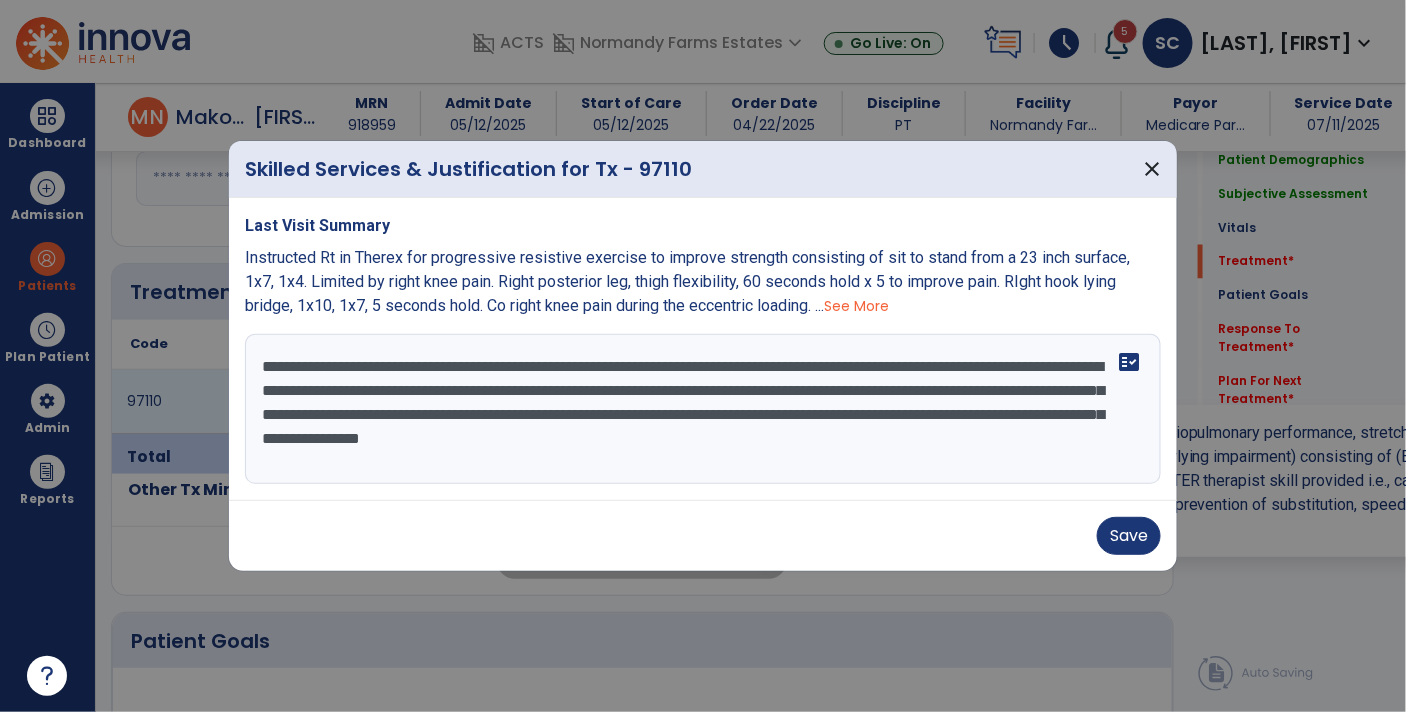 click on "**********" at bounding box center (703, 409) 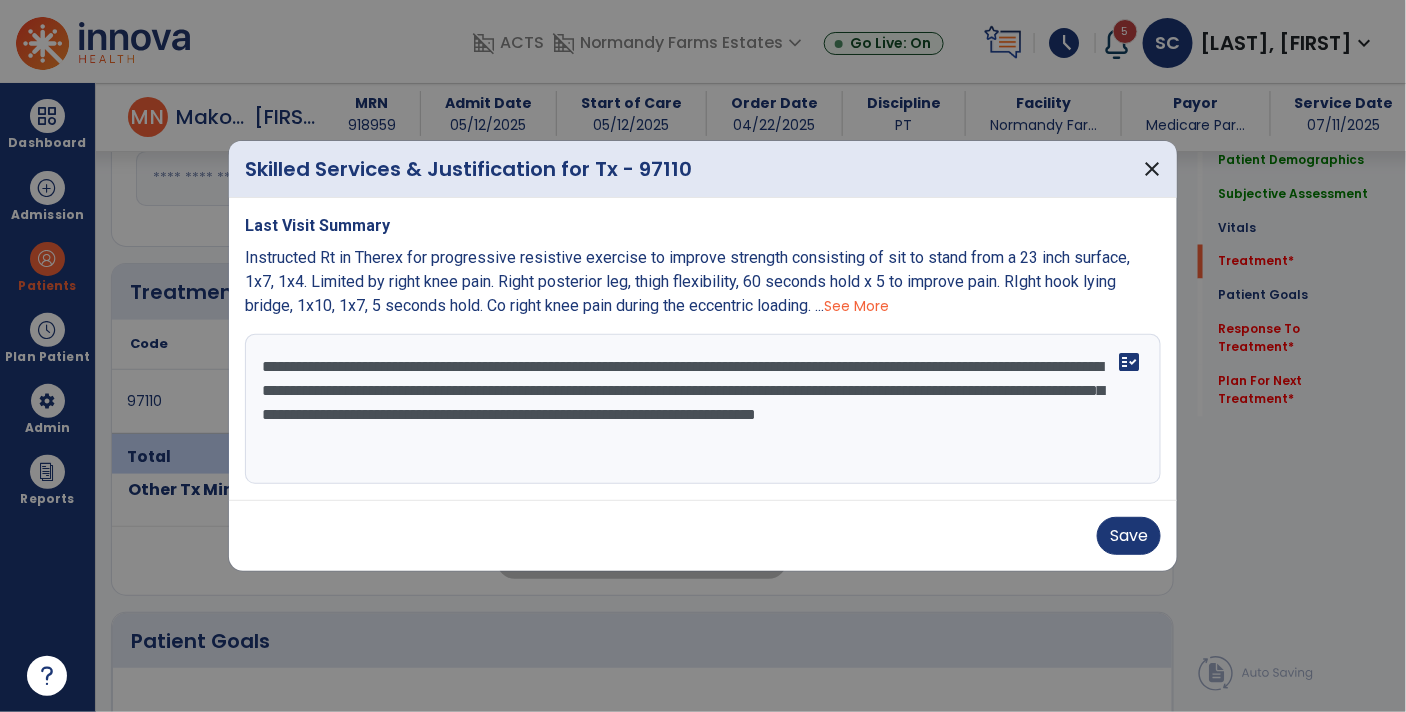 click on "**********" at bounding box center (703, 409) 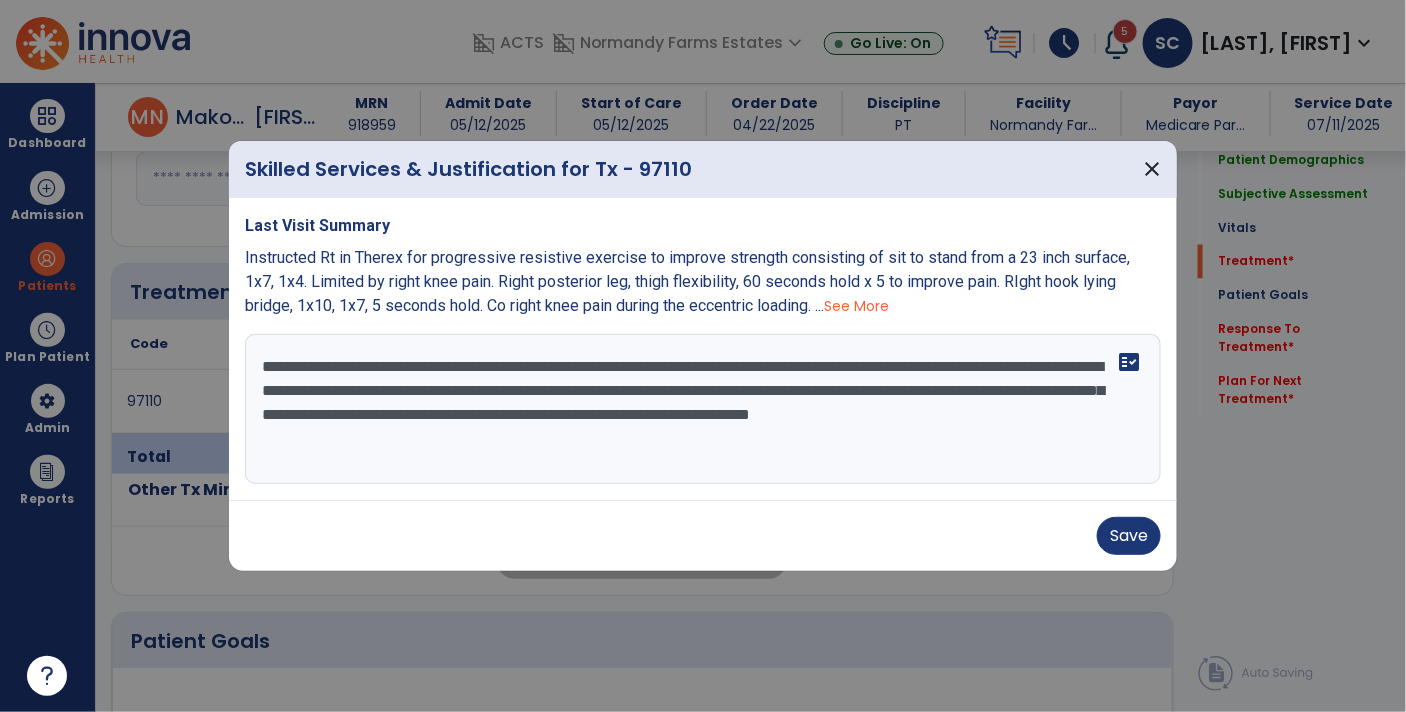 click on "**********" at bounding box center (703, 409) 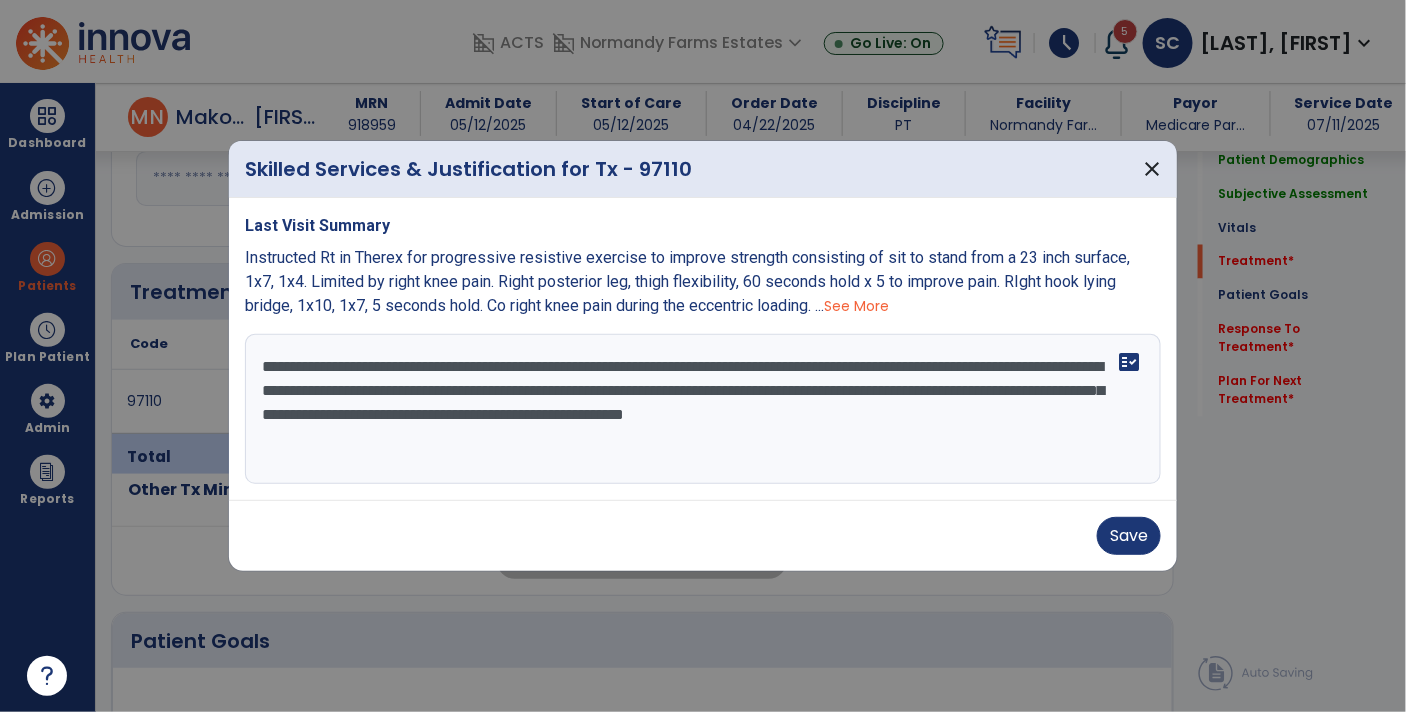 click on "**********" at bounding box center (703, 409) 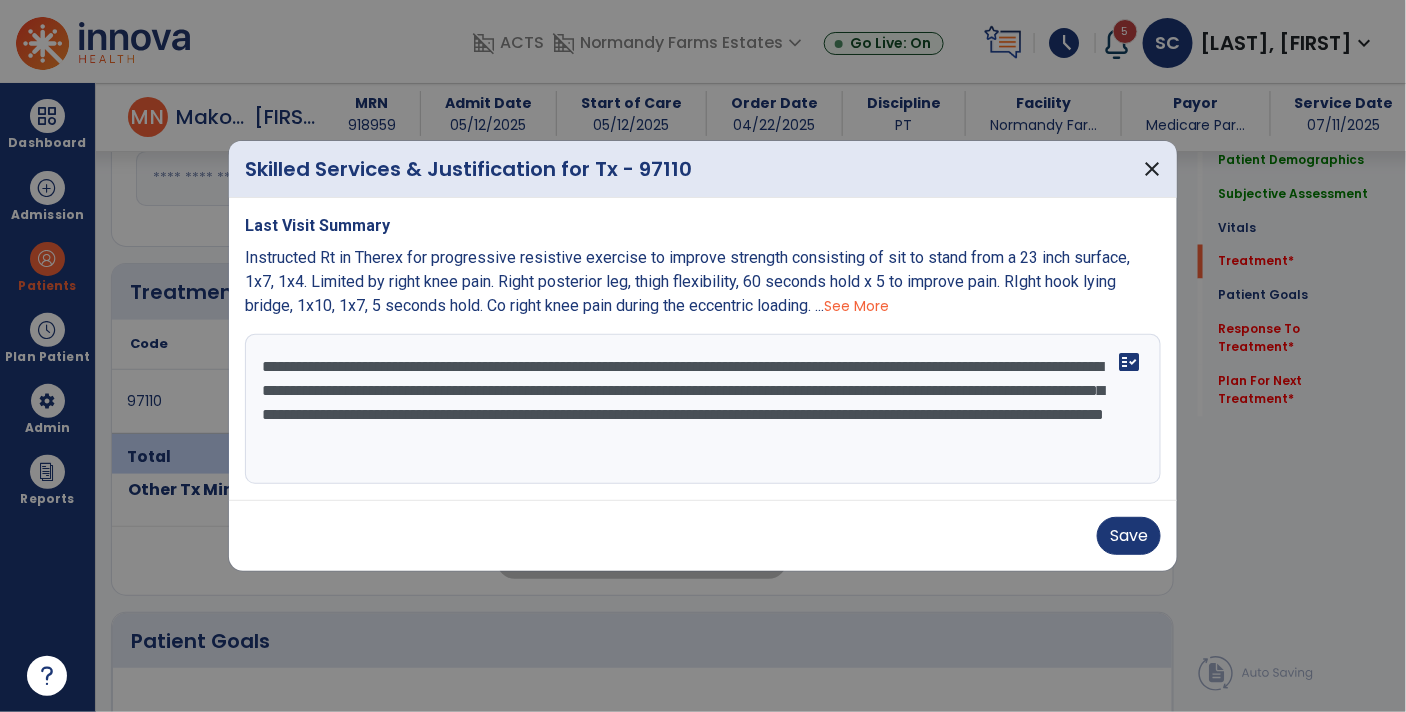 click on "**********" at bounding box center [703, 409] 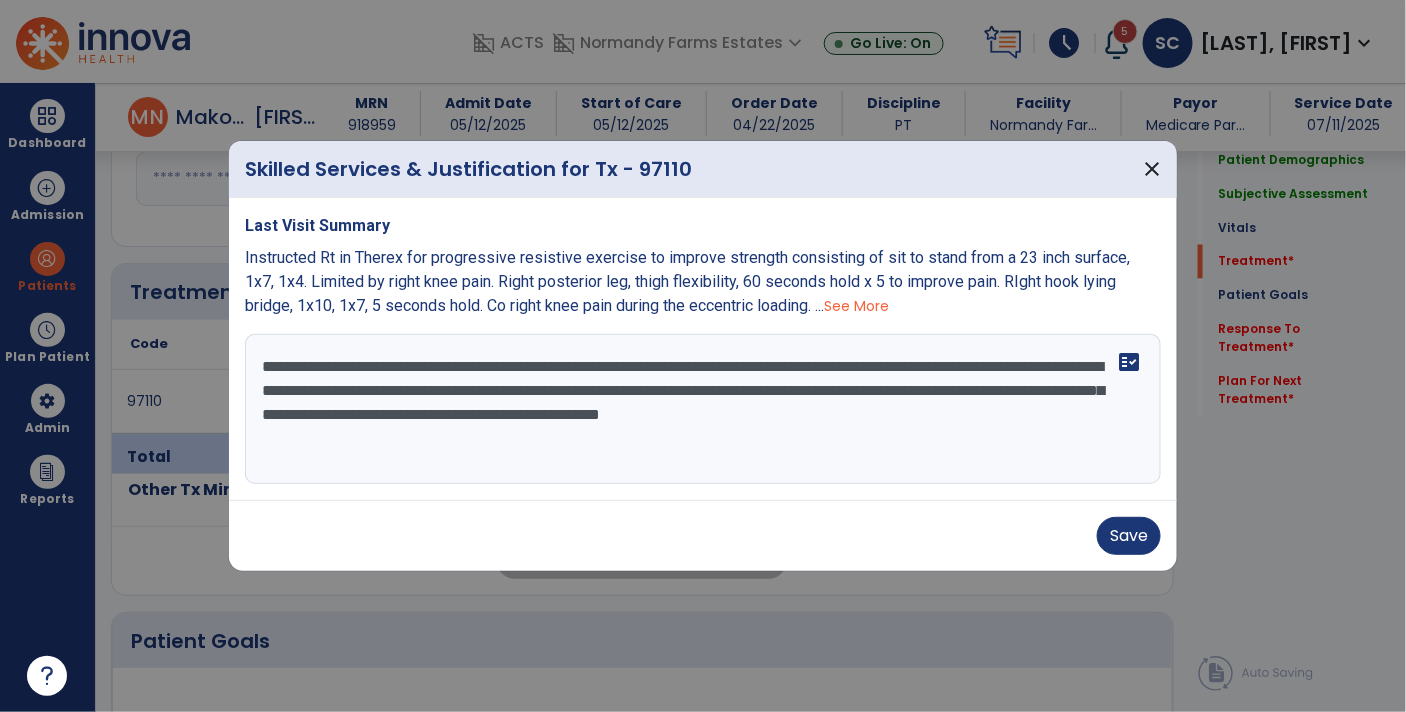 click on "**********" at bounding box center (703, 409) 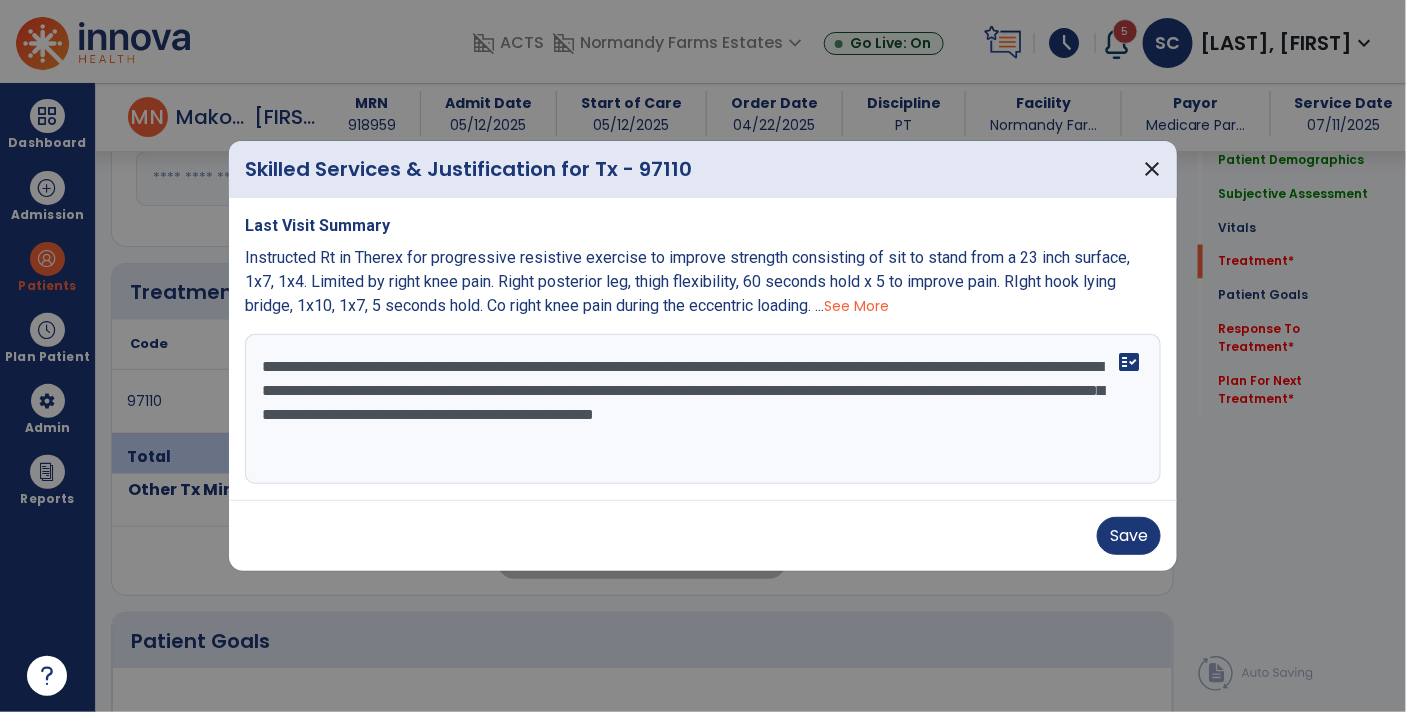 type on "**********" 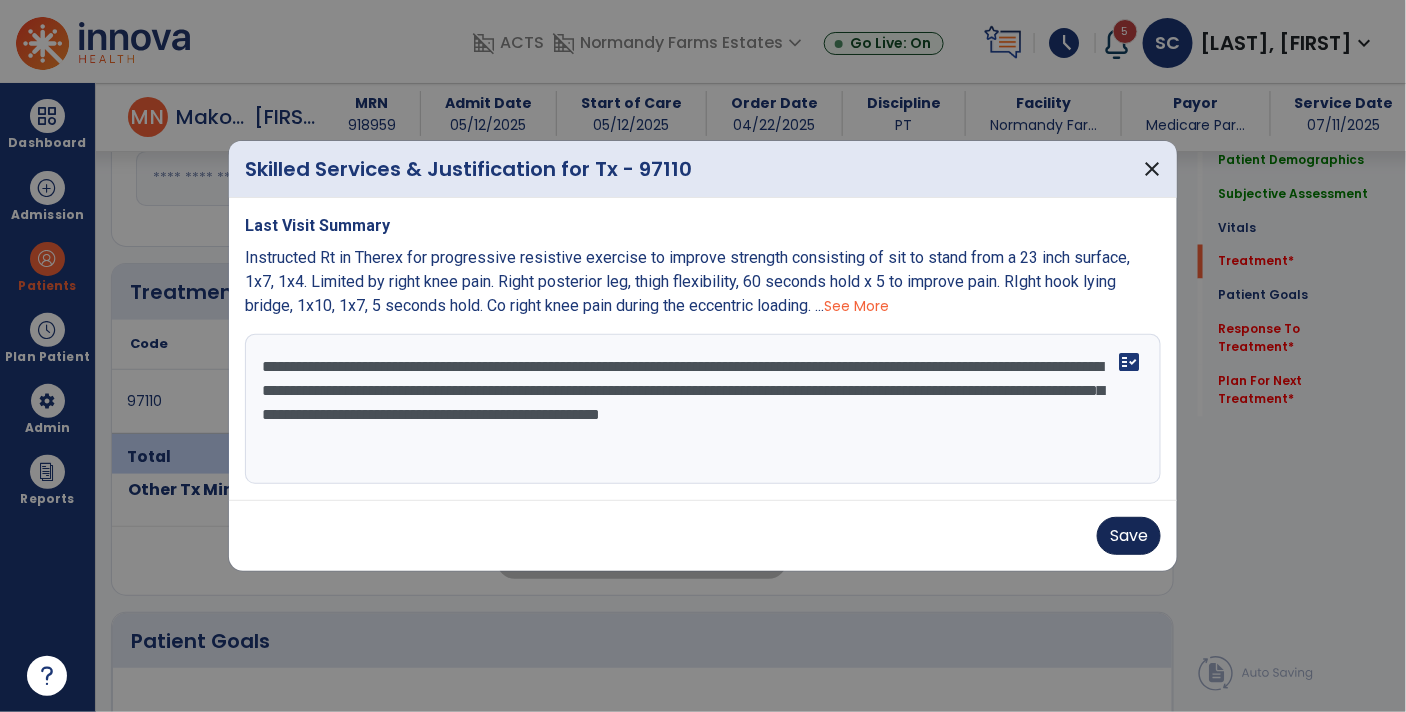 click on "Save" at bounding box center (1129, 536) 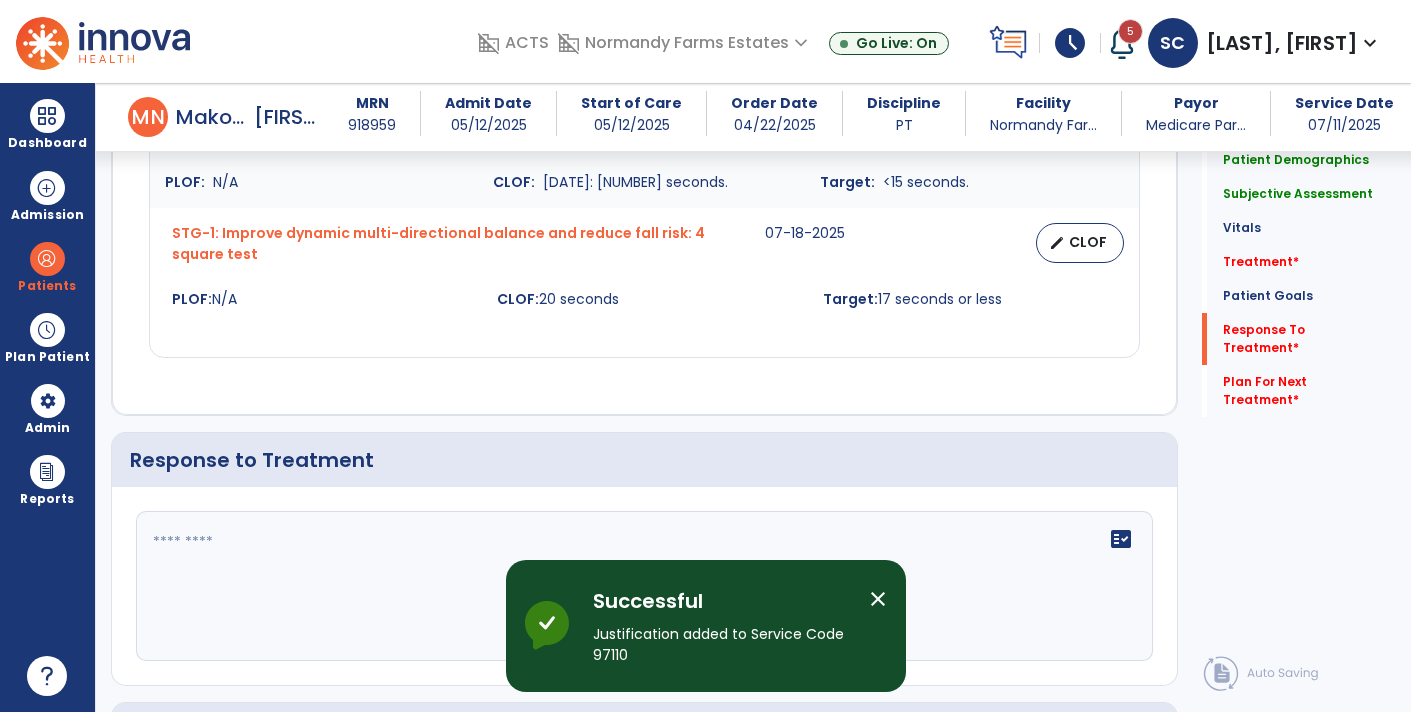 scroll, scrollTop: 3120, scrollLeft: 0, axis: vertical 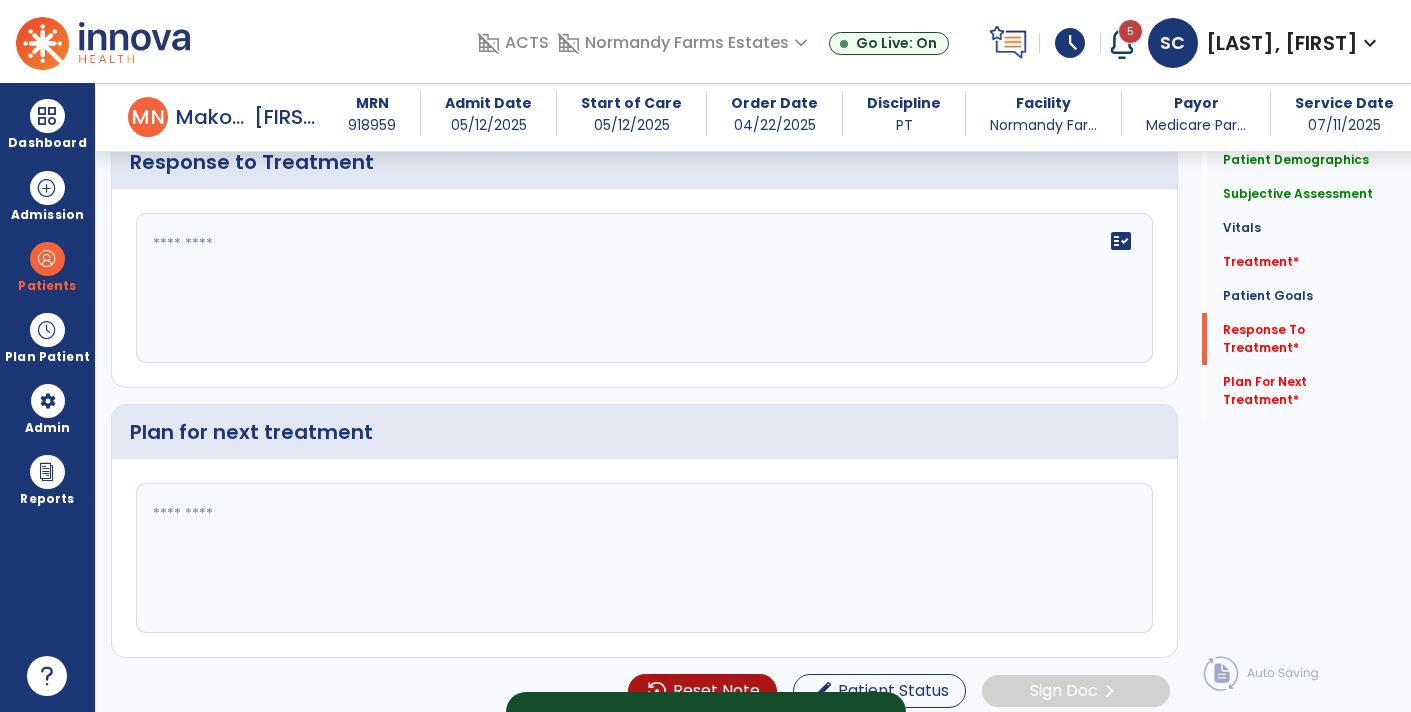 click 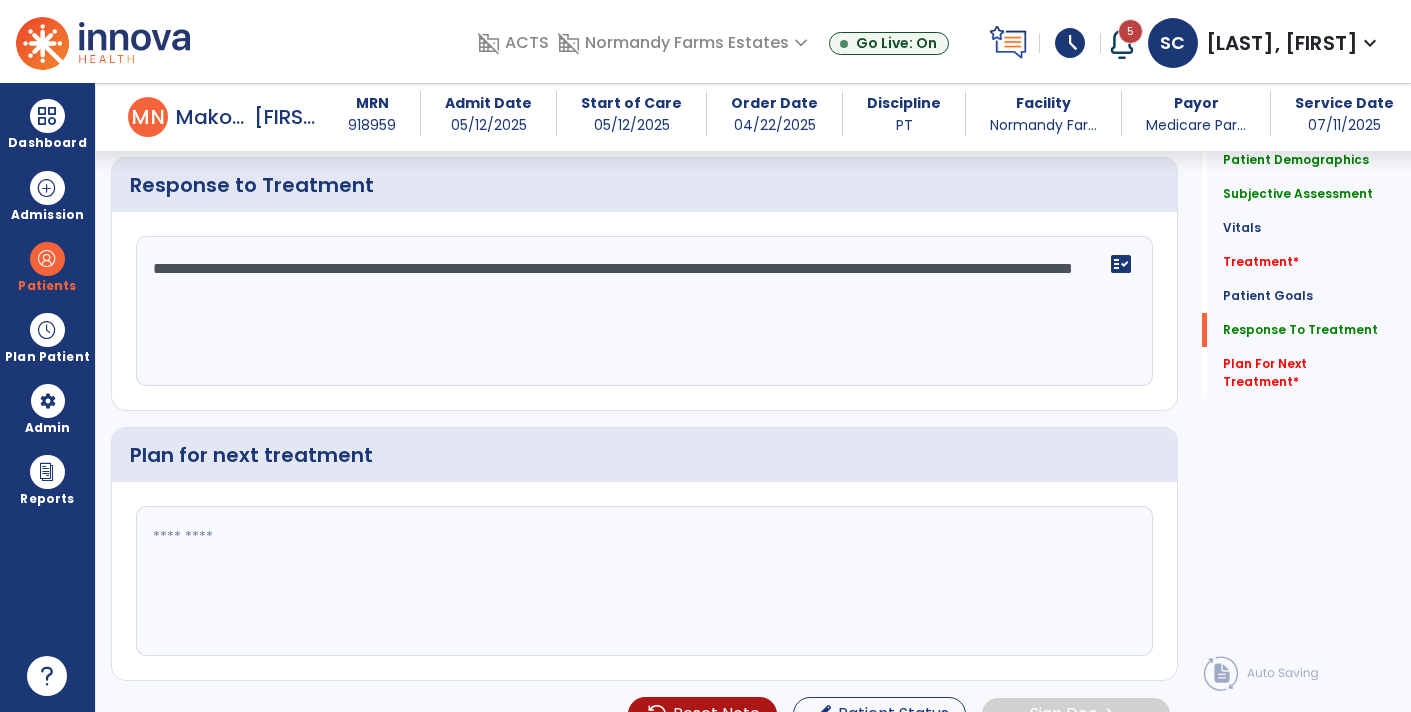 scroll, scrollTop: 3120, scrollLeft: 0, axis: vertical 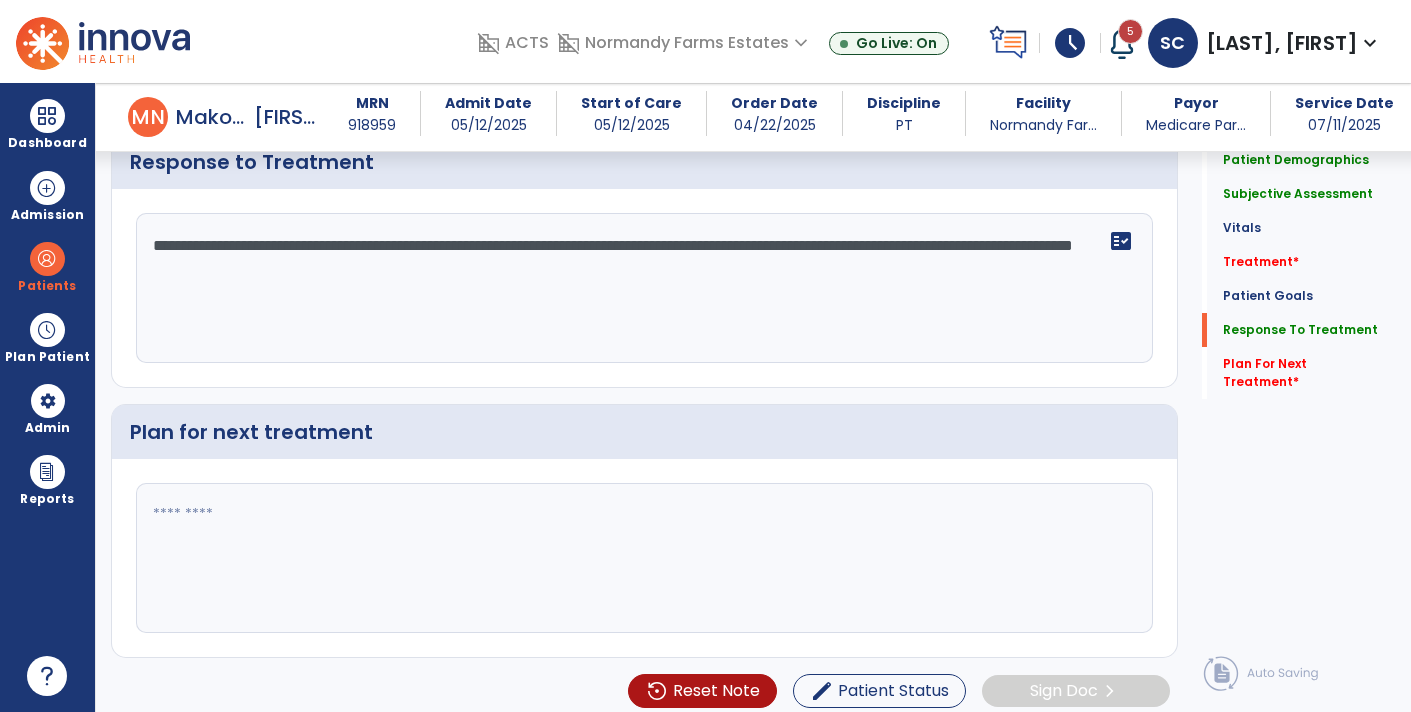 click on "**********" 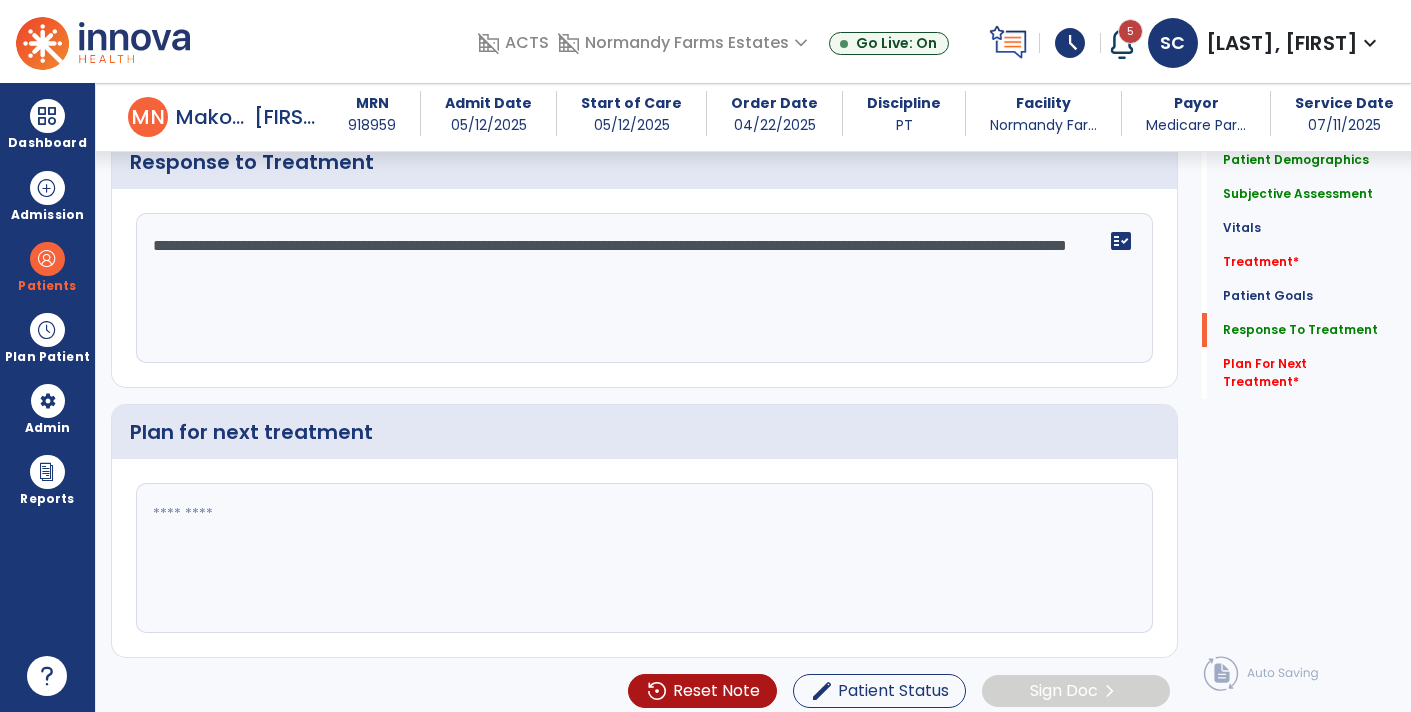 click on "**********" 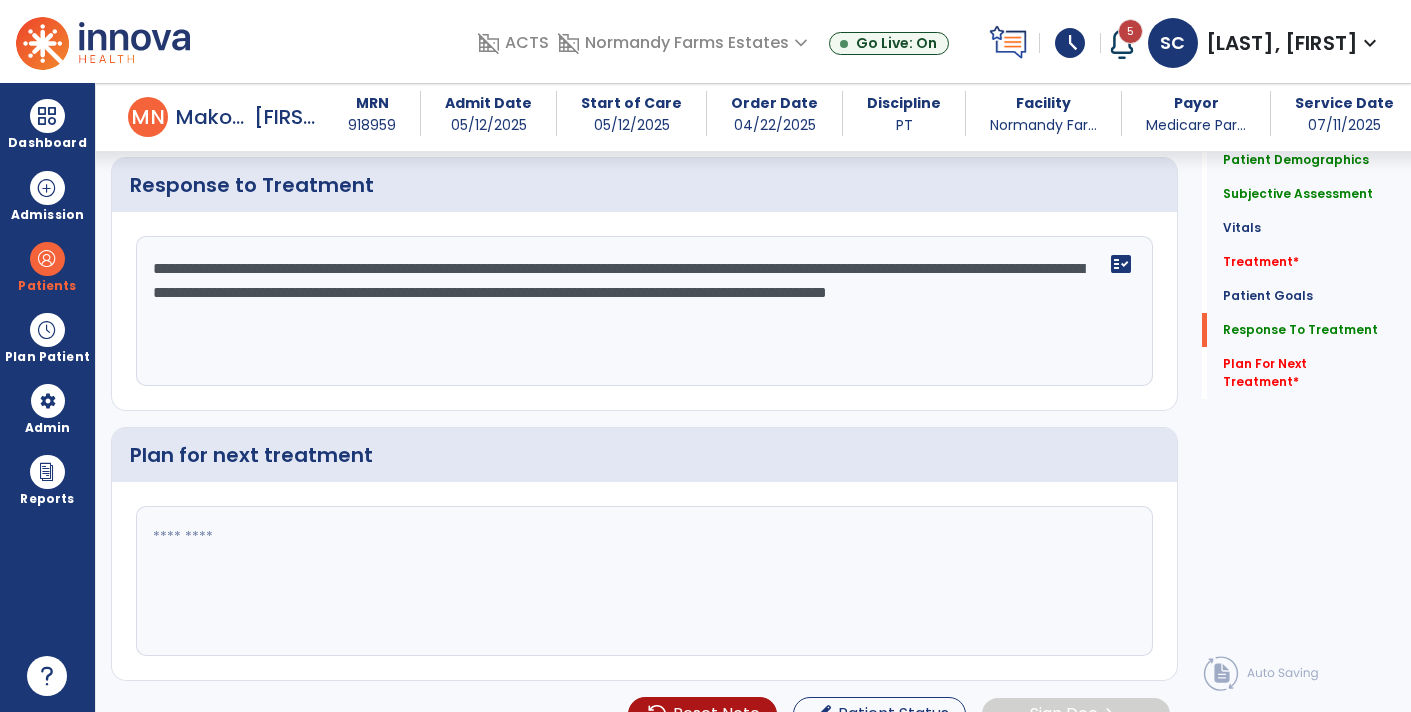 scroll, scrollTop: 3120, scrollLeft: 0, axis: vertical 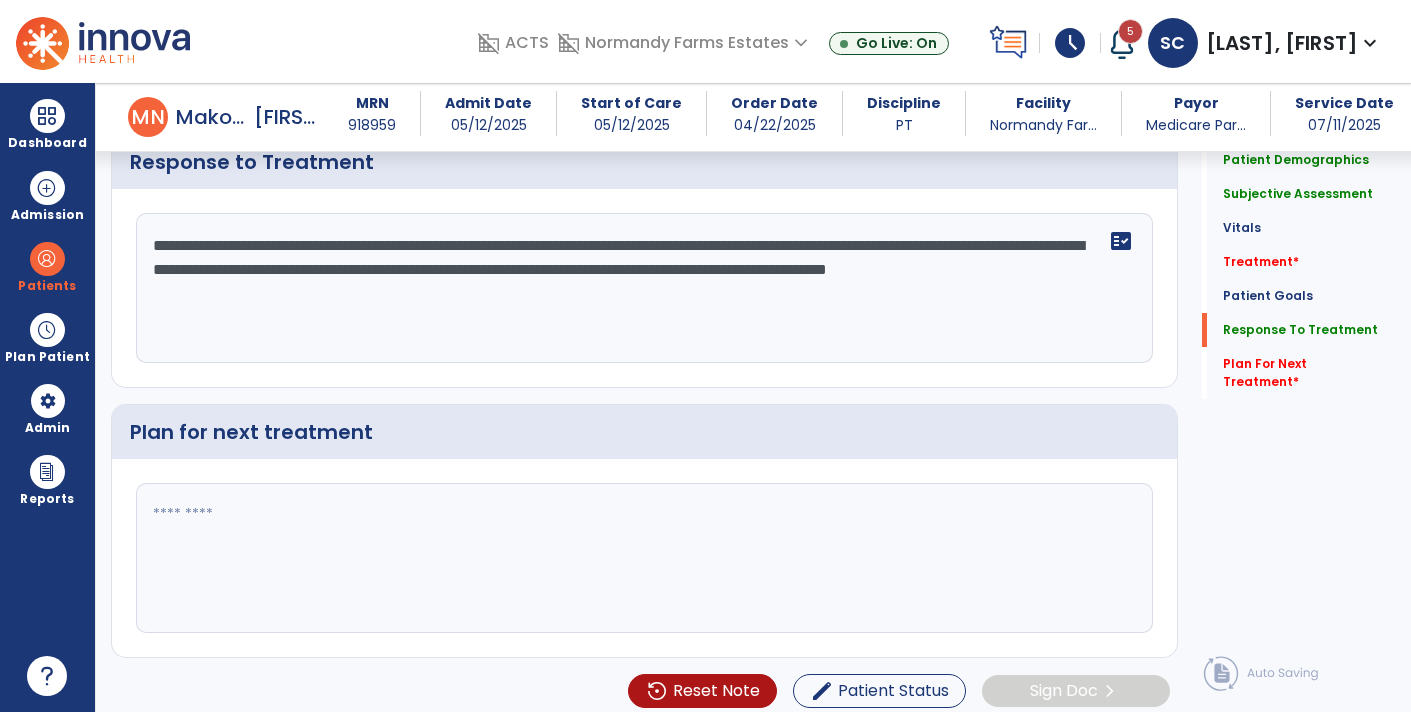 type on "**********" 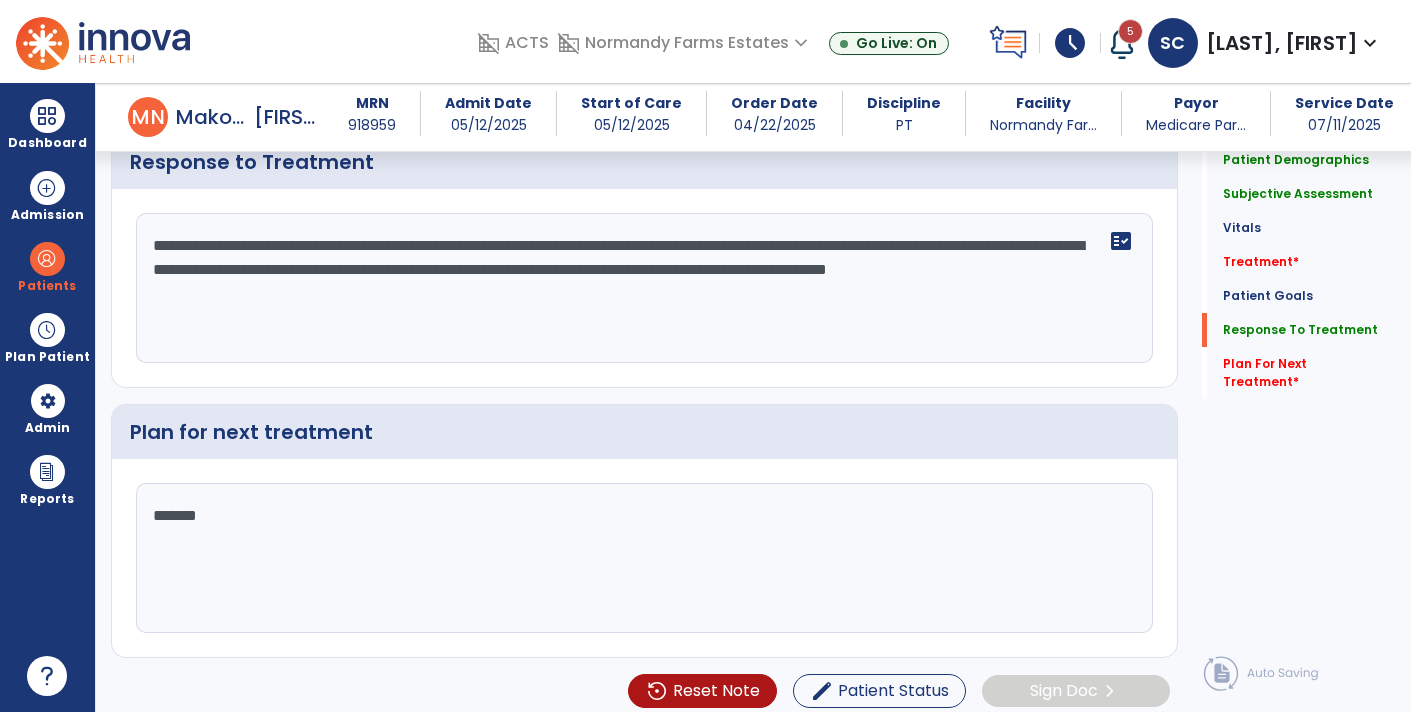type on "*****" 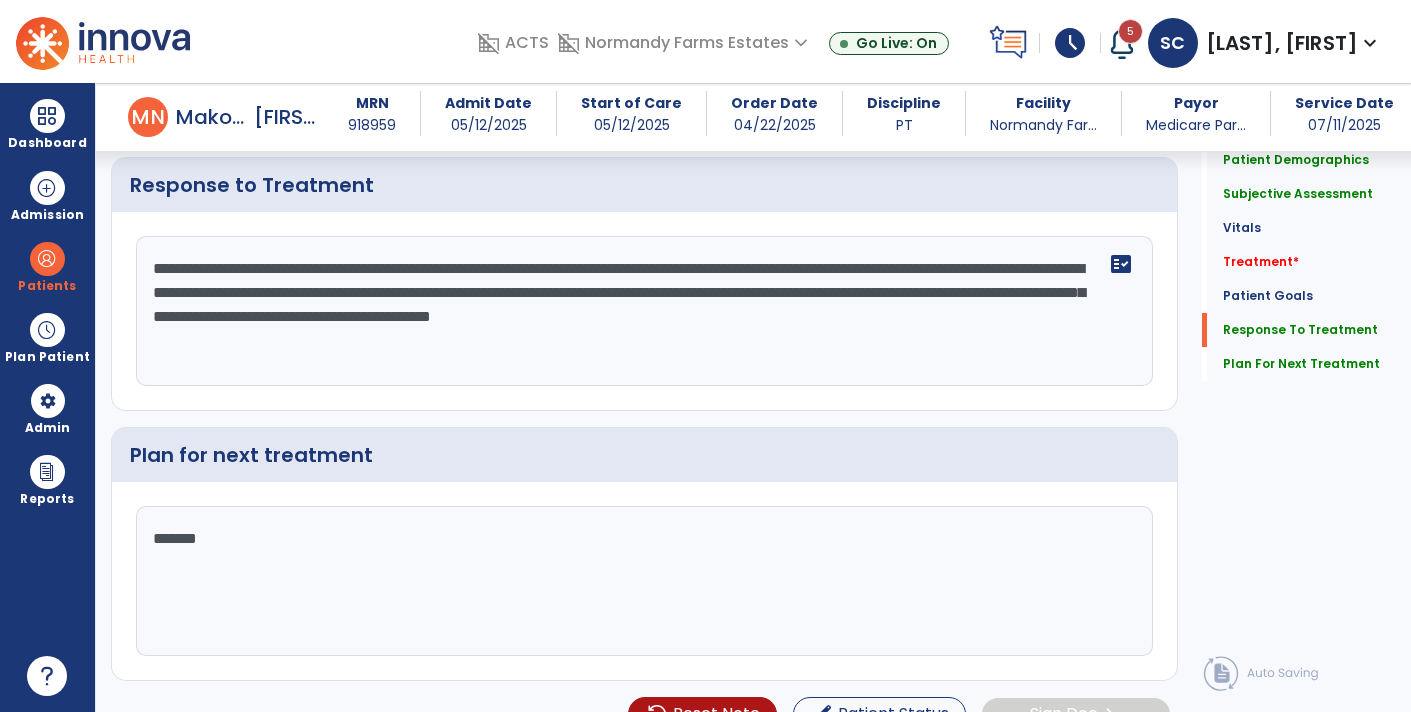 scroll, scrollTop: 3120, scrollLeft: 0, axis: vertical 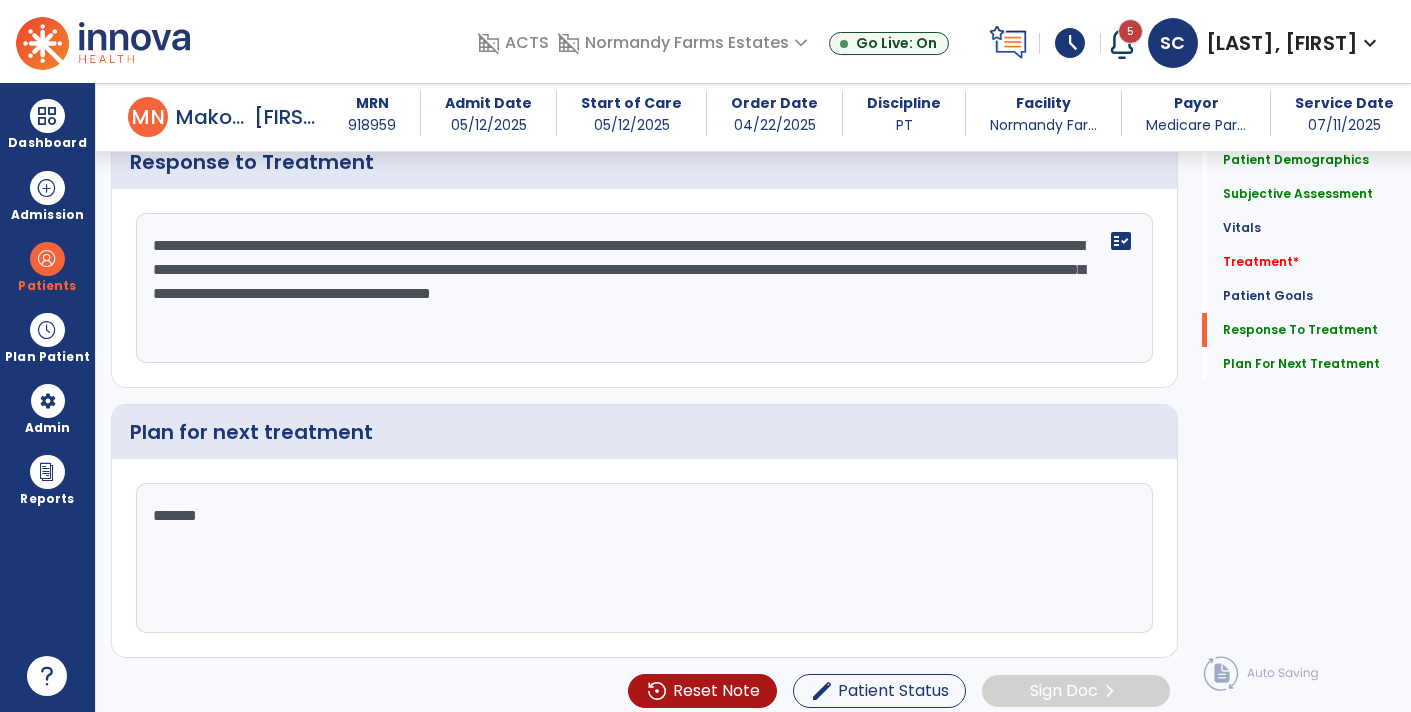 type on "**********" 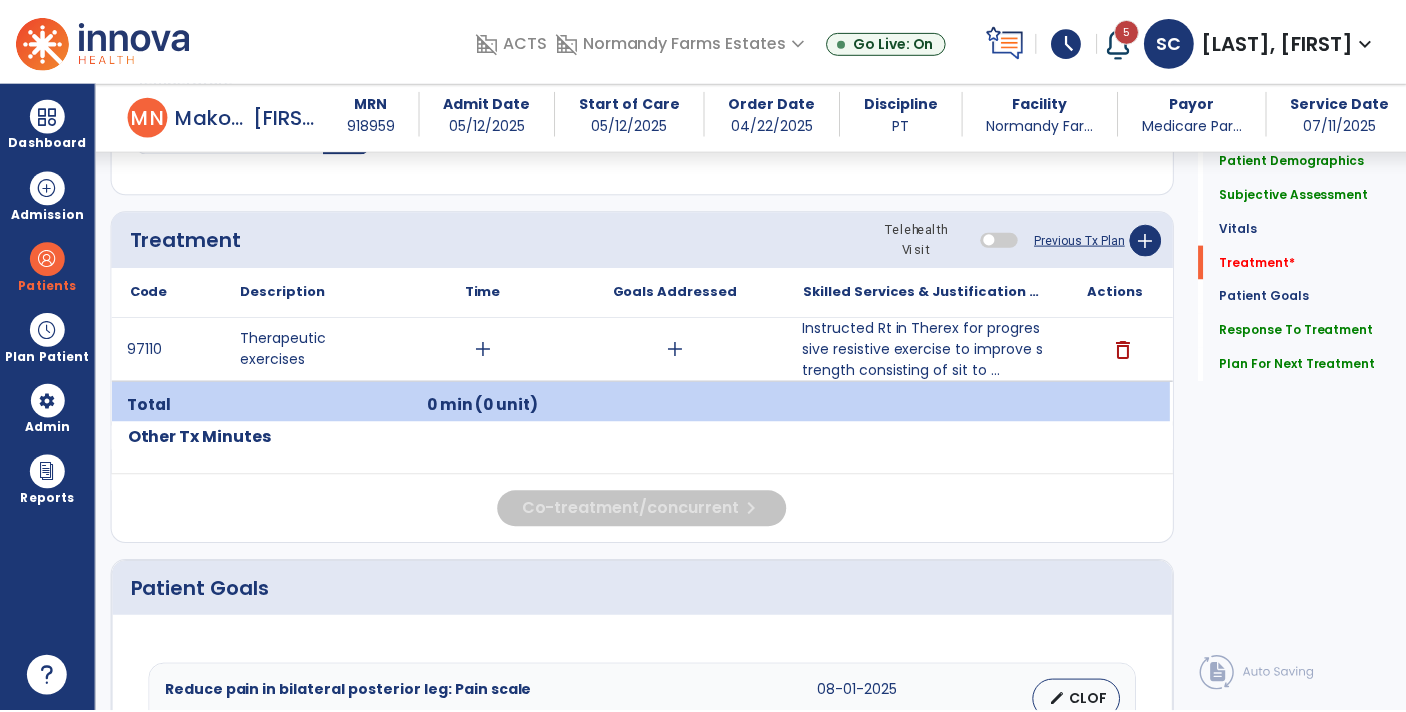 scroll, scrollTop: 1094, scrollLeft: 0, axis: vertical 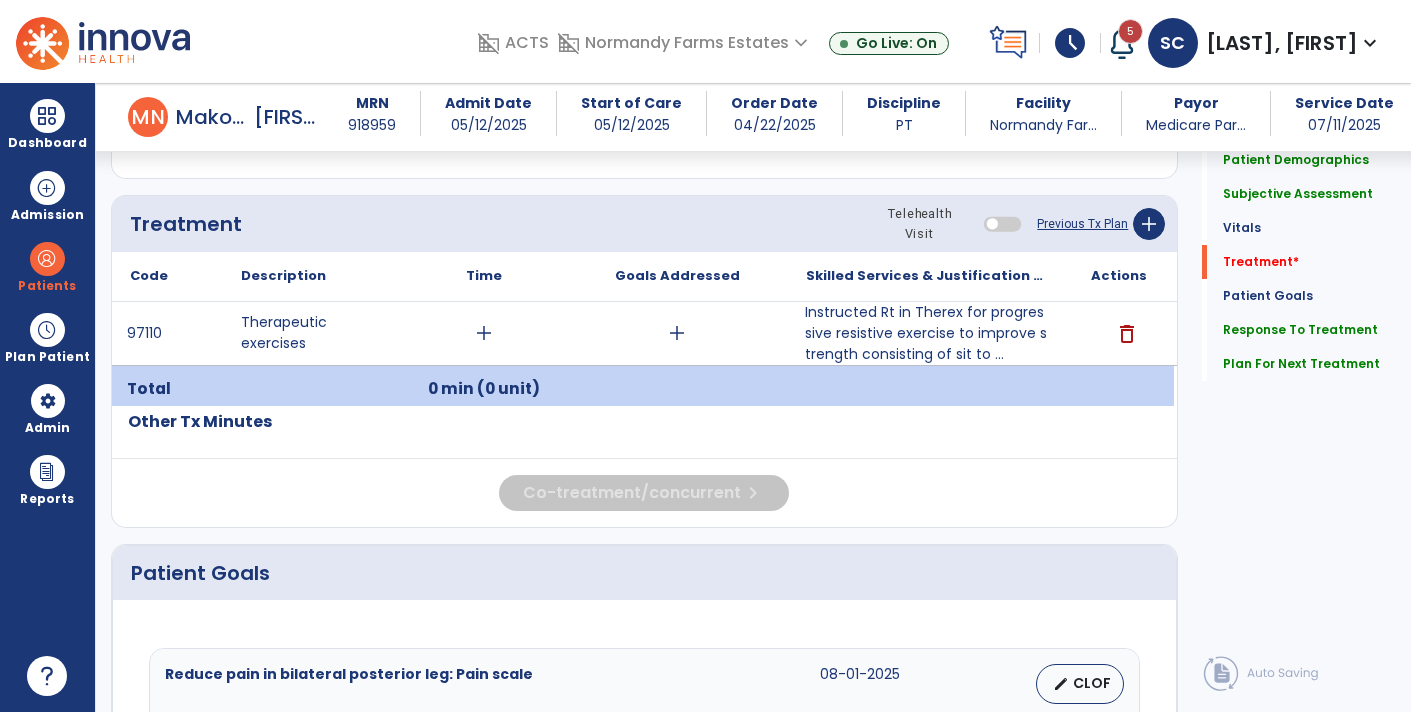 click on "Instructed Rt in Therex for progressive resistive exercise to improve strength consisting of sit to ..." at bounding box center [926, 333] 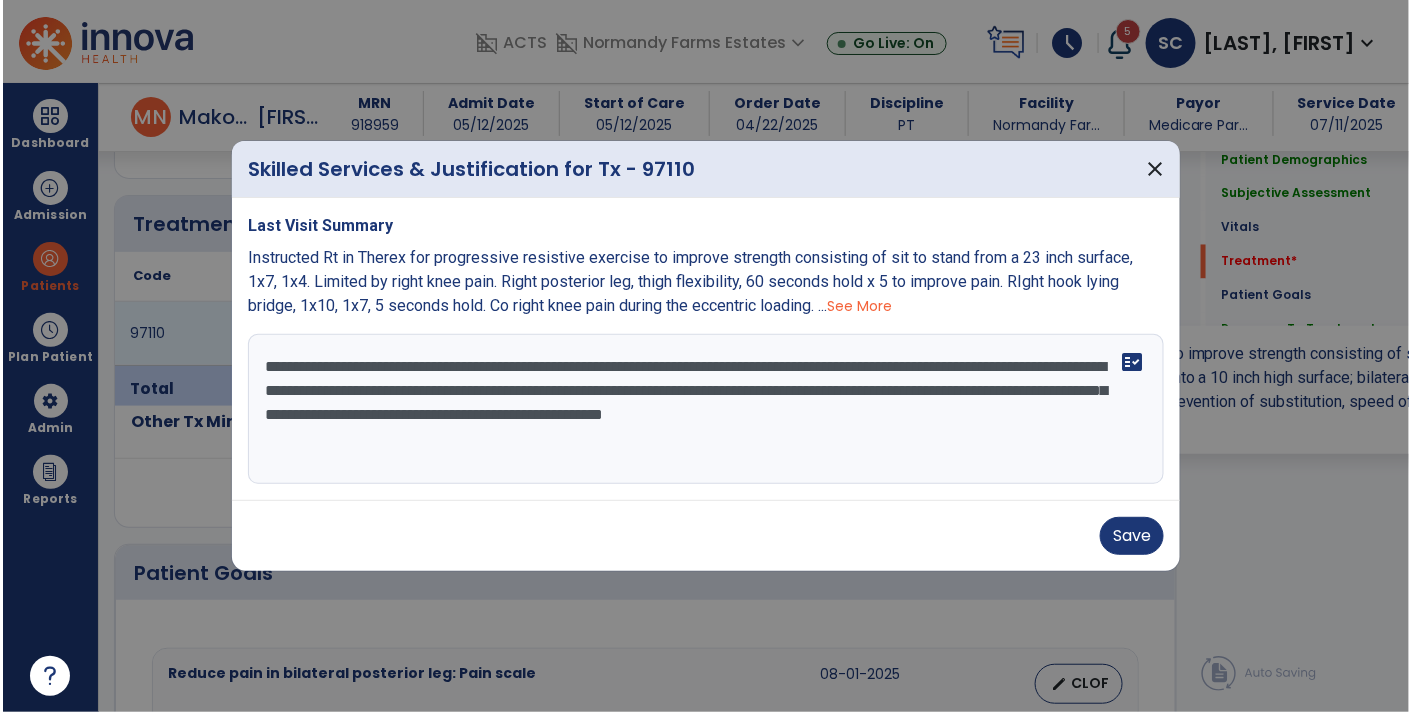 scroll, scrollTop: 1094, scrollLeft: 0, axis: vertical 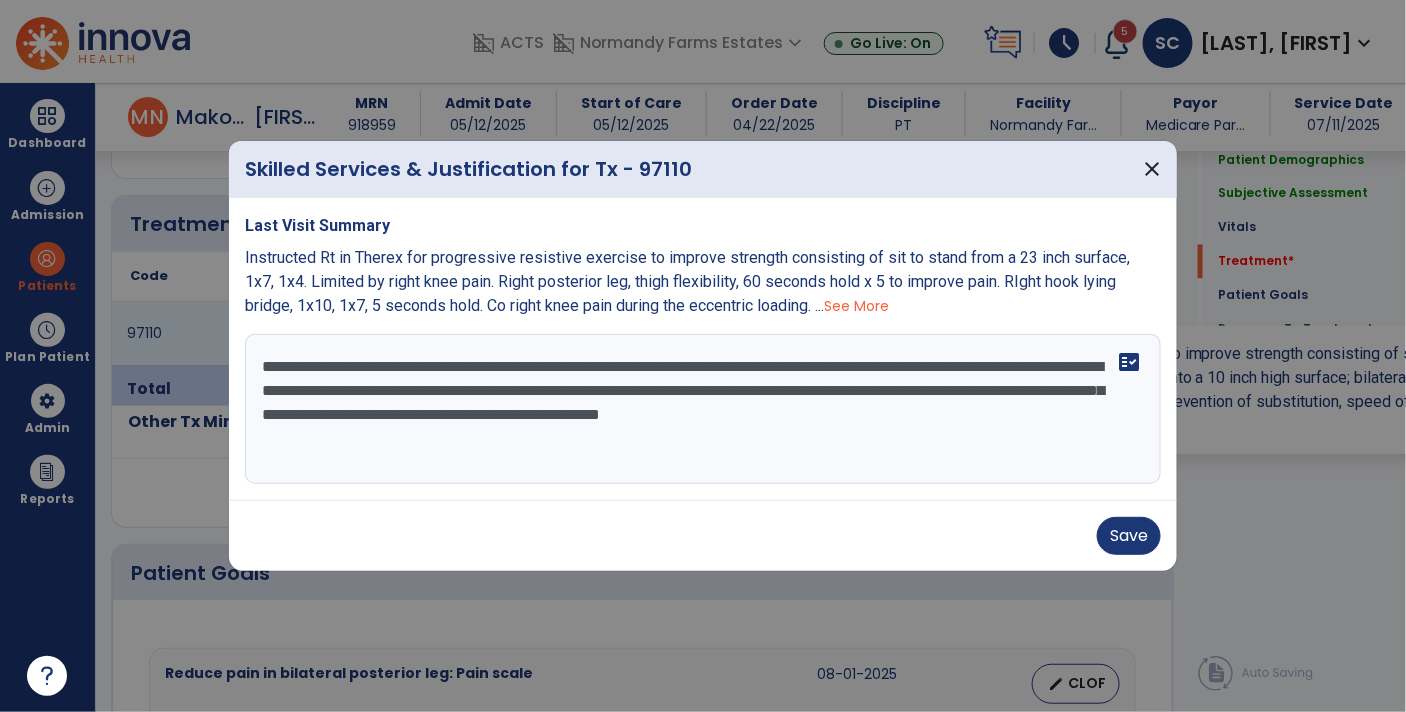 click on "**********" at bounding box center (703, 409) 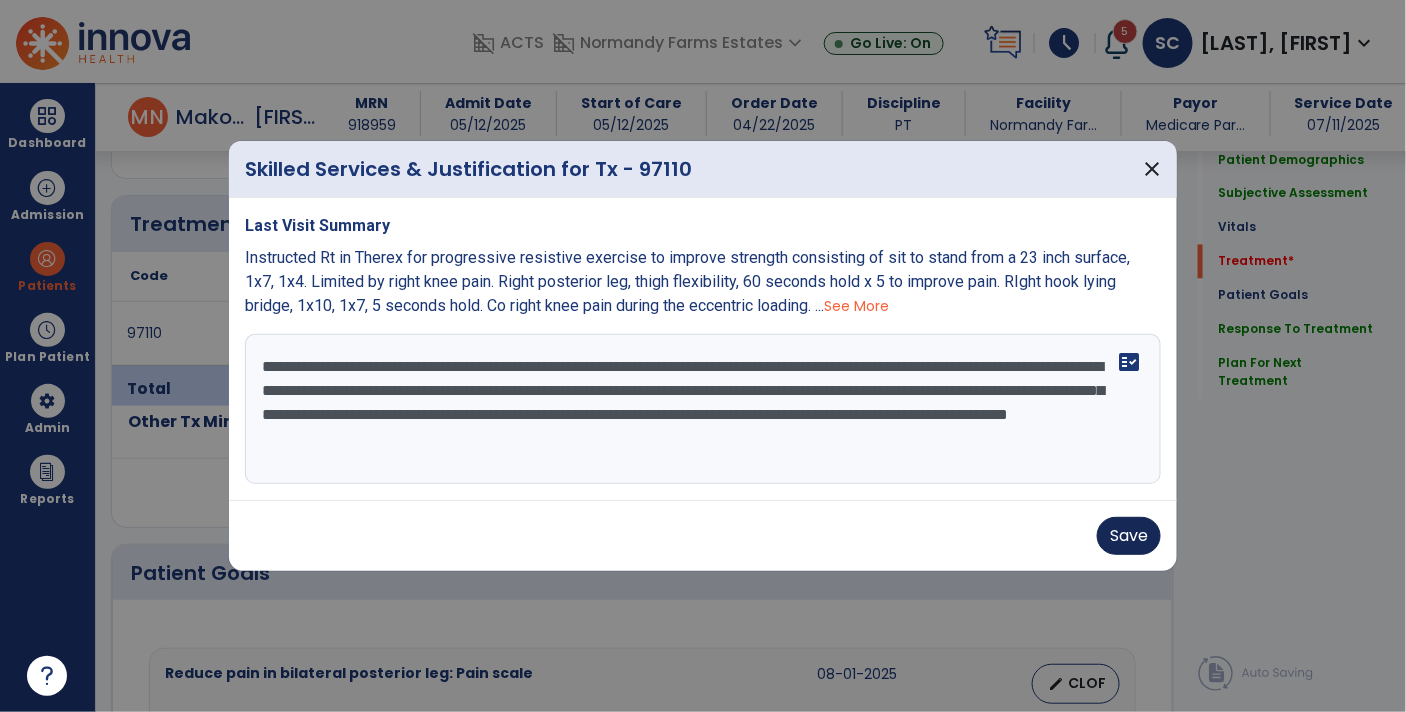 type on "**********" 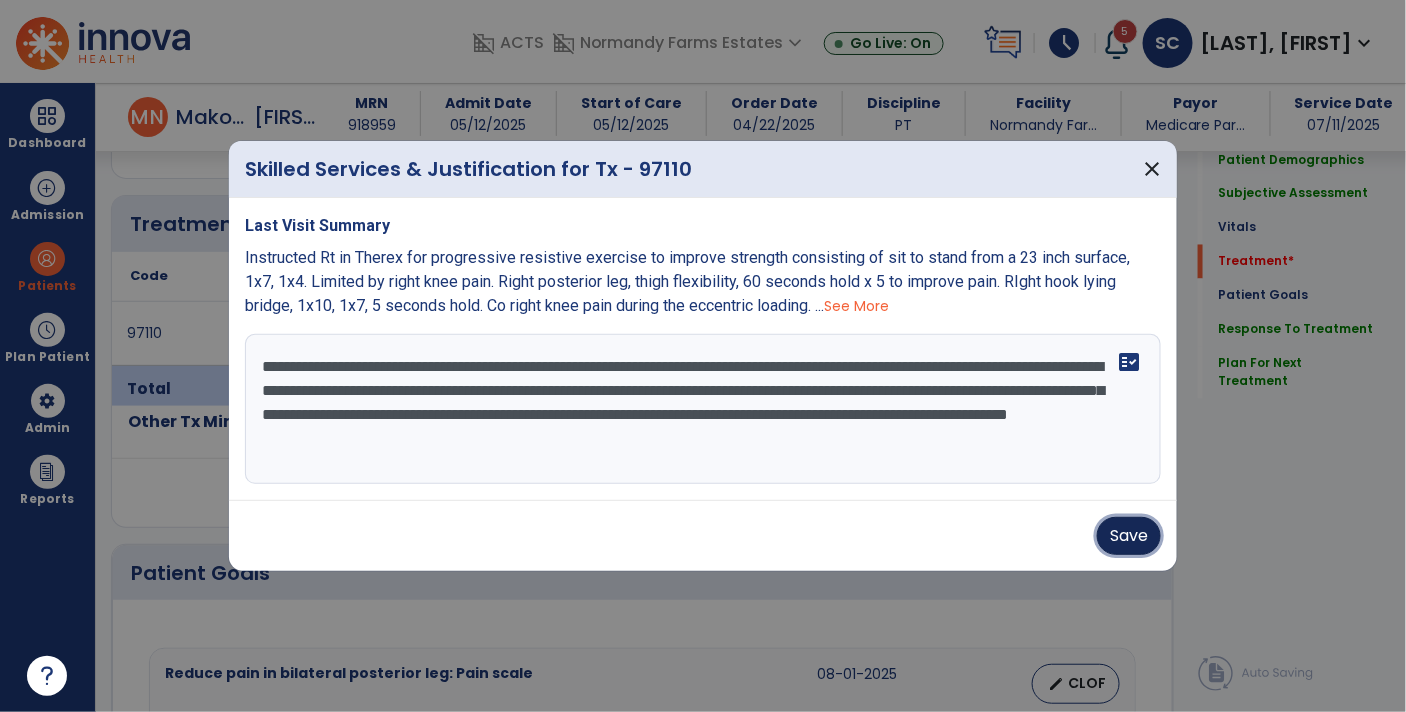 click on "Save" at bounding box center [1129, 536] 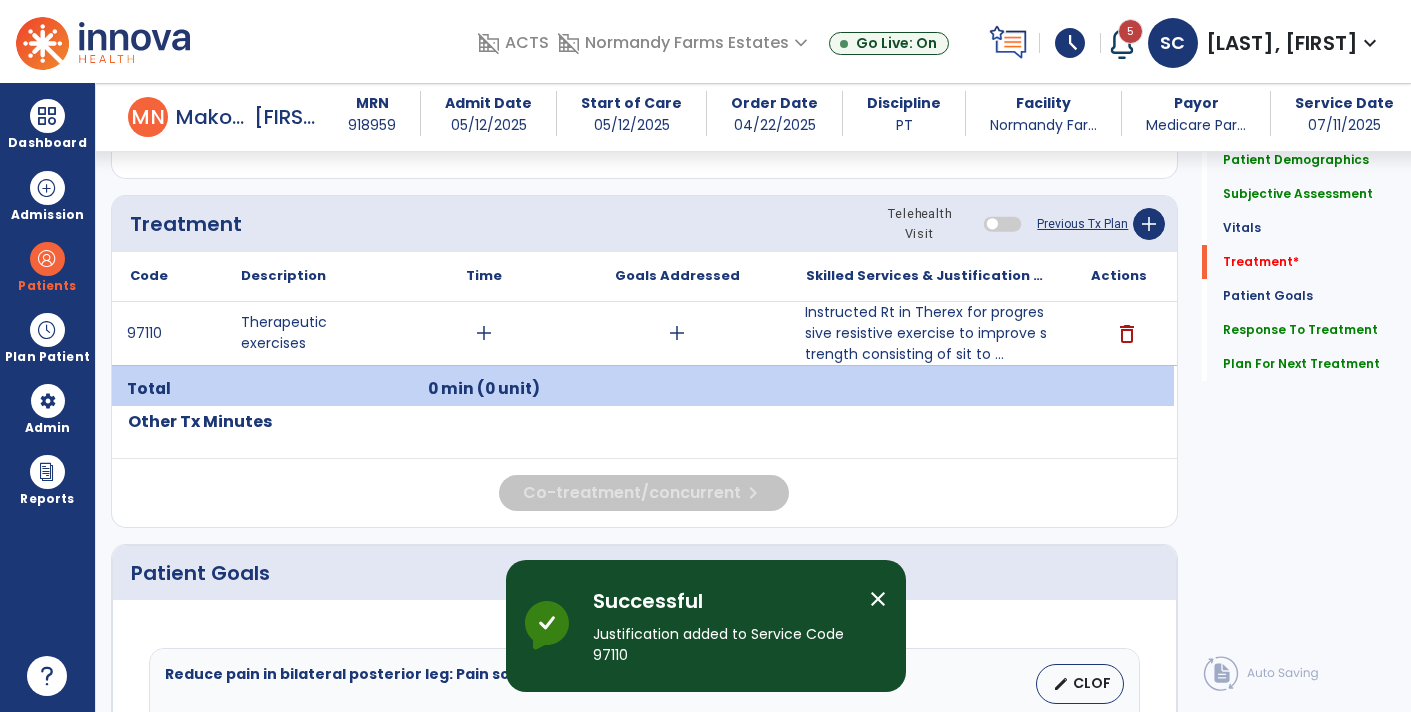 click on "add" at bounding box center [484, 333] 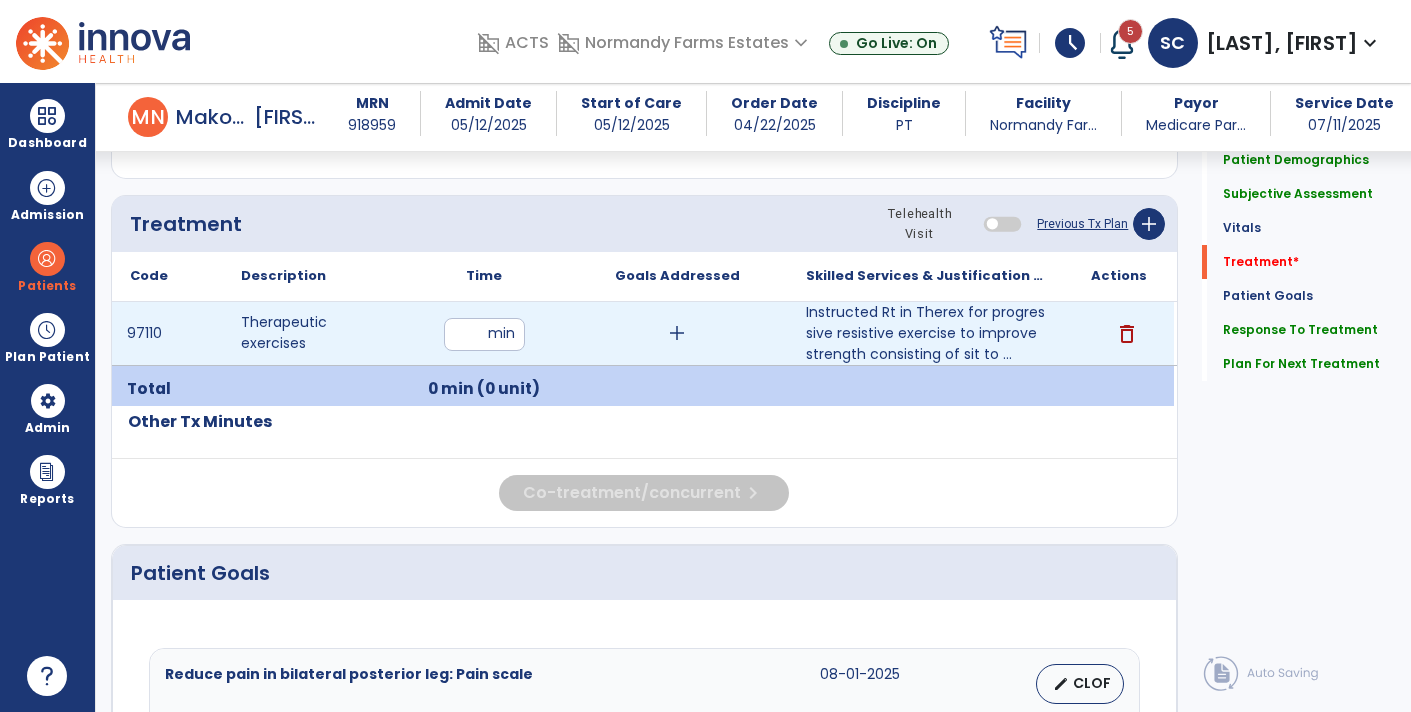type on "**" 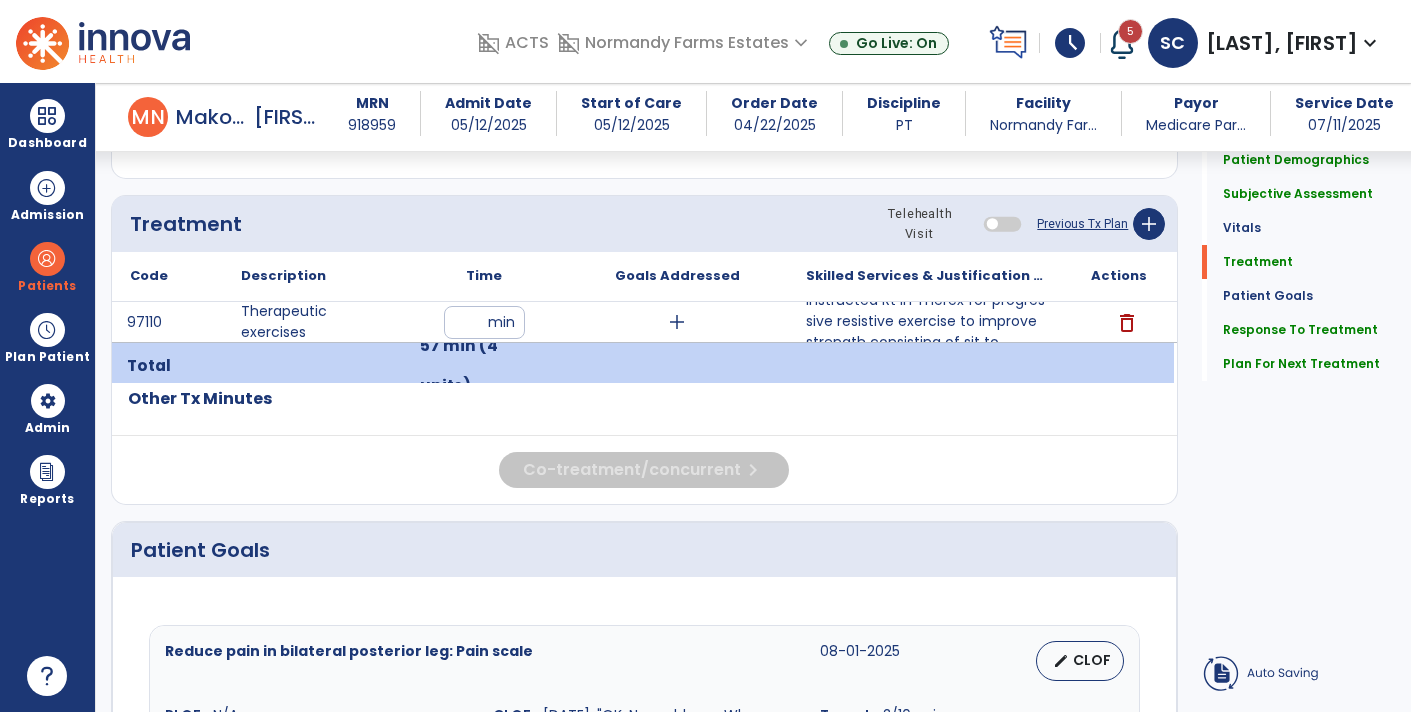 click on "Other Tx Minutes" 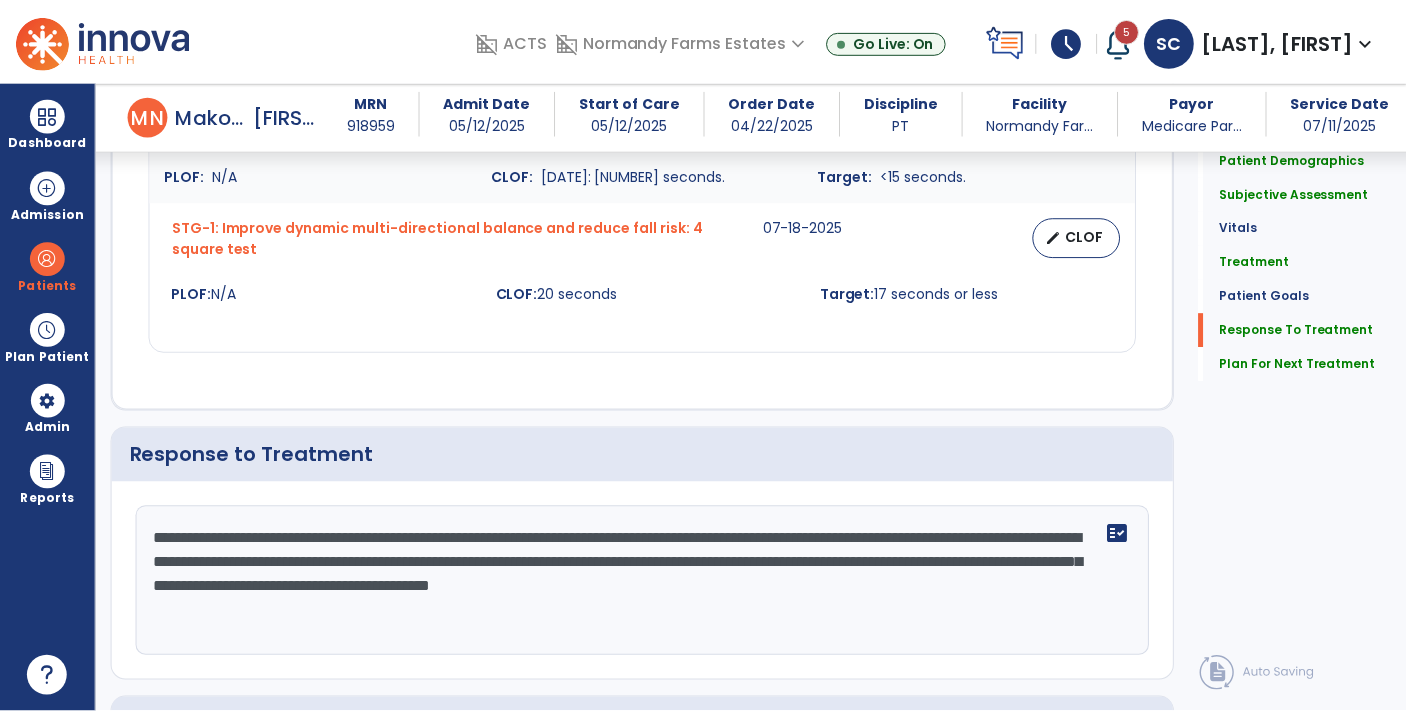 scroll, scrollTop: 3120, scrollLeft: 0, axis: vertical 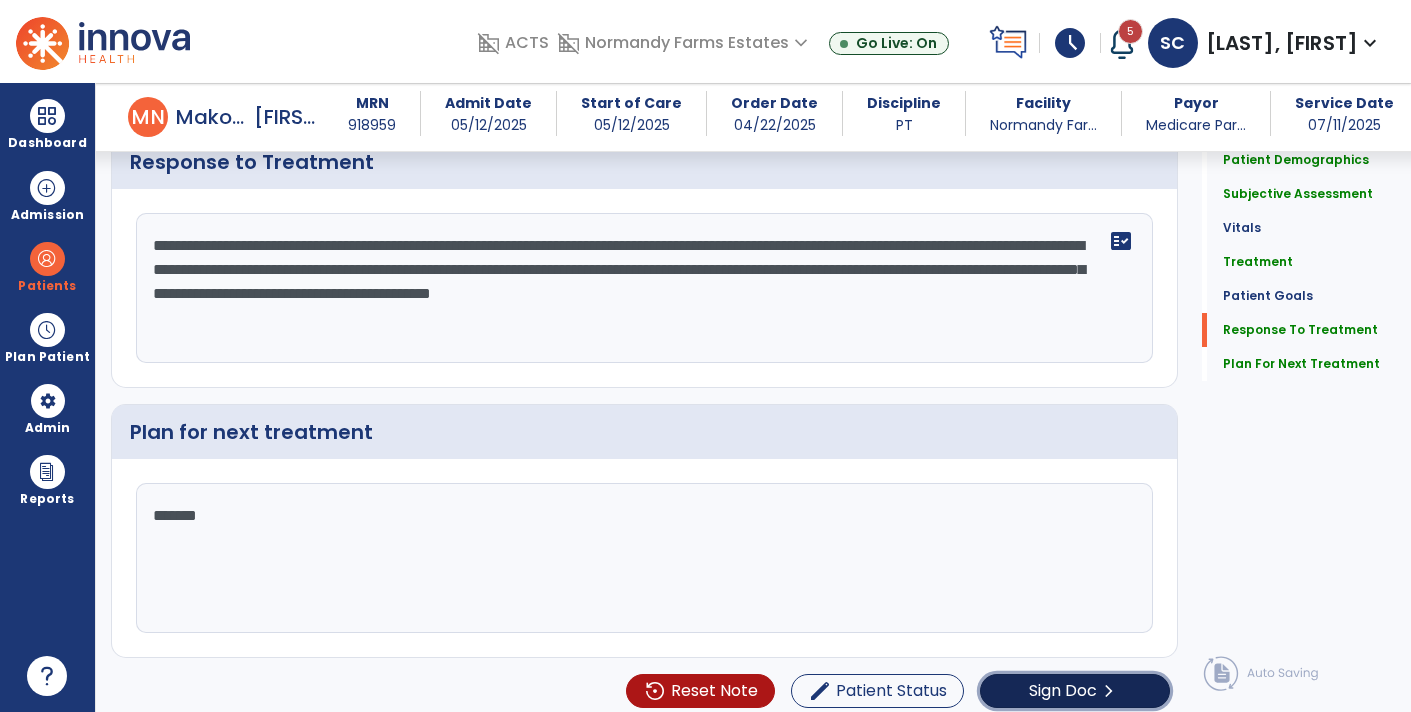 click on "Sign Doc" 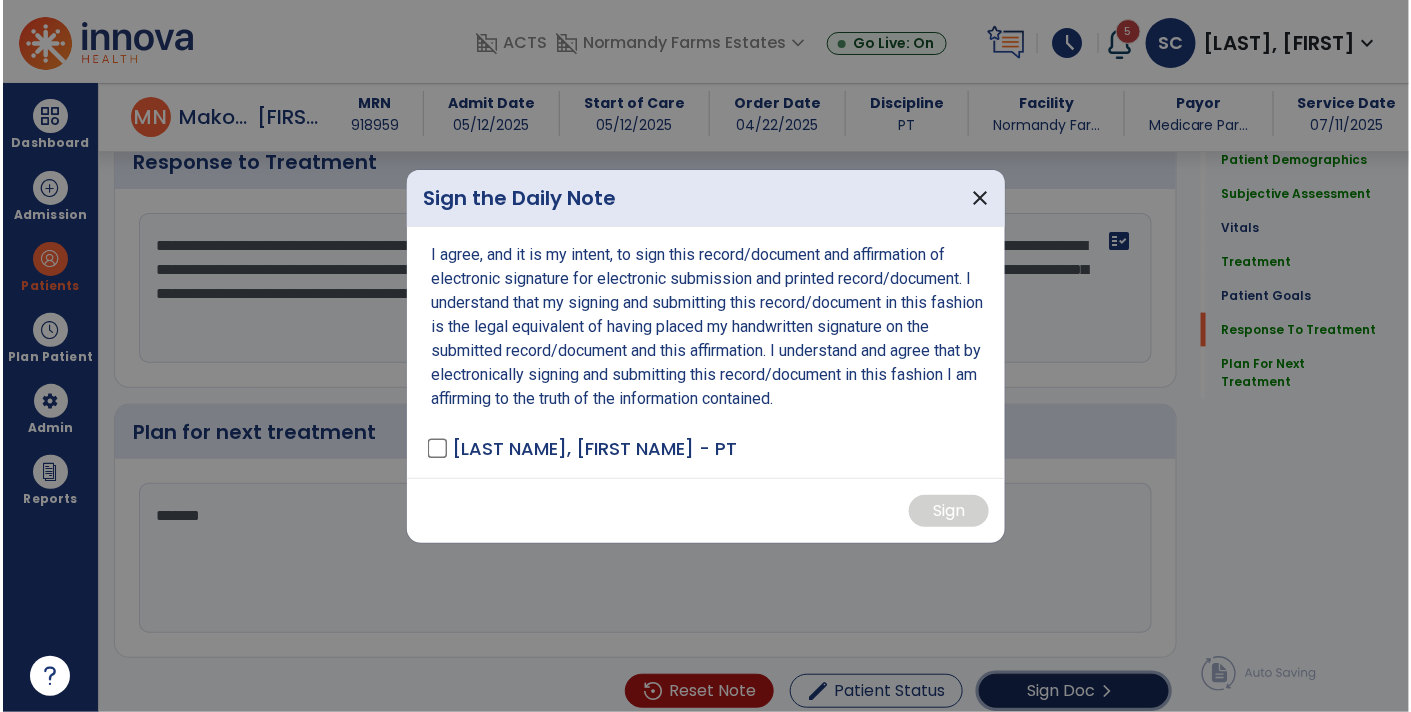 scroll, scrollTop: 3120, scrollLeft: 0, axis: vertical 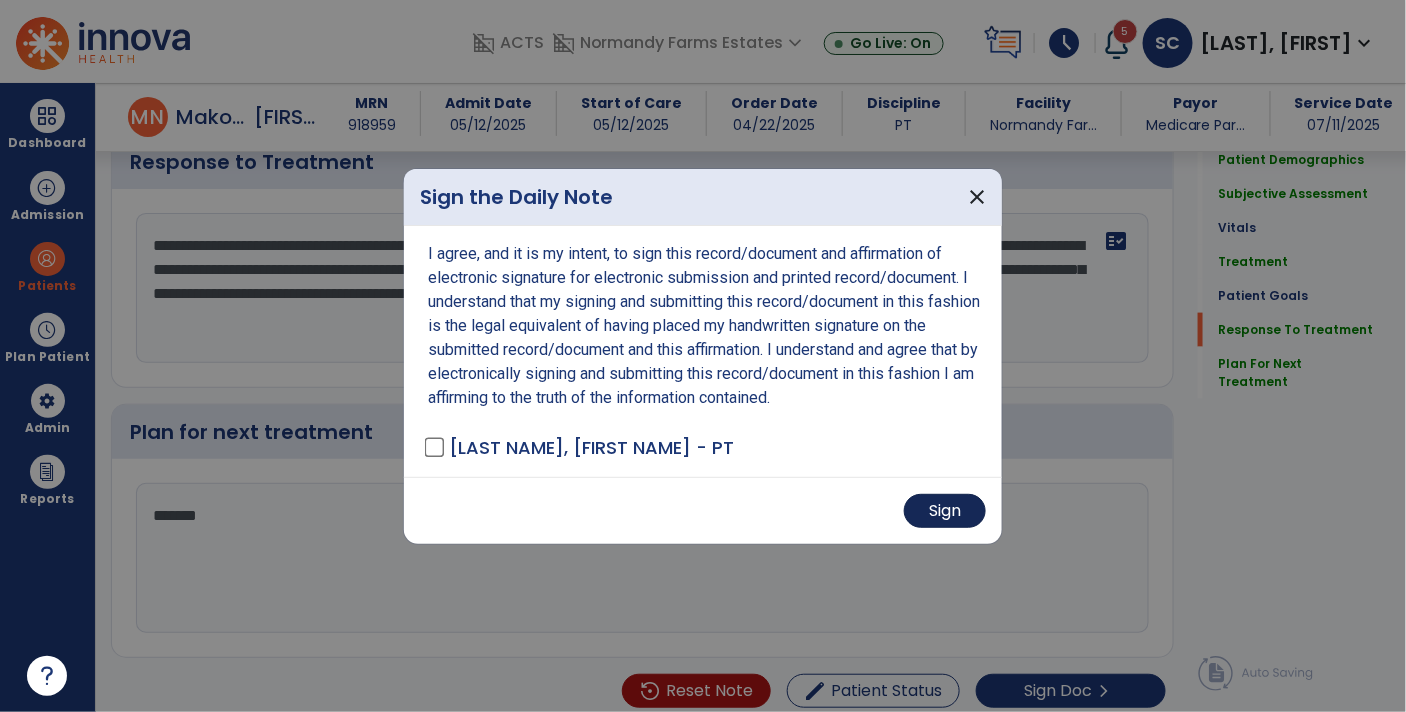 click on "Sign" at bounding box center [945, 511] 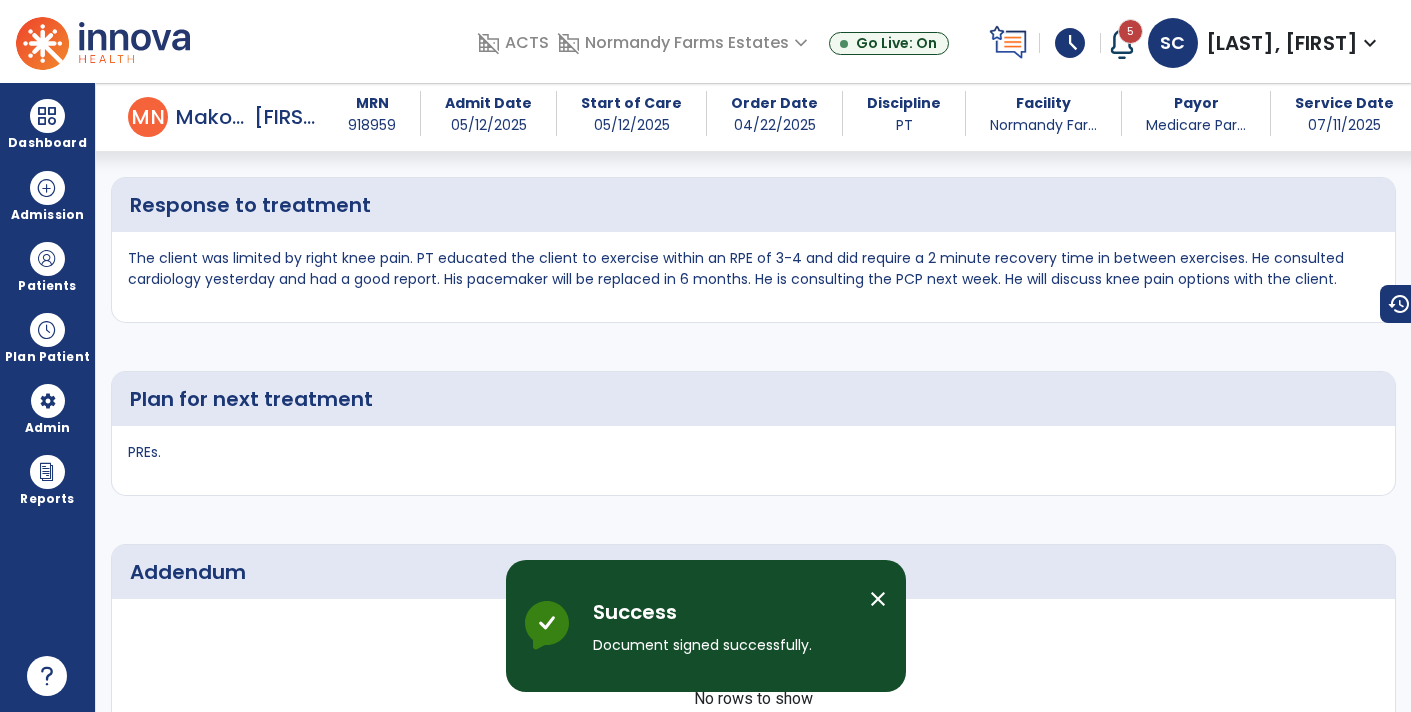 scroll, scrollTop: 4669, scrollLeft: 0, axis: vertical 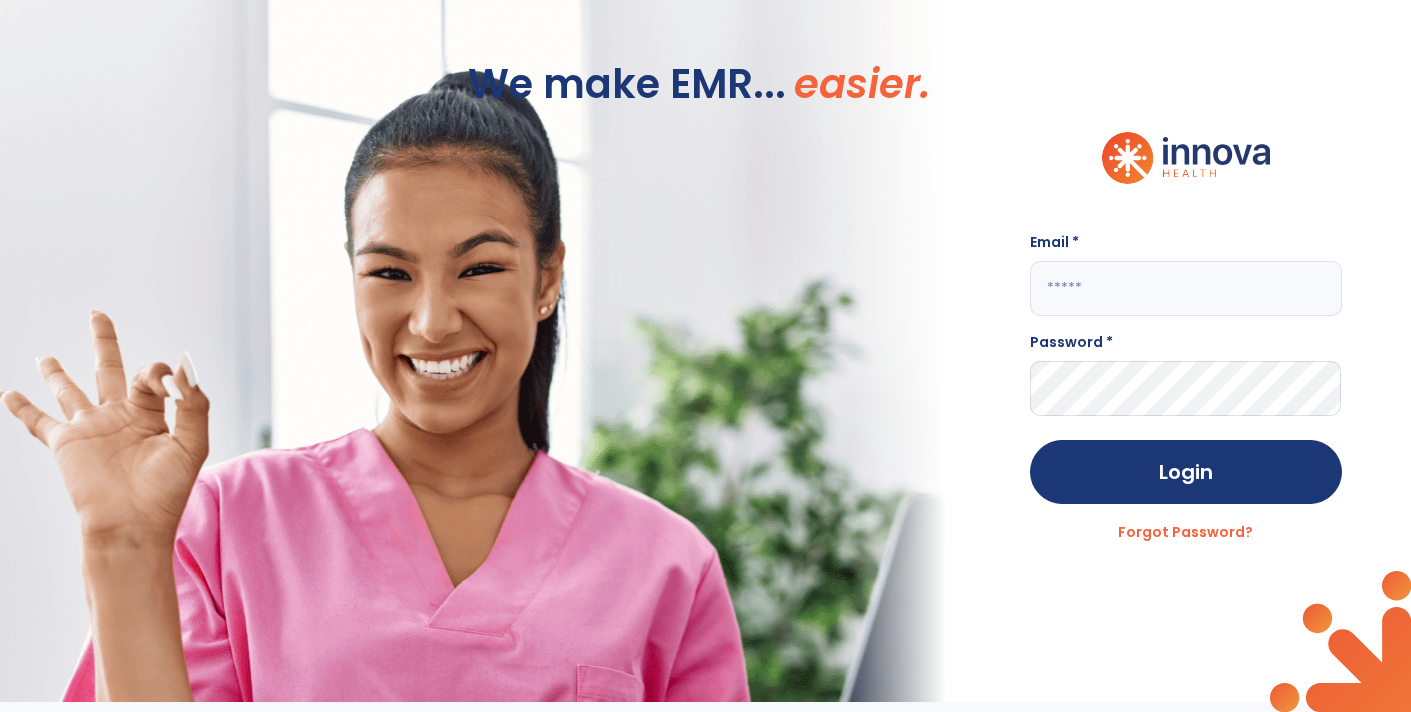 click 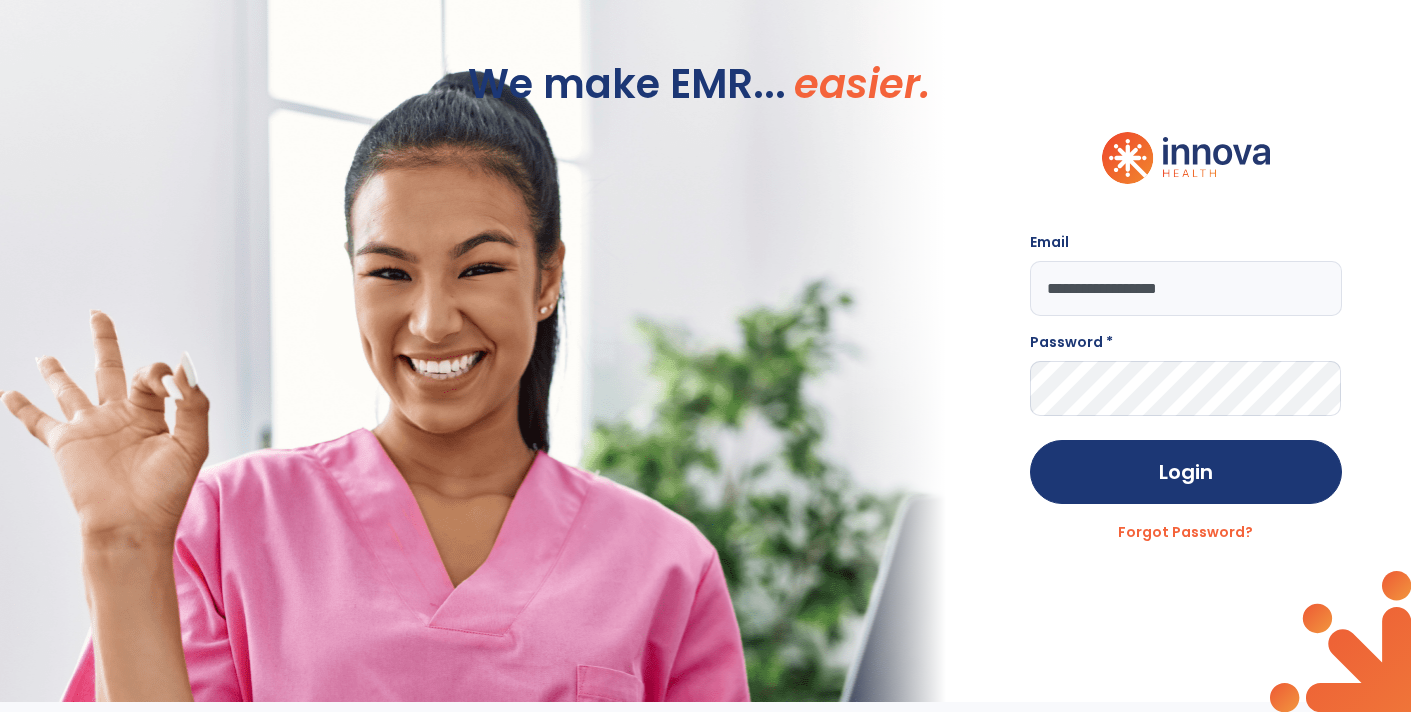 scroll, scrollTop: -9, scrollLeft: 0, axis: vertical 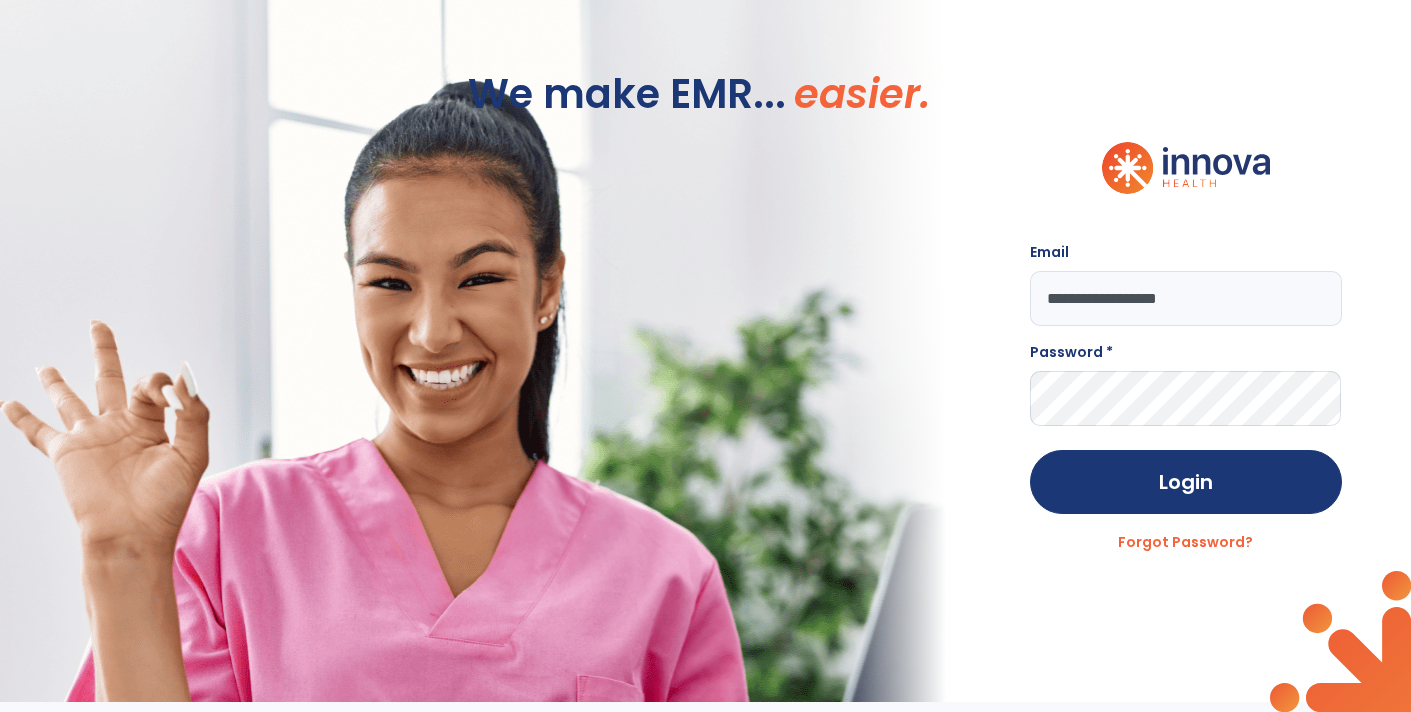 type on "**********" 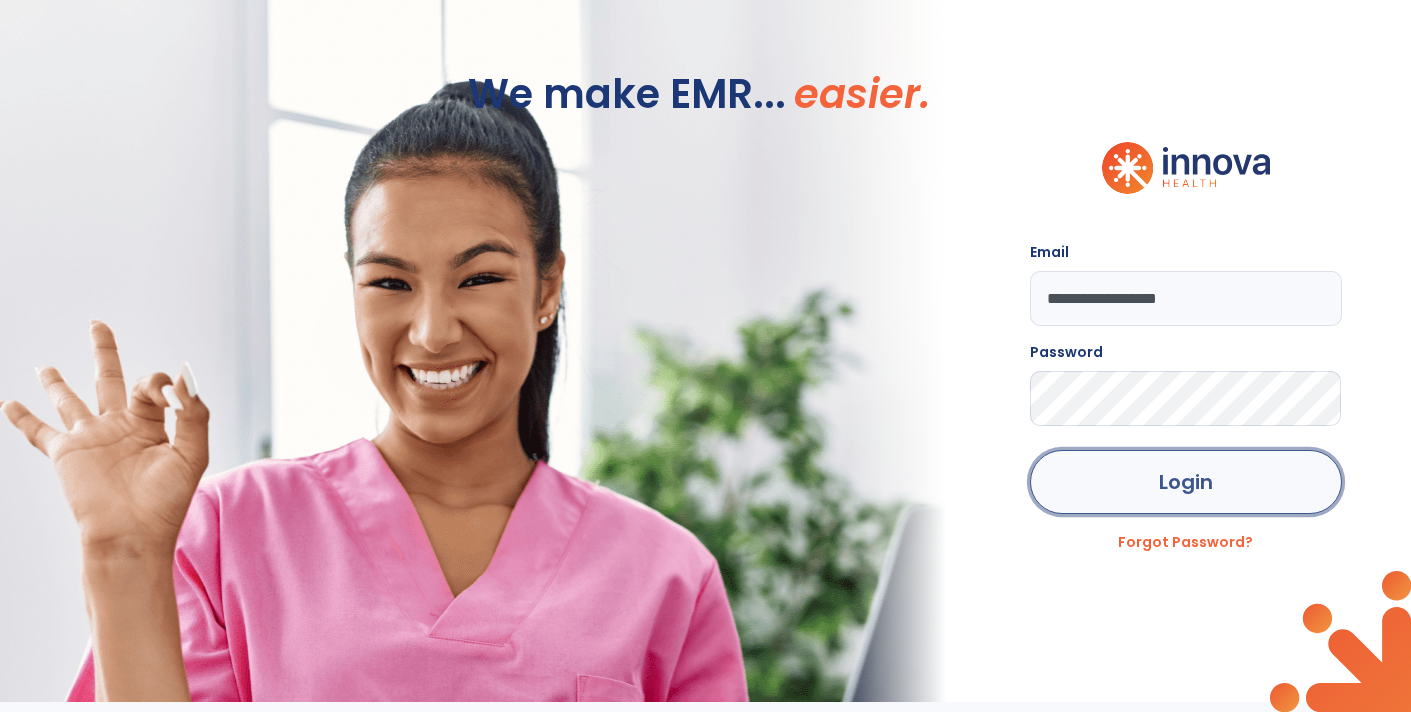 click on "Login" 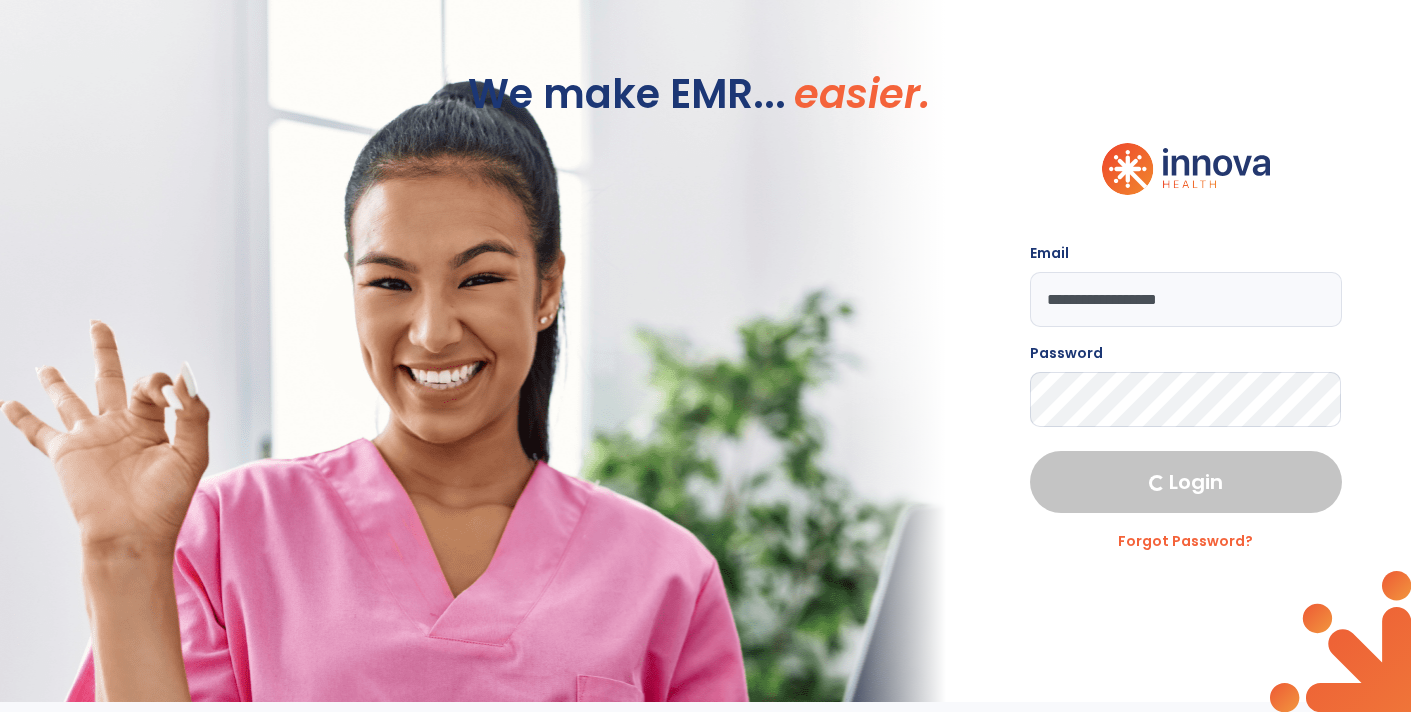 select on "****" 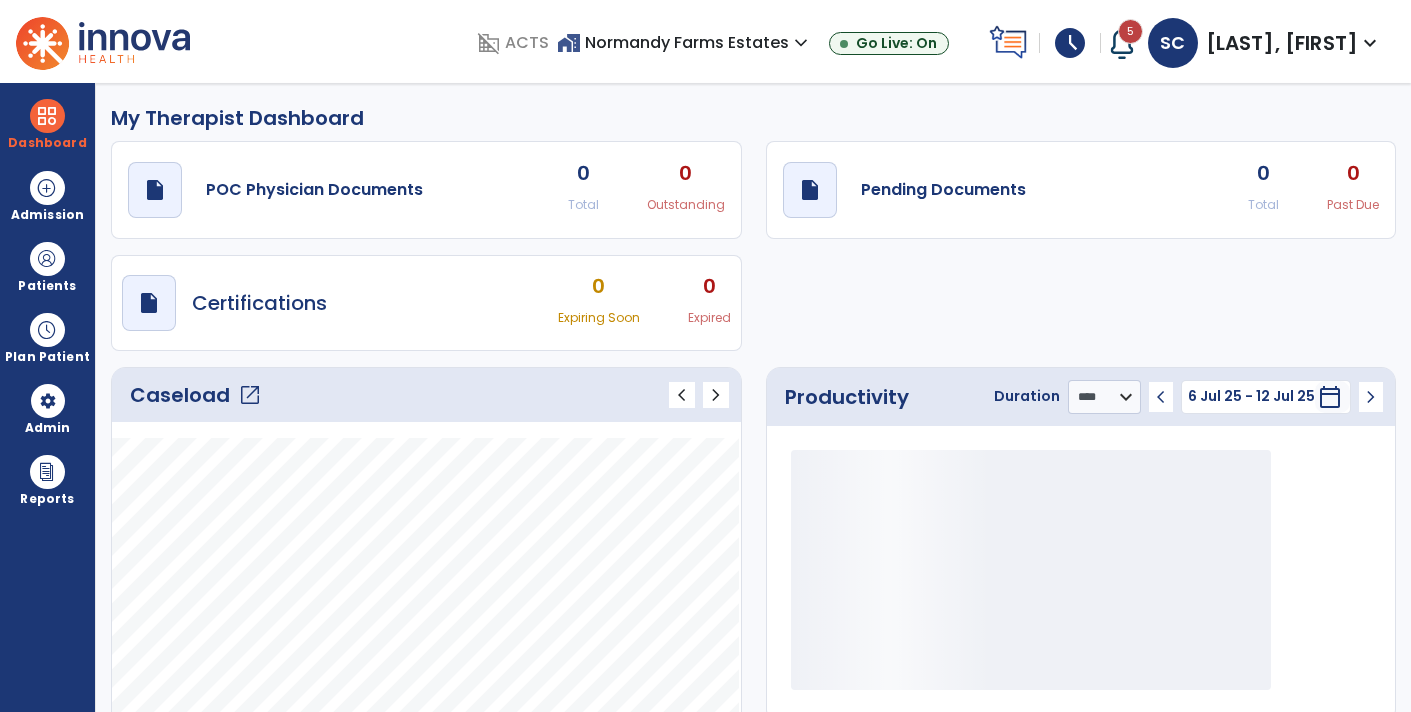 scroll, scrollTop: 0, scrollLeft: 0, axis: both 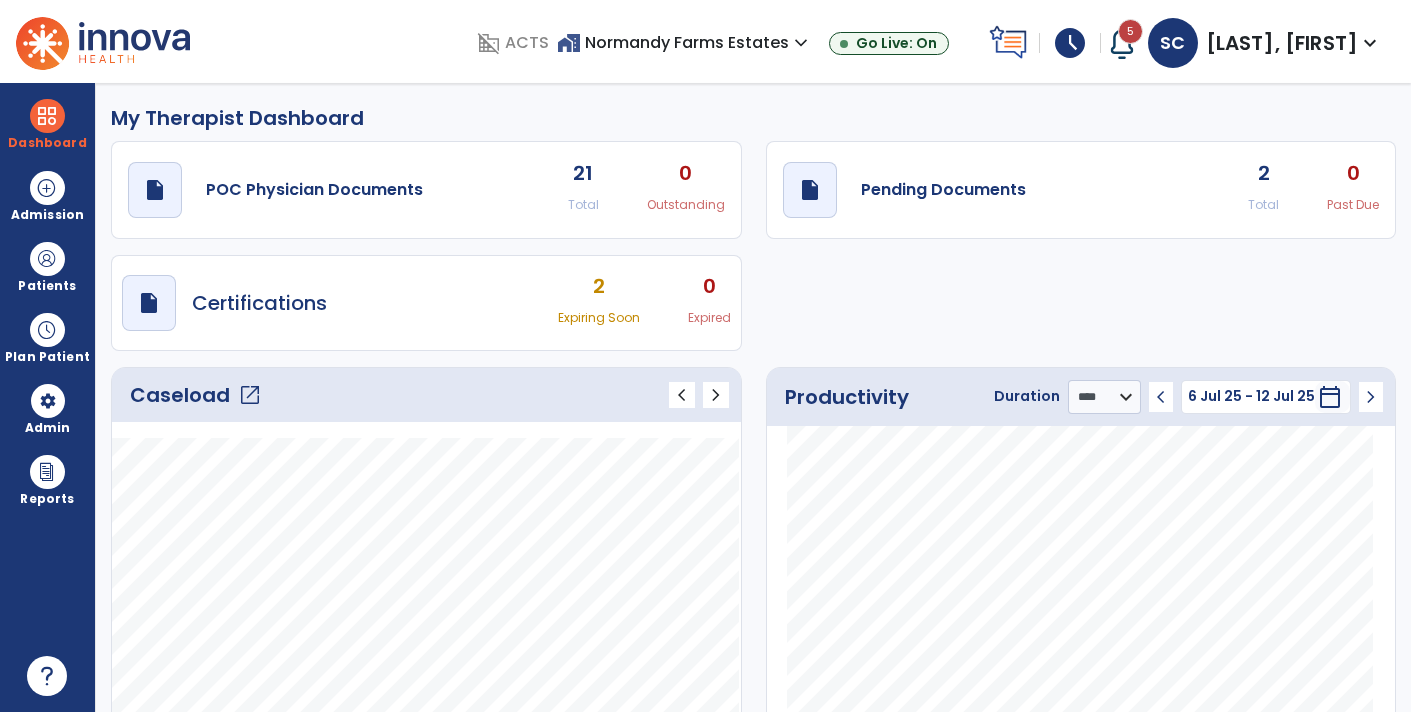 click on "open_in_new" 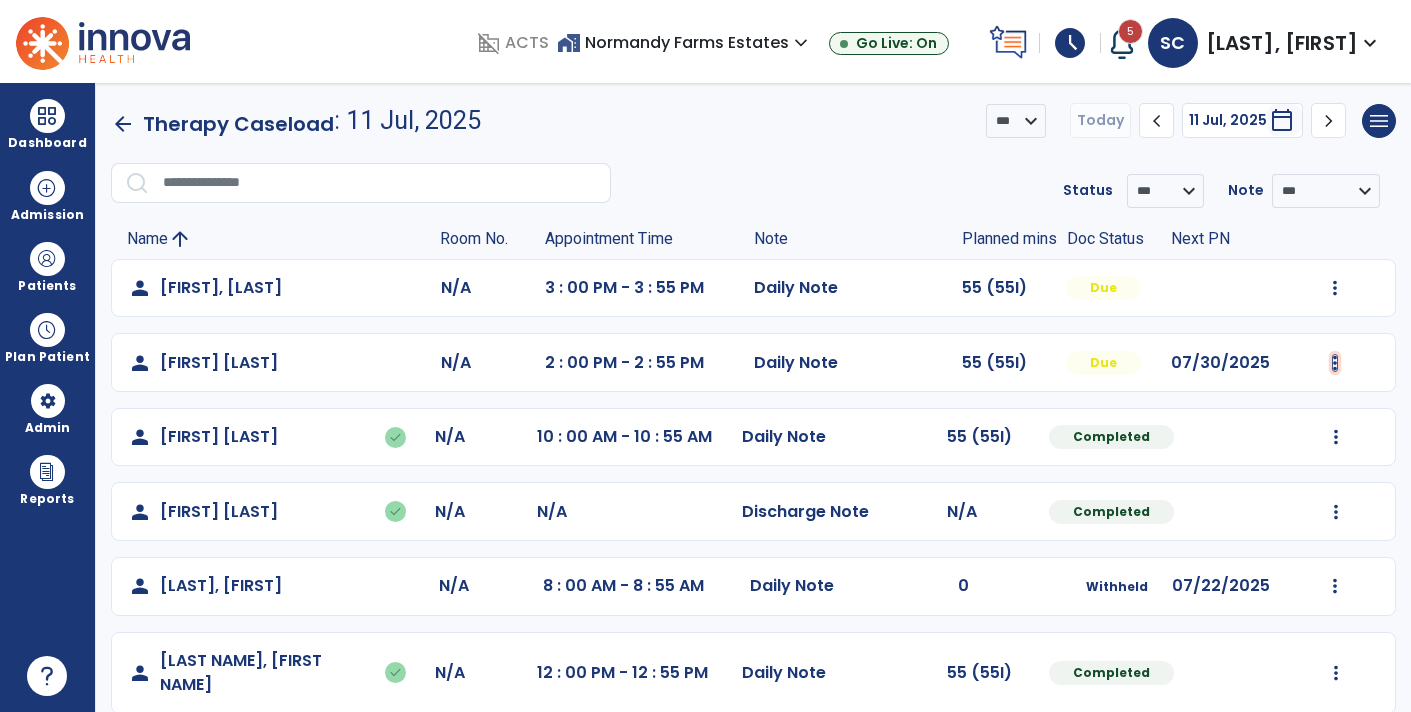 click at bounding box center (1335, 288) 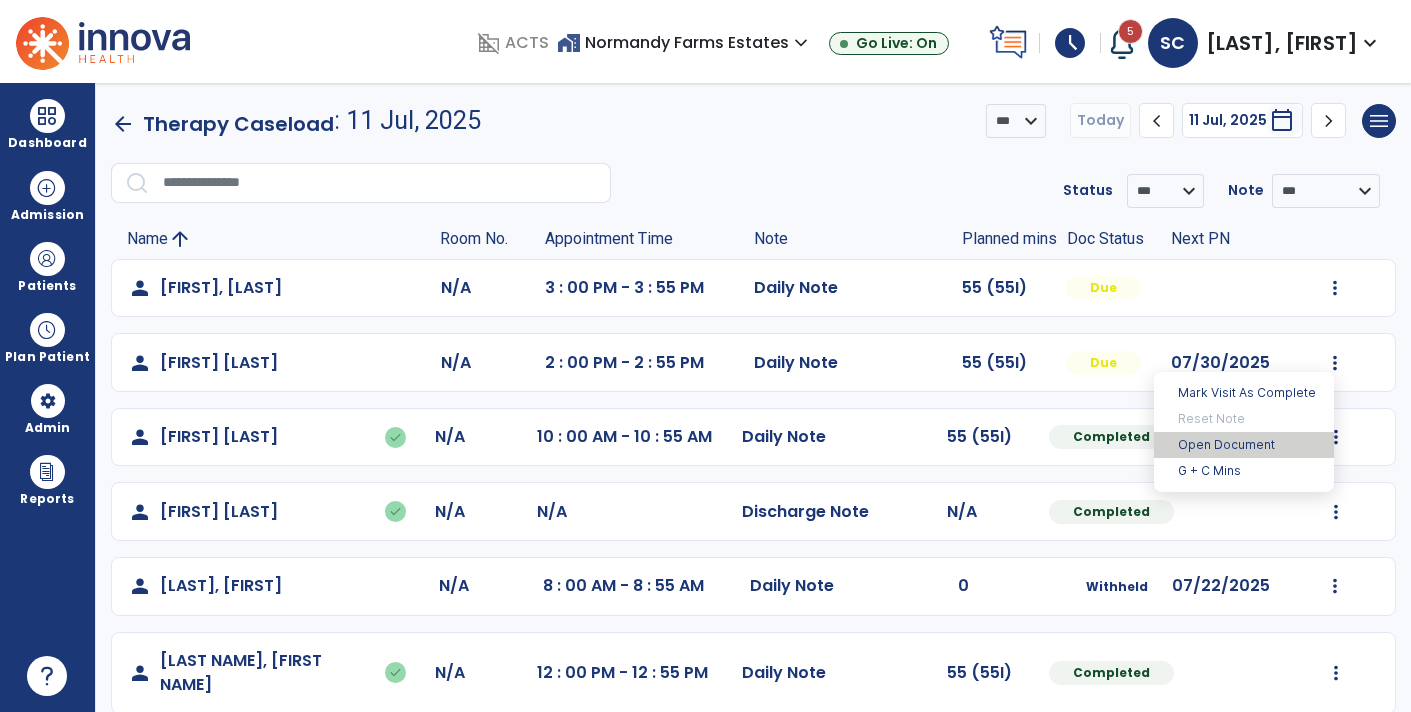 click on "Open Document" at bounding box center (1244, 445) 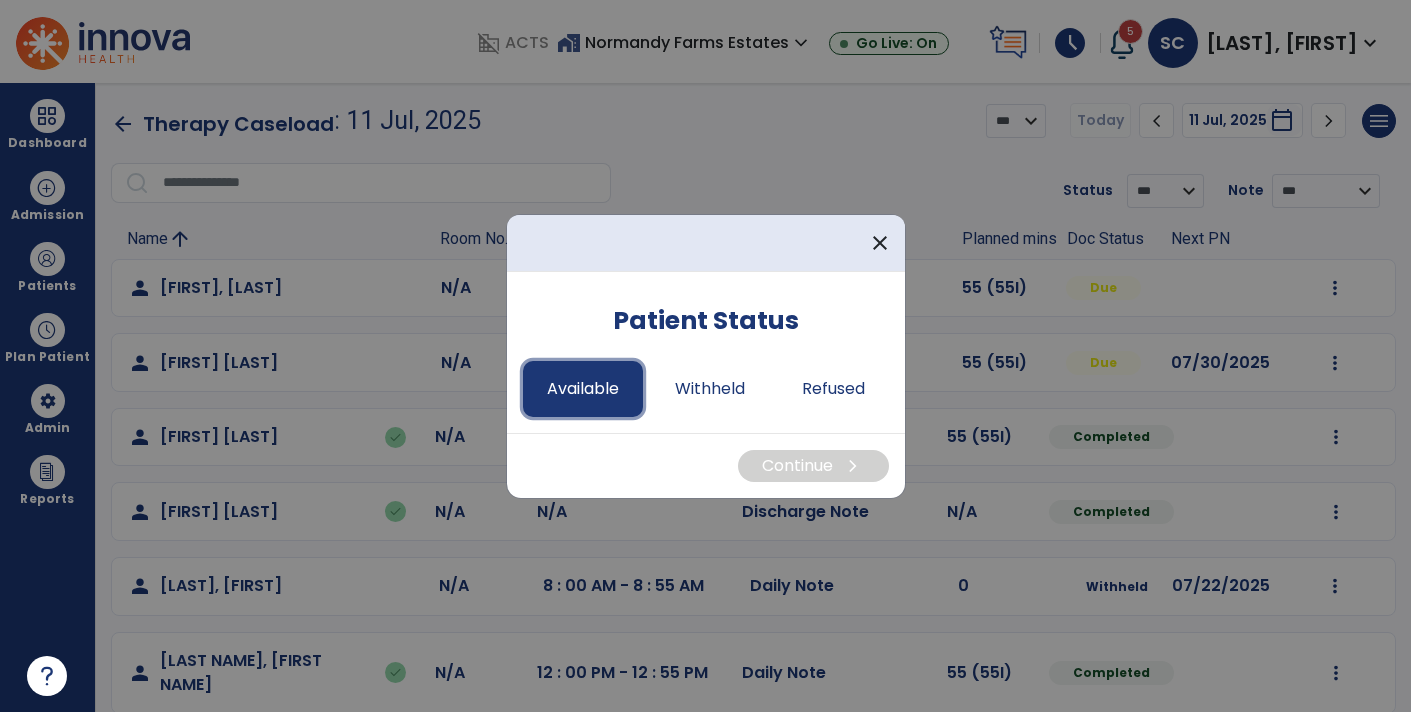 click on "Available" at bounding box center (583, 389) 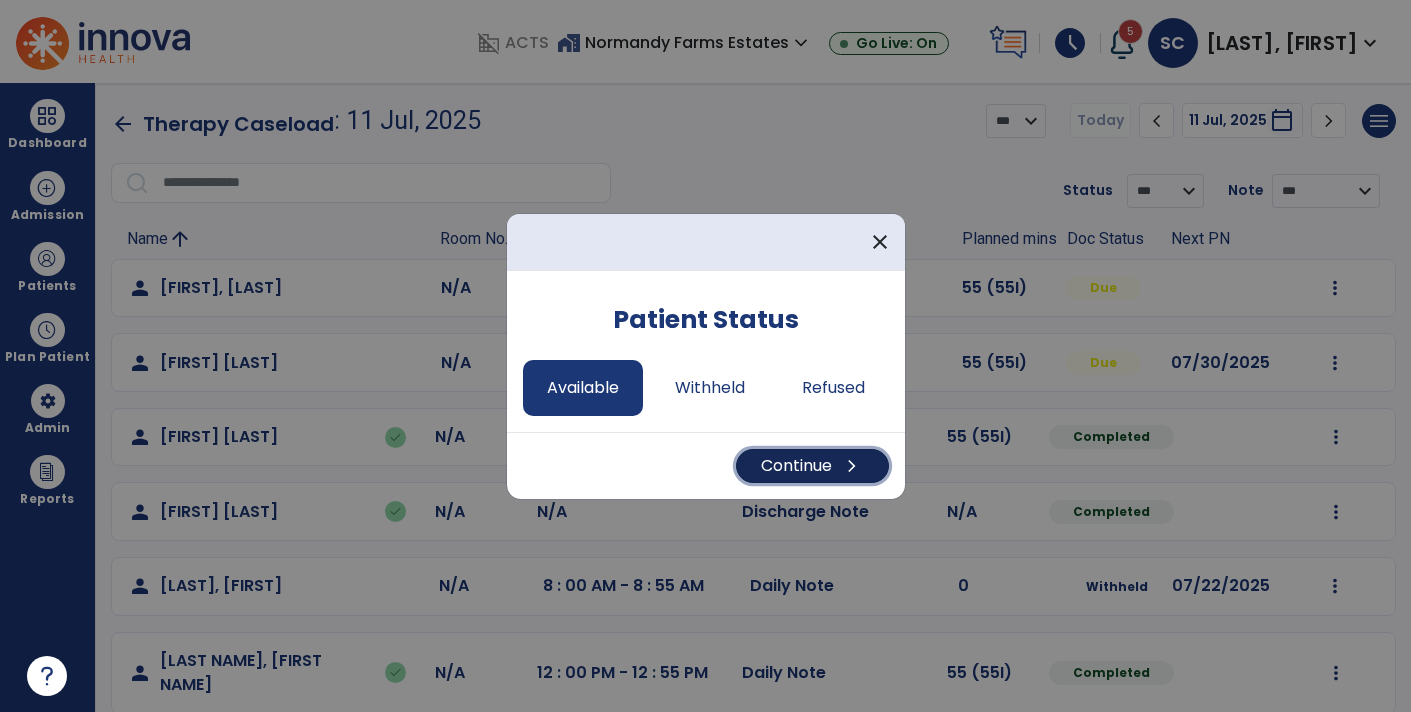 click on "Continue   chevron_right" at bounding box center (812, 466) 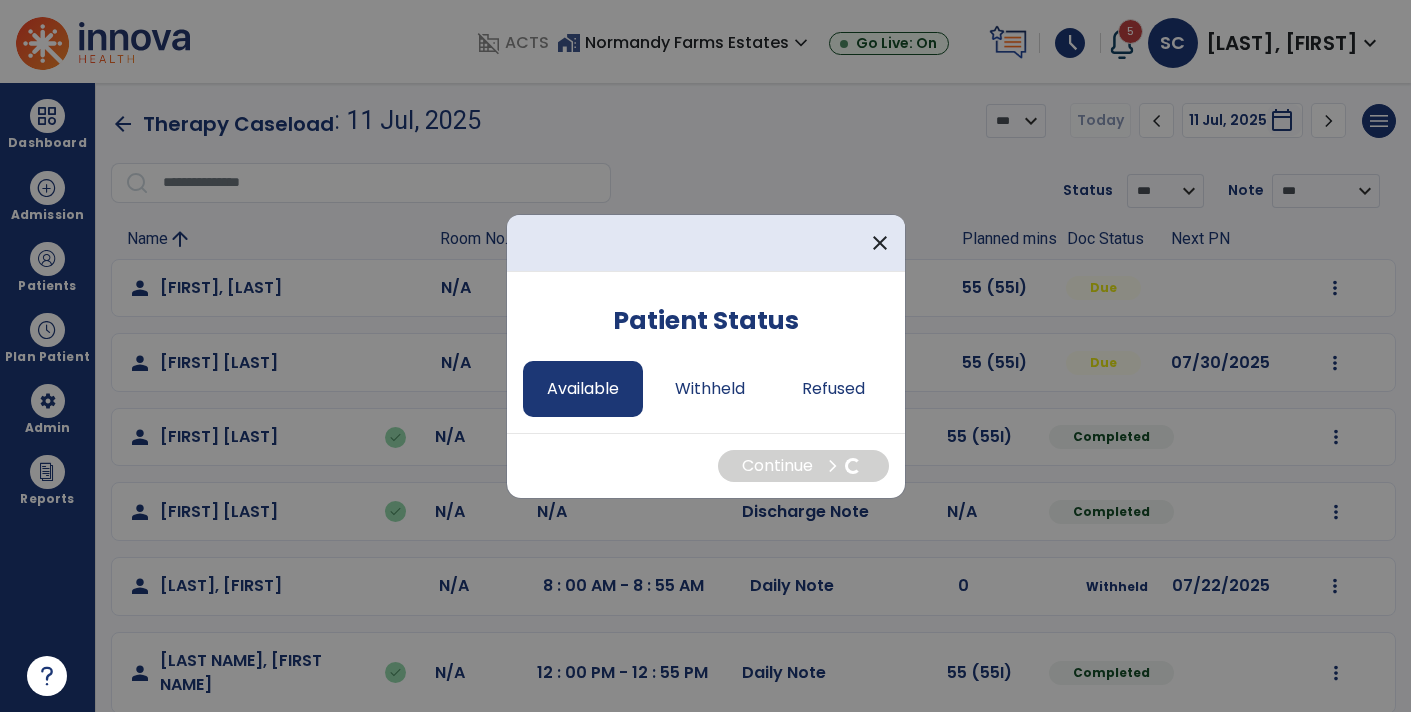 select on "*" 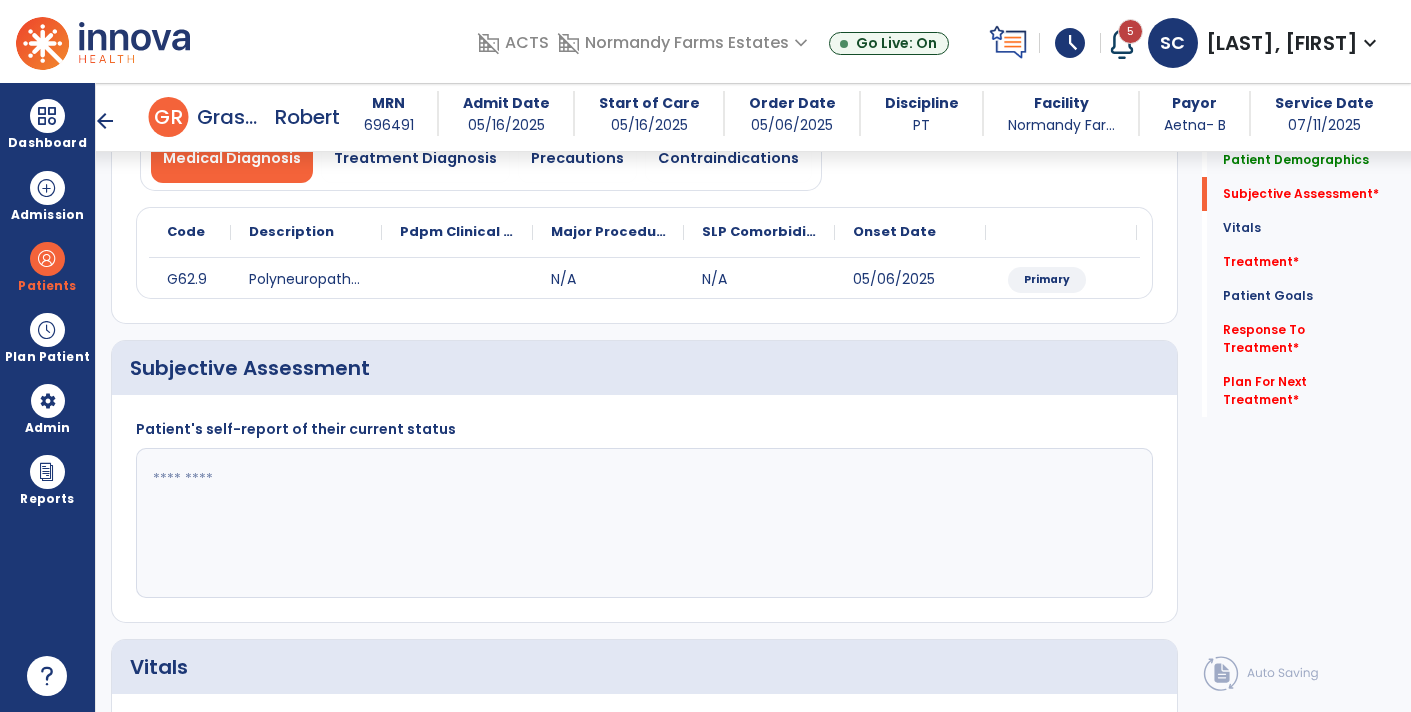 scroll, scrollTop: 198, scrollLeft: 0, axis: vertical 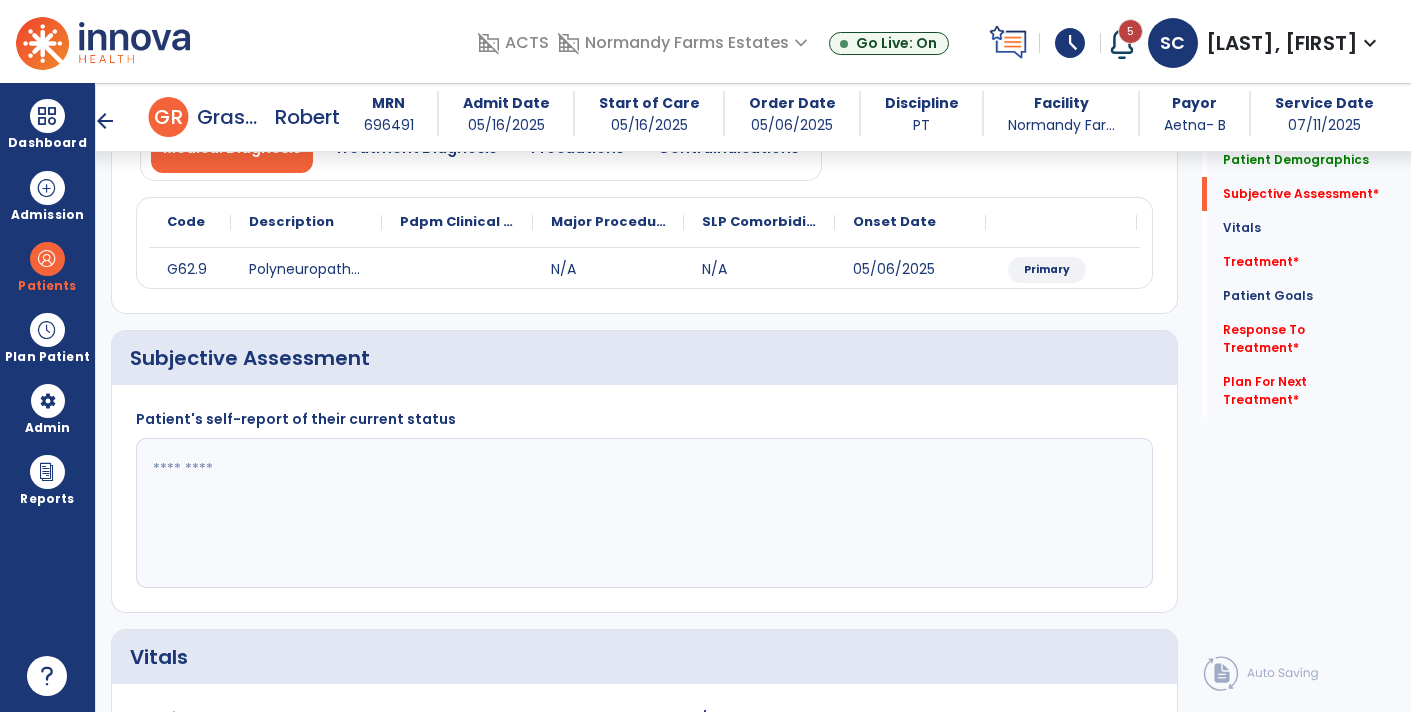 click 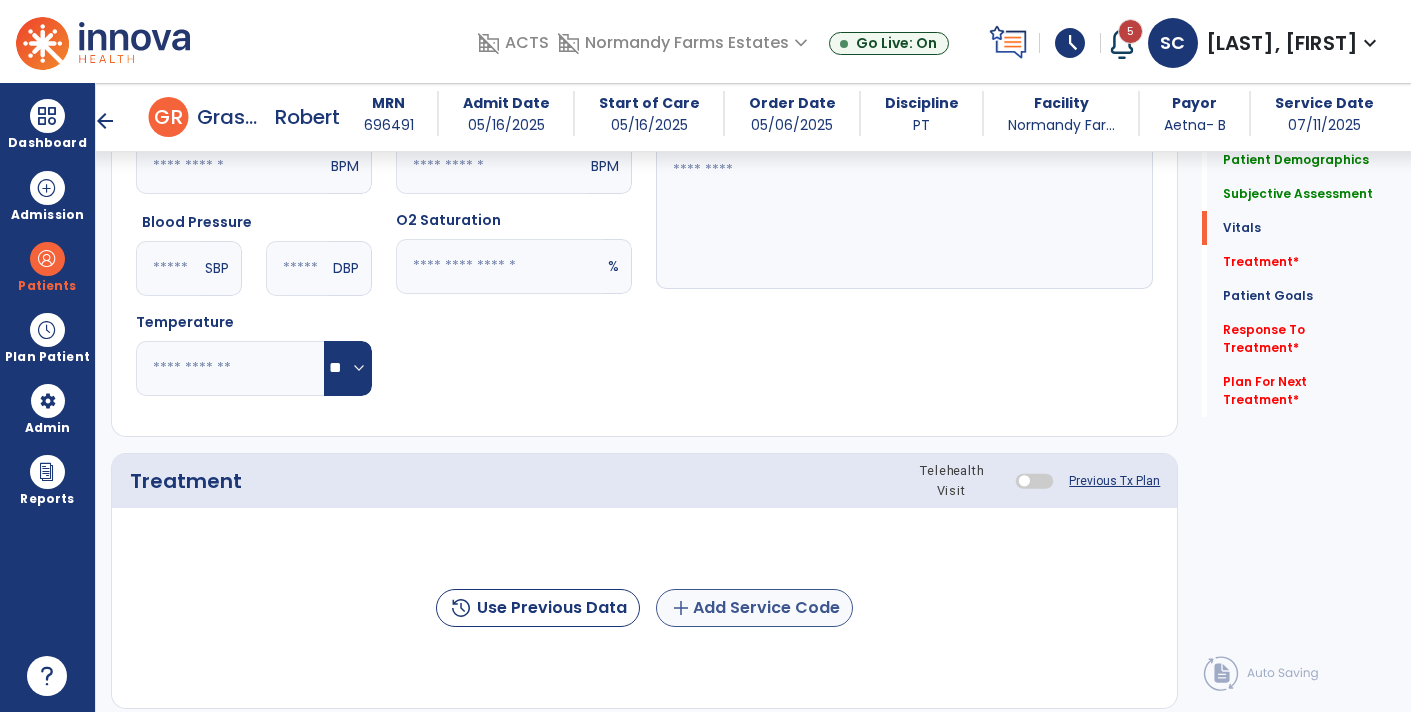 type on "**********" 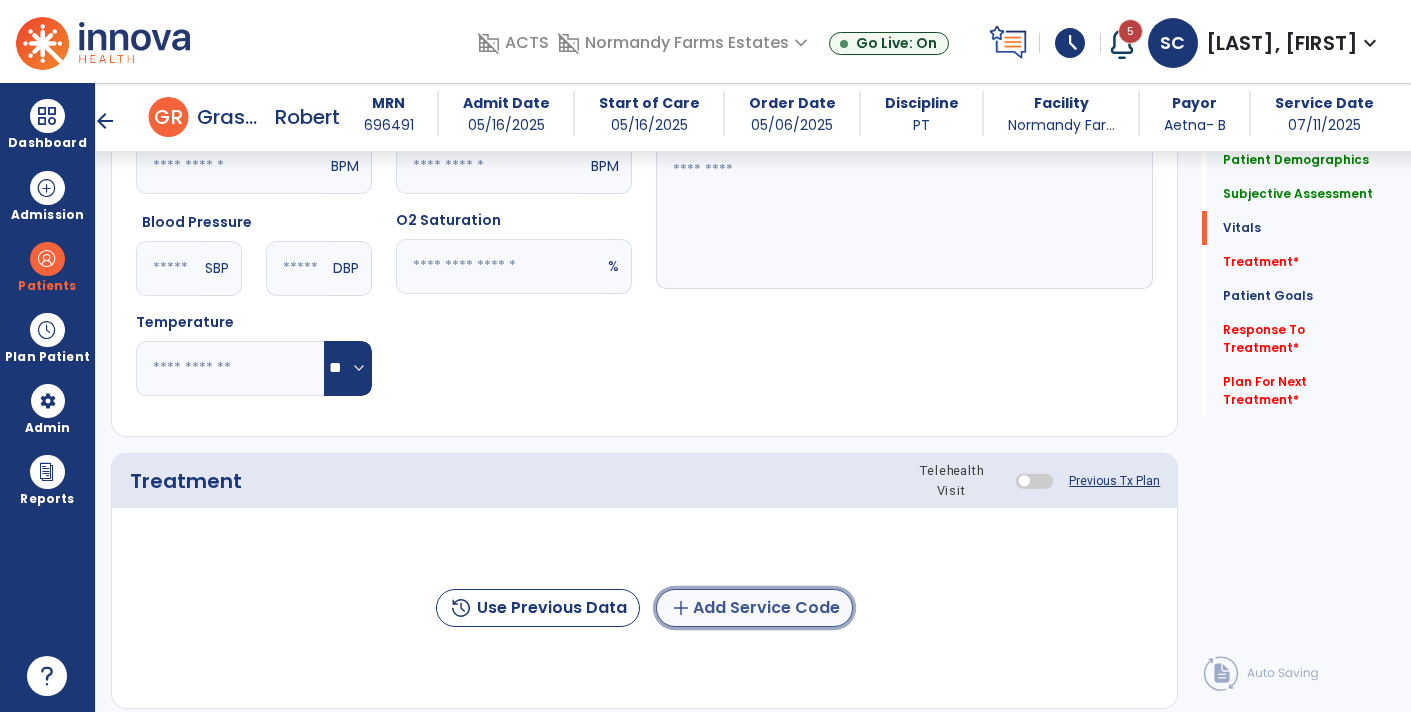 click on "add  Add Service Code" 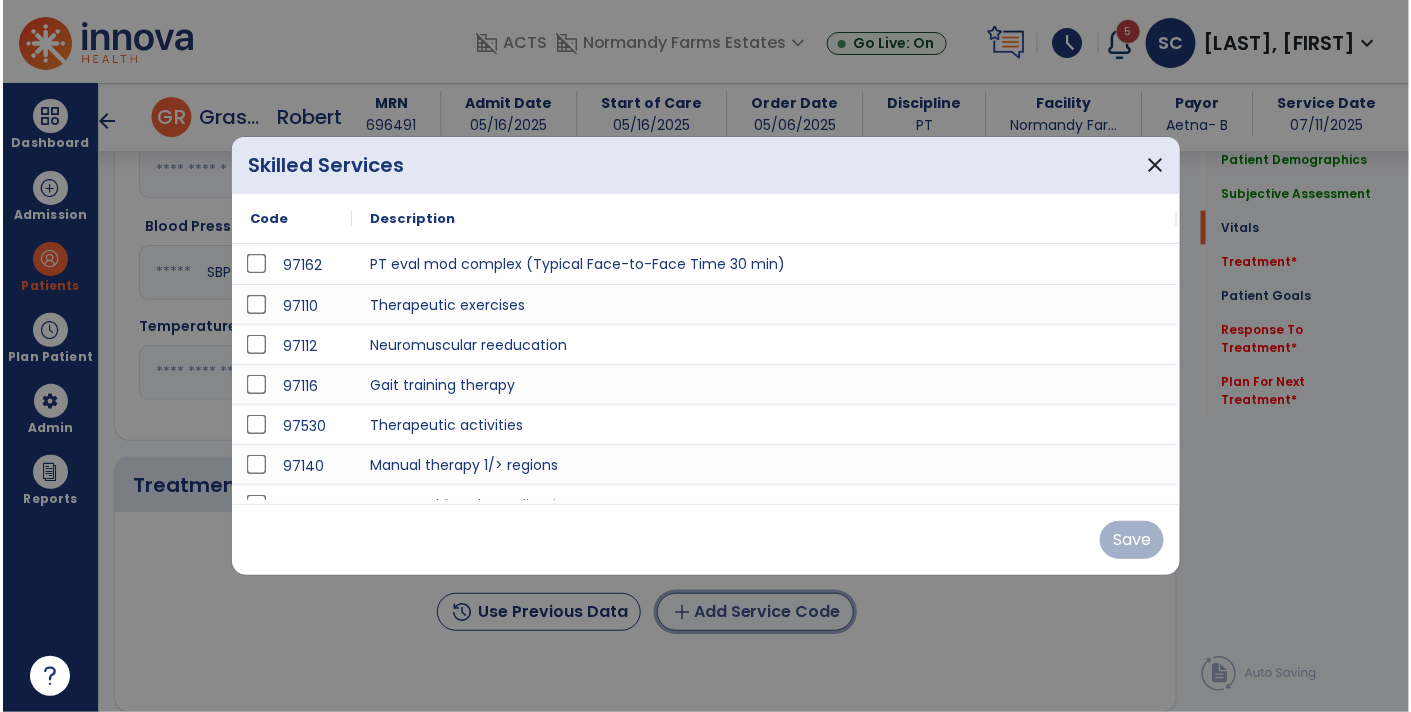 scroll, scrollTop: 796, scrollLeft: 0, axis: vertical 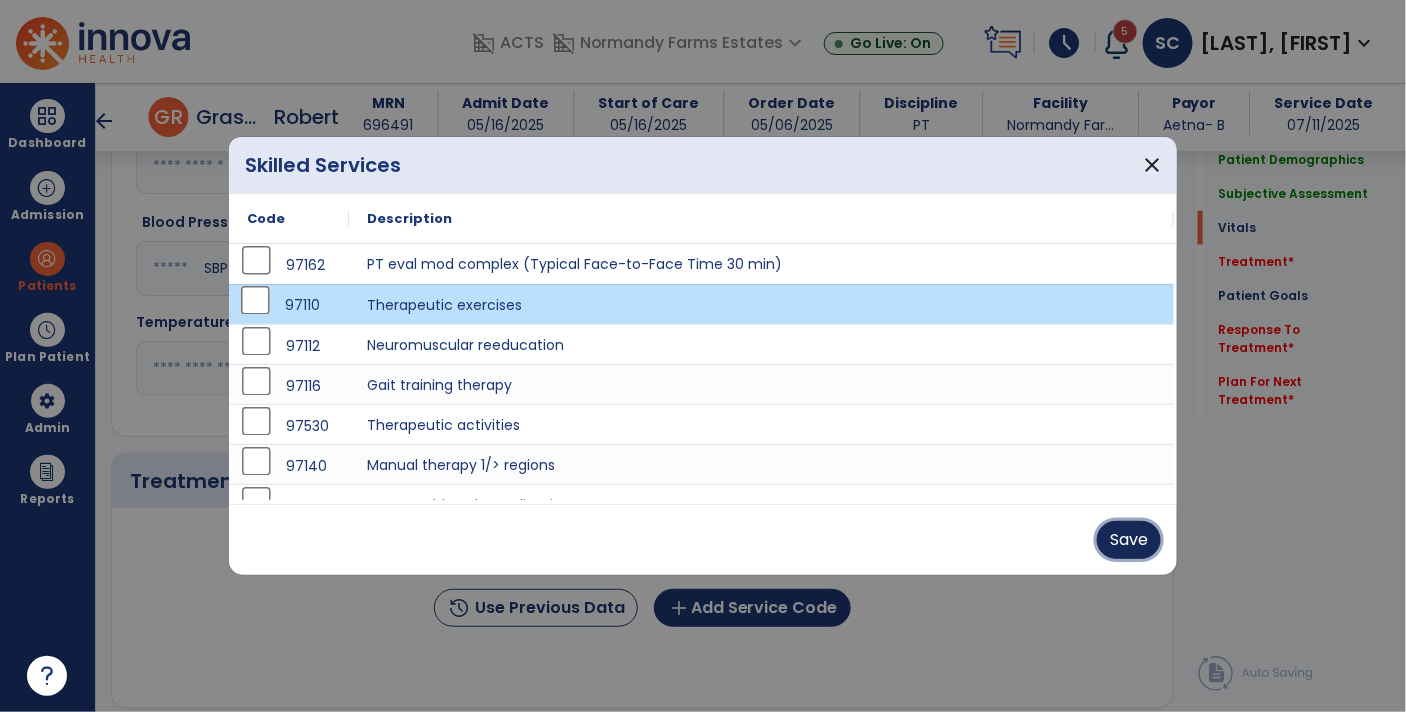 click on "Save" at bounding box center [1129, 540] 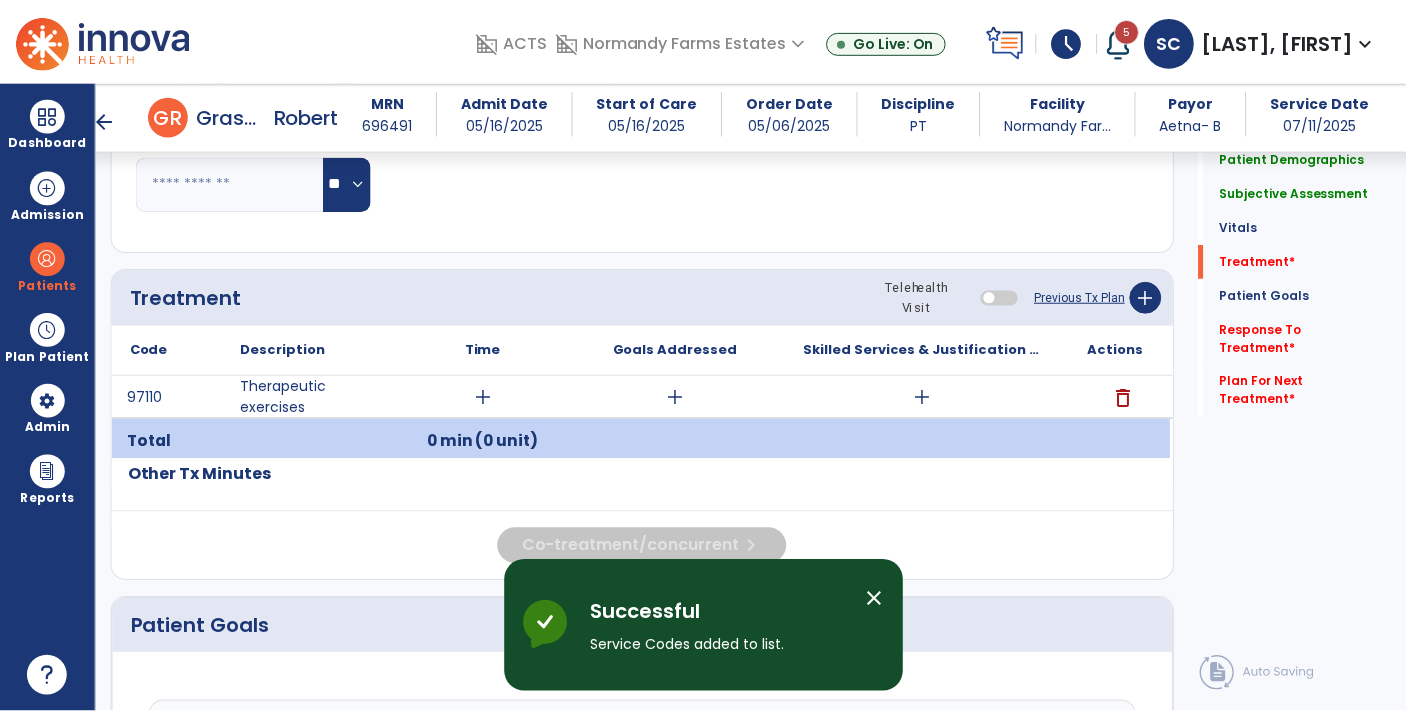 scroll, scrollTop: 1017, scrollLeft: 0, axis: vertical 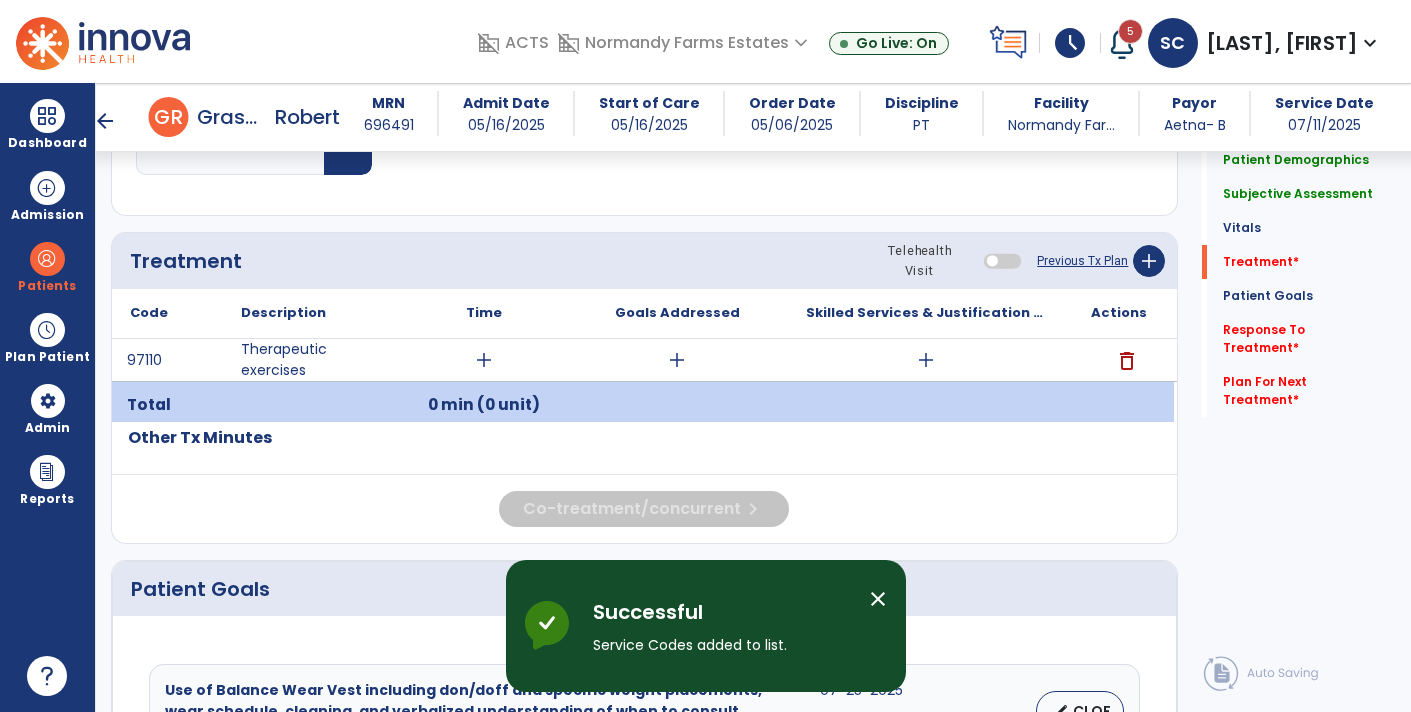 click on "add" at bounding box center (926, 360) 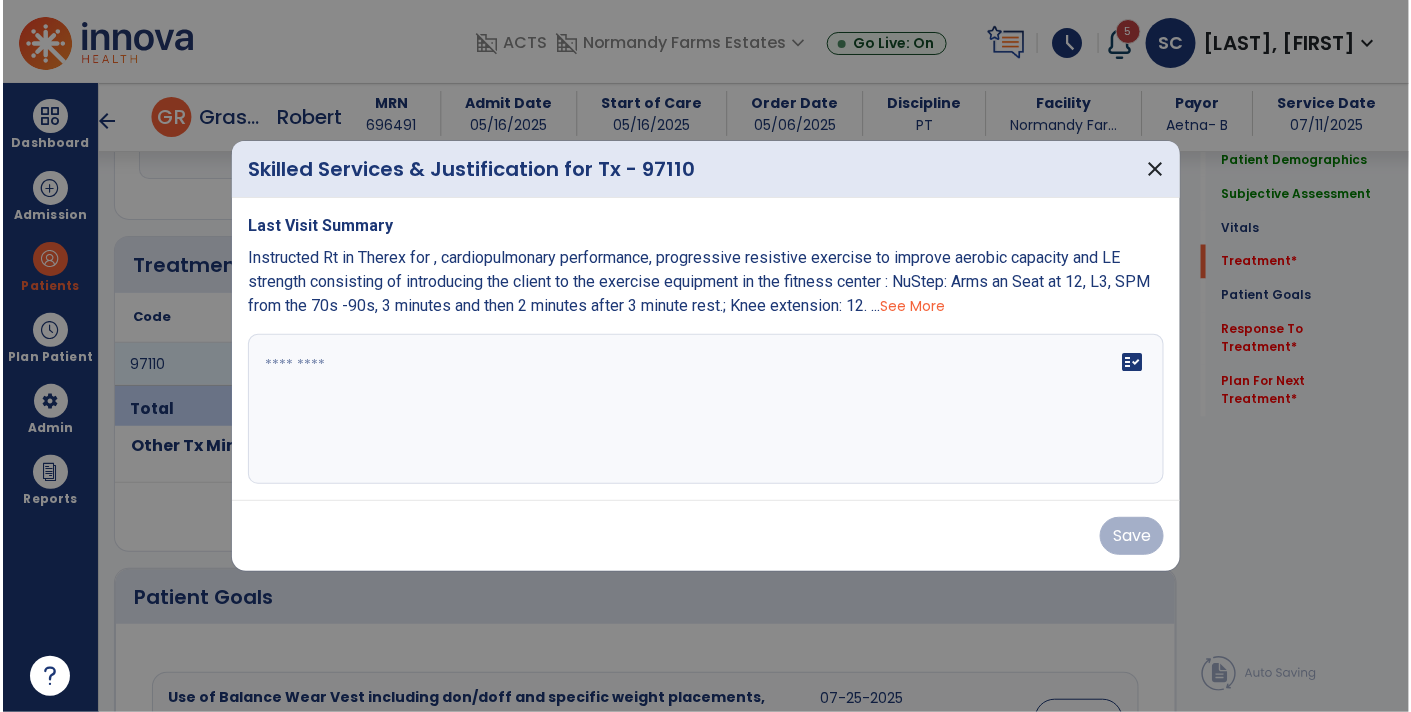 scroll, scrollTop: 1017, scrollLeft: 0, axis: vertical 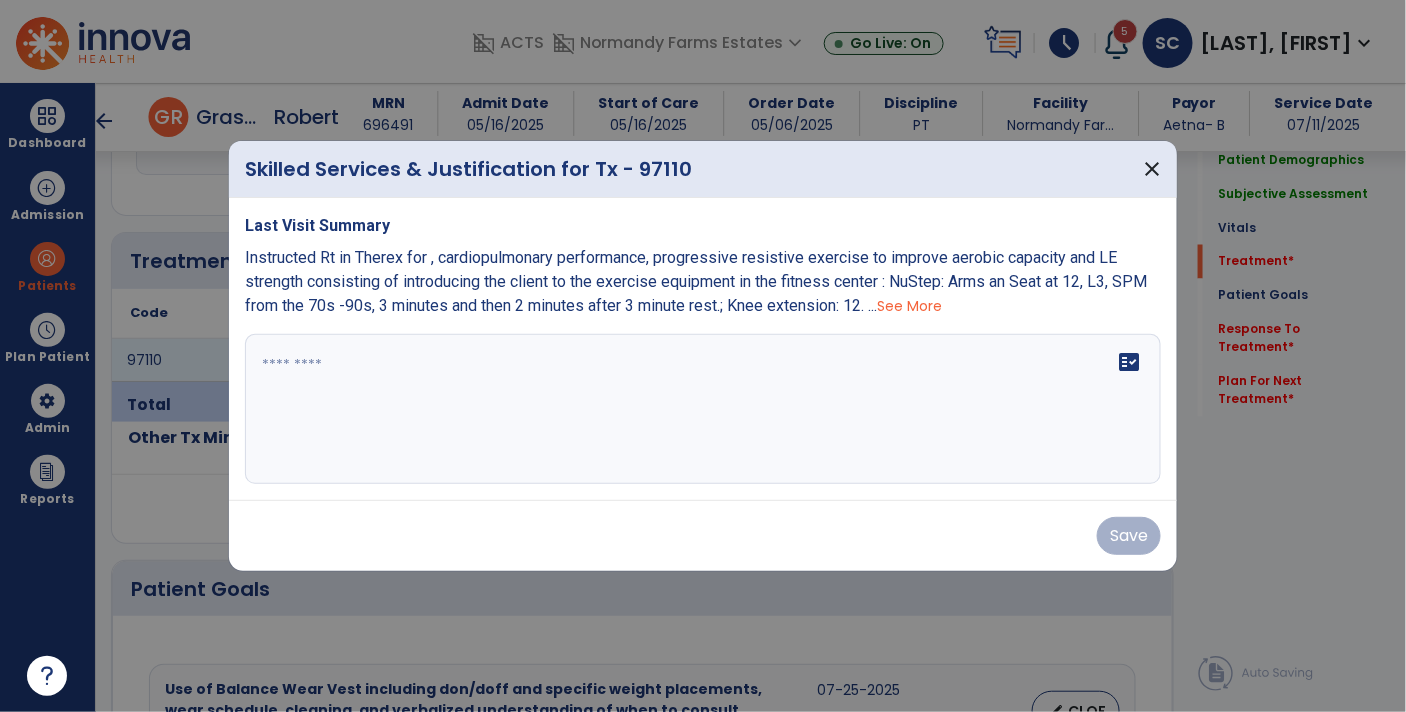 click at bounding box center [703, 409] 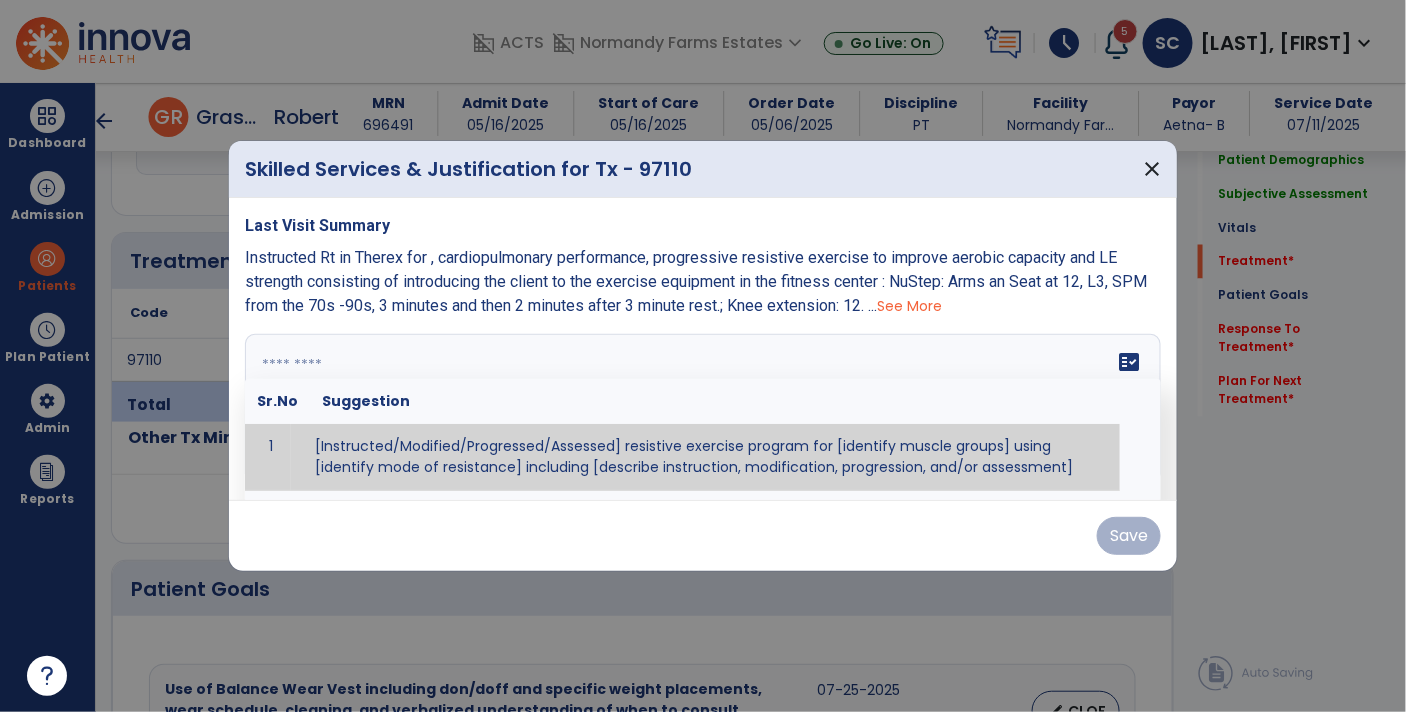 paste on "**********" 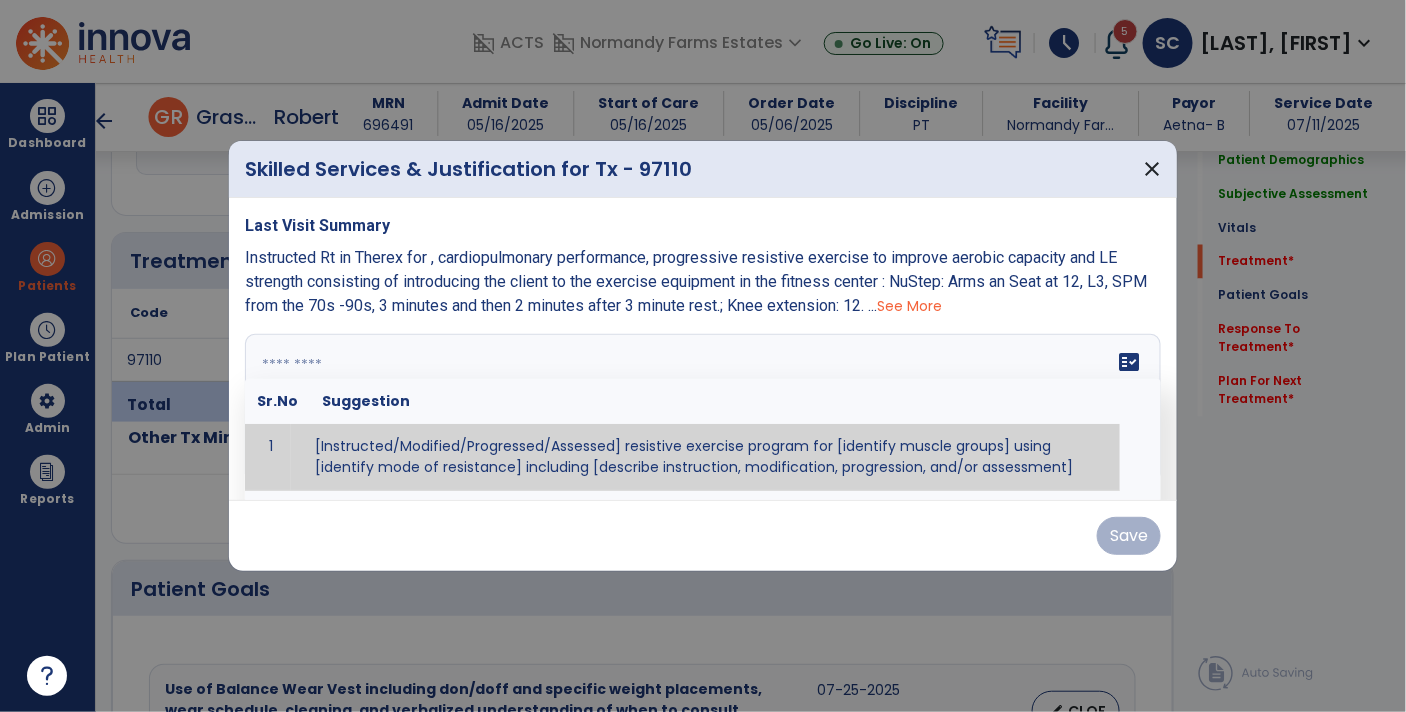 type on "**********" 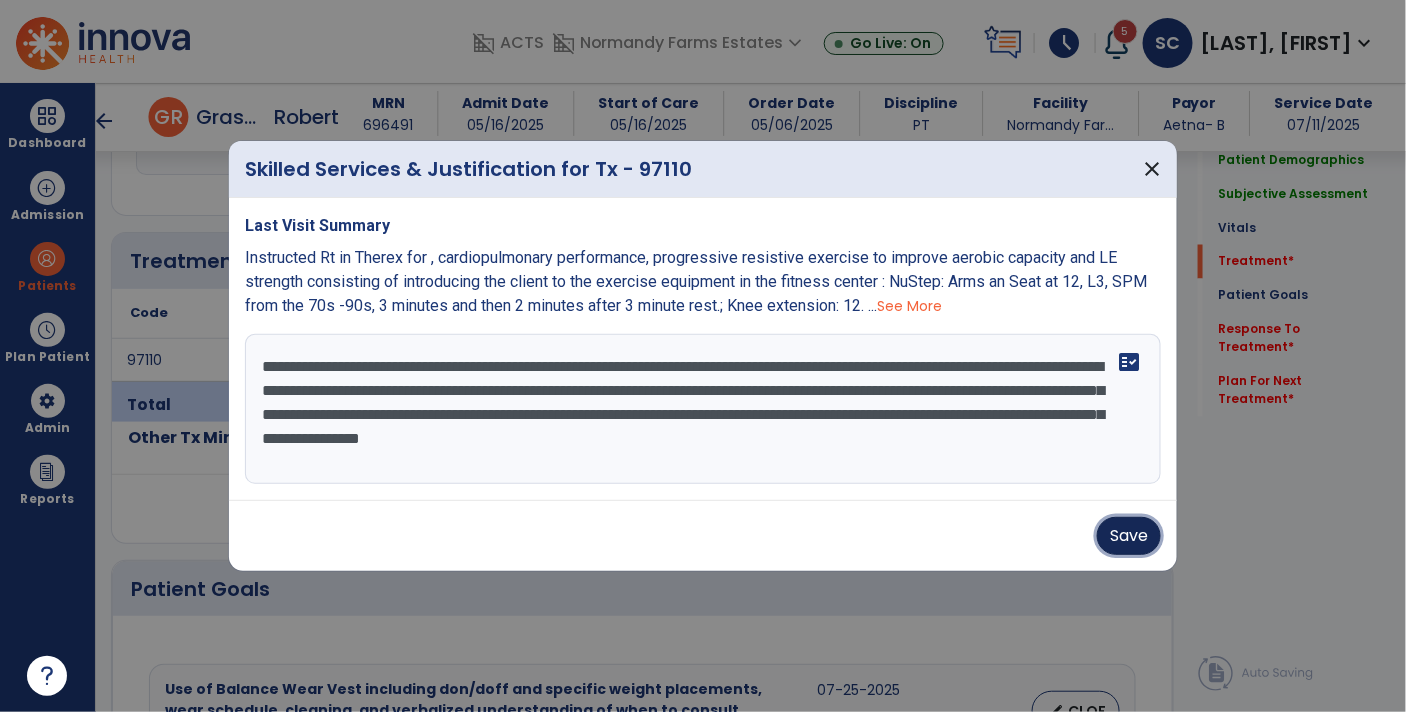 click on "Save" at bounding box center (1129, 536) 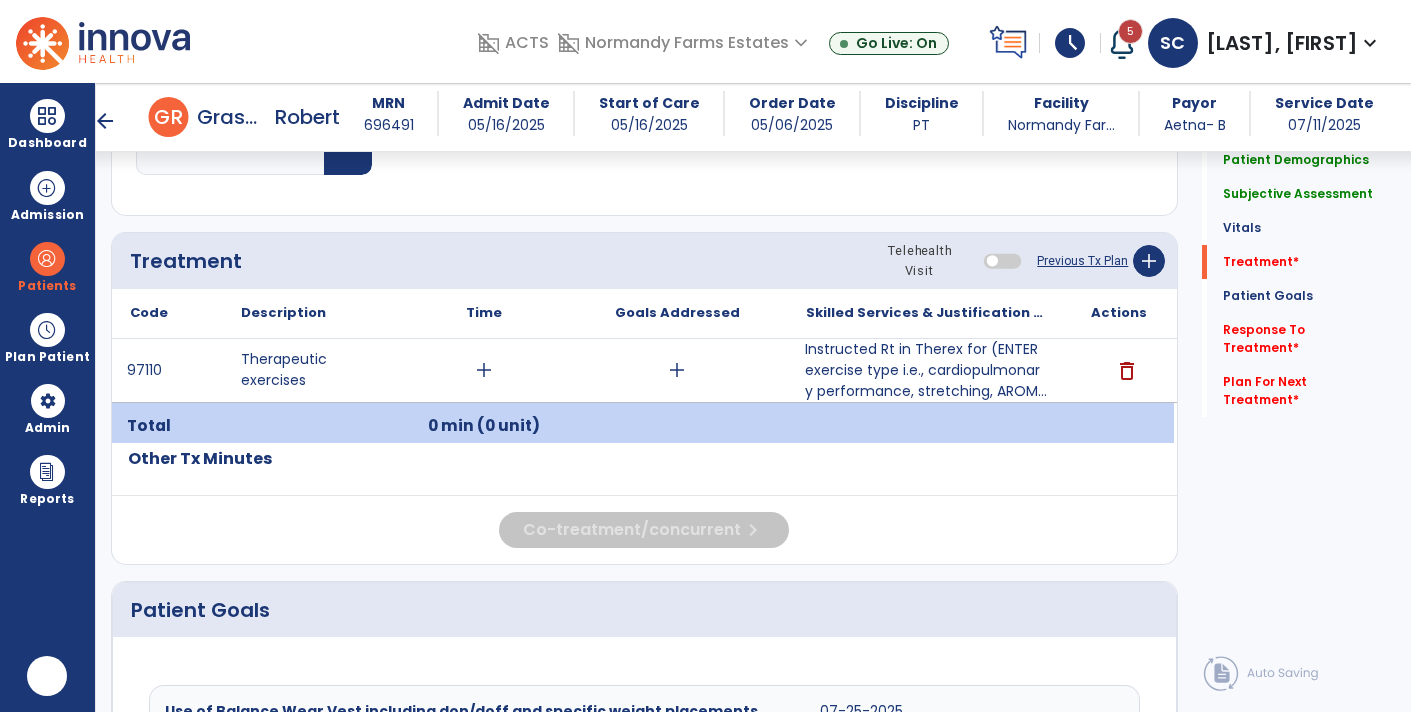 scroll, scrollTop: 0, scrollLeft: 0, axis: both 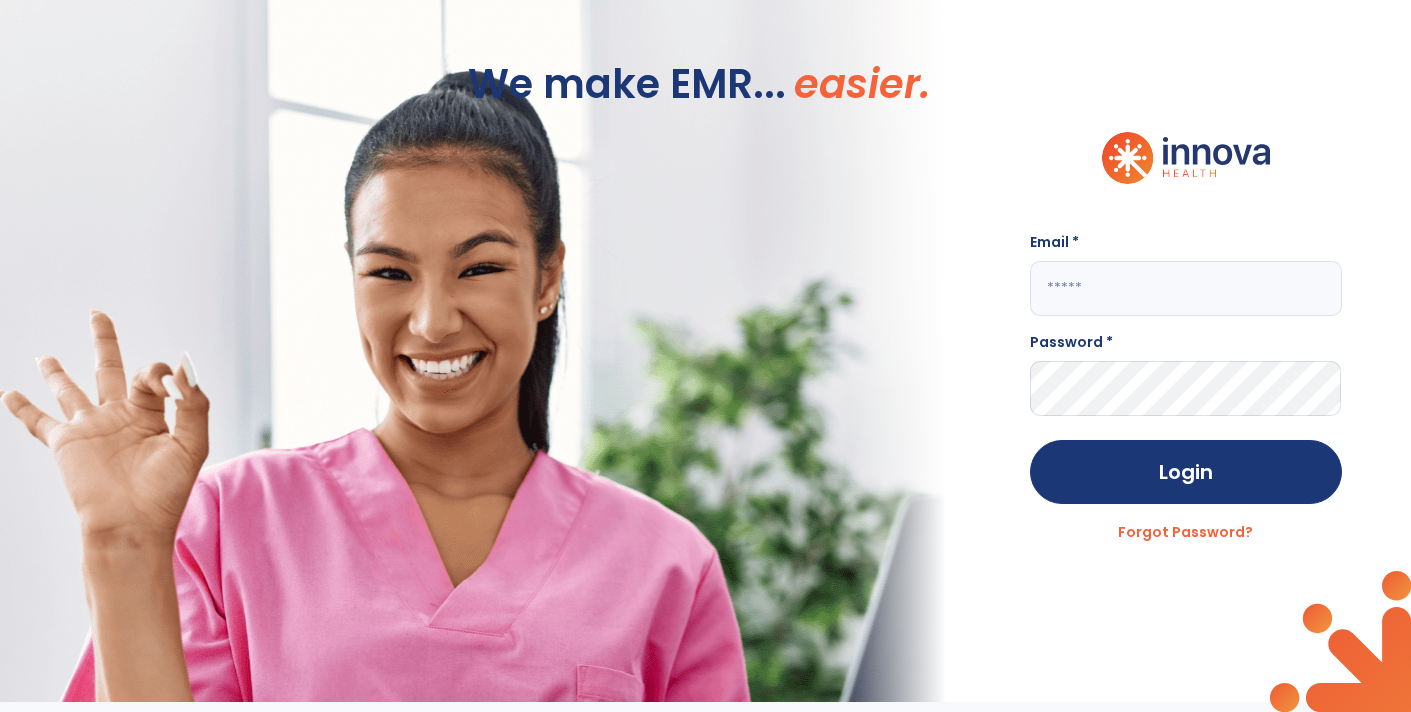 click 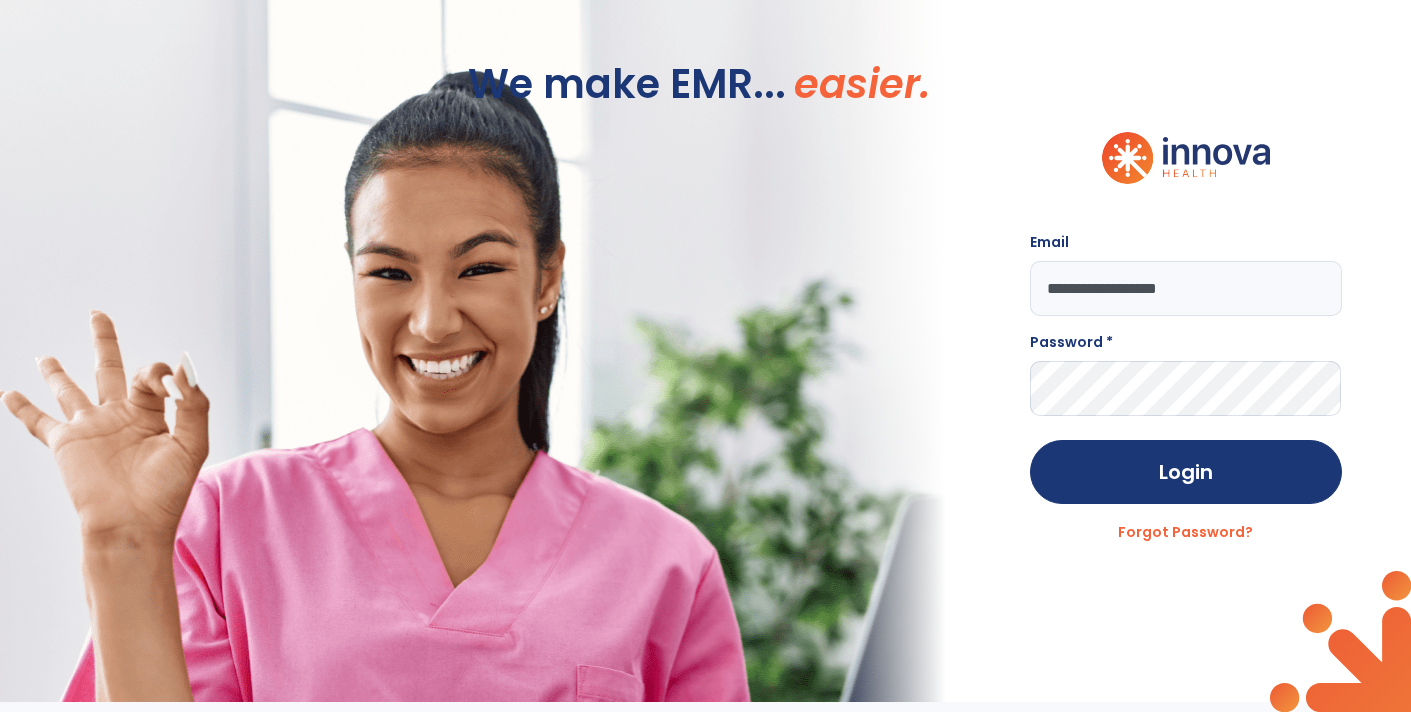 type on "**********" 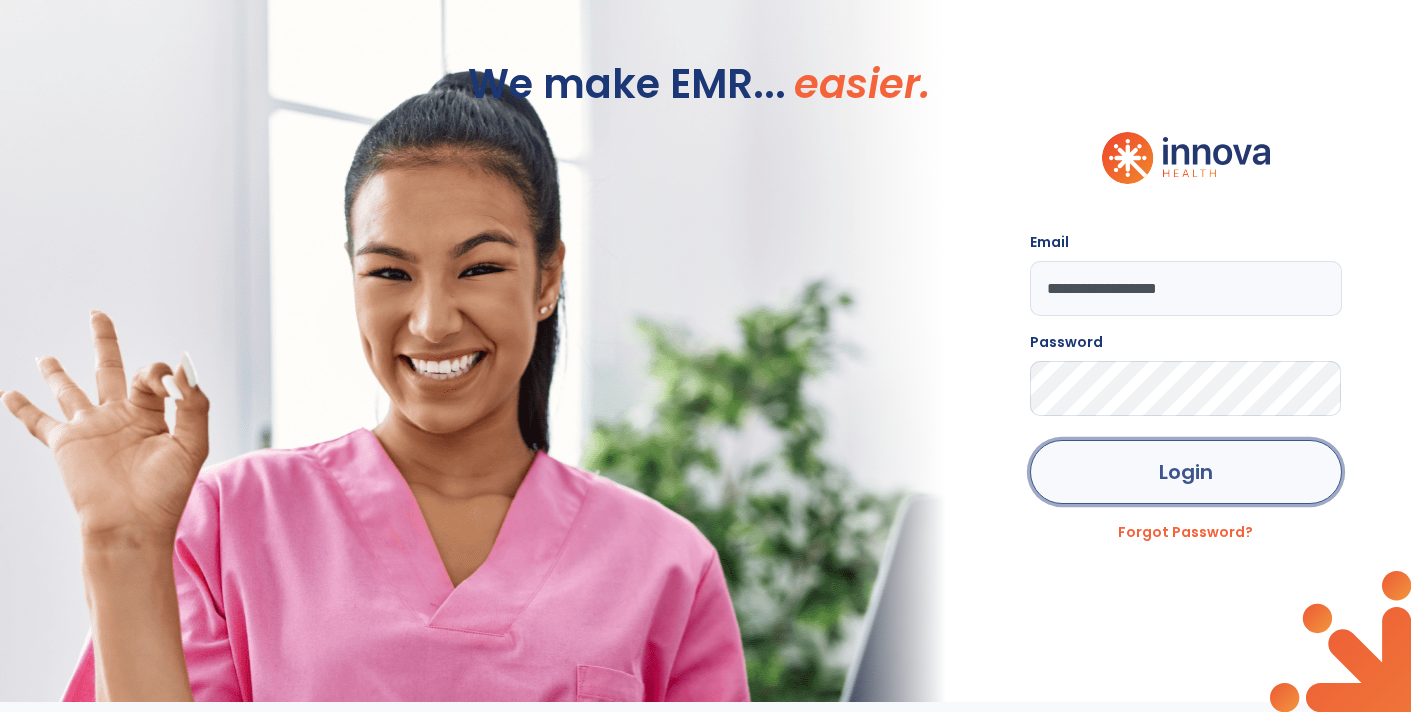 click on "Login" 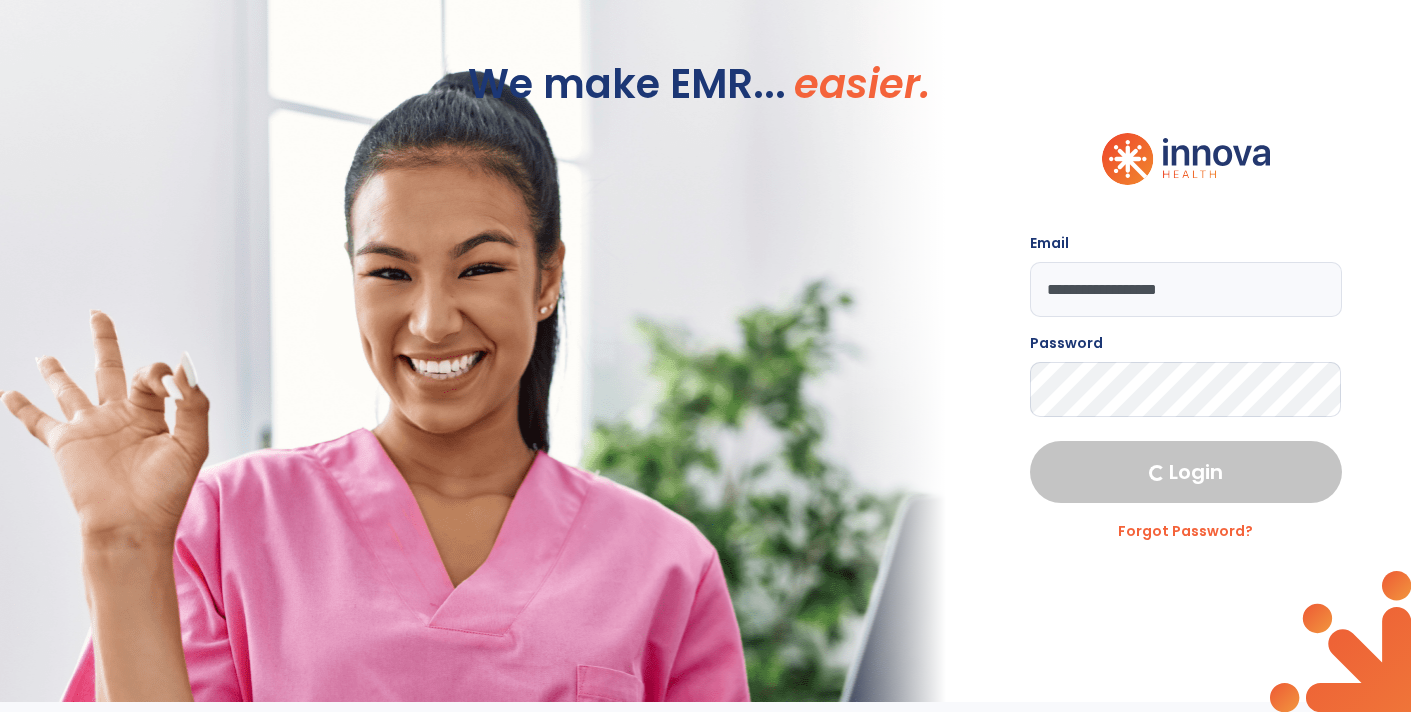 select on "****" 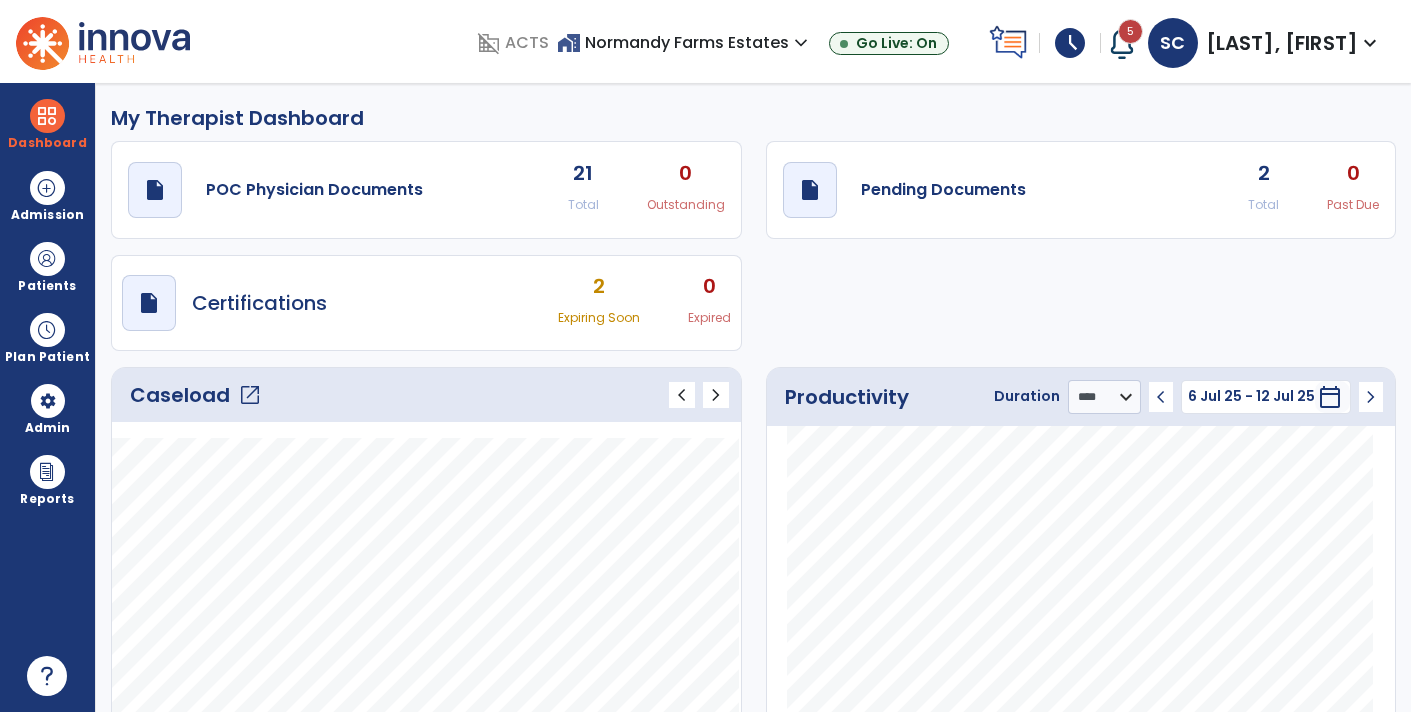 click on "Caseload   open_in_new" 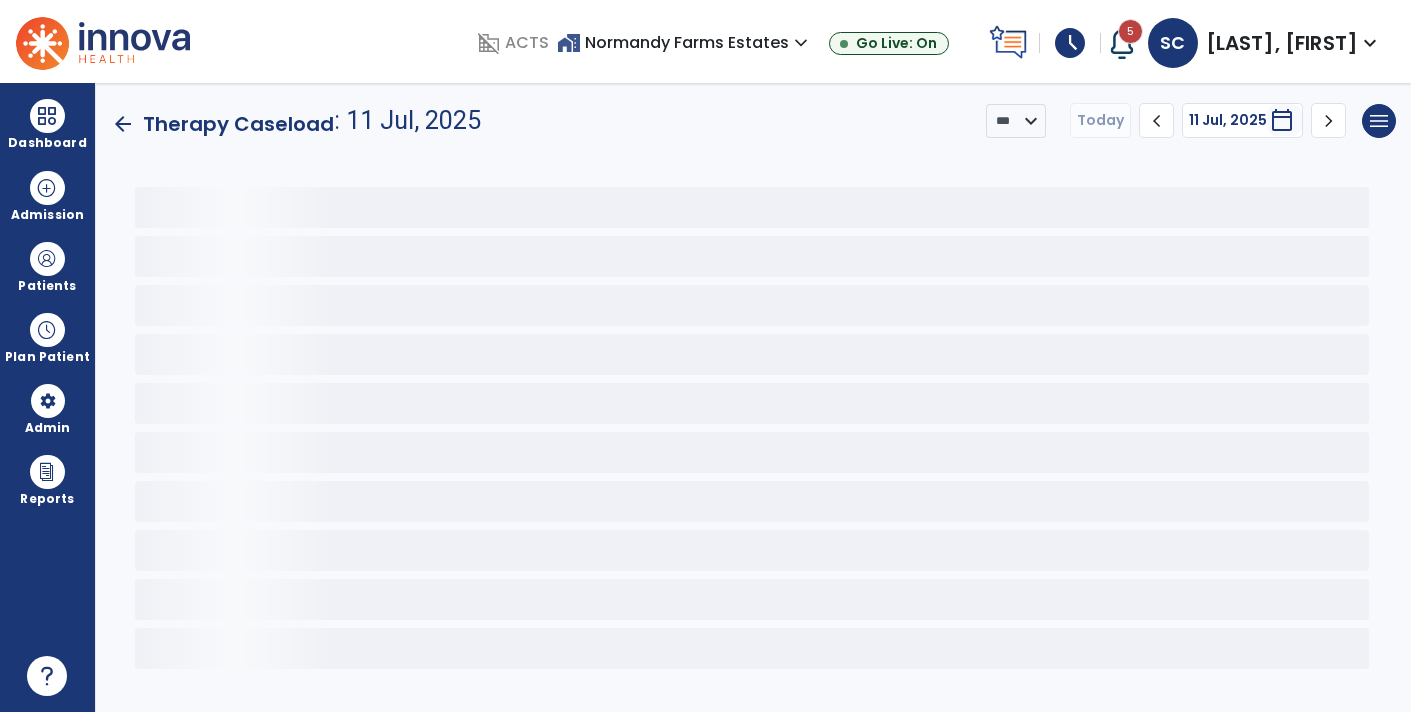 scroll, scrollTop: 0, scrollLeft: 0, axis: both 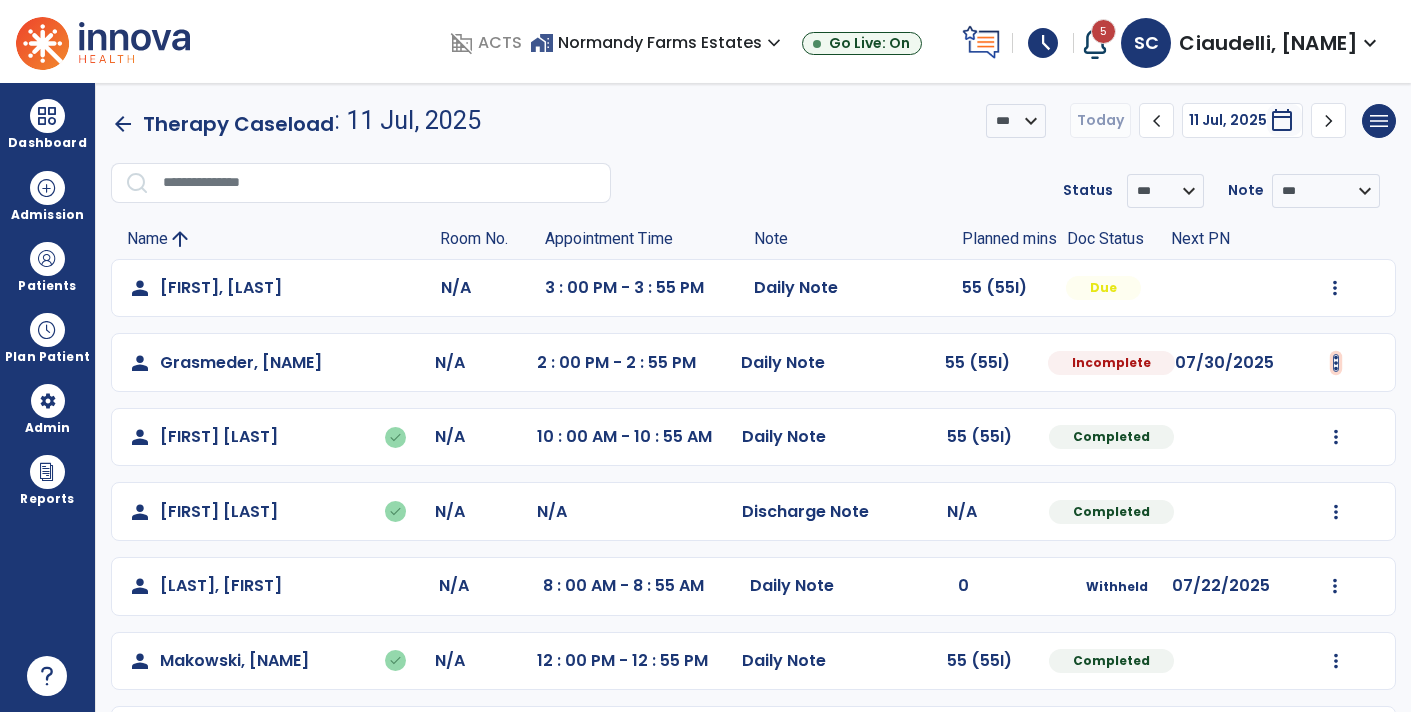 click at bounding box center (1335, 288) 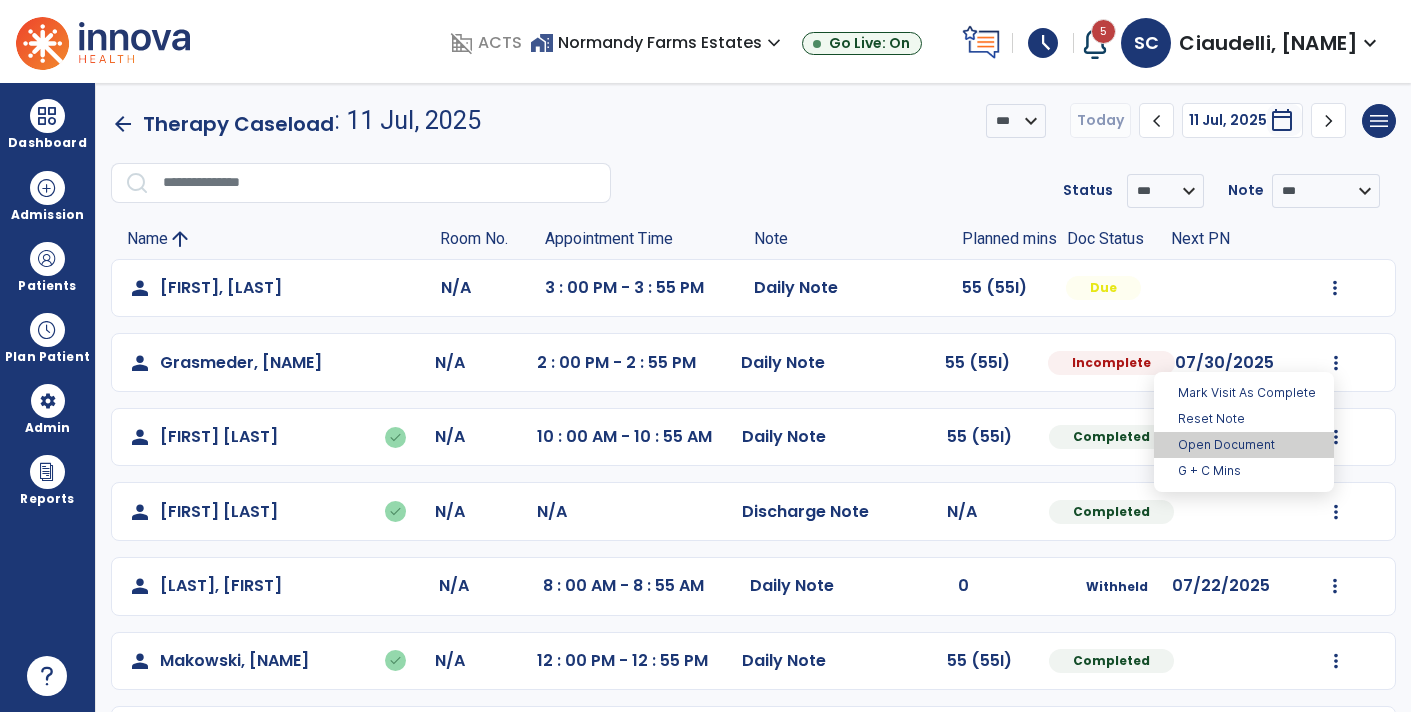 click on "Open Document" at bounding box center [1244, 445] 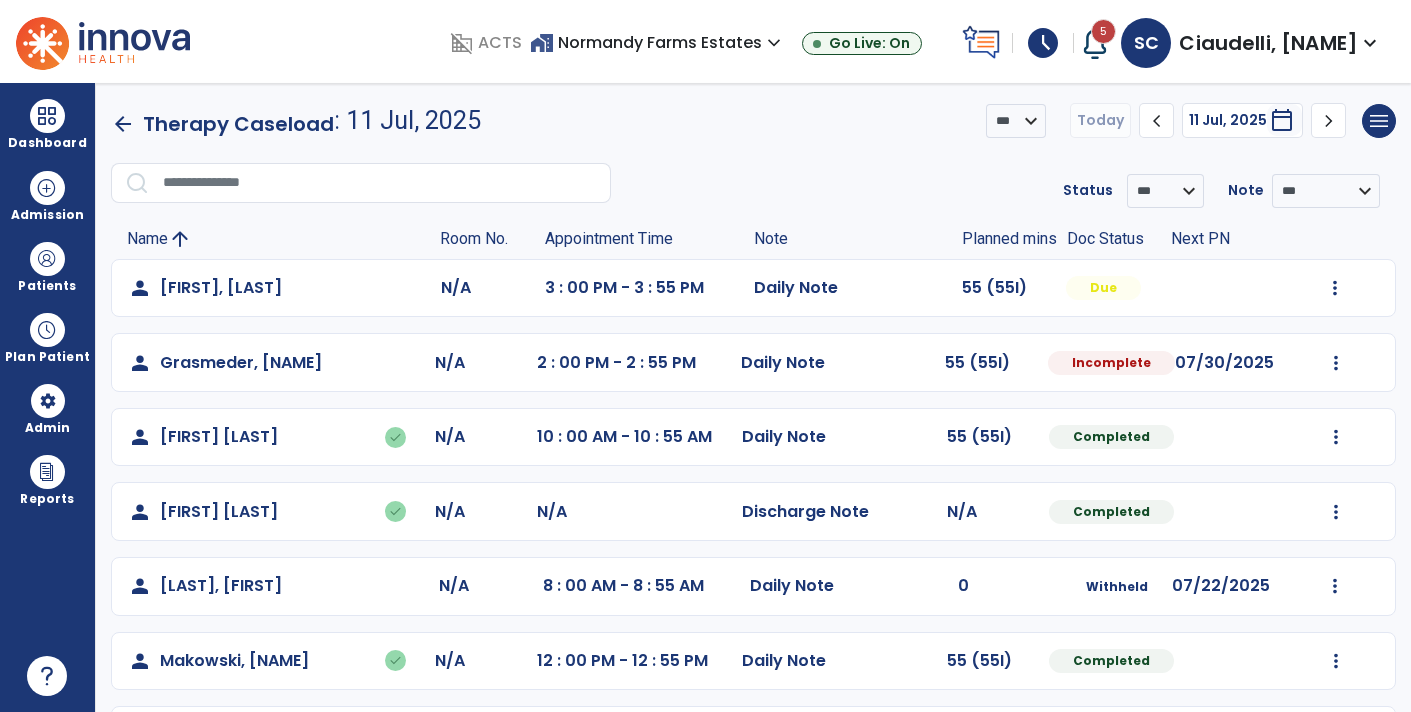 select on "*" 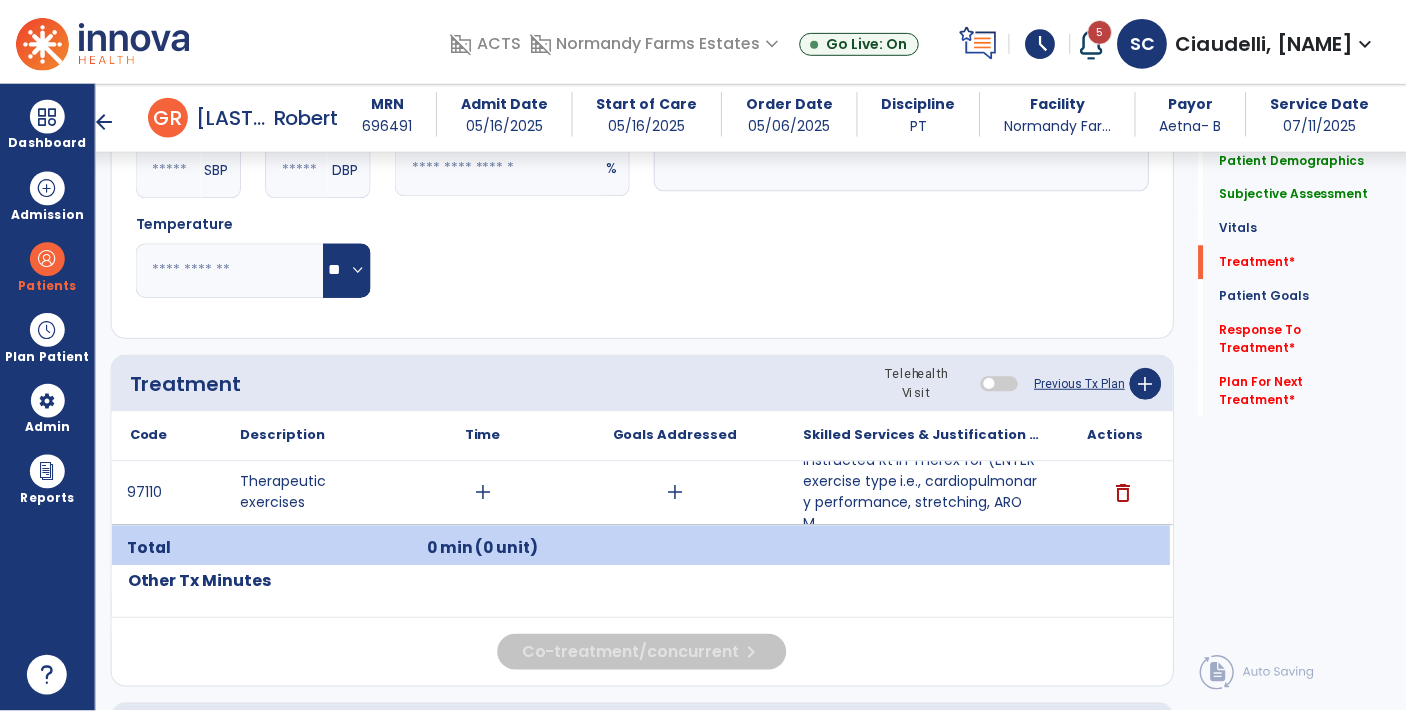 scroll, scrollTop: 897, scrollLeft: 0, axis: vertical 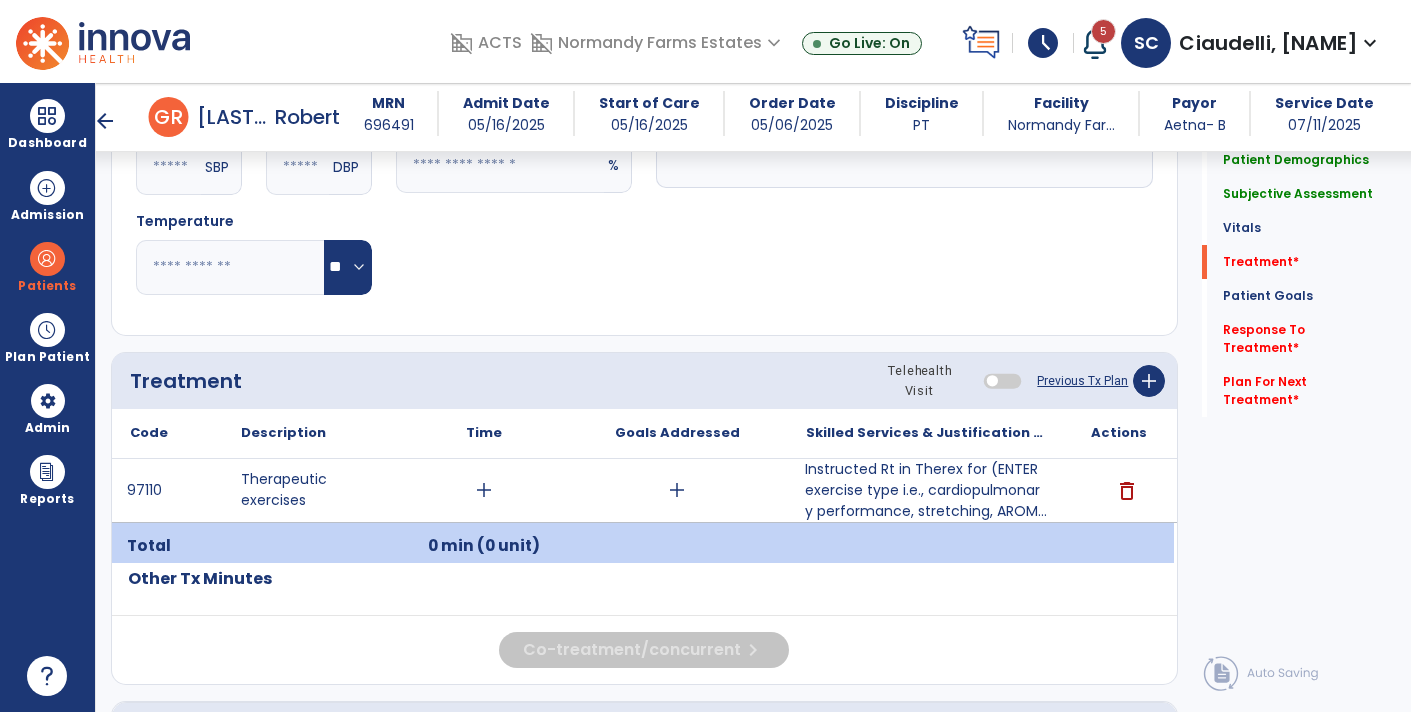 click on "Instructed Rt in Therex for (ENTER exercise type i.e., cardiopulmonary performance, stretching, AROM..." at bounding box center (926, 490) 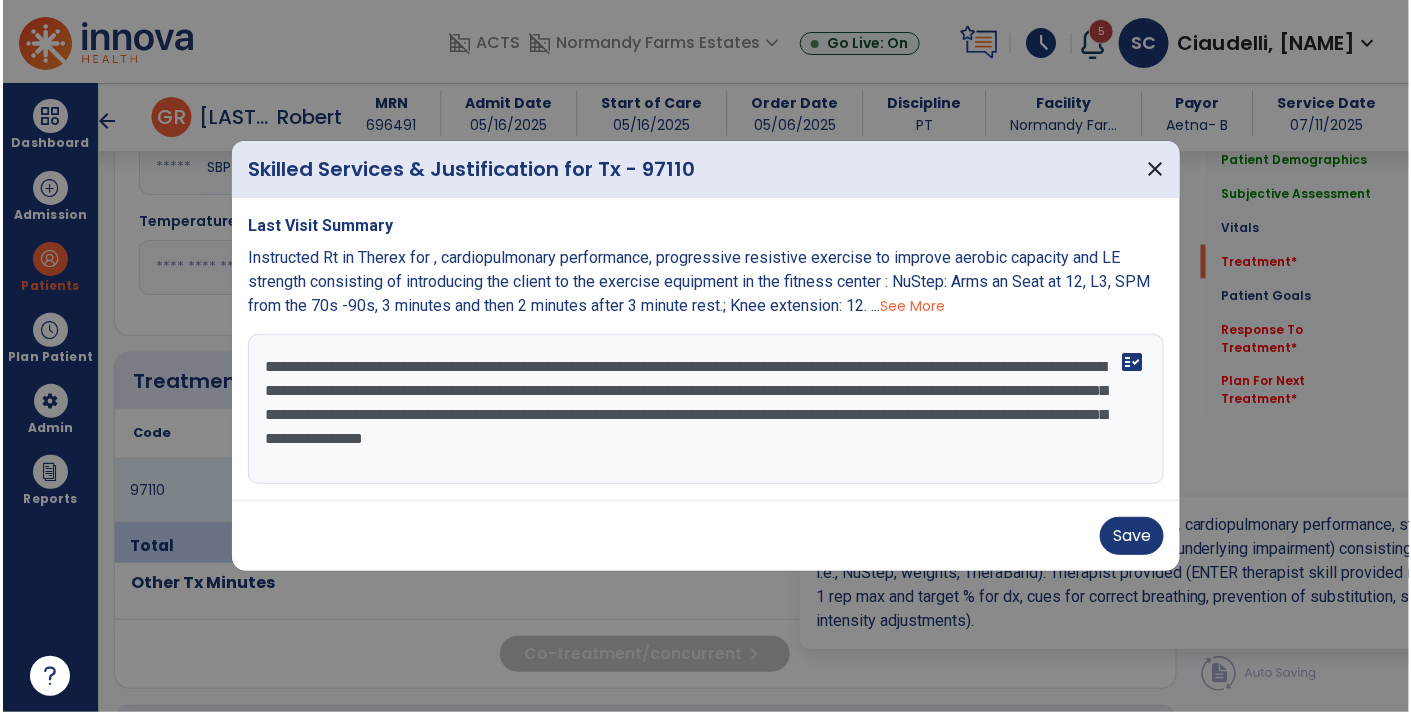 scroll, scrollTop: 897, scrollLeft: 0, axis: vertical 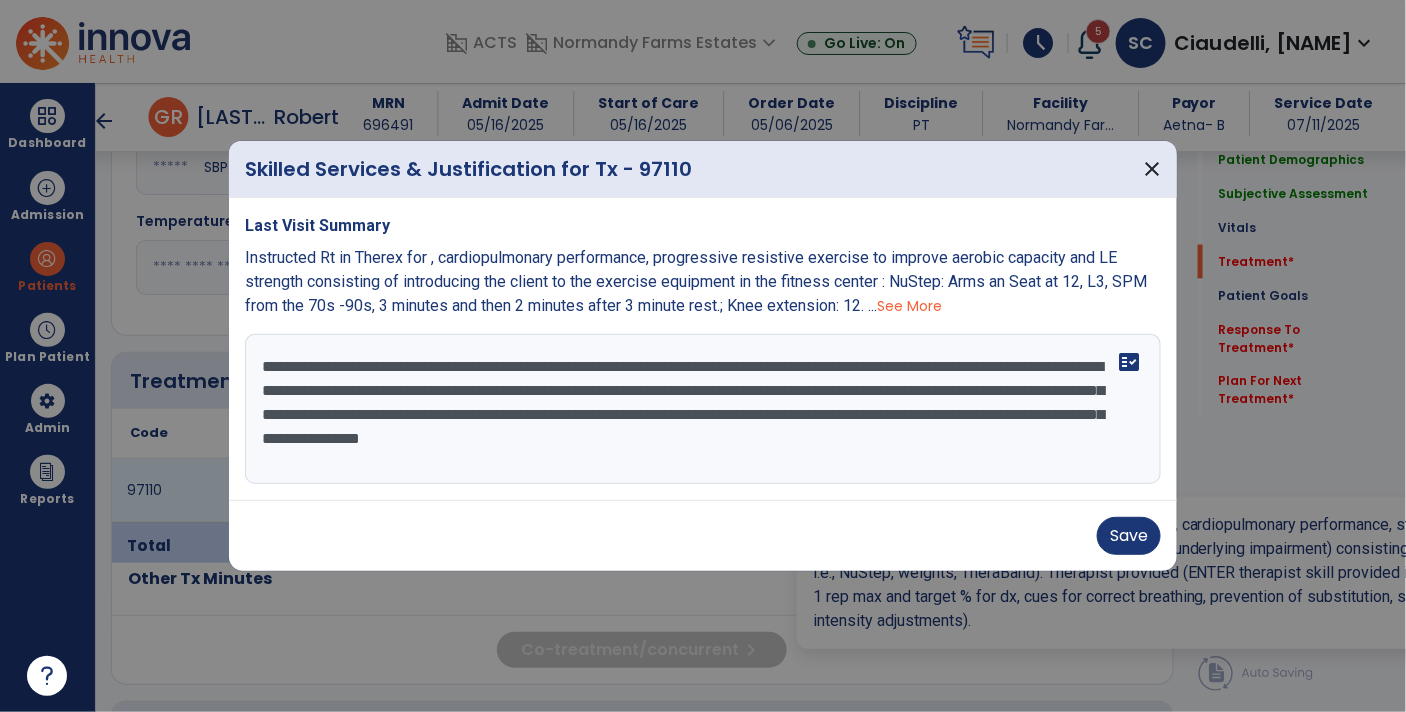 click on "**********" at bounding box center [703, 409] 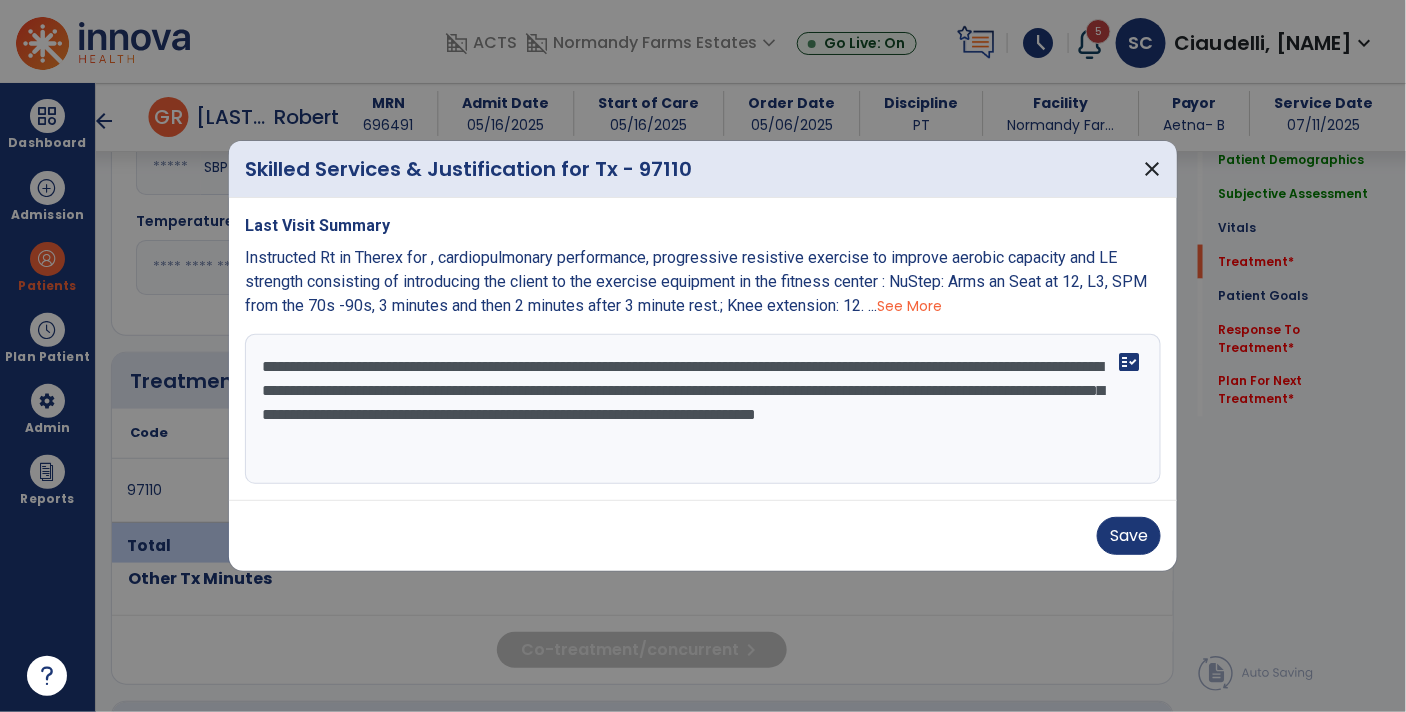click on "**********" at bounding box center [703, 409] 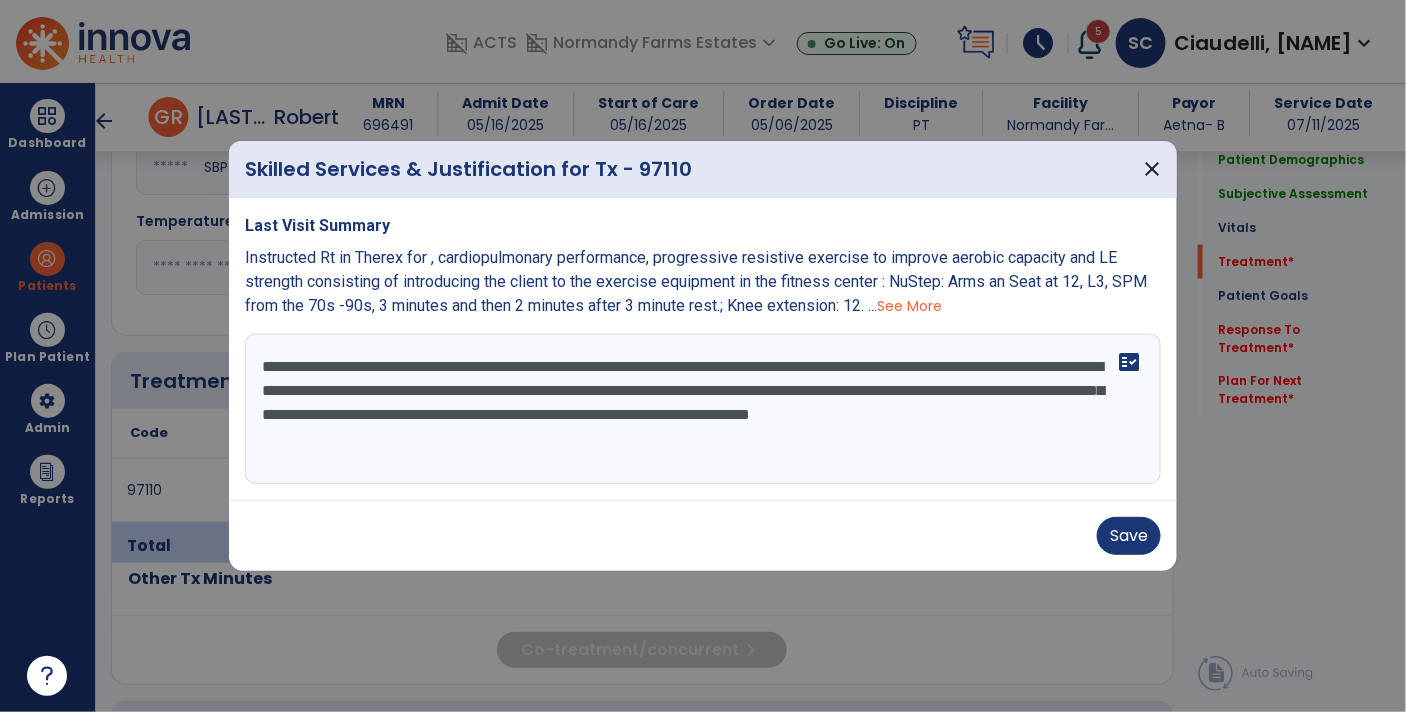 click on "**********" at bounding box center (703, 409) 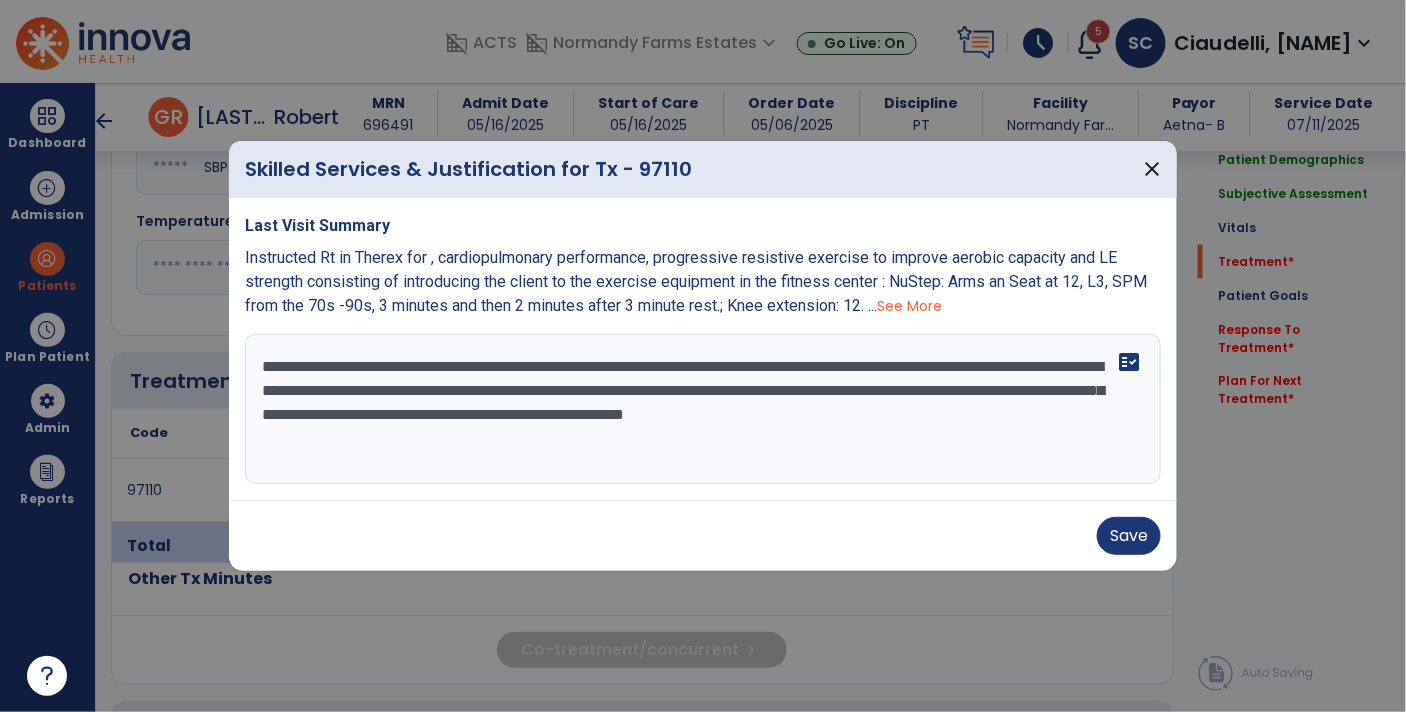 click on "**********" at bounding box center (703, 409) 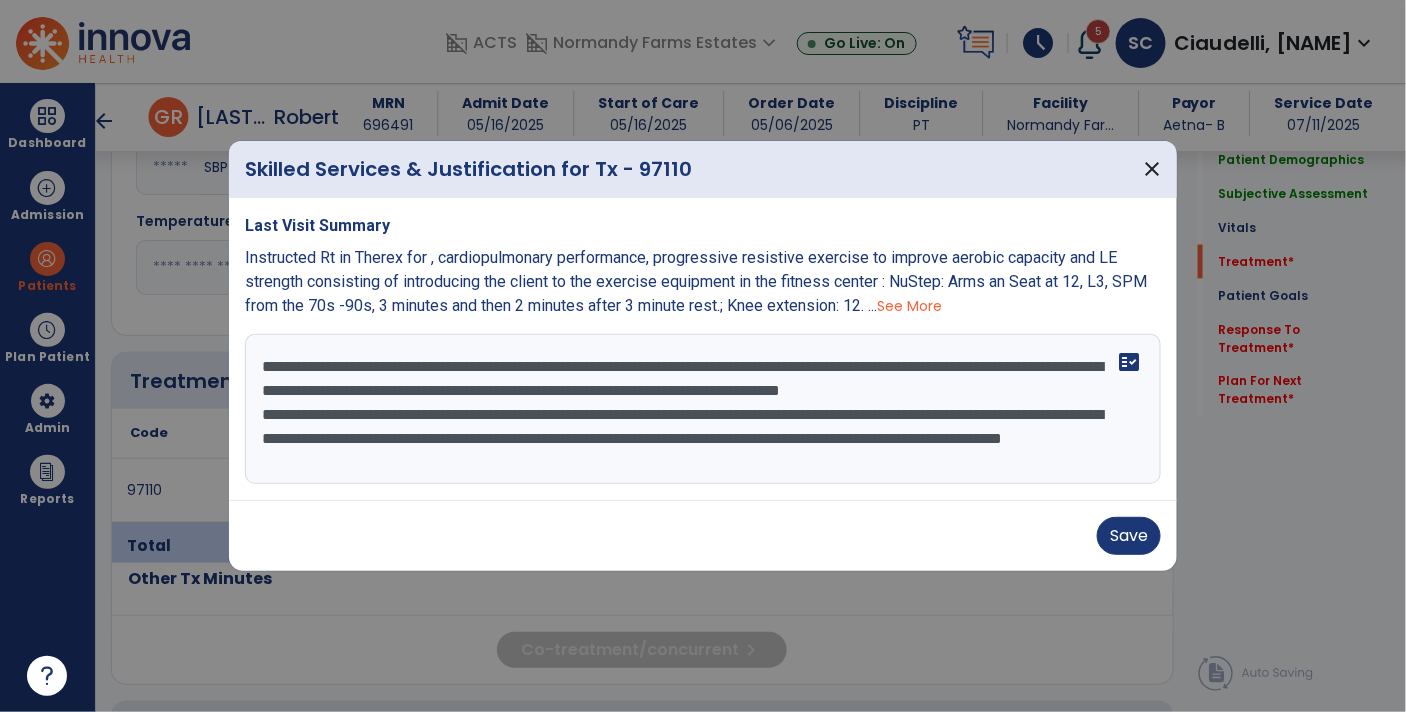 type on "**********" 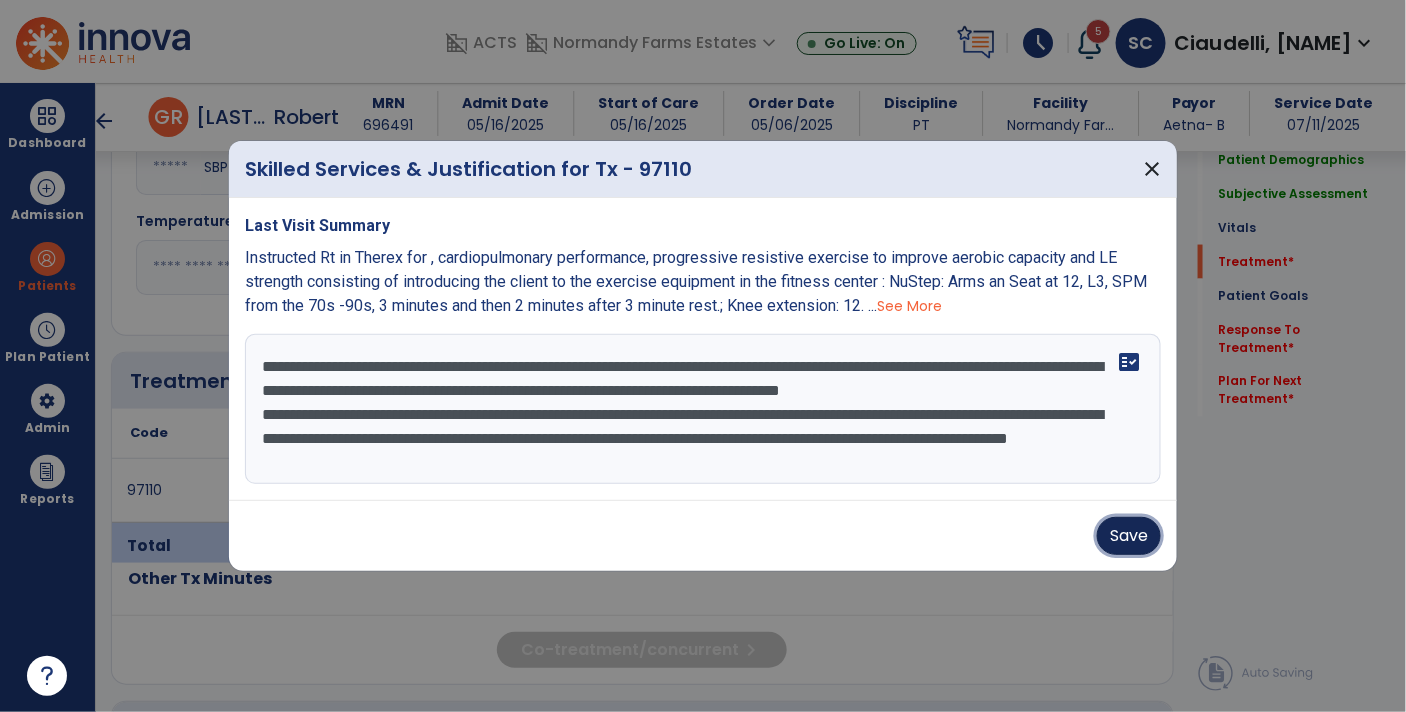 click on "Save" at bounding box center [1129, 536] 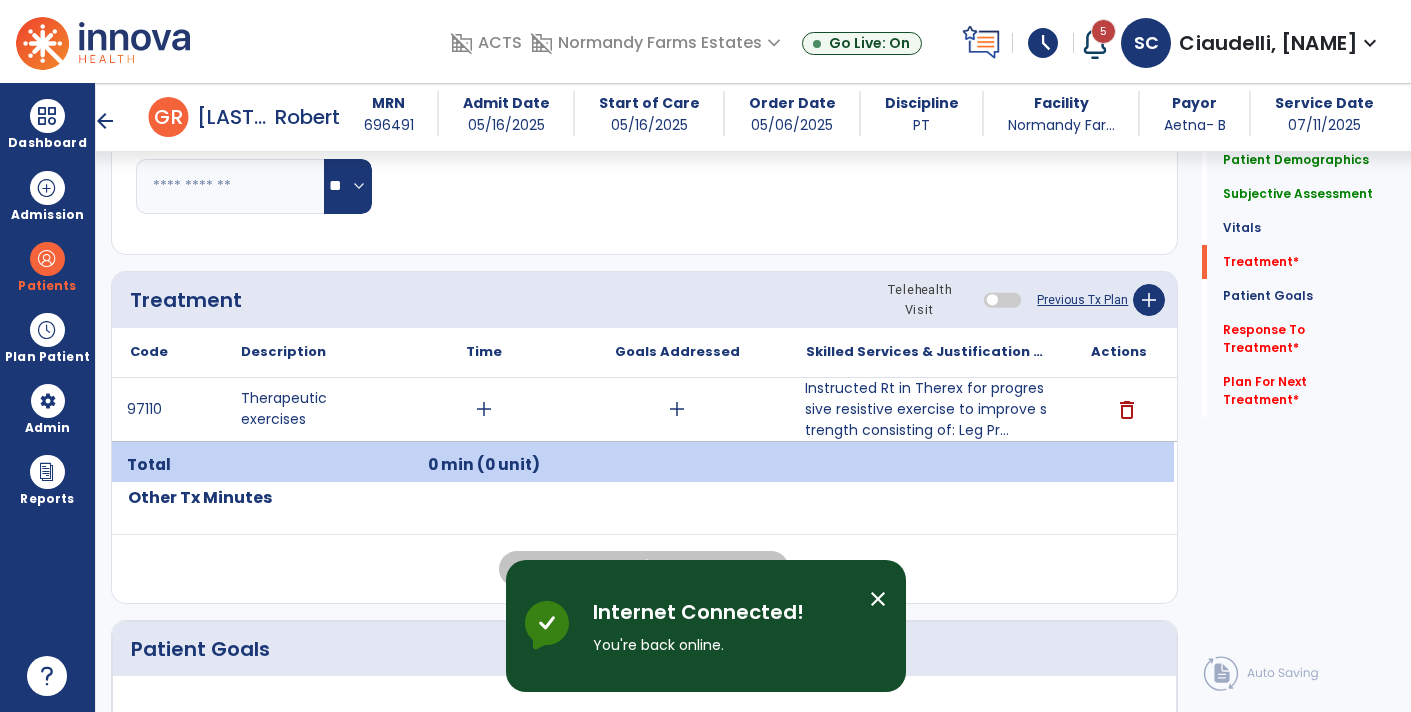 scroll, scrollTop: 983, scrollLeft: 0, axis: vertical 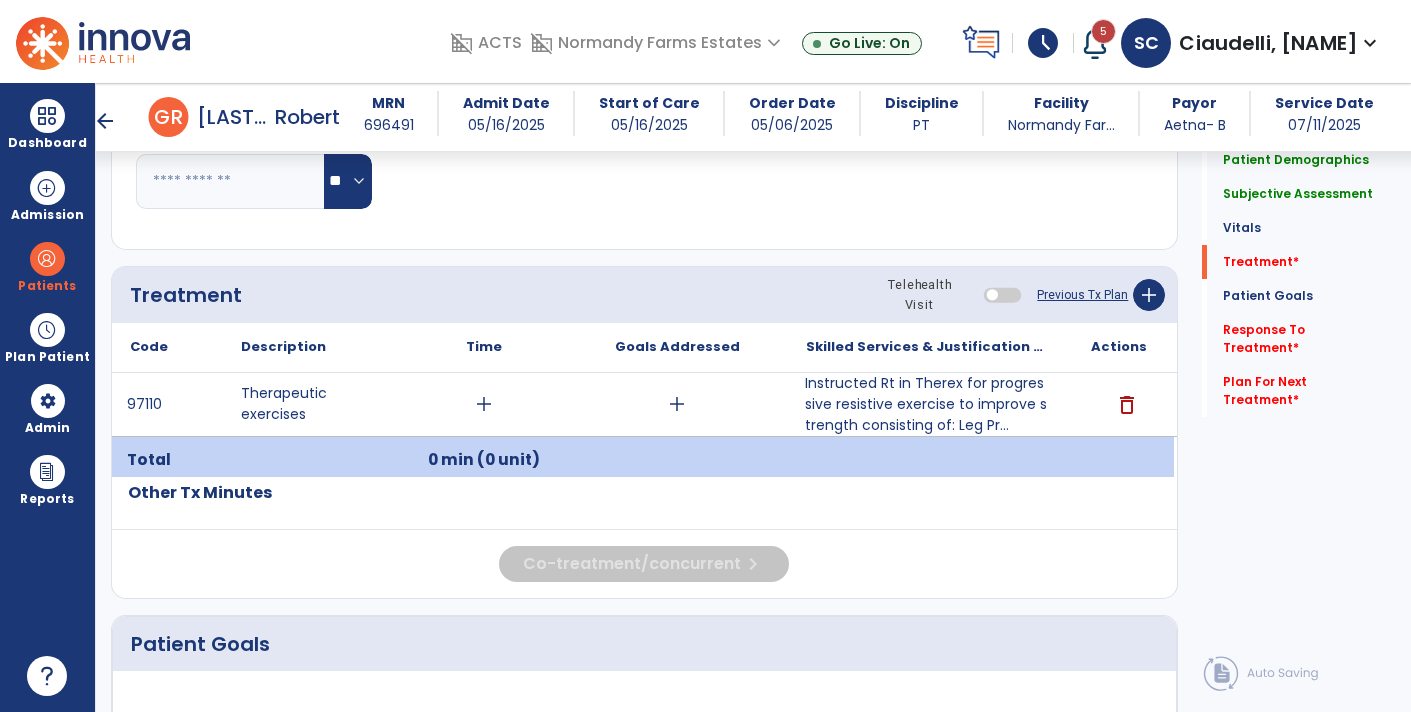 click on "Instructed Rt in Therex for progressive resistive exercise to improve strength consisting of: Leg Pr..." at bounding box center [926, 404] 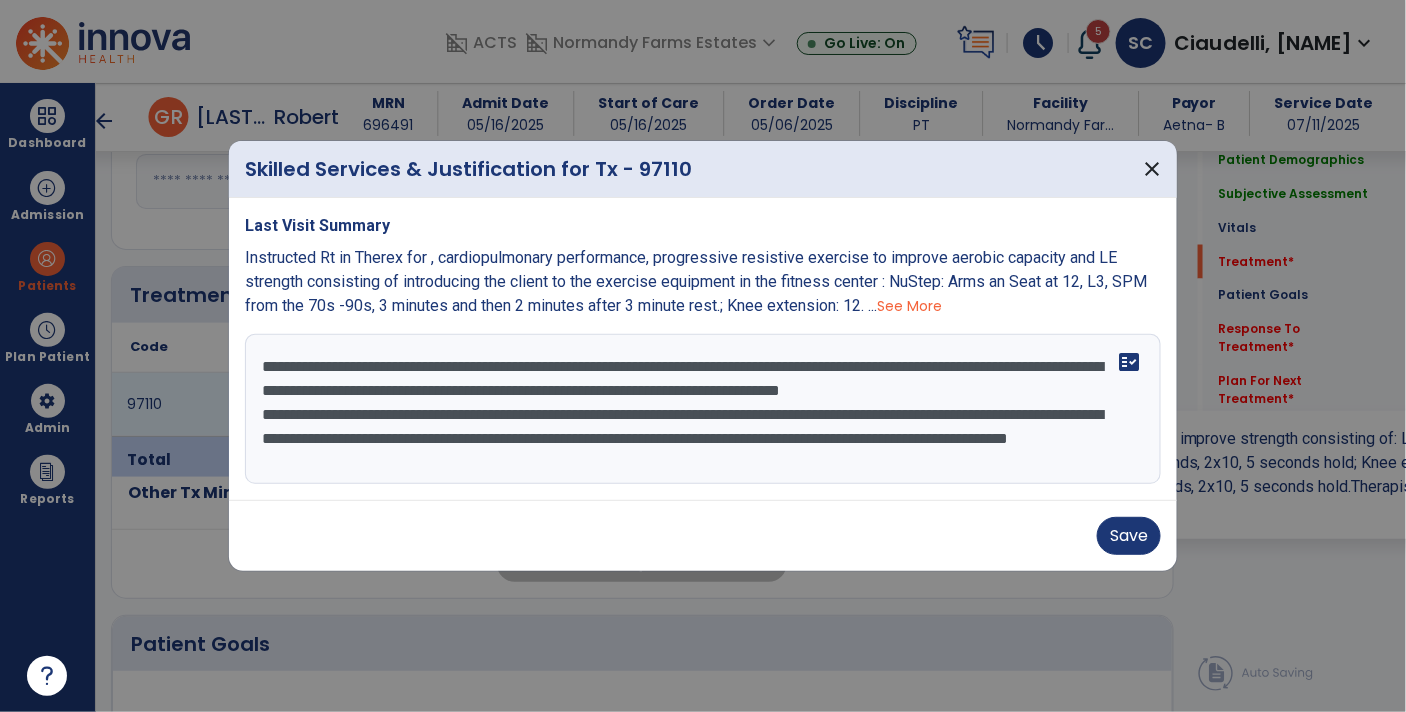 click on "**********" at bounding box center (703, 409) 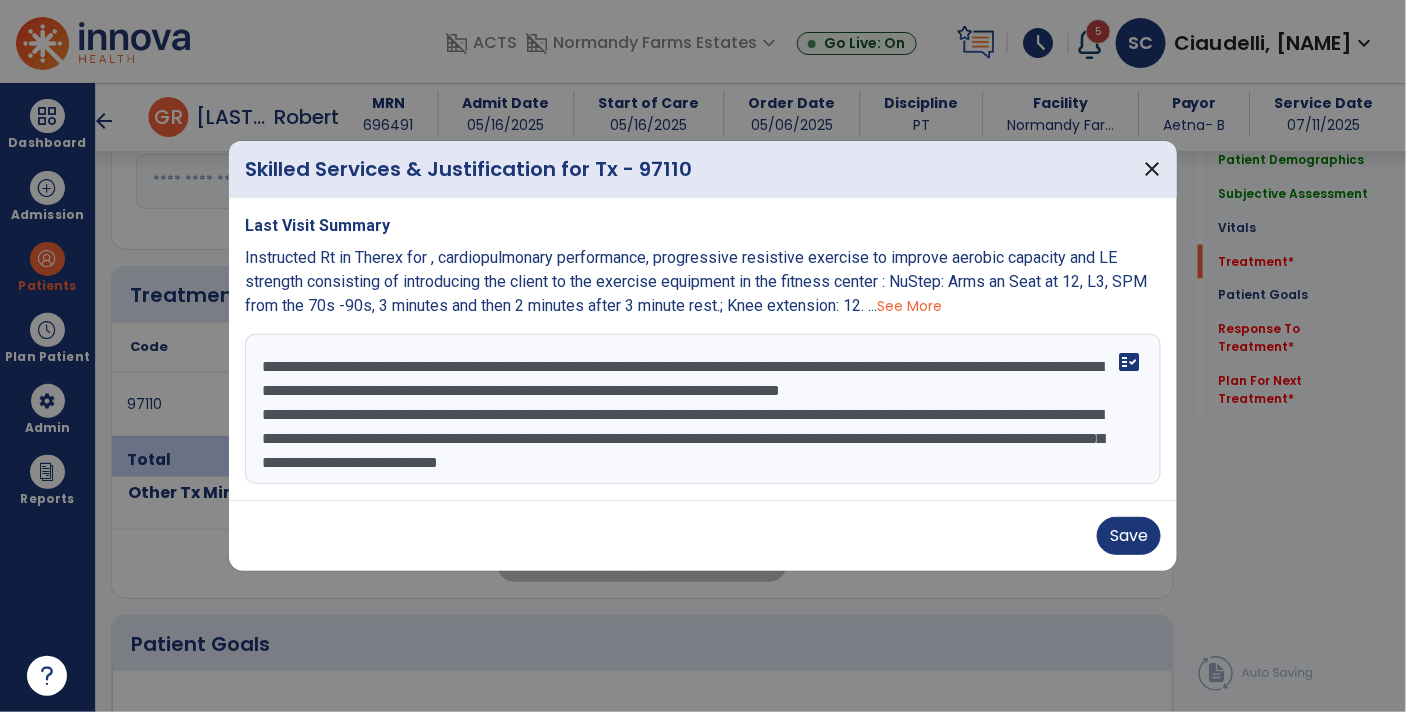 type on "**********" 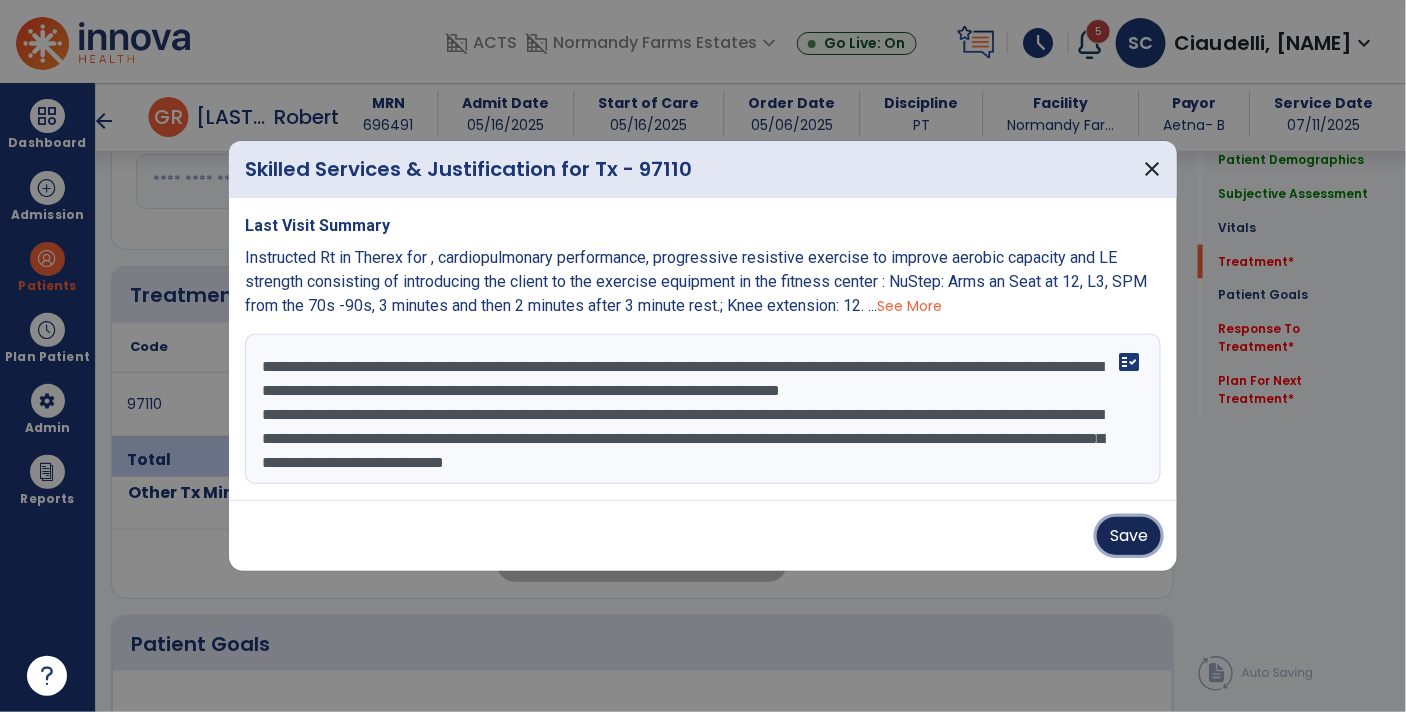 click on "Save" at bounding box center (1129, 536) 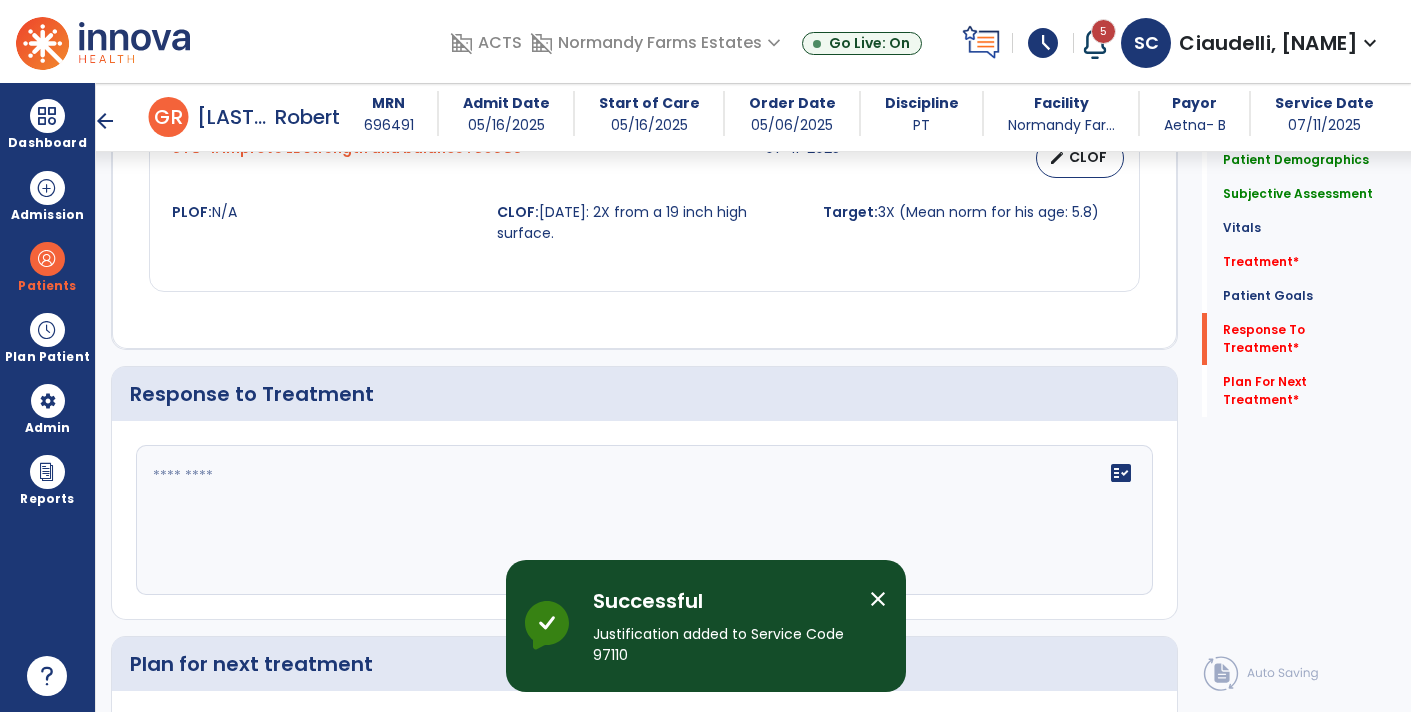 scroll, scrollTop: 2602, scrollLeft: 0, axis: vertical 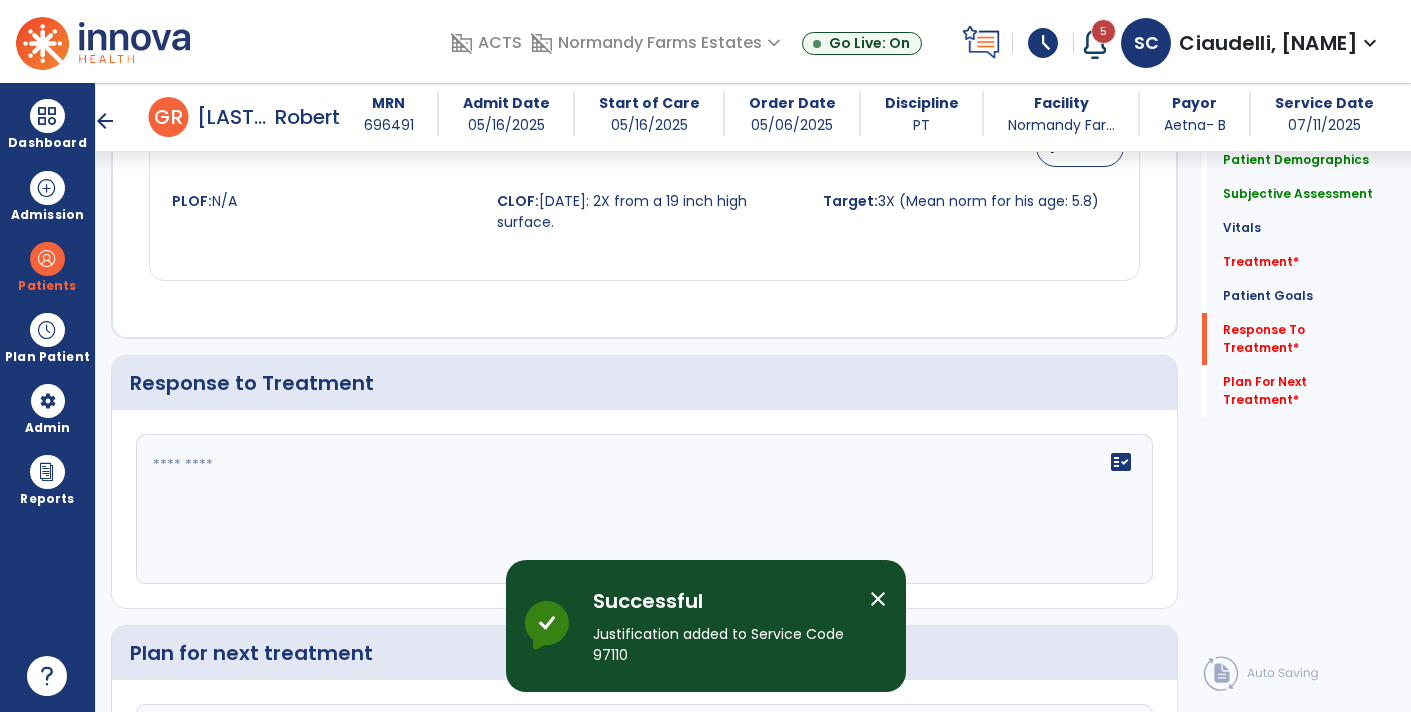 click 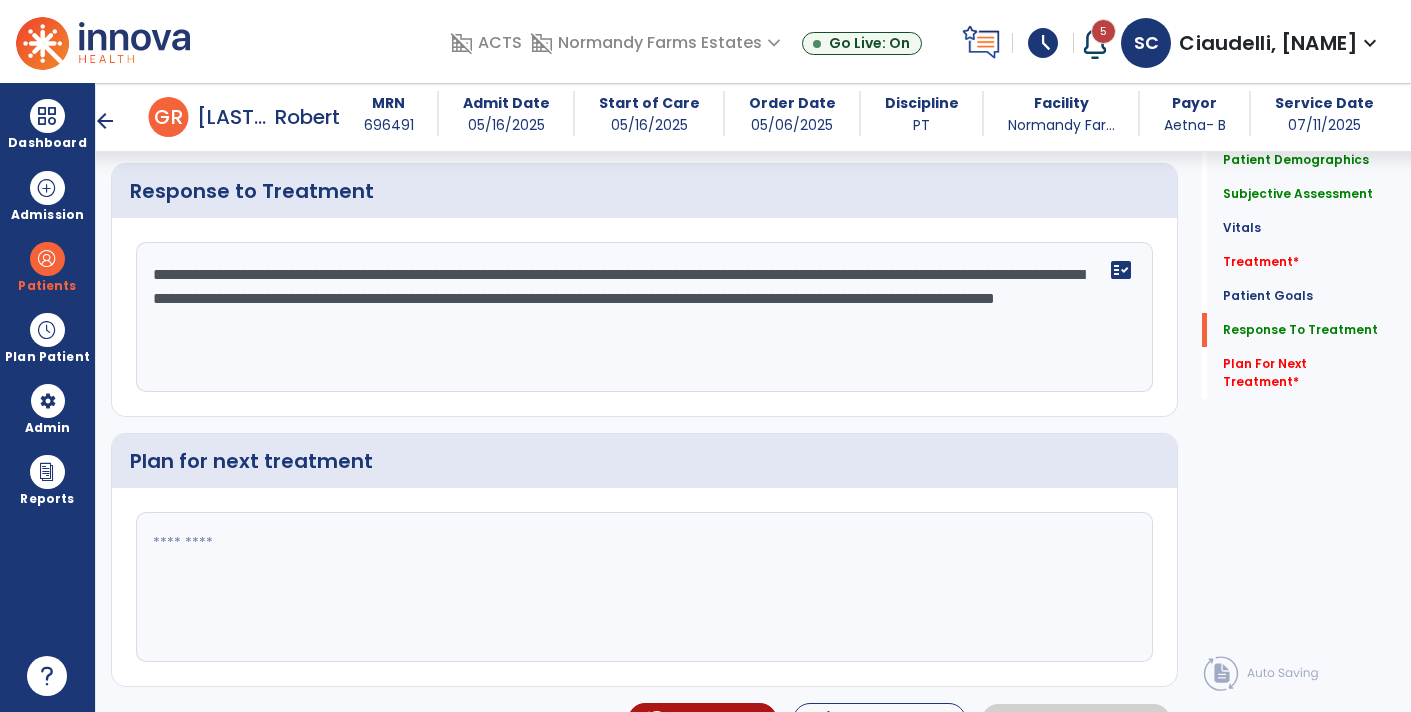 scroll, scrollTop: 2824, scrollLeft: 0, axis: vertical 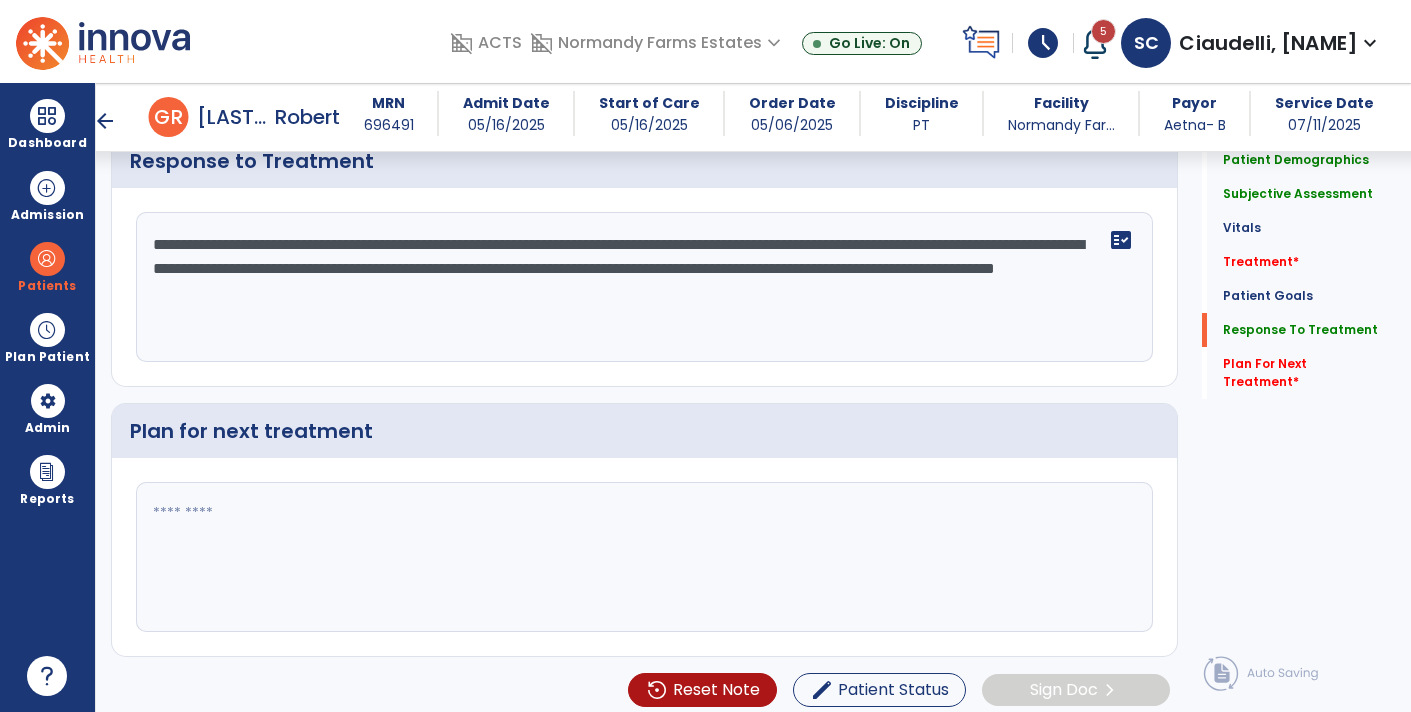 type on "**********" 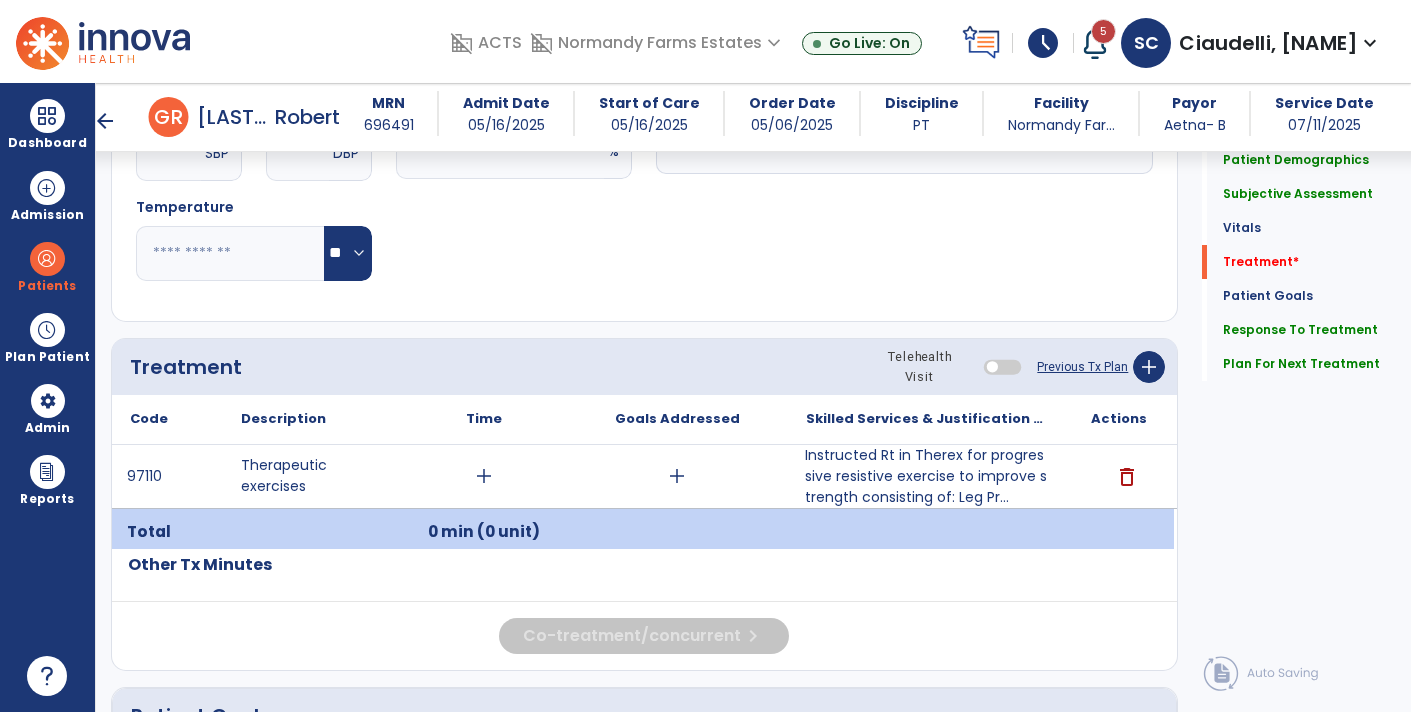 scroll, scrollTop: 906, scrollLeft: 0, axis: vertical 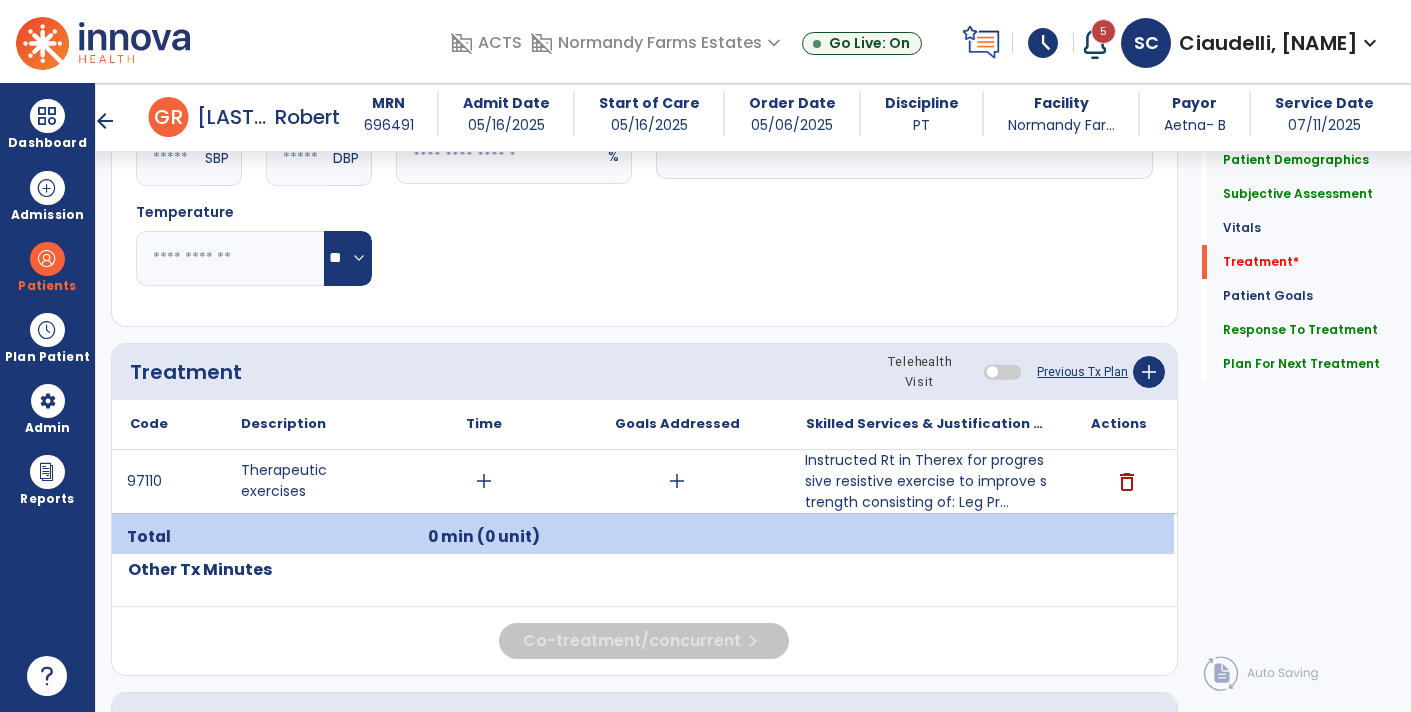 type on "****" 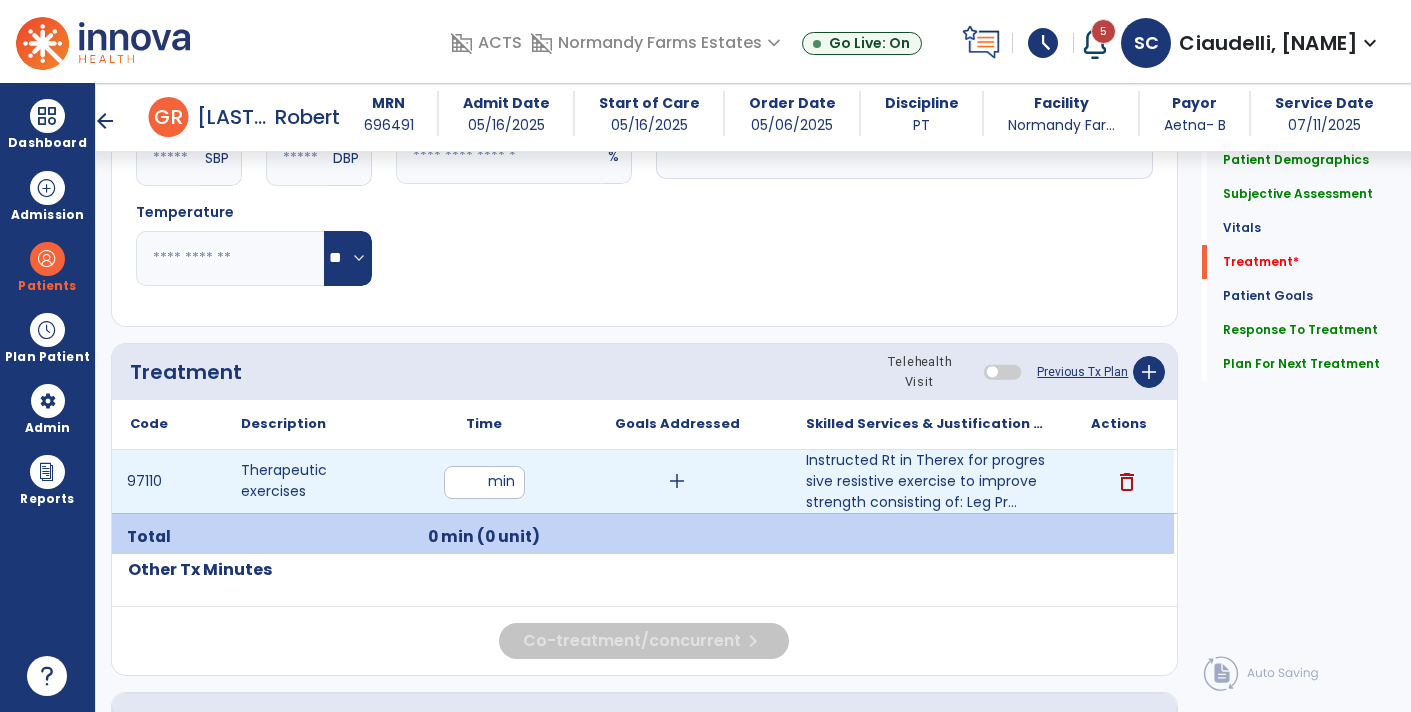 type on "**" 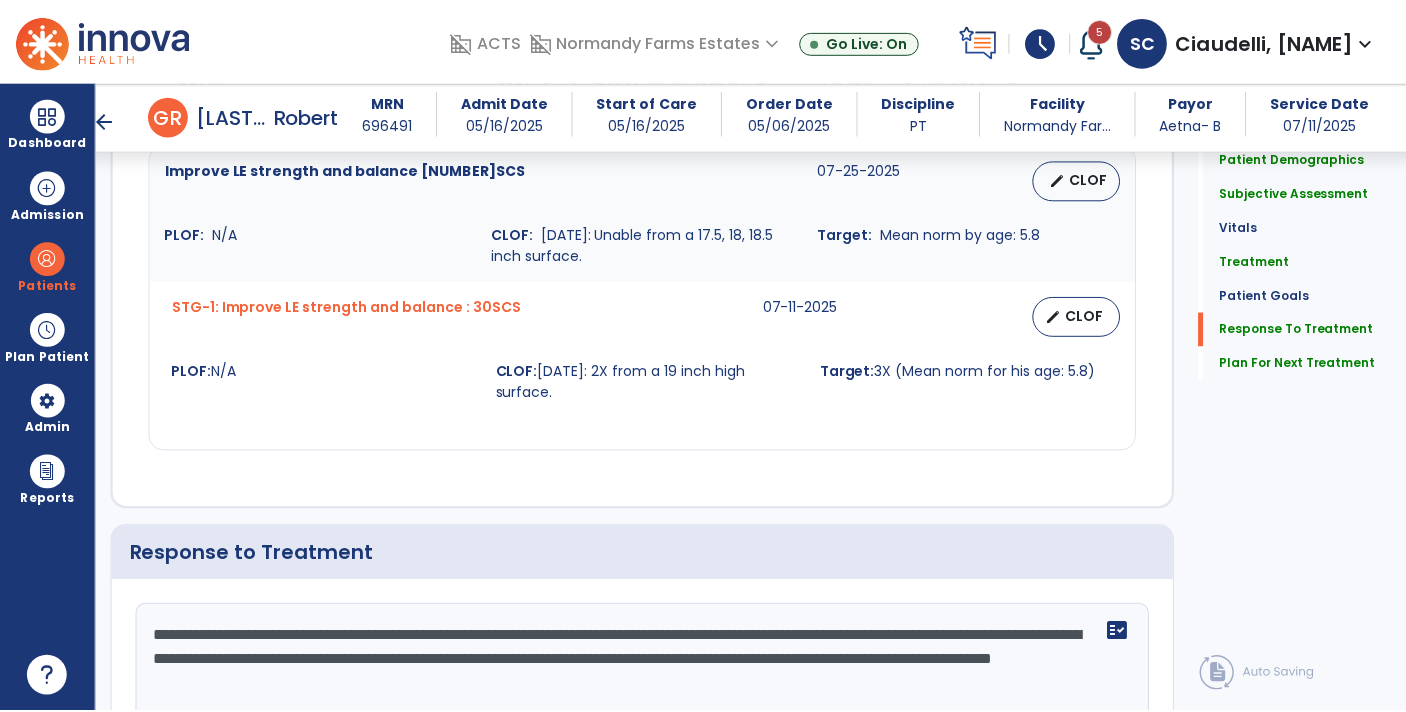 scroll, scrollTop: 2824, scrollLeft: 0, axis: vertical 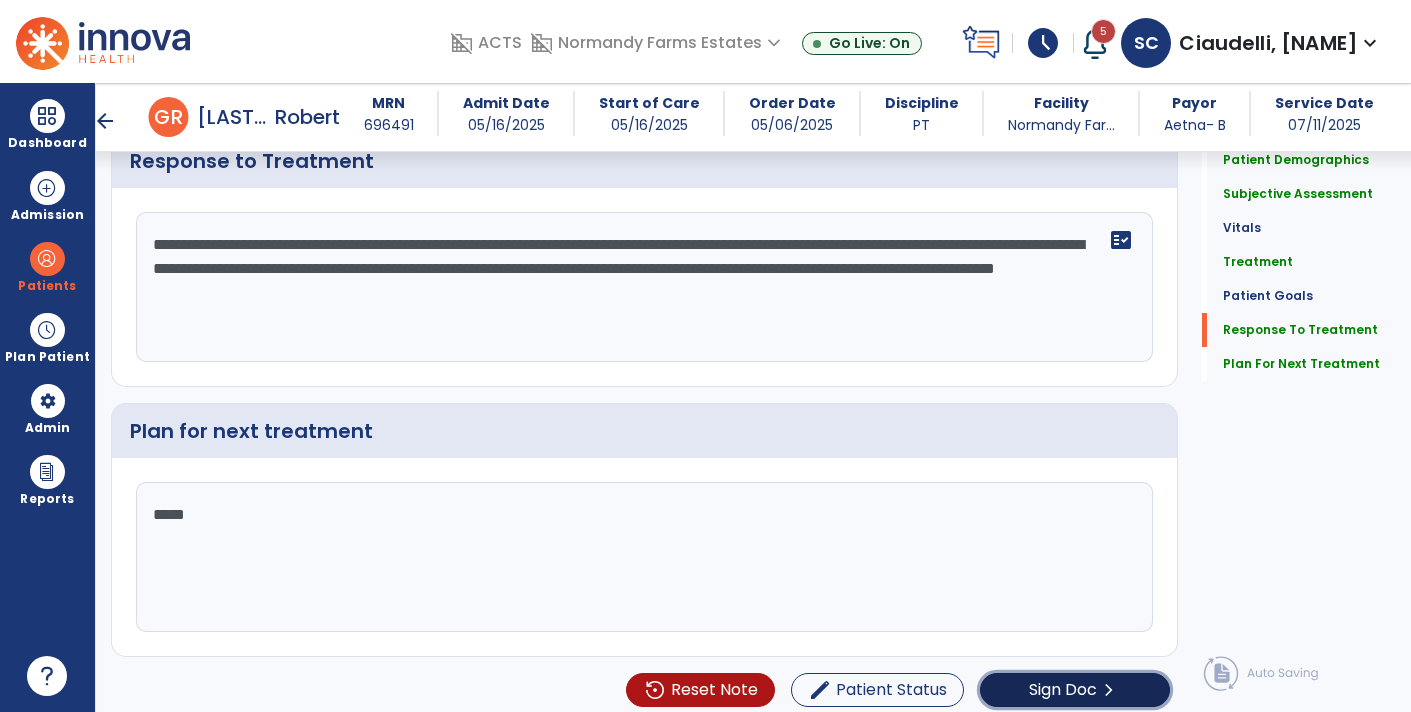 click on "Sign Doc" 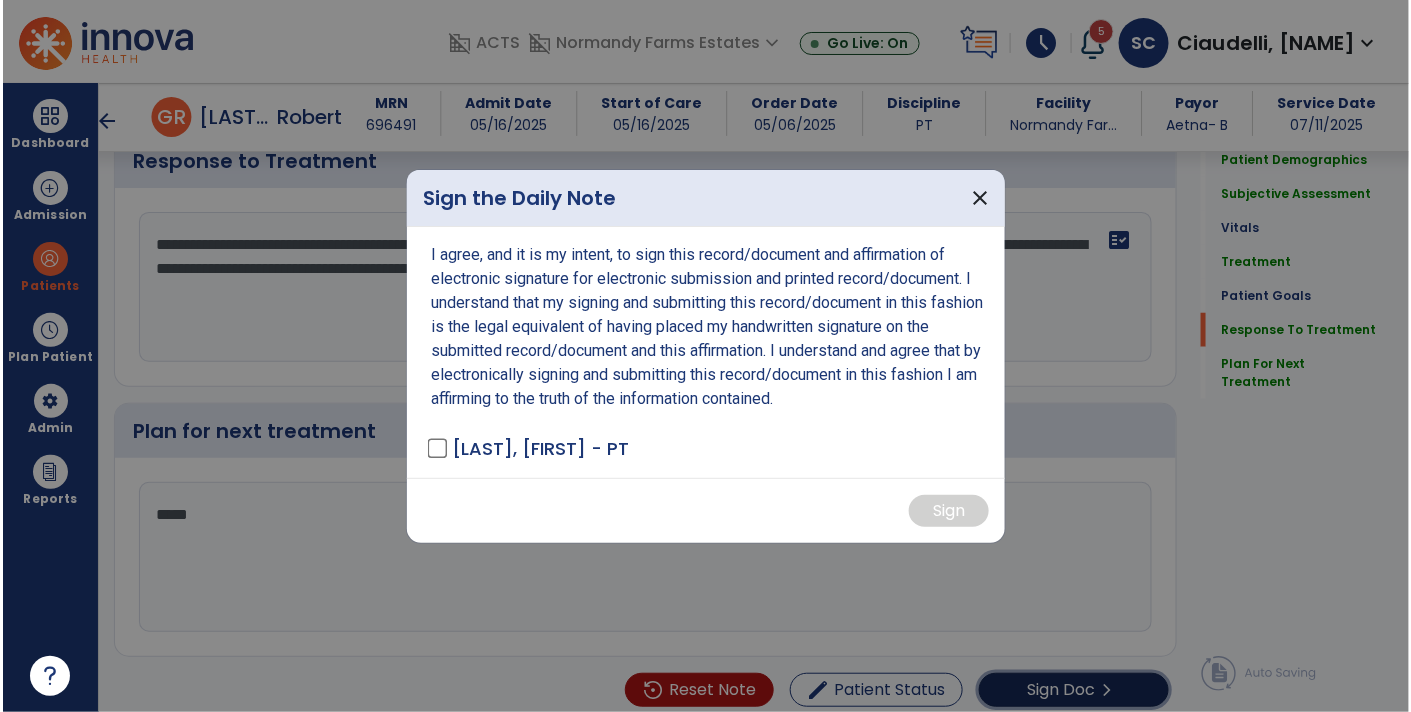 scroll, scrollTop: 2824, scrollLeft: 0, axis: vertical 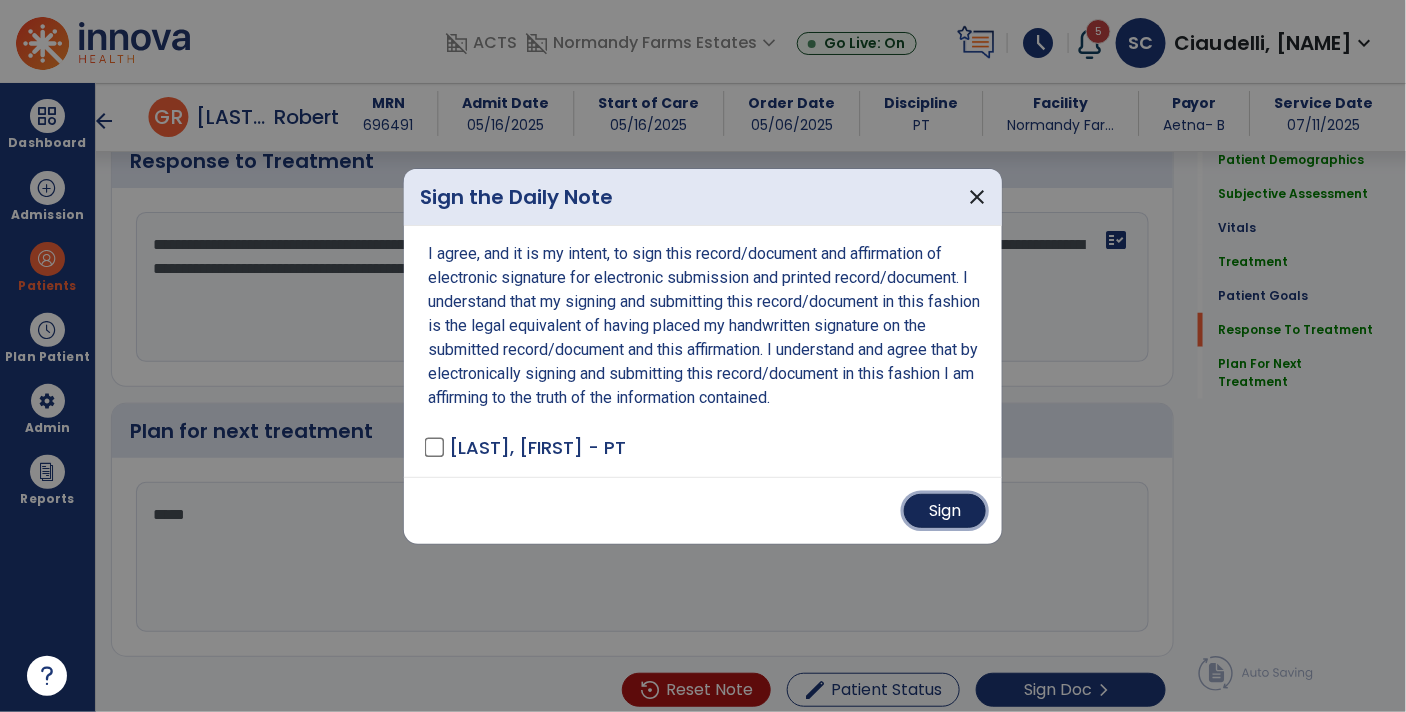 click on "Sign" at bounding box center (945, 511) 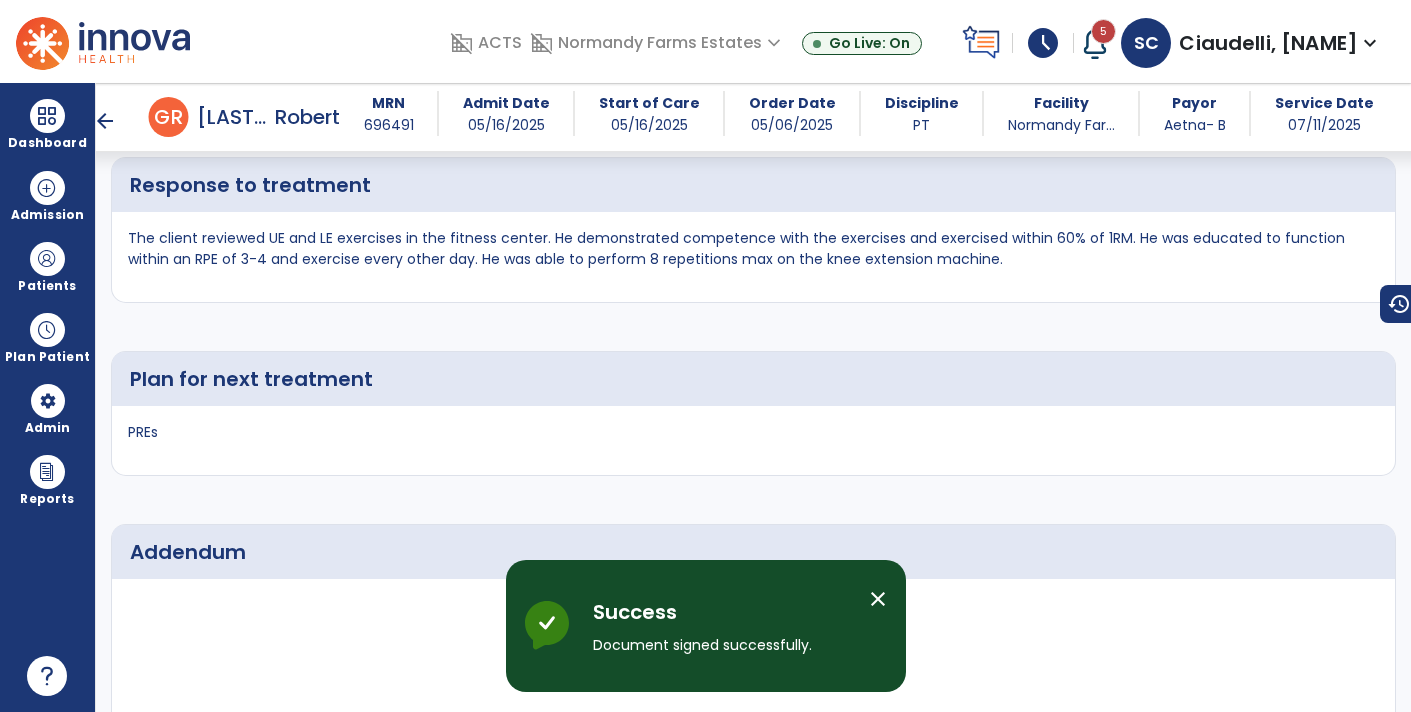 scroll, scrollTop: 3872, scrollLeft: 0, axis: vertical 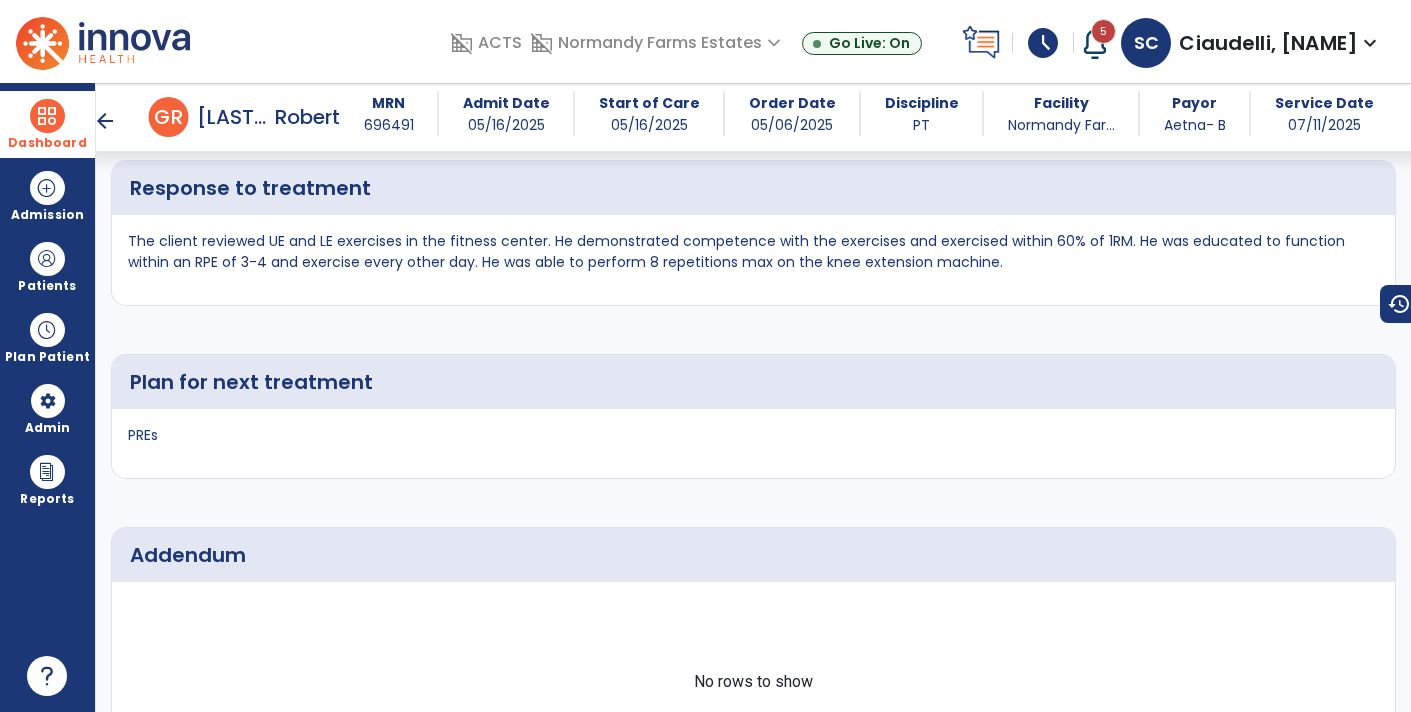 click at bounding box center [47, 116] 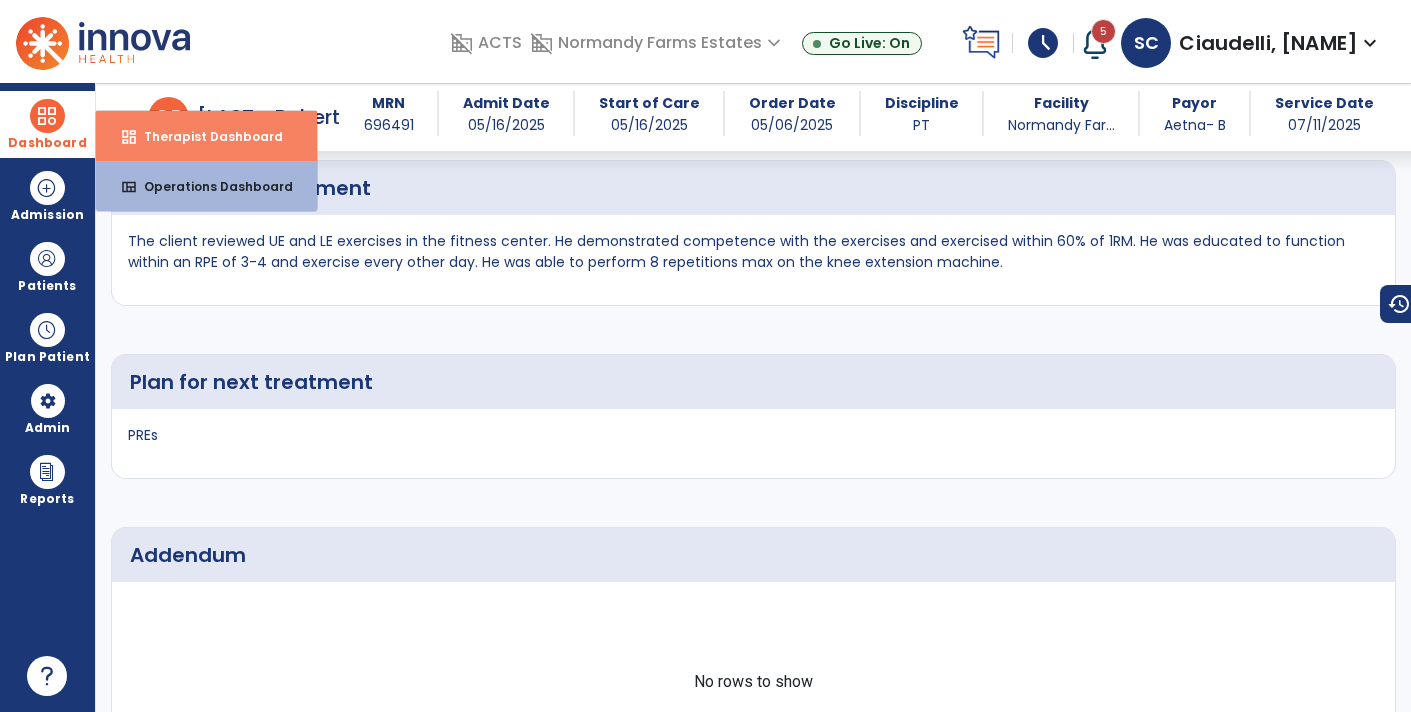 click on "Therapist Dashboard" at bounding box center (205, 136) 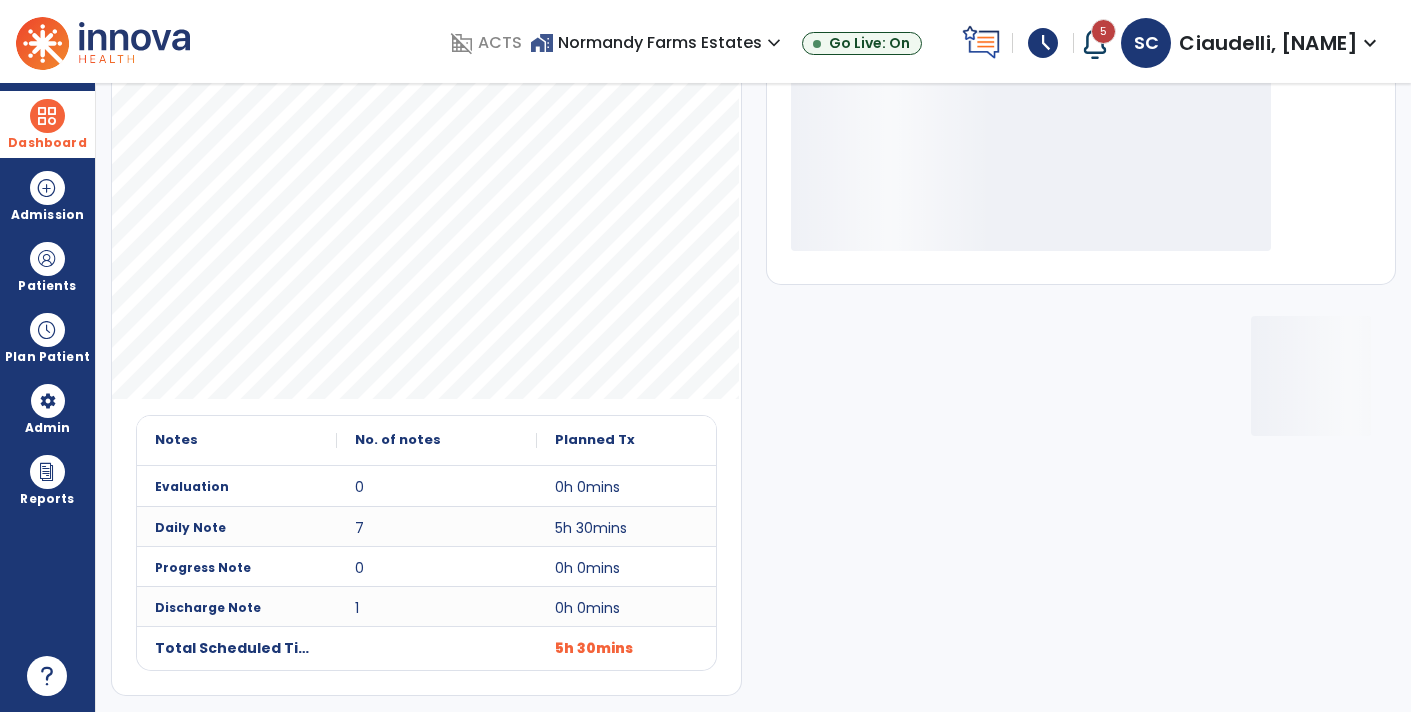 scroll, scrollTop: 162, scrollLeft: 0, axis: vertical 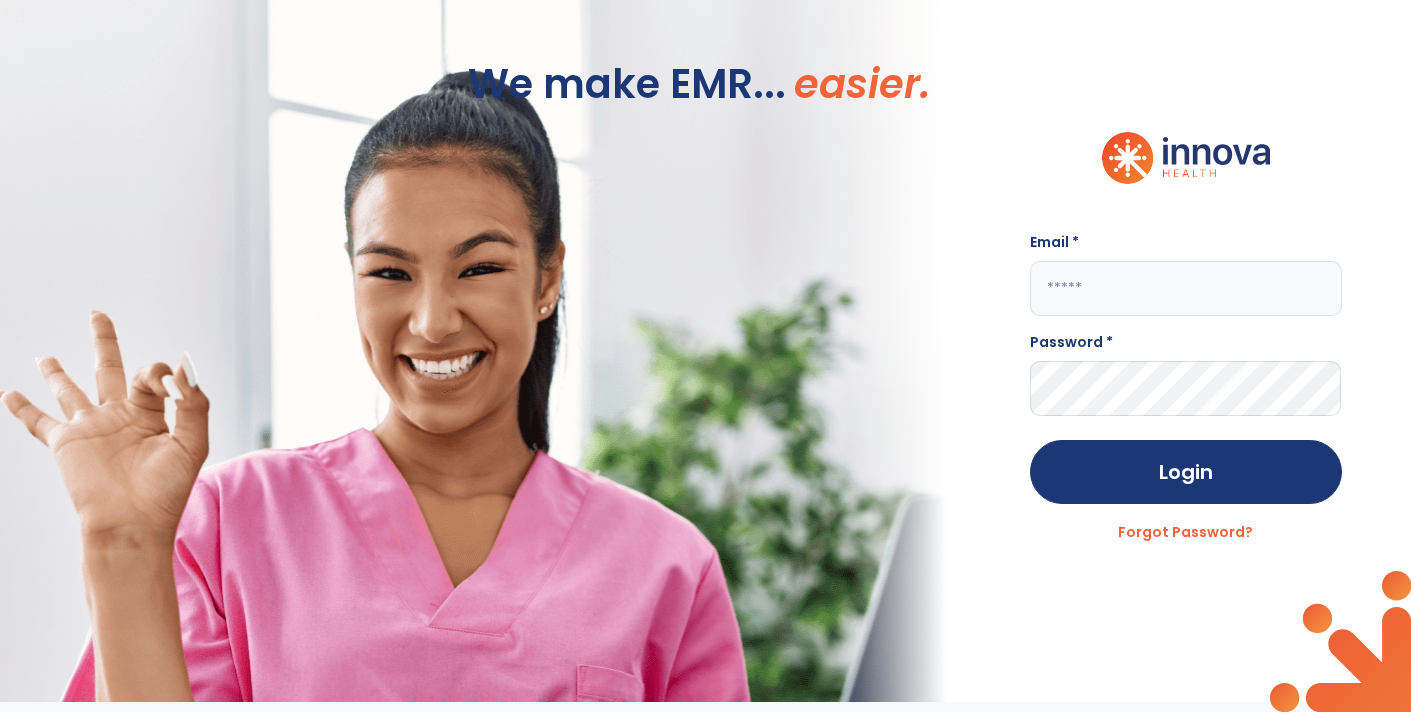 click 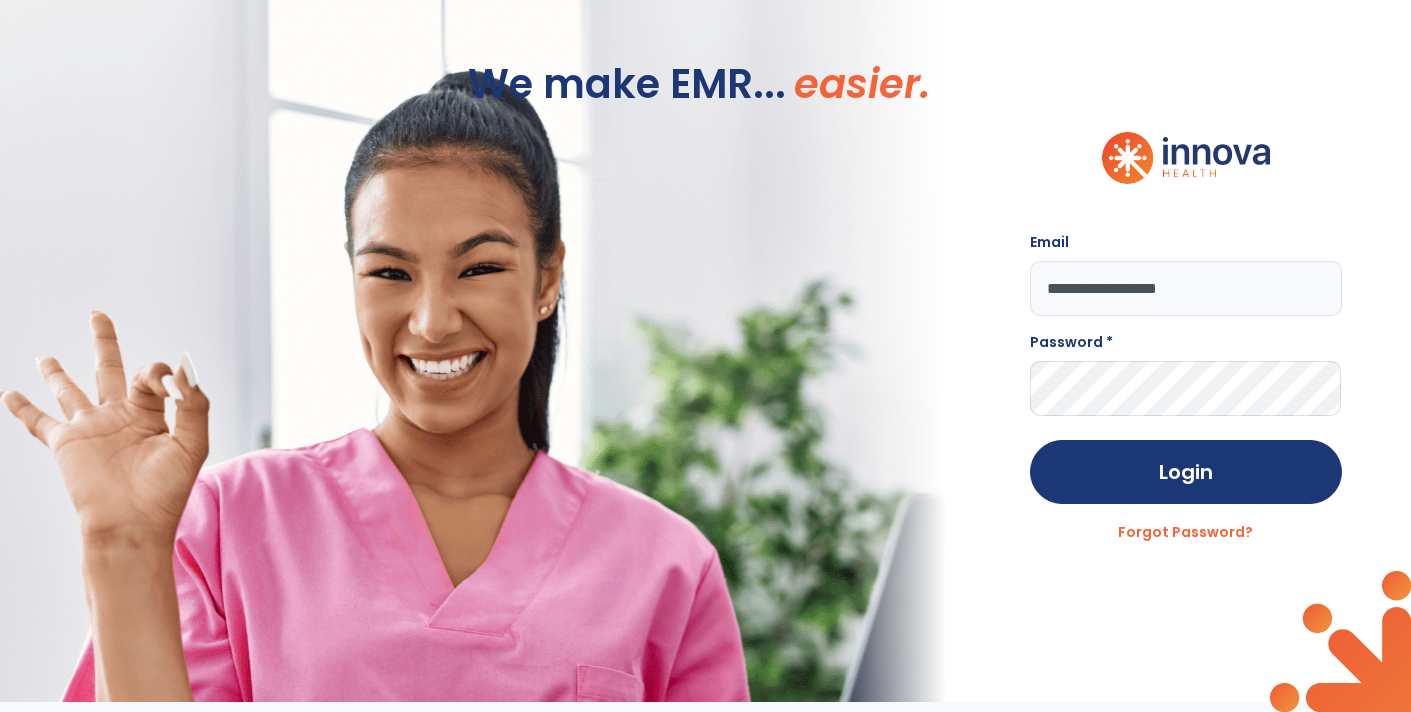 type on "**********" 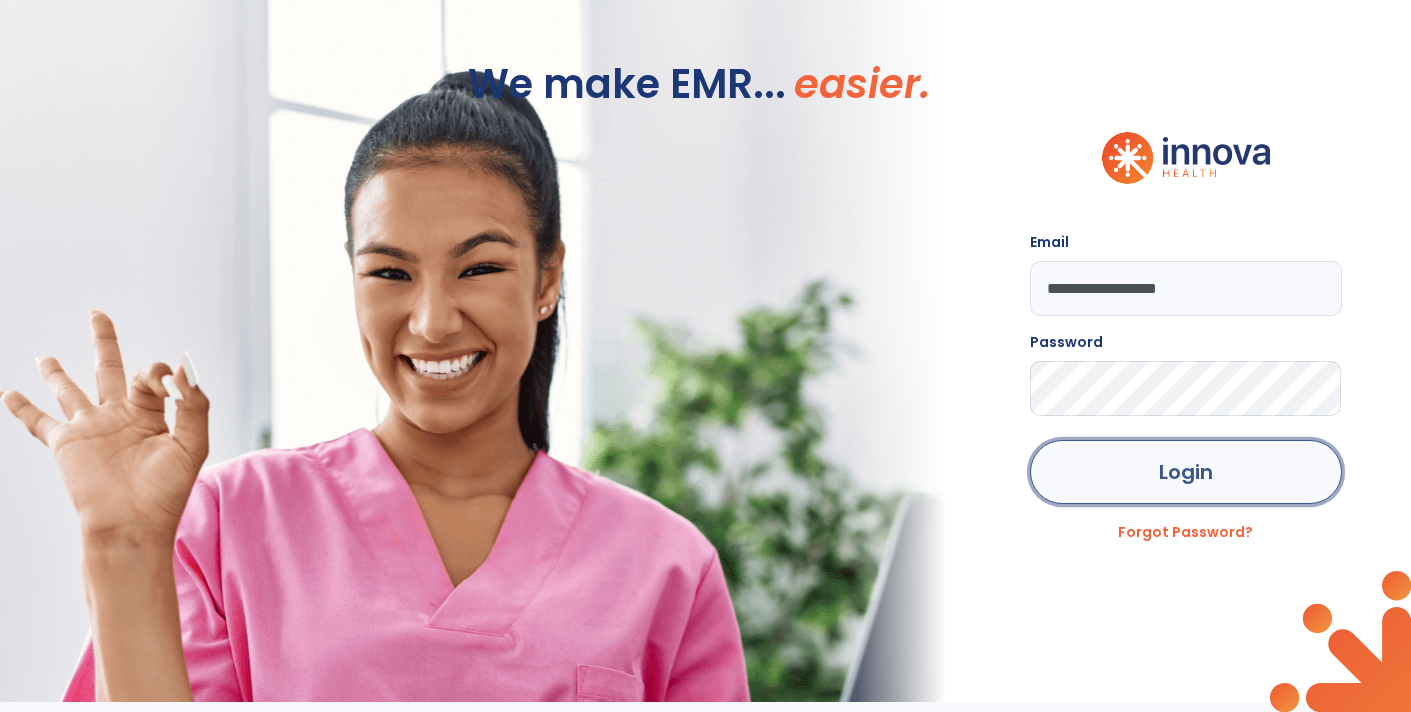 click on "Login" 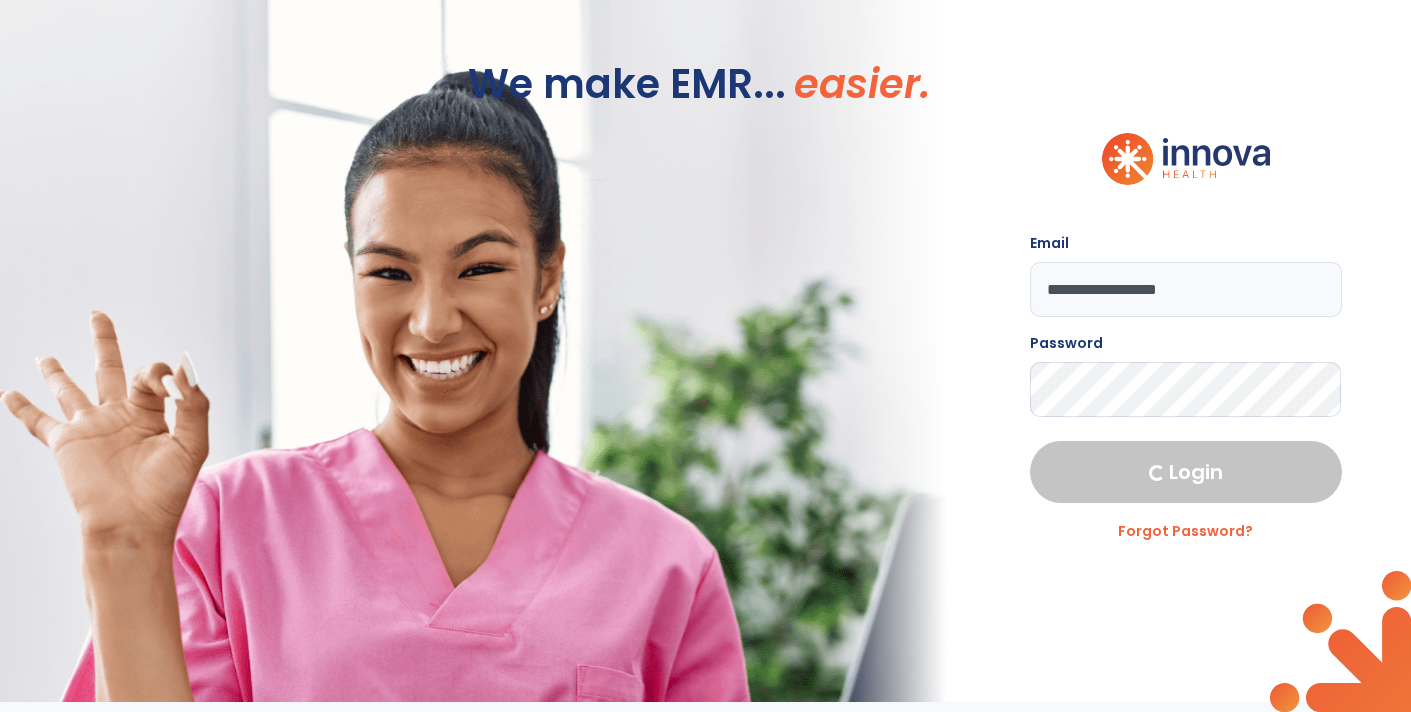 select on "****" 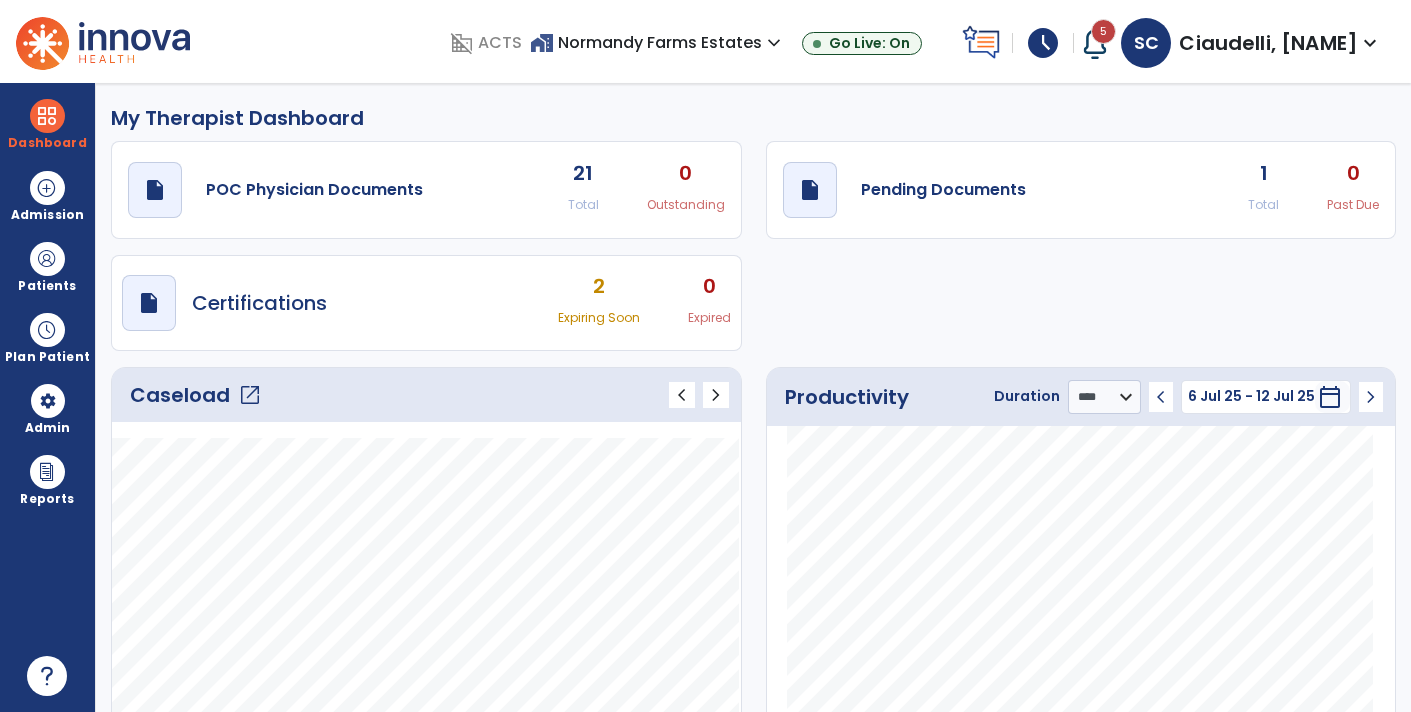 click on "open_in_new" 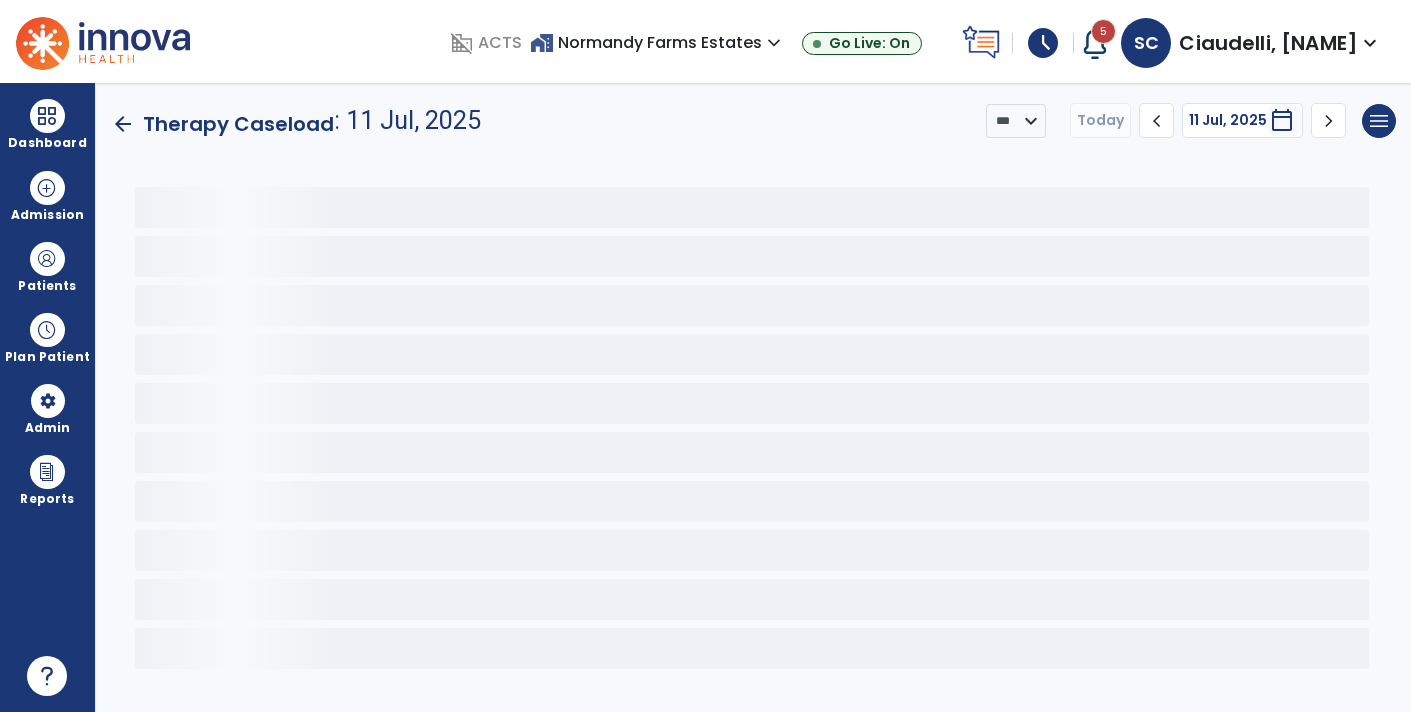 scroll, scrollTop: 0, scrollLeft: 0, axis: both 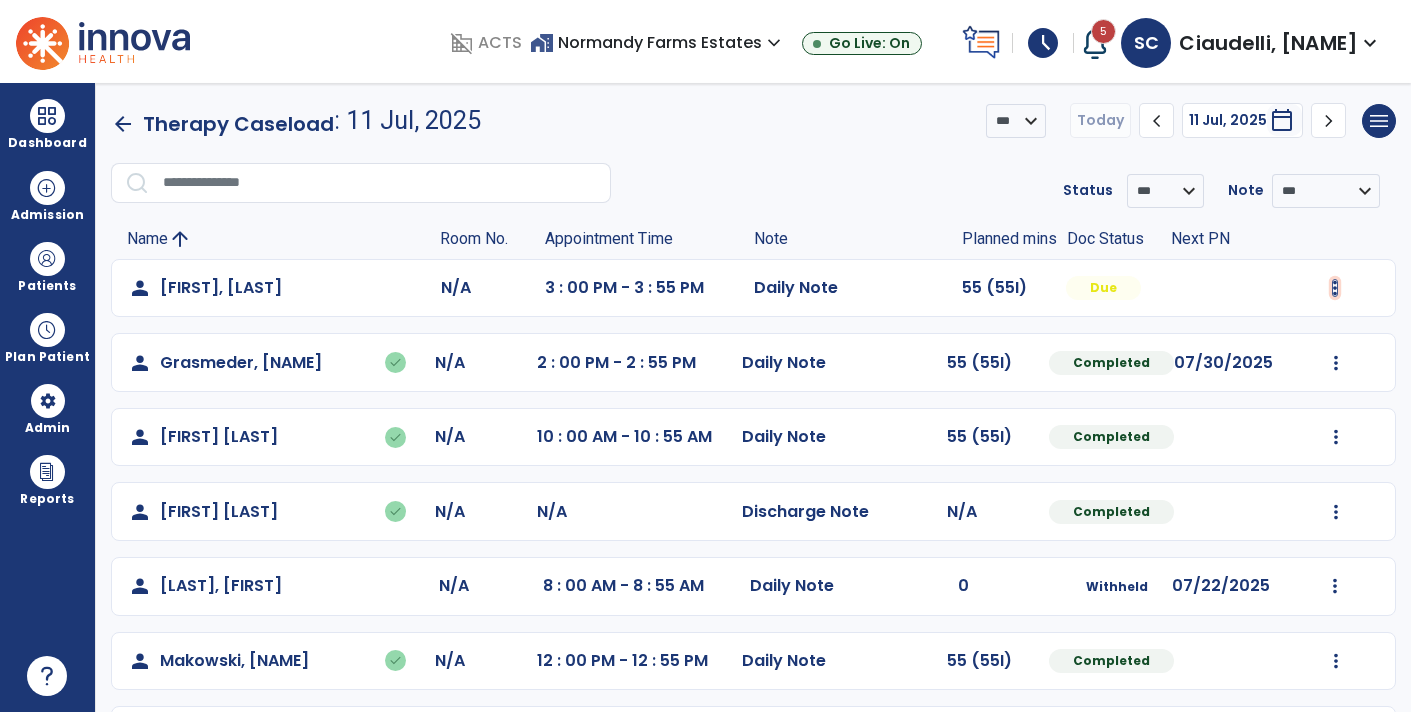 click at bounding box center (1335, 288) 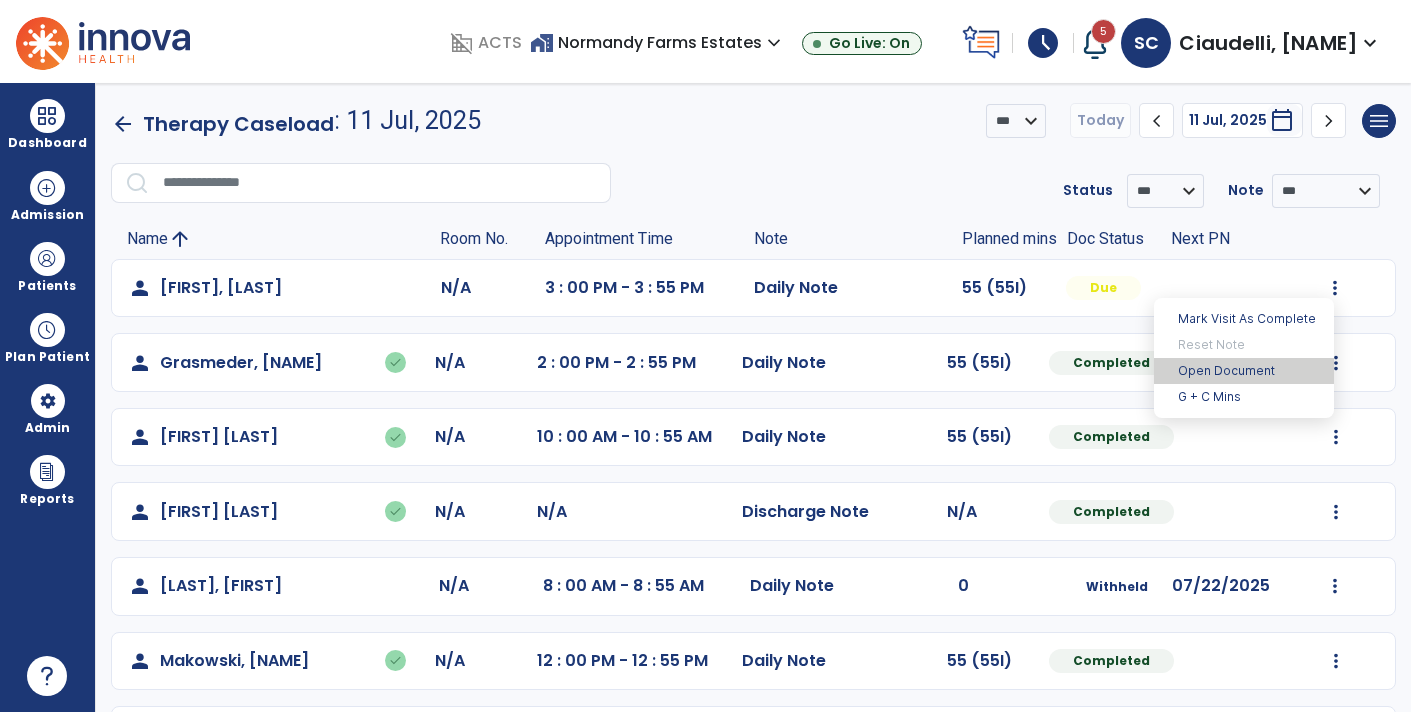 click on "Open Document" at bounding box center [1244, 371] 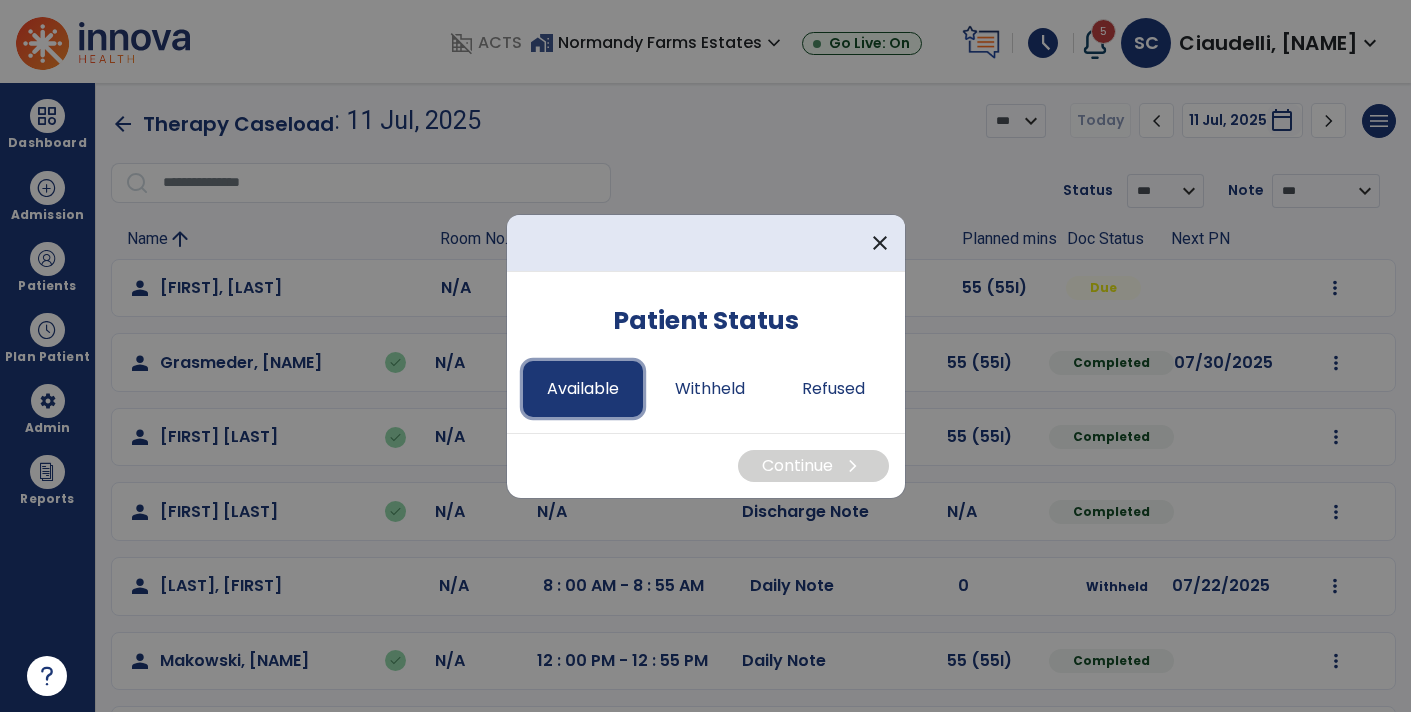 click on "Available" at bounding box center [583, 389] 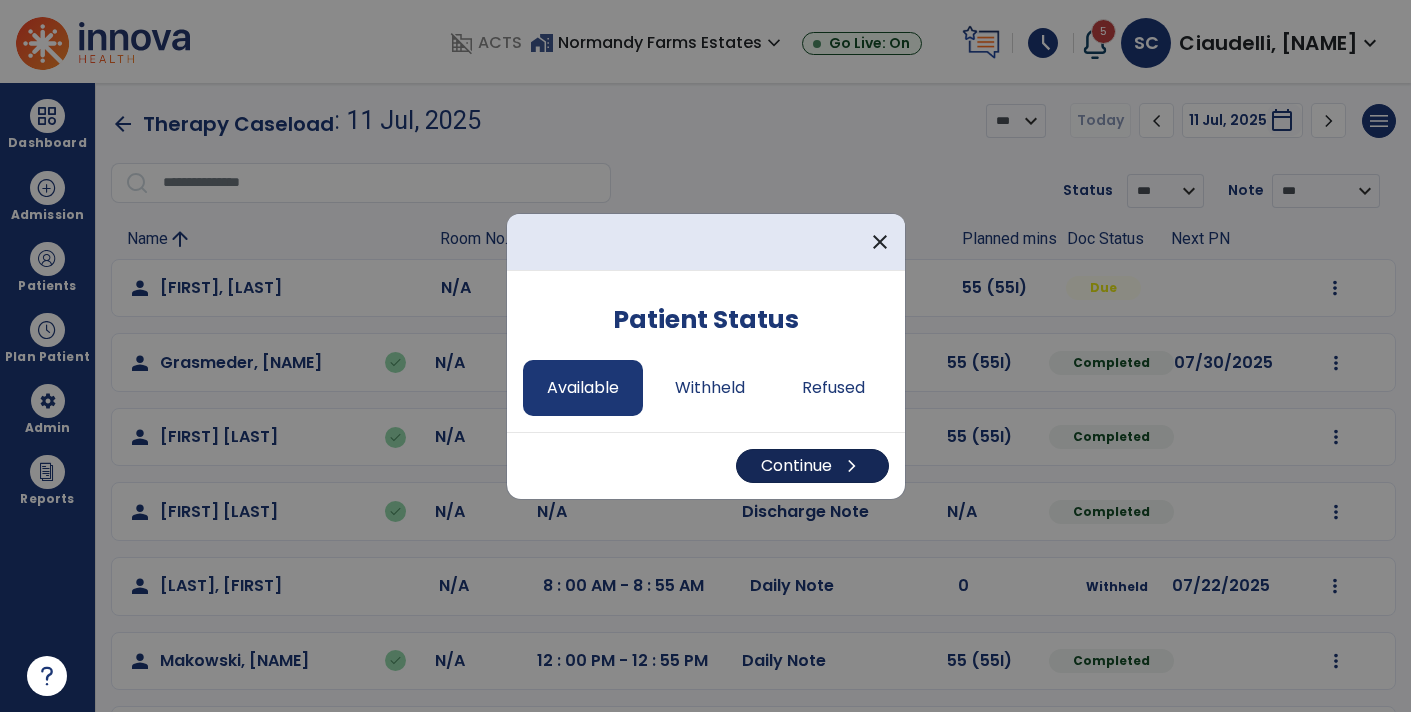 click on "Continue   chevron_right" at bounding box center [812, 466] 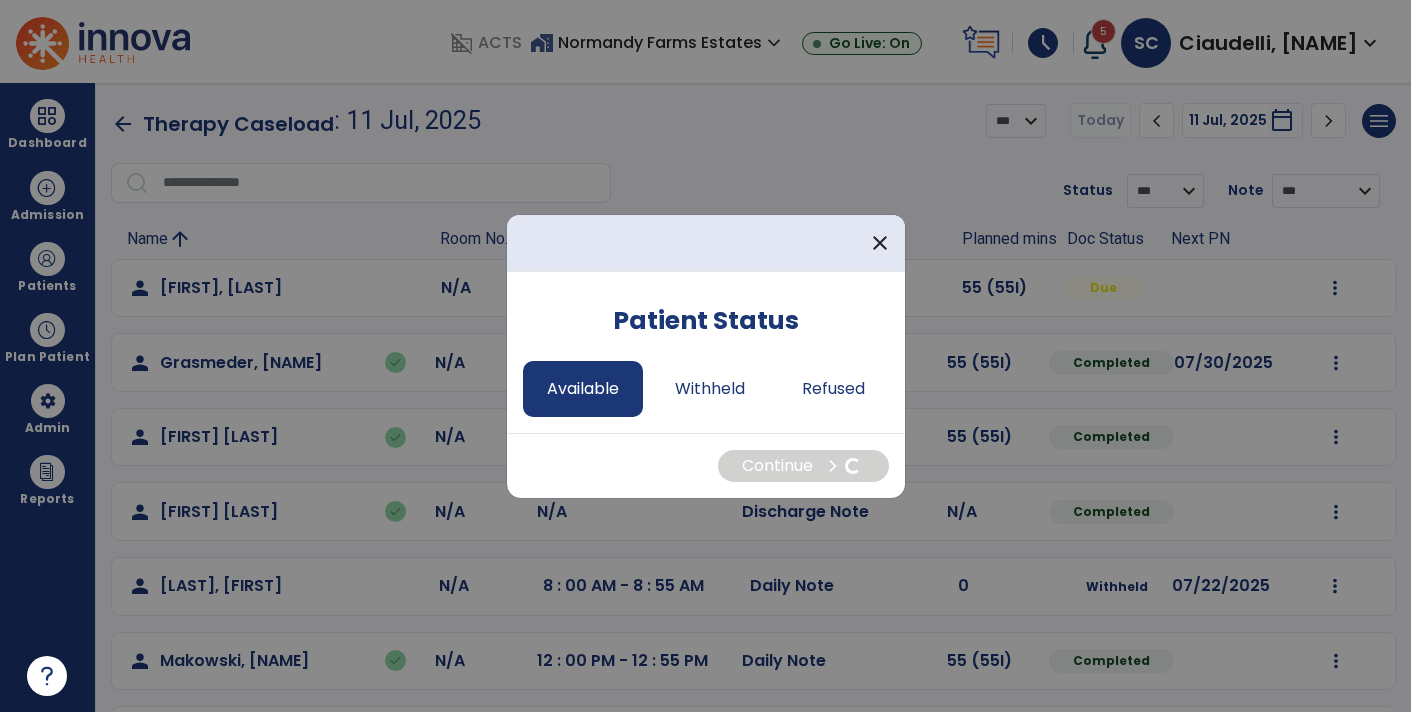 select on "*" 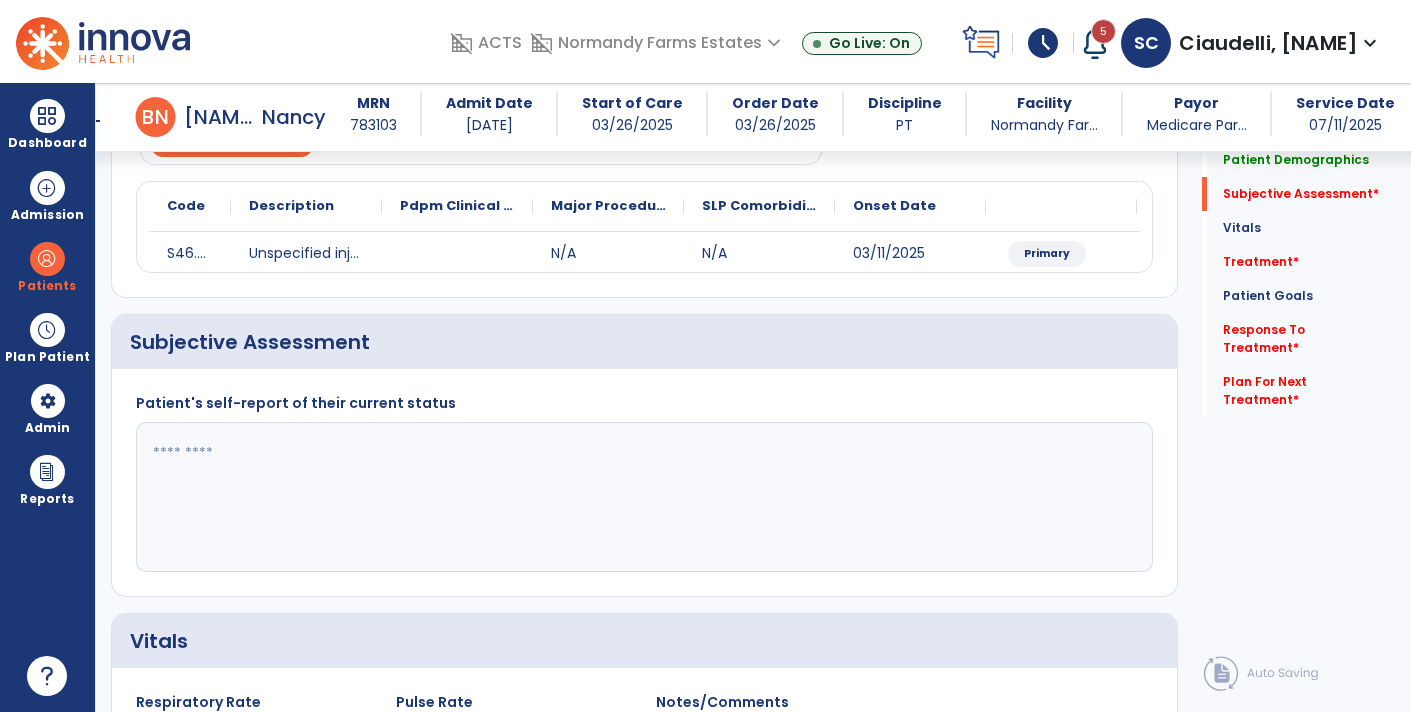scroll, scrollTop: 218, scrollLeft: 0, axis: vertical 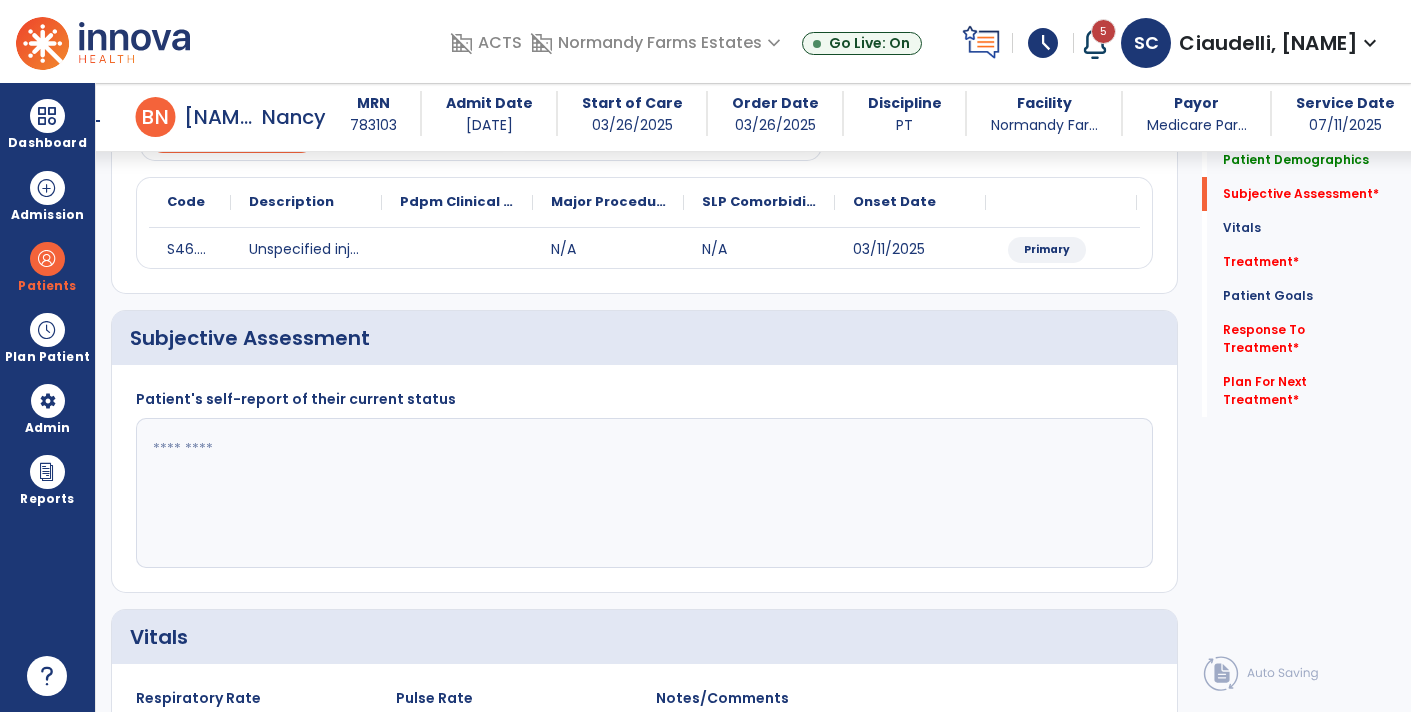 click 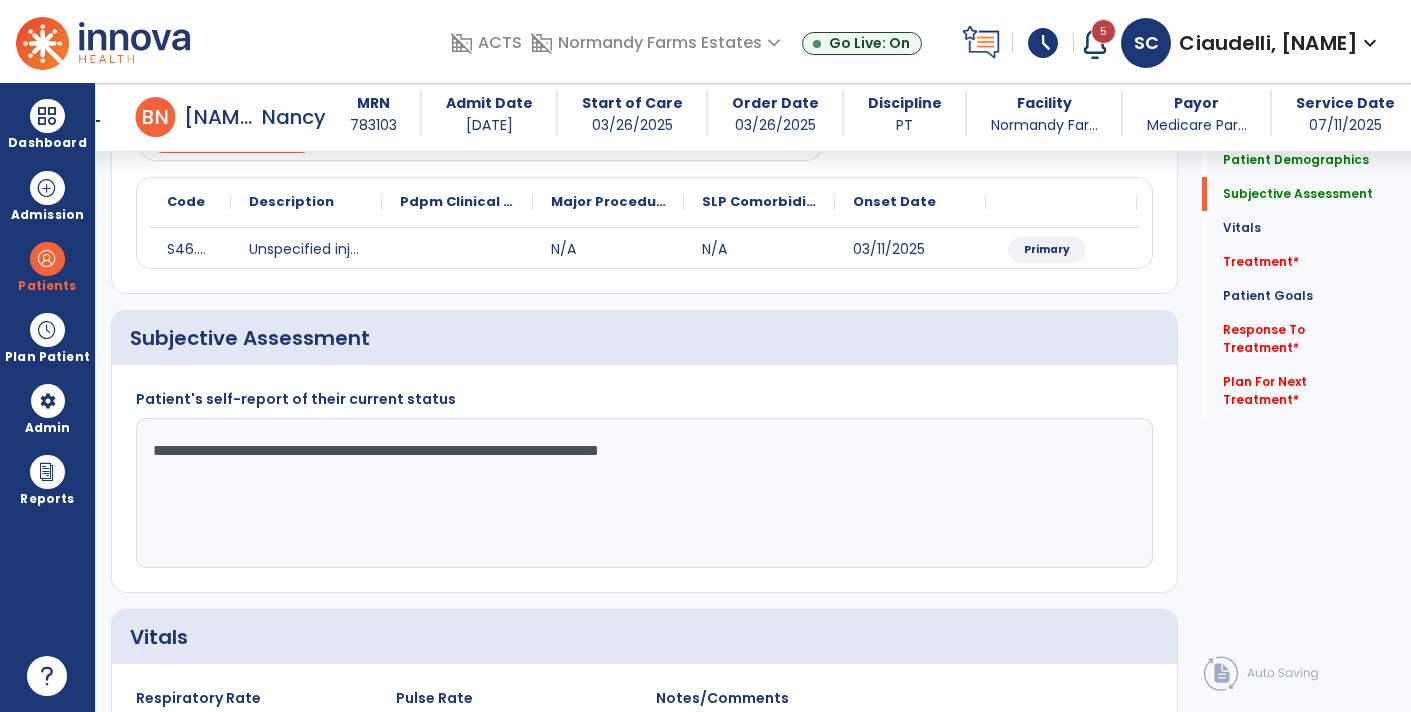 click on "**********" 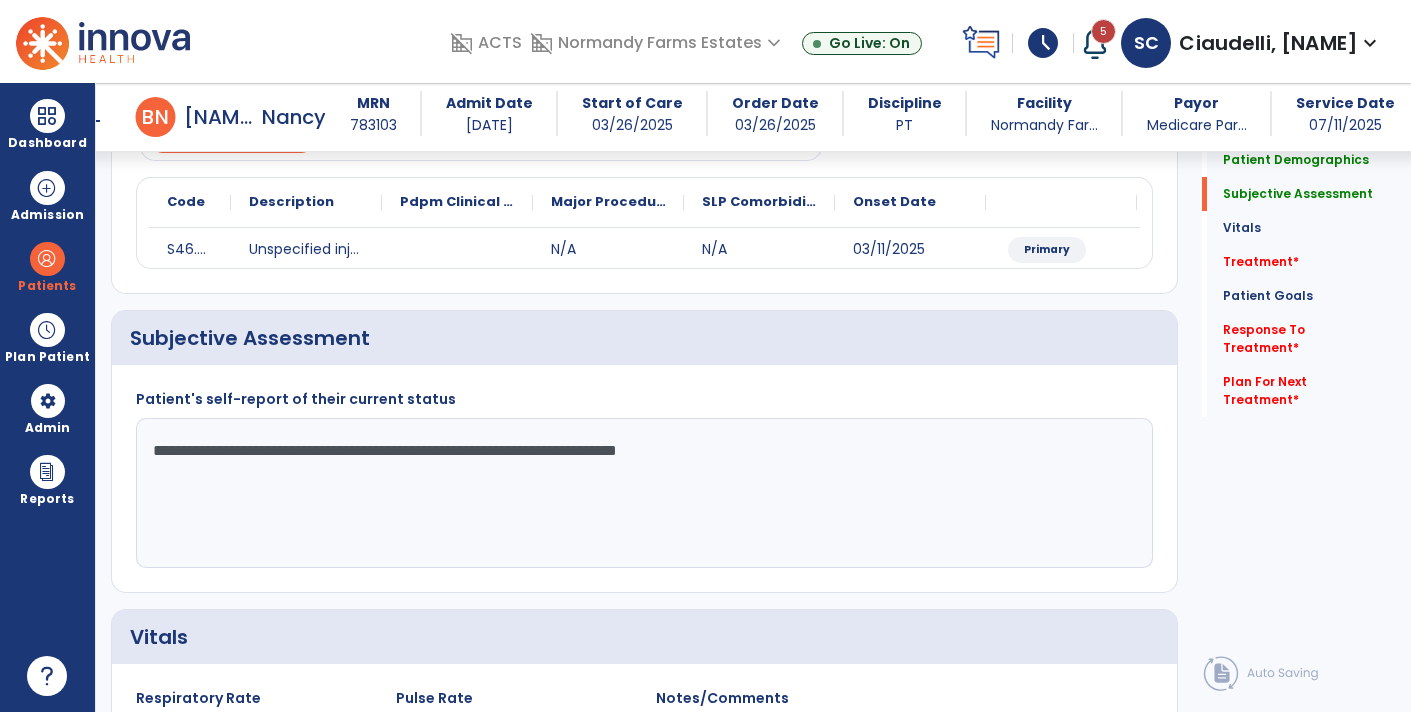 click on "**********" 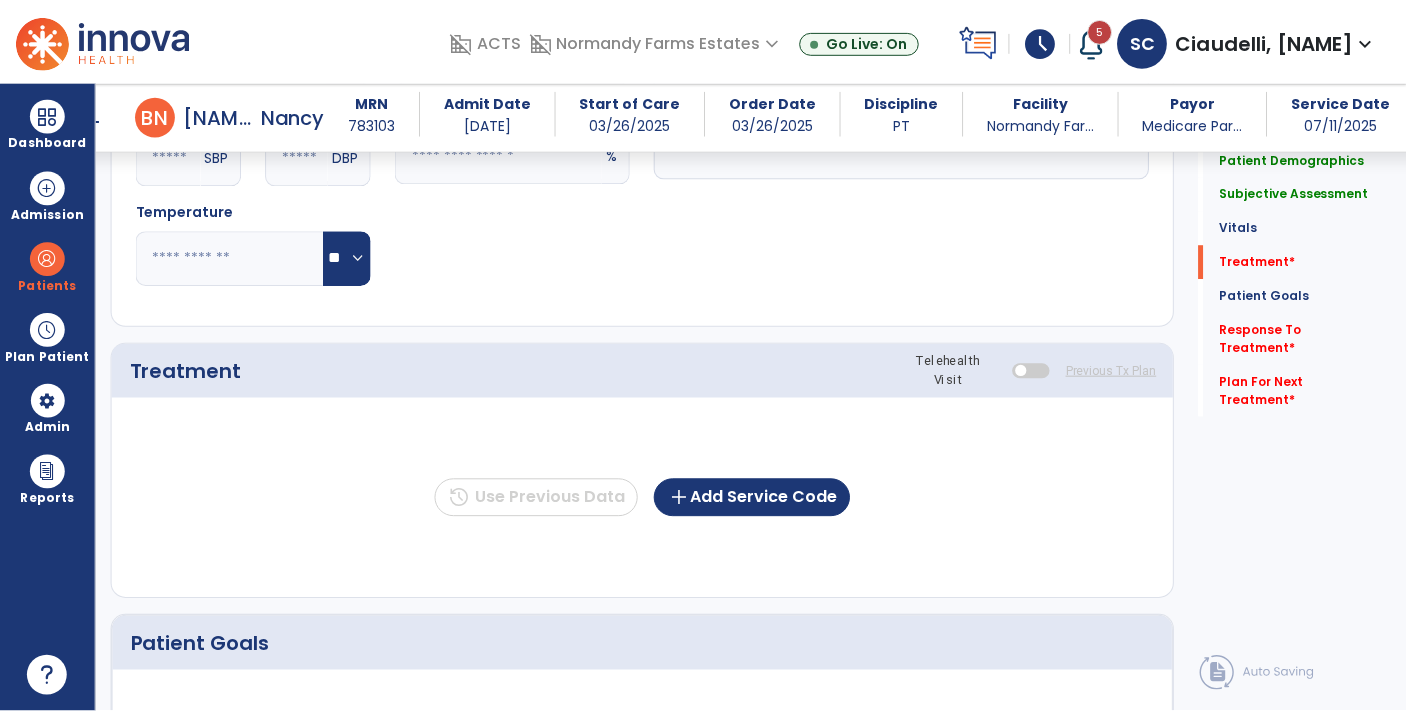 scroll, scrollTop: 904, scrollLeft: 0, axis: vertical 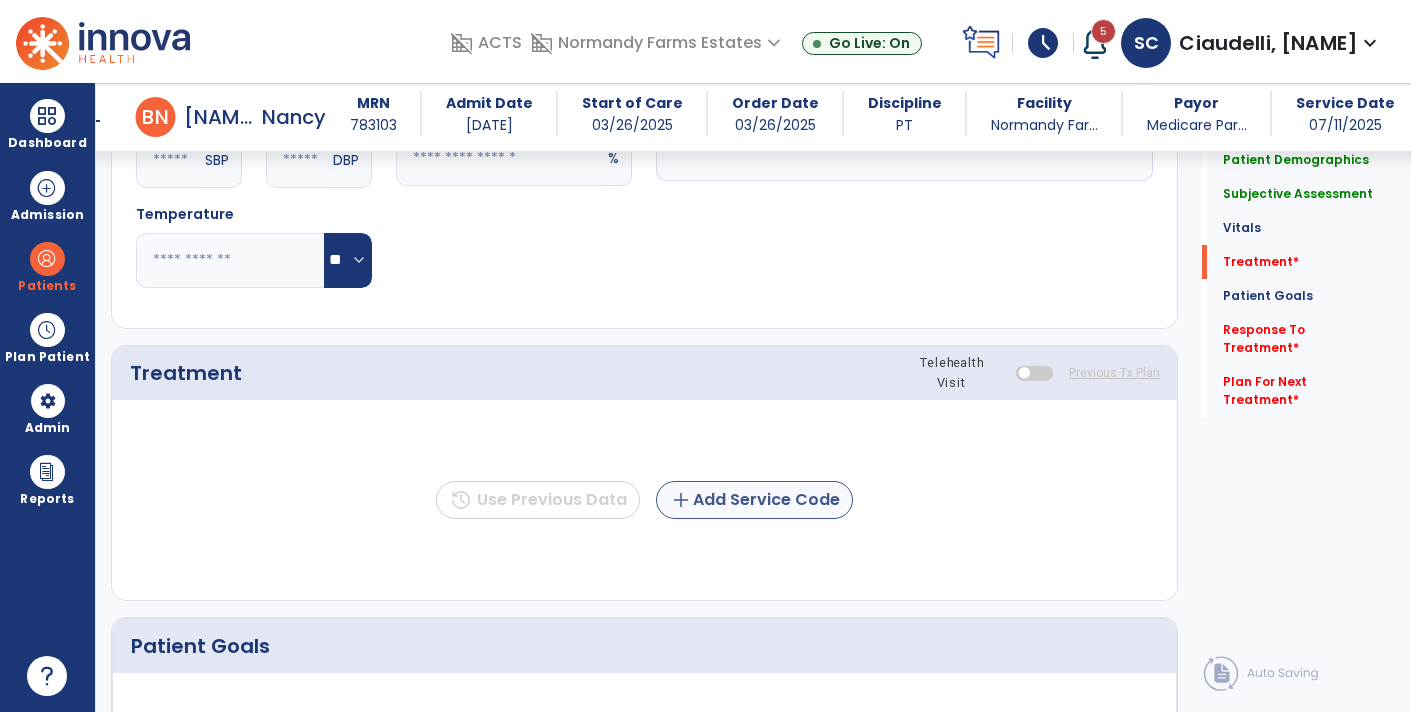type on "**********" 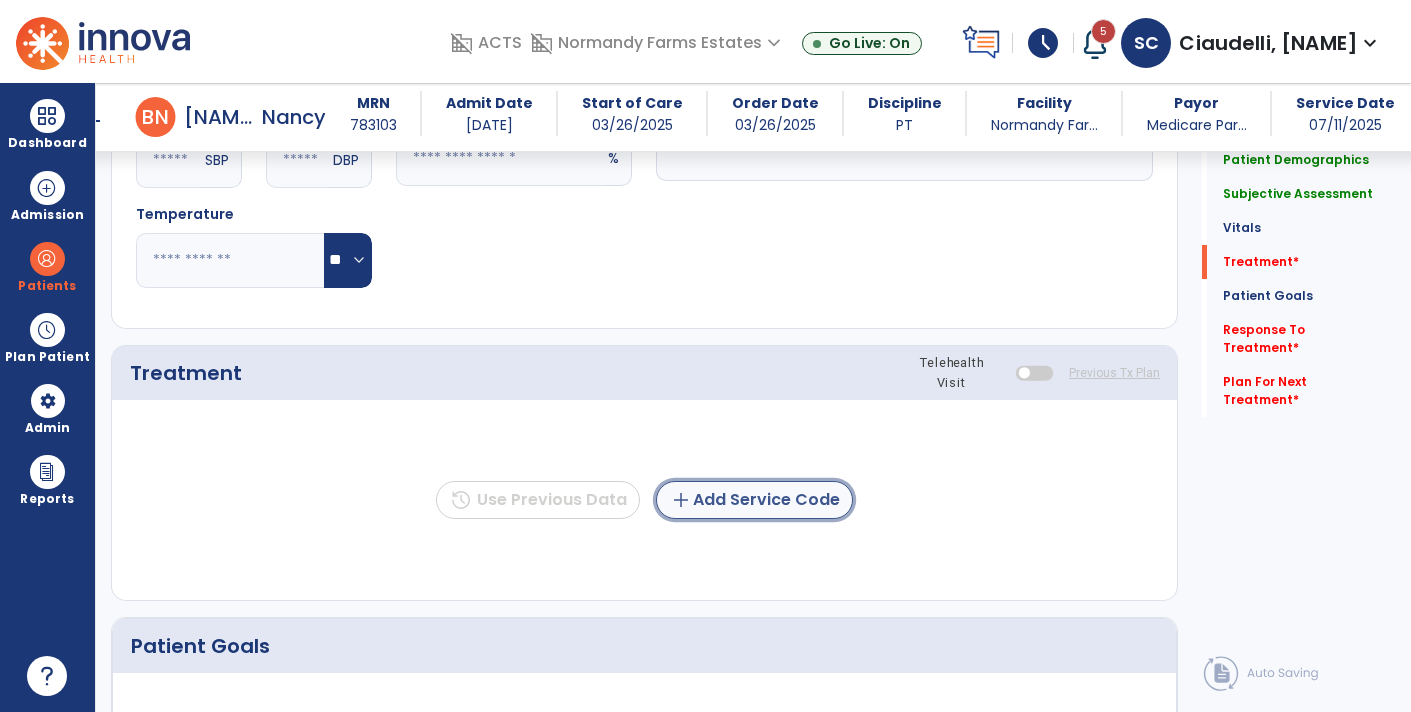 click on "add  Add Service Code" 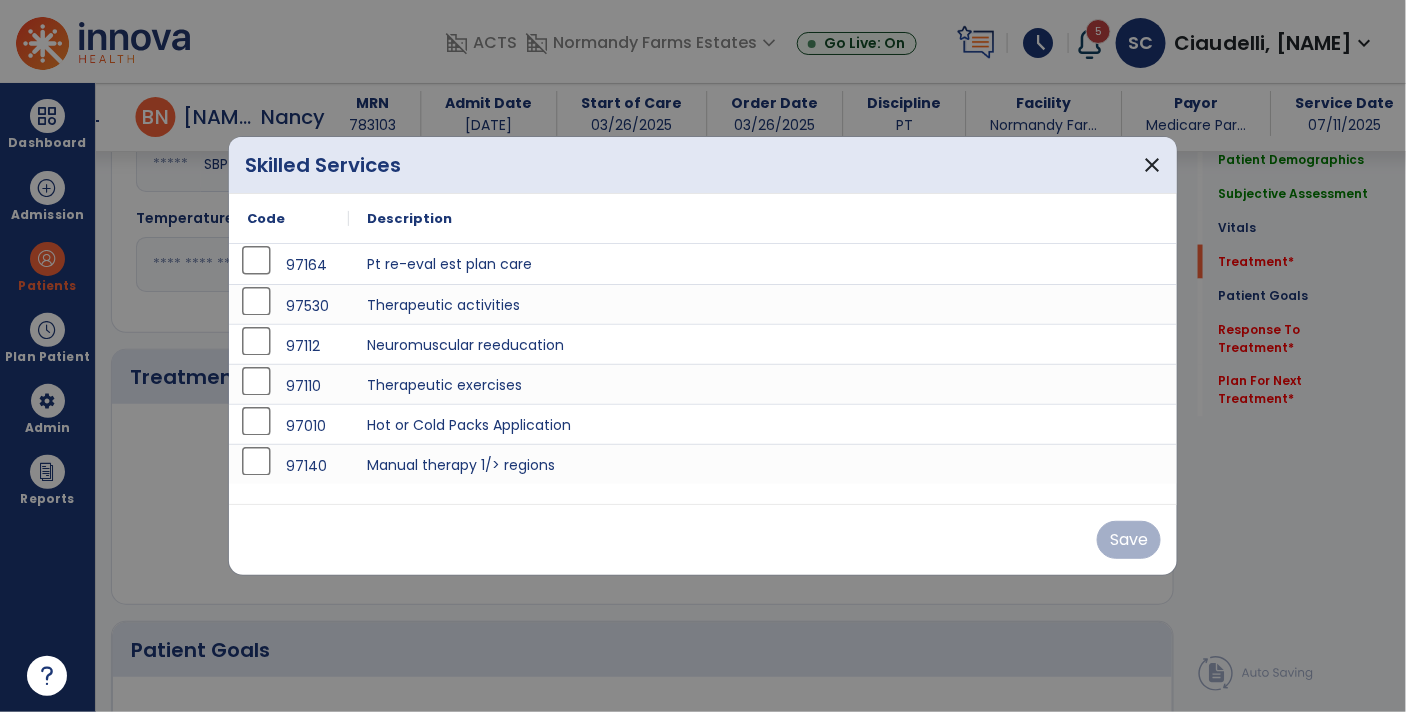 scroll, scrollTop: 904, scrollLeft: 0, axis: vertical 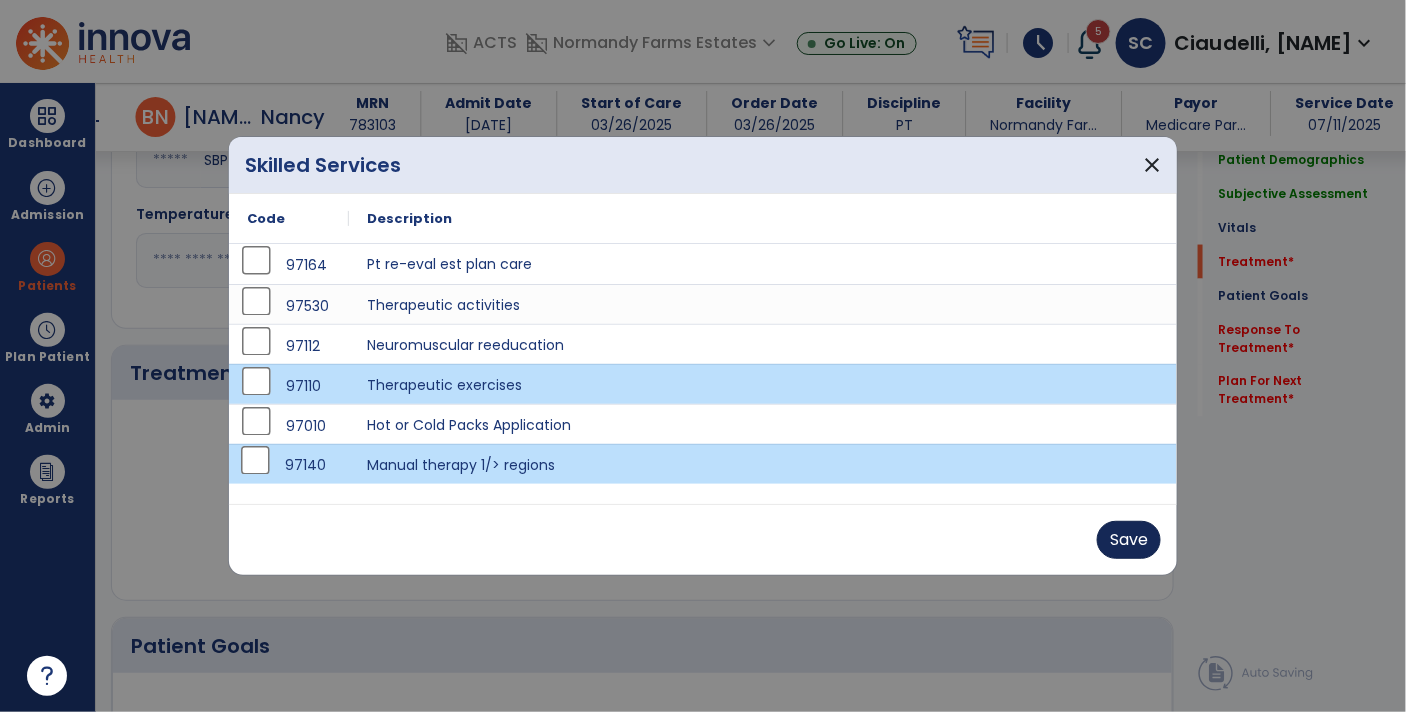 click on "Save" at bounding box center (1129, 540) 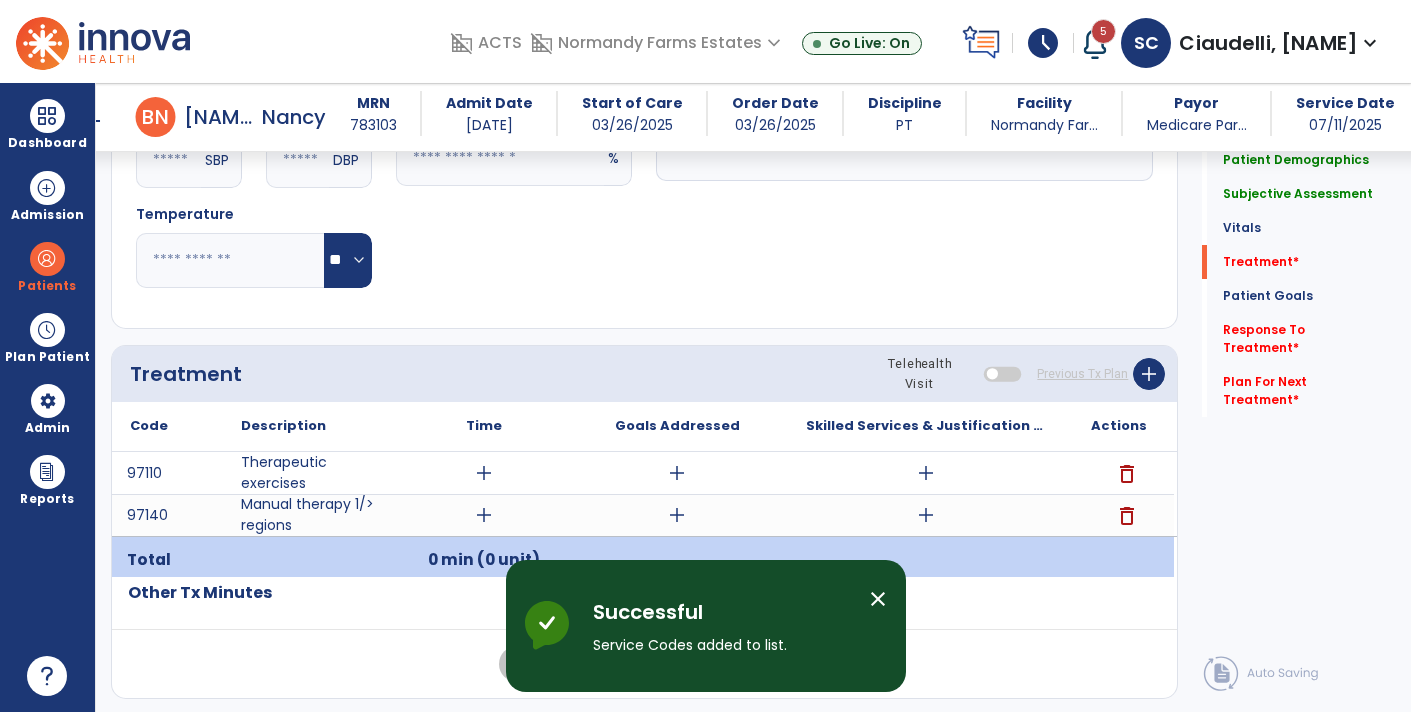 click on "add" at bounding box center (926, 473) 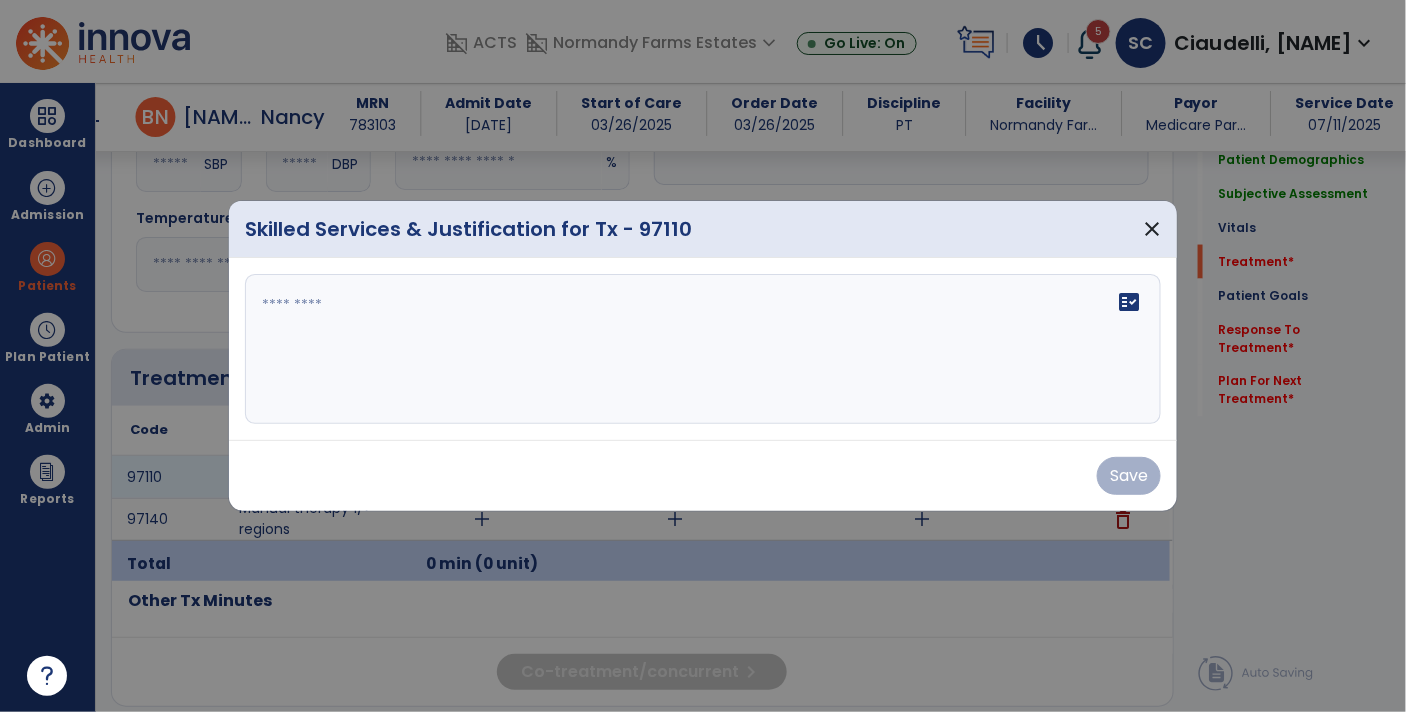 scroll, scrollTop: 904, scrollLeft: 0, axis: vertical 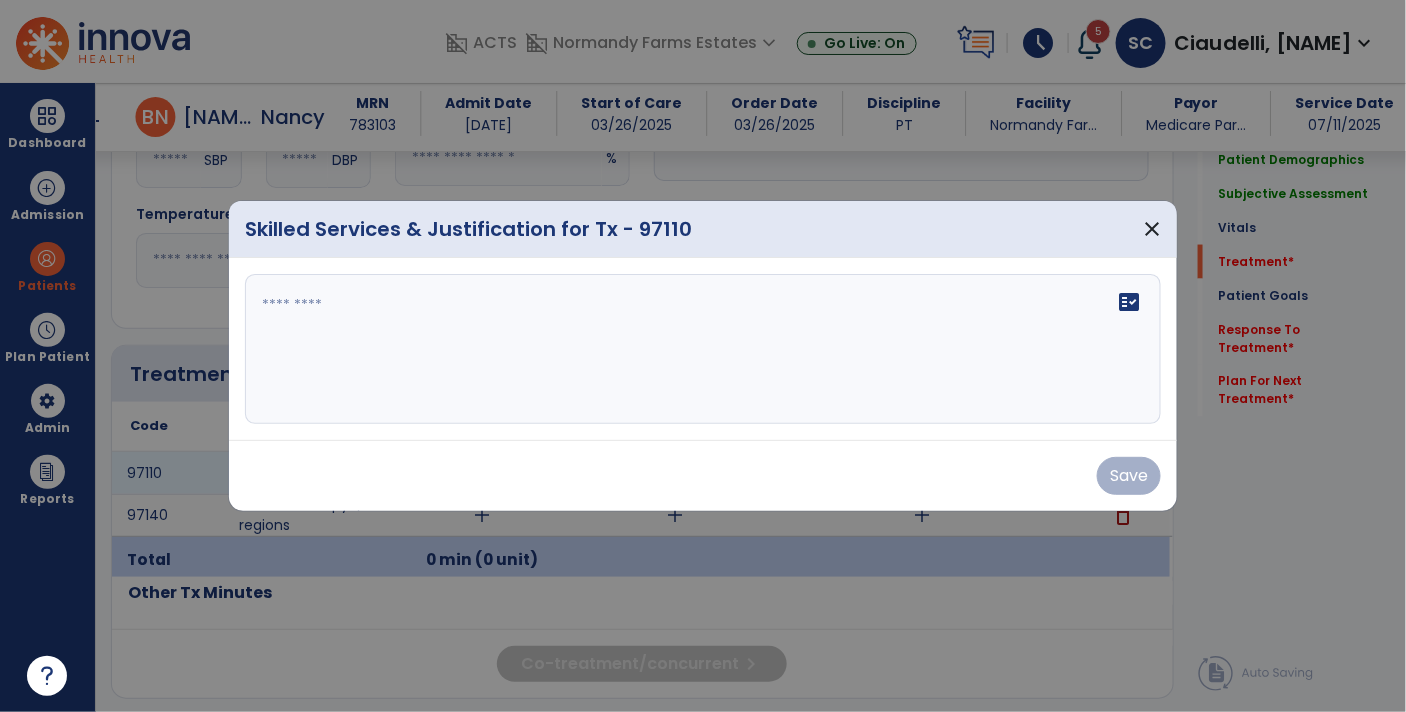 click at bounding box center (703, 349) 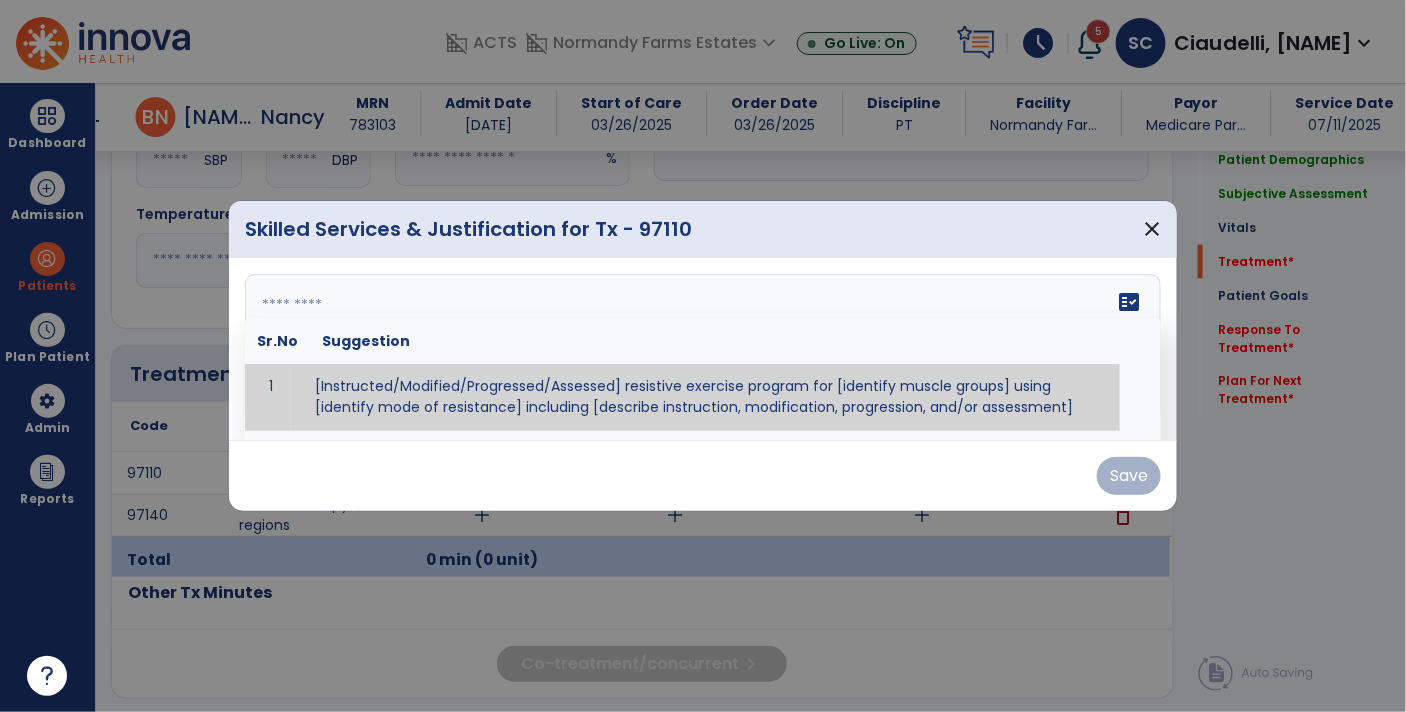 paste on "**********" 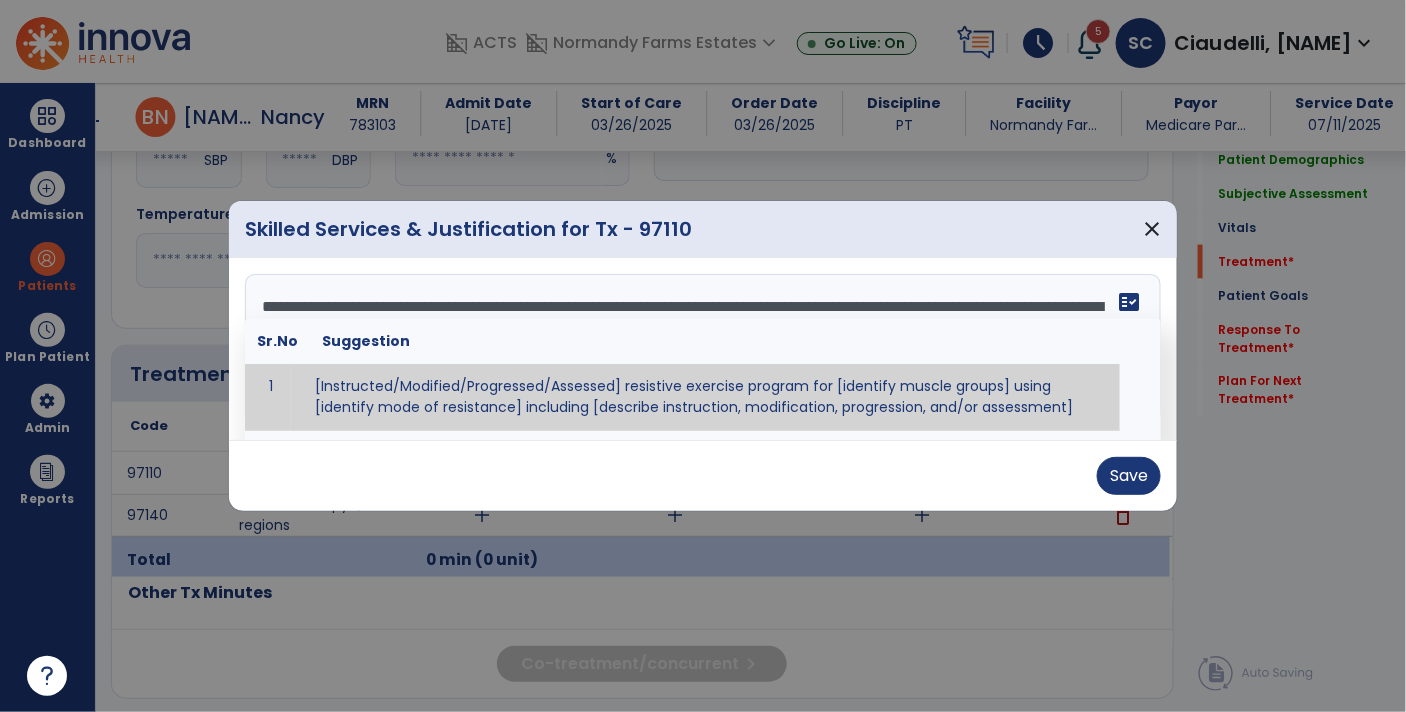 type on "**********" 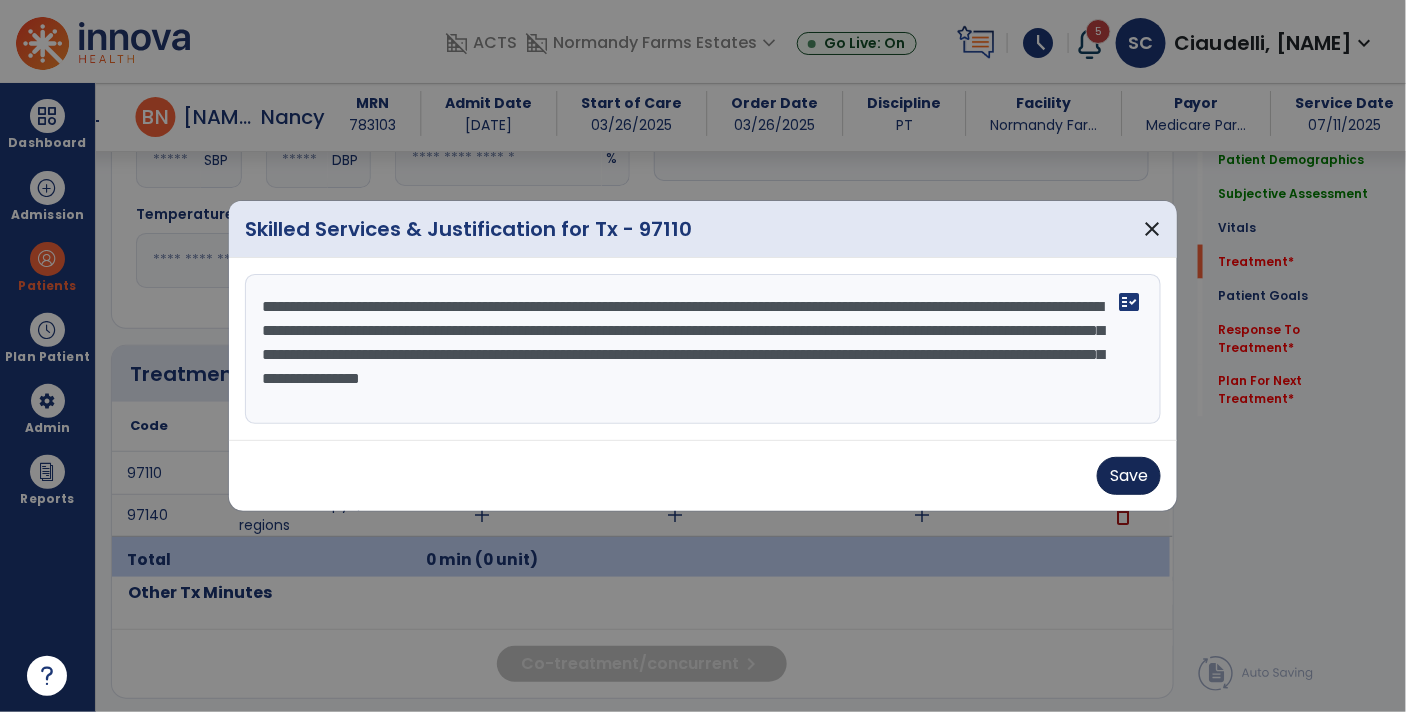 click on "Save" at bounding box center [1129, 476] 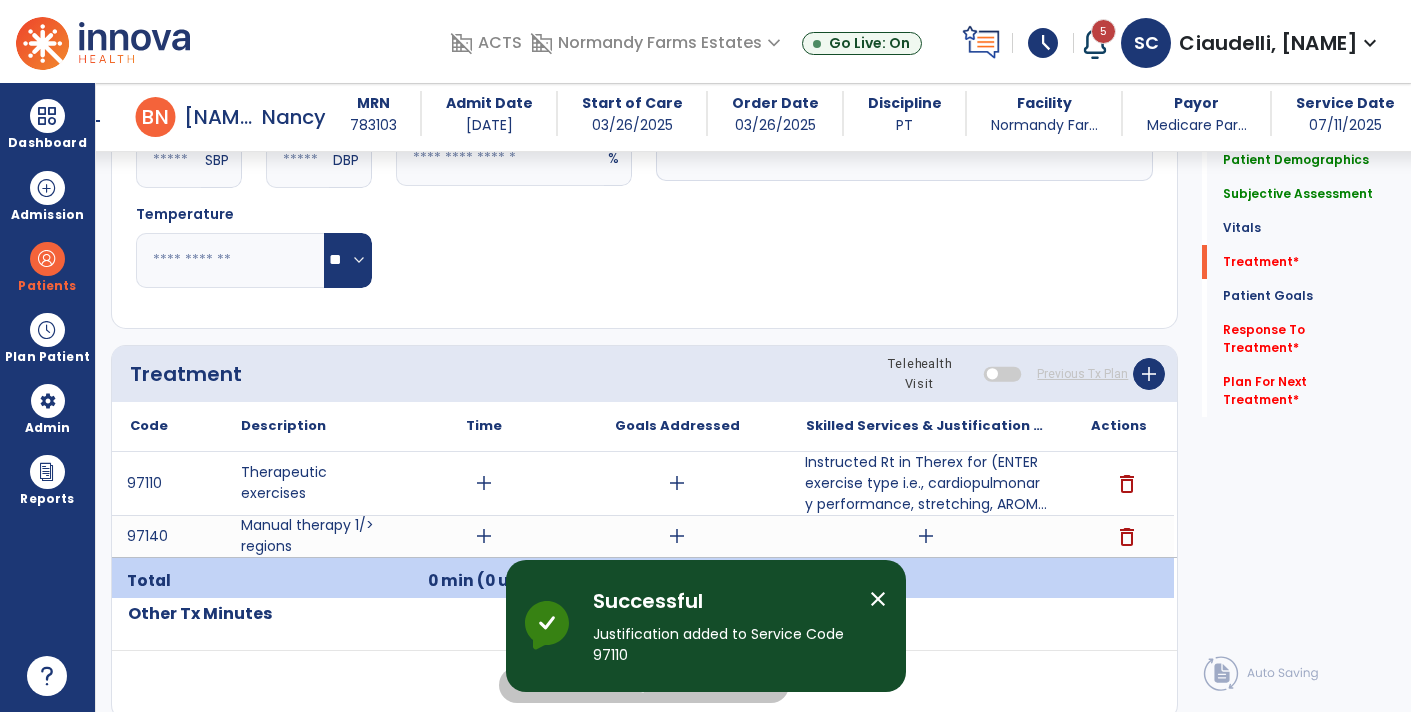 click on "add" at bounding box center [926, 536] 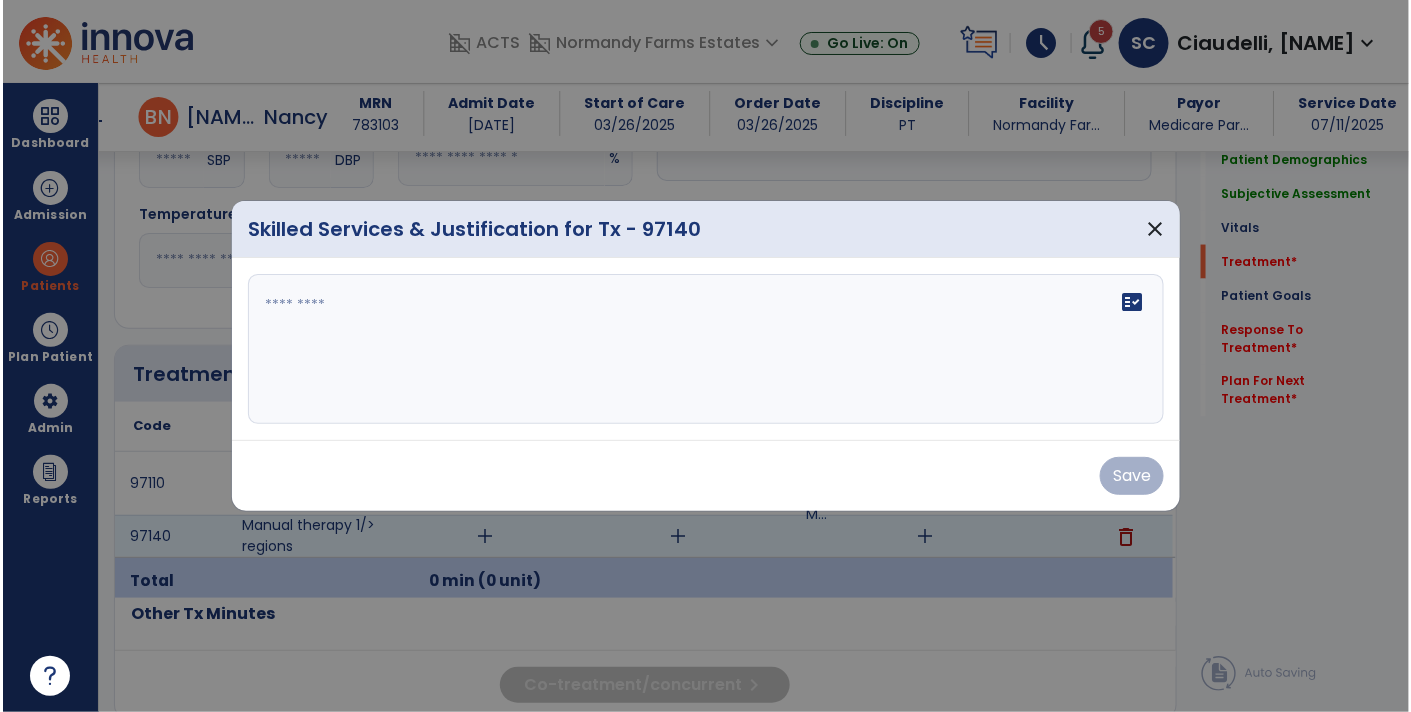scroll, scrollTop: 904, scrollLeft: 0, axis: vertical 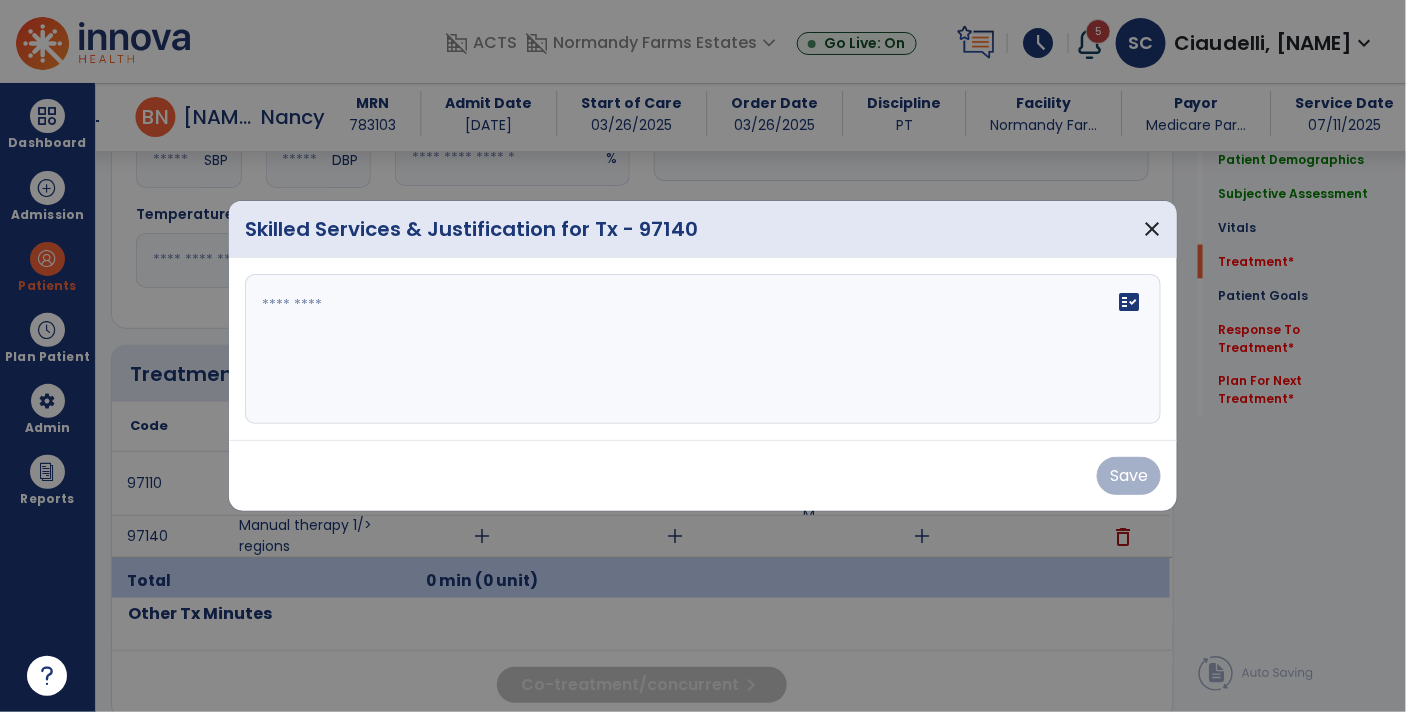 click at bounding box center (703, 349) 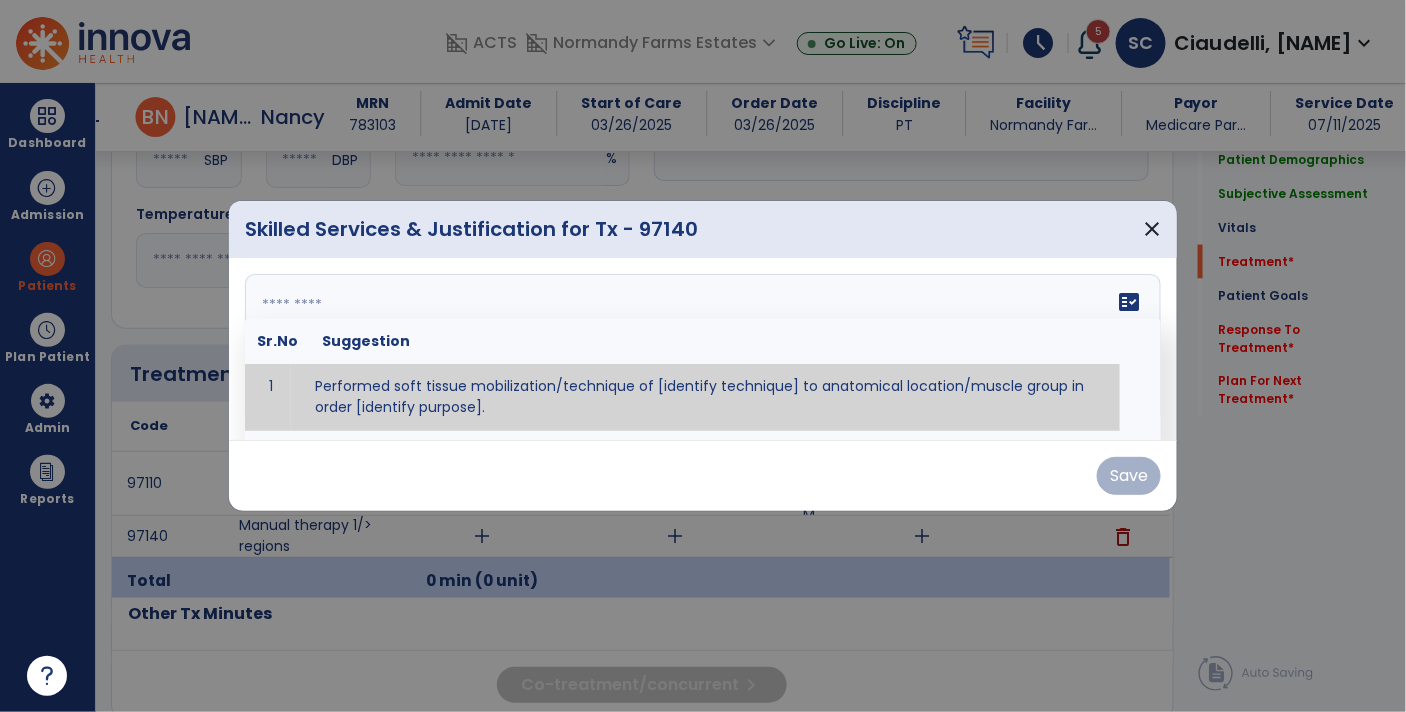 paste on "**********" 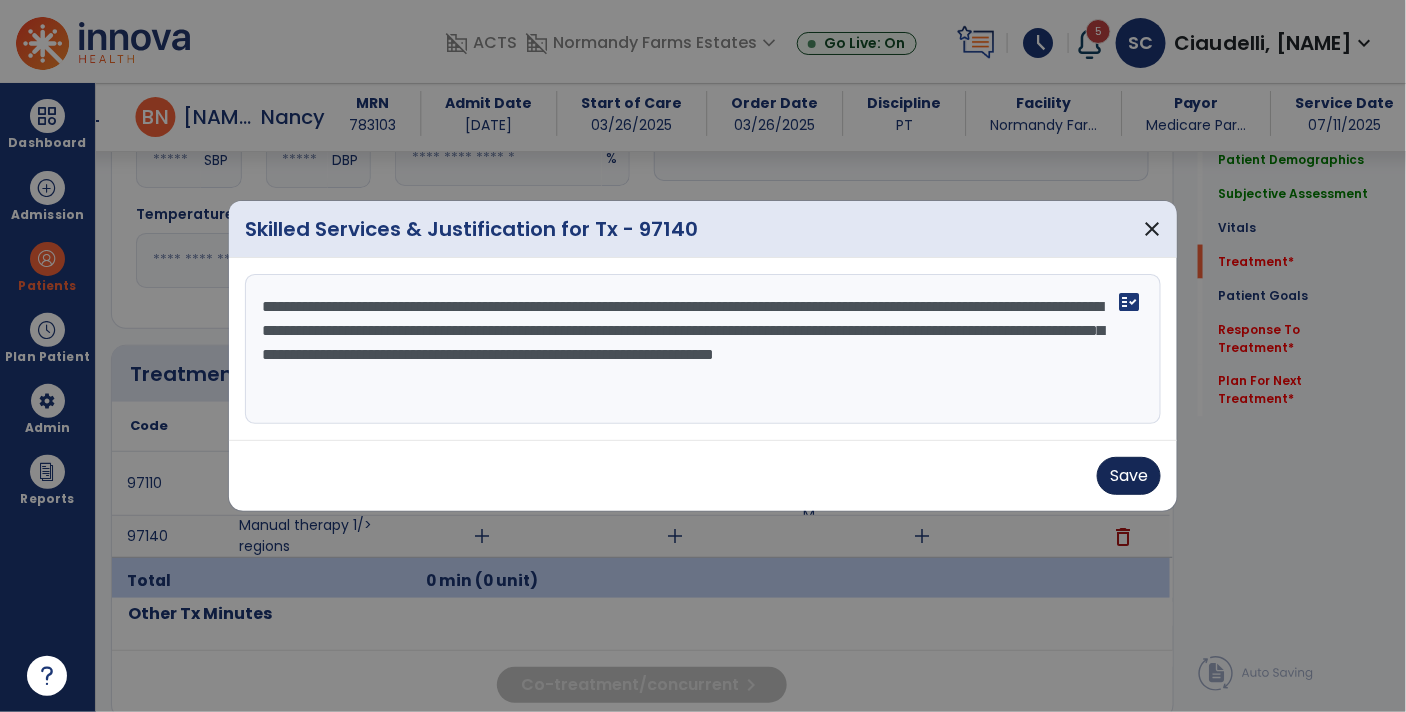 type on "**********" 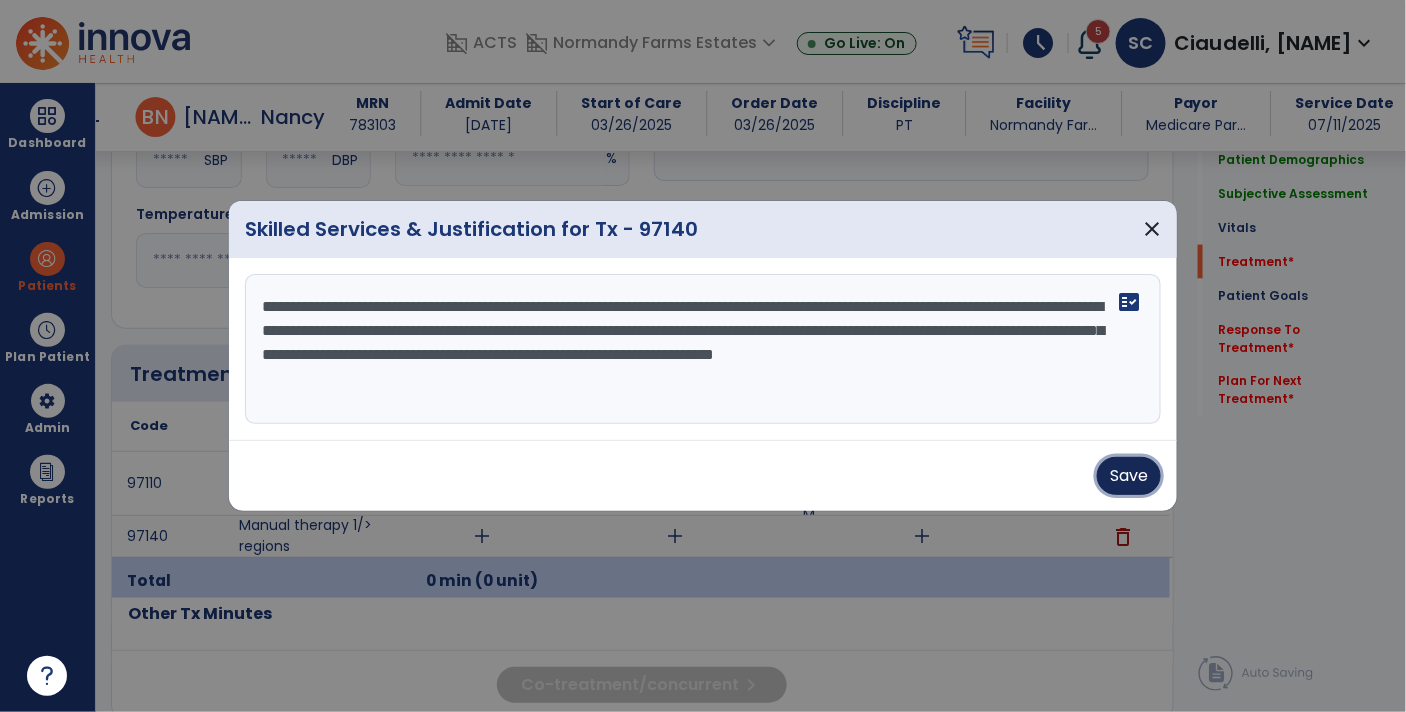click on "Save" at bounding box center [1129, 476] 